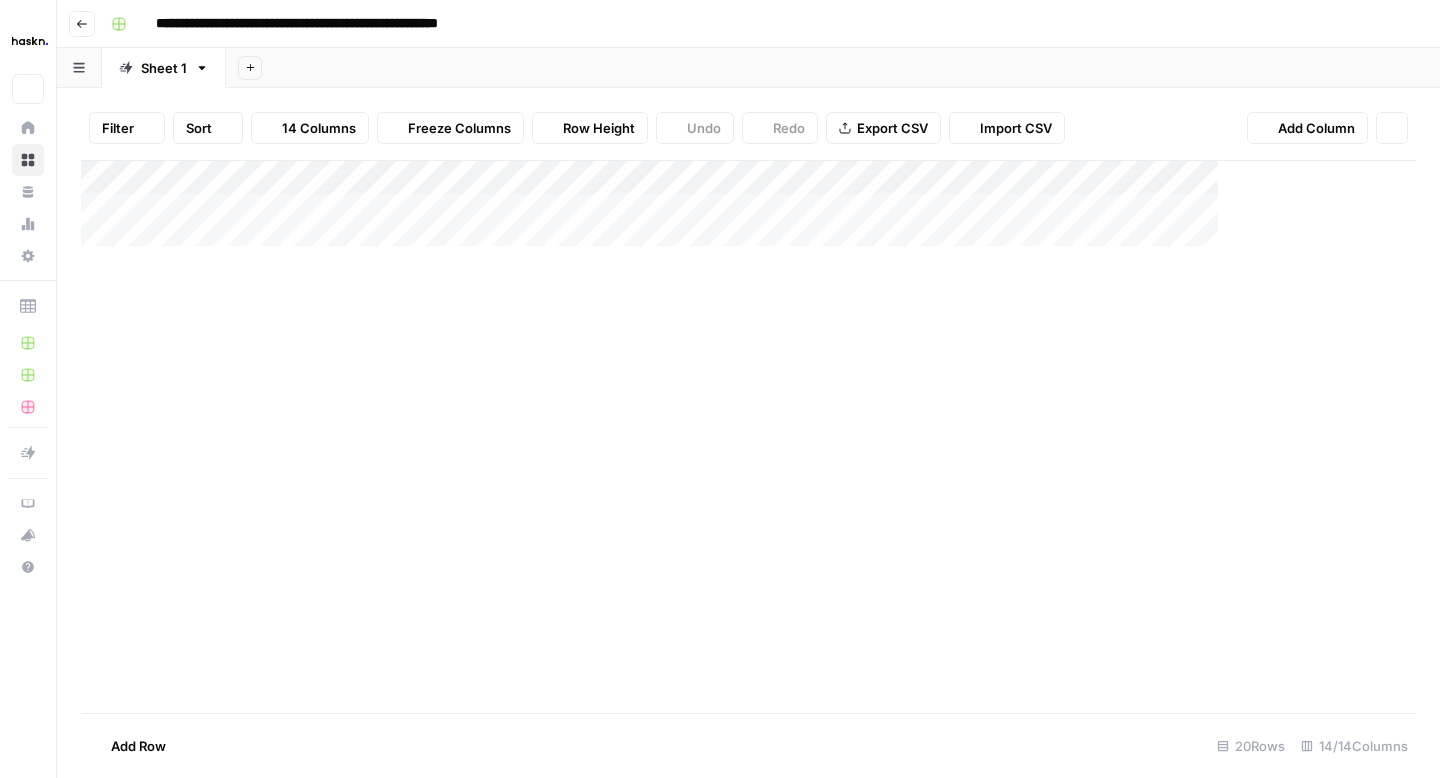 scroll, scrollTop: 0, scrollLeft: 0, axis: both 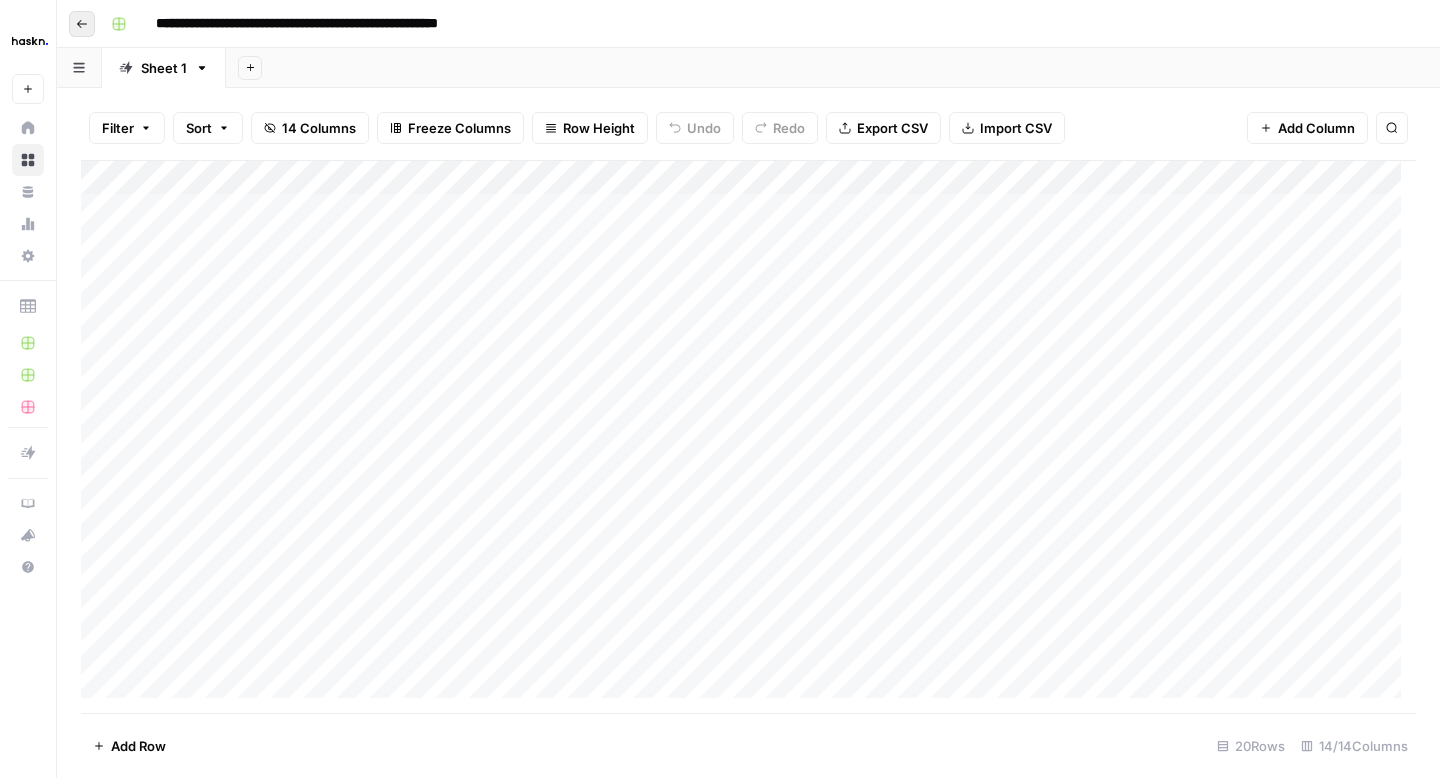 click on "Go back" at bounding box center (82, 24) 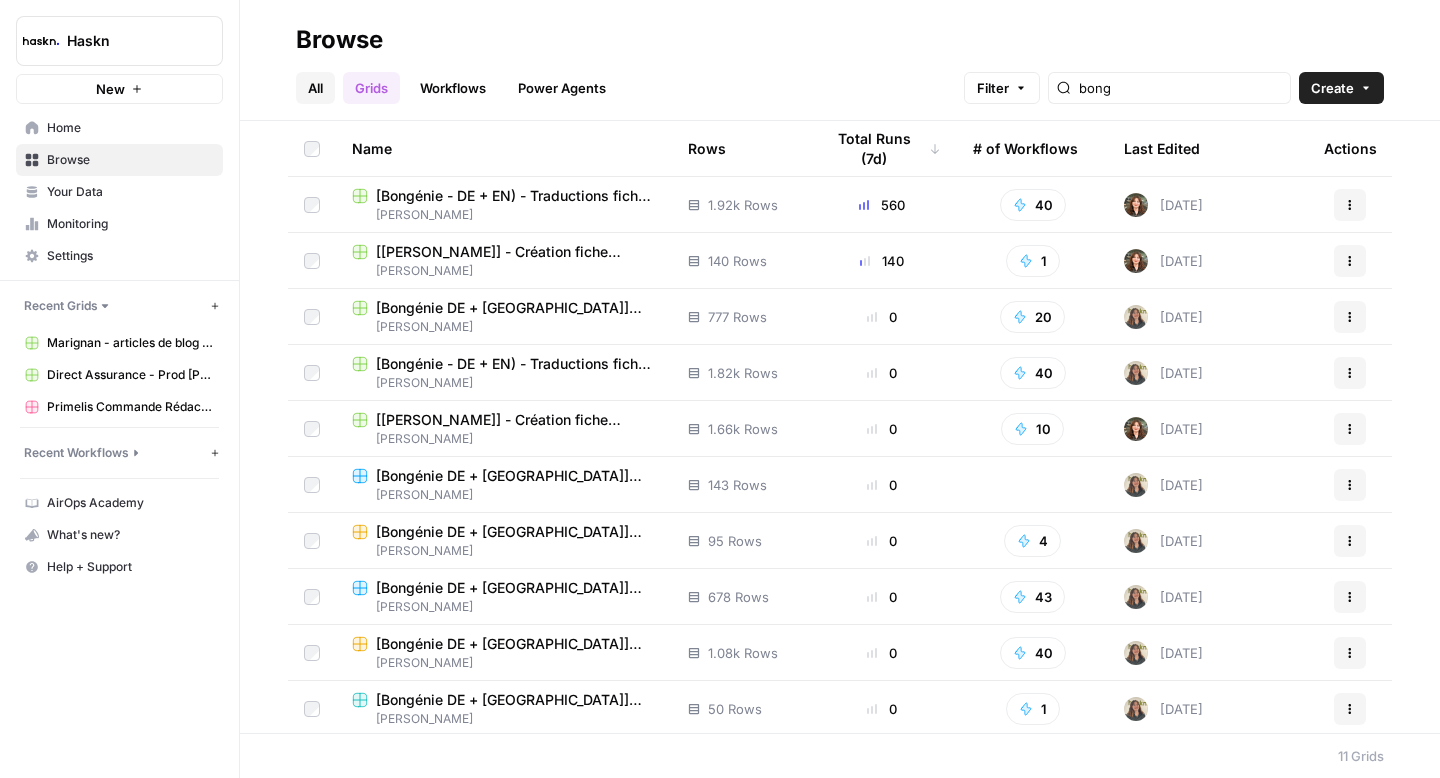 click on "All" at bounding box center [315, 88] 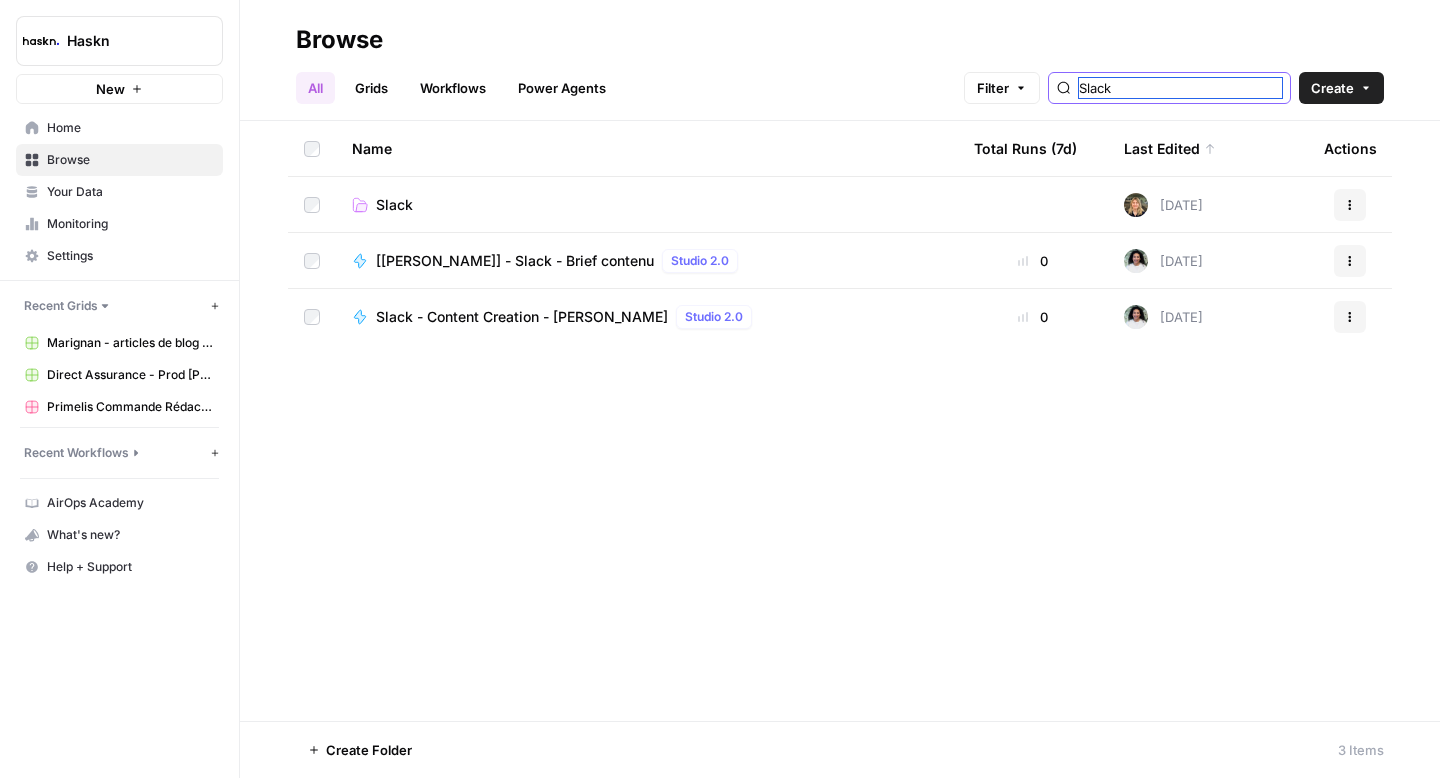 click on "Slack" at bounding box center [1180, 88] 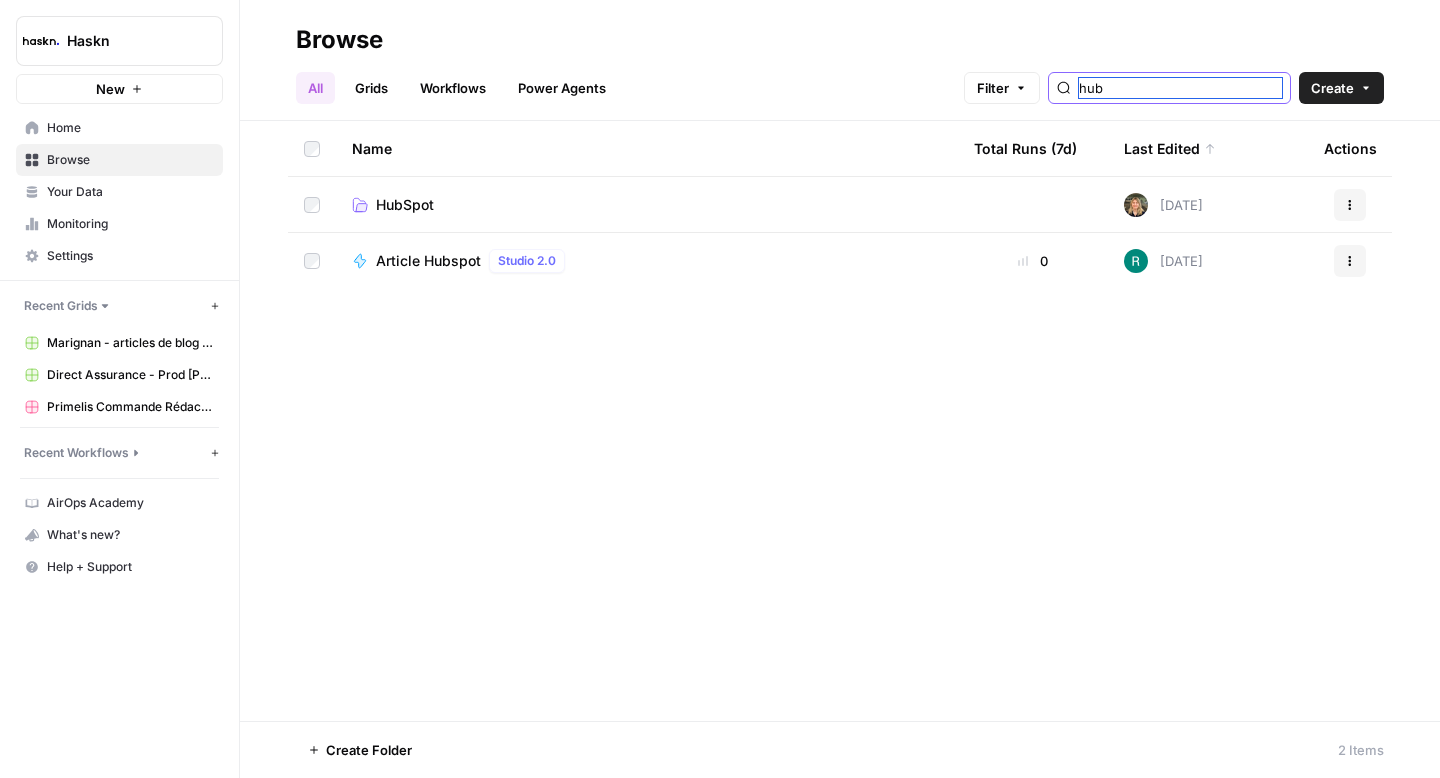 type on "hub" 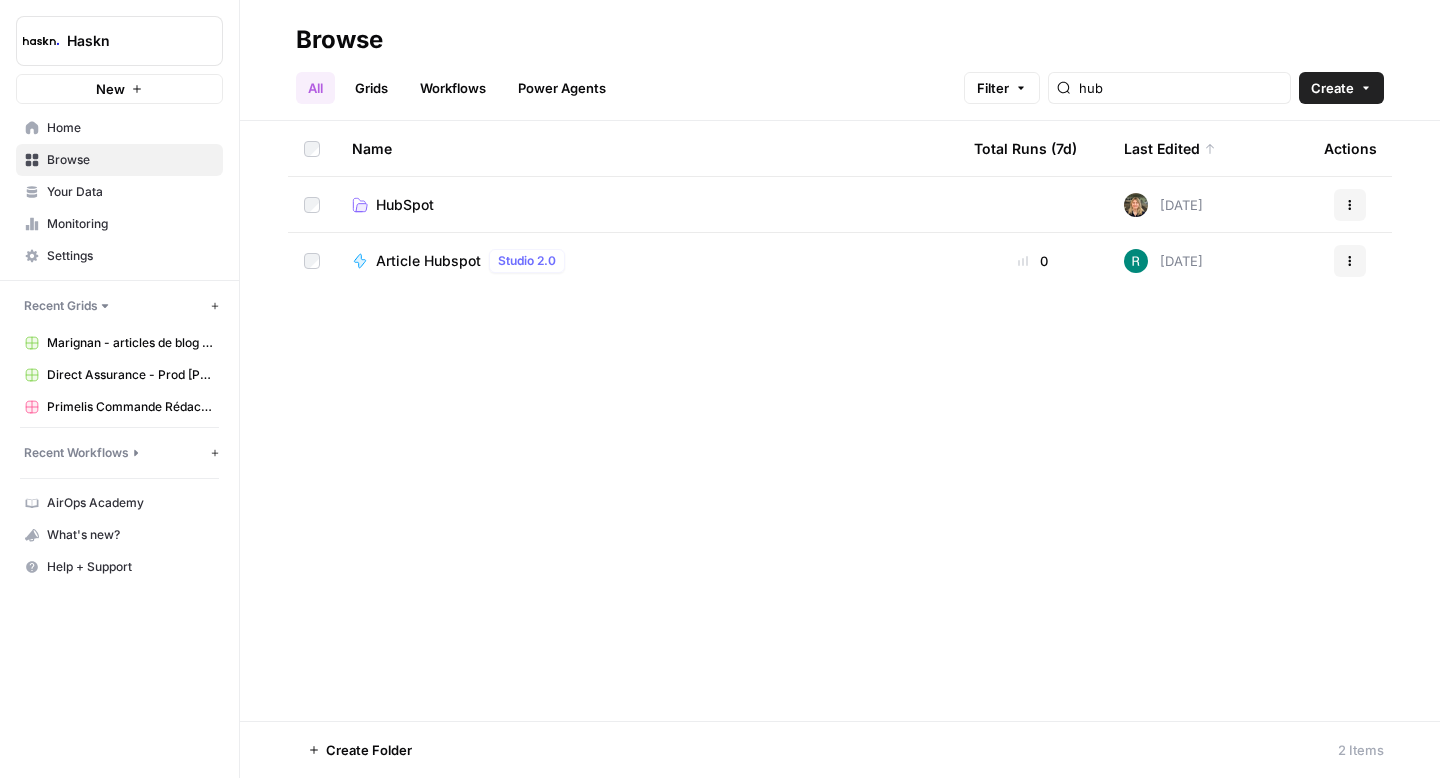 click on "HubSpot" at bounding box center [405, 205] 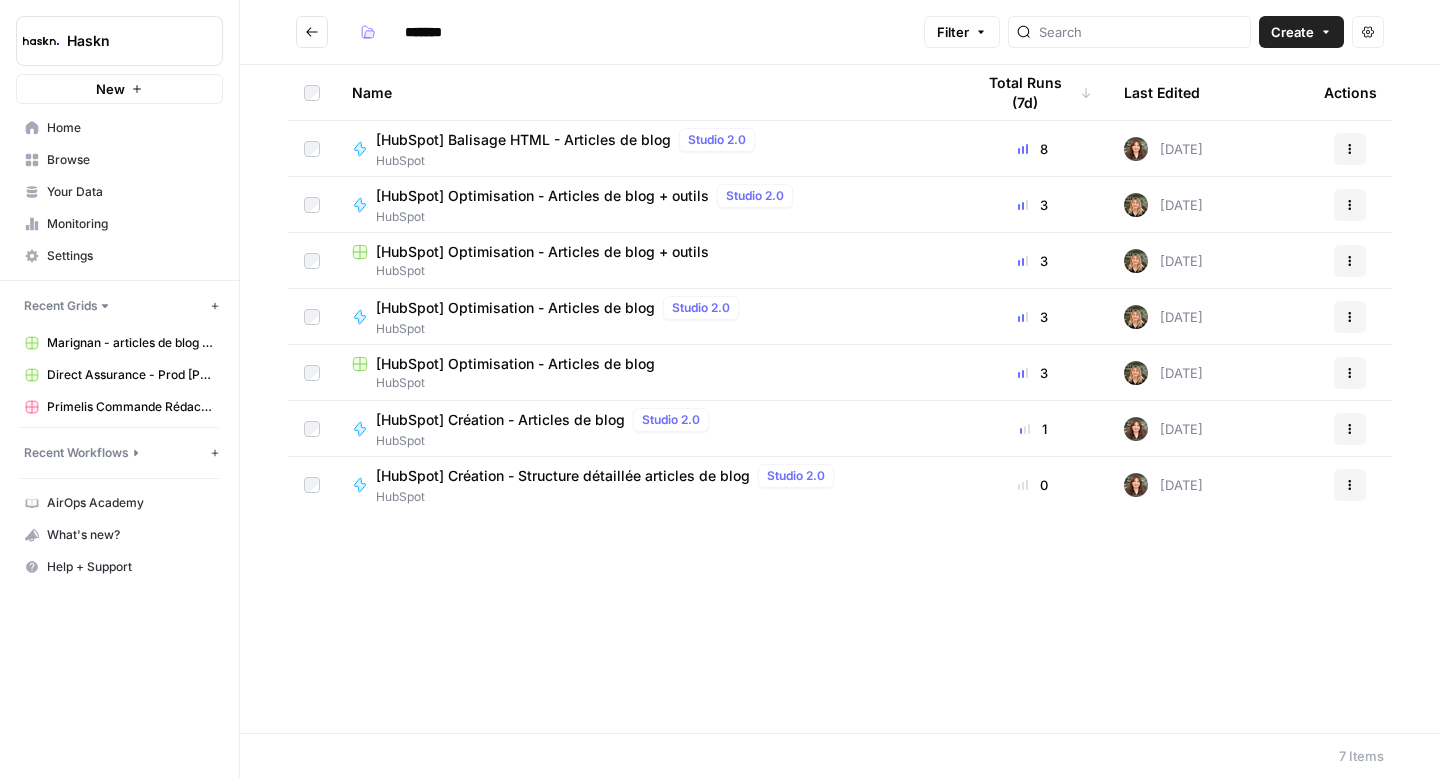 click on "[HubSpot] Création - Articles de blog" at bounding box center (500, 420) 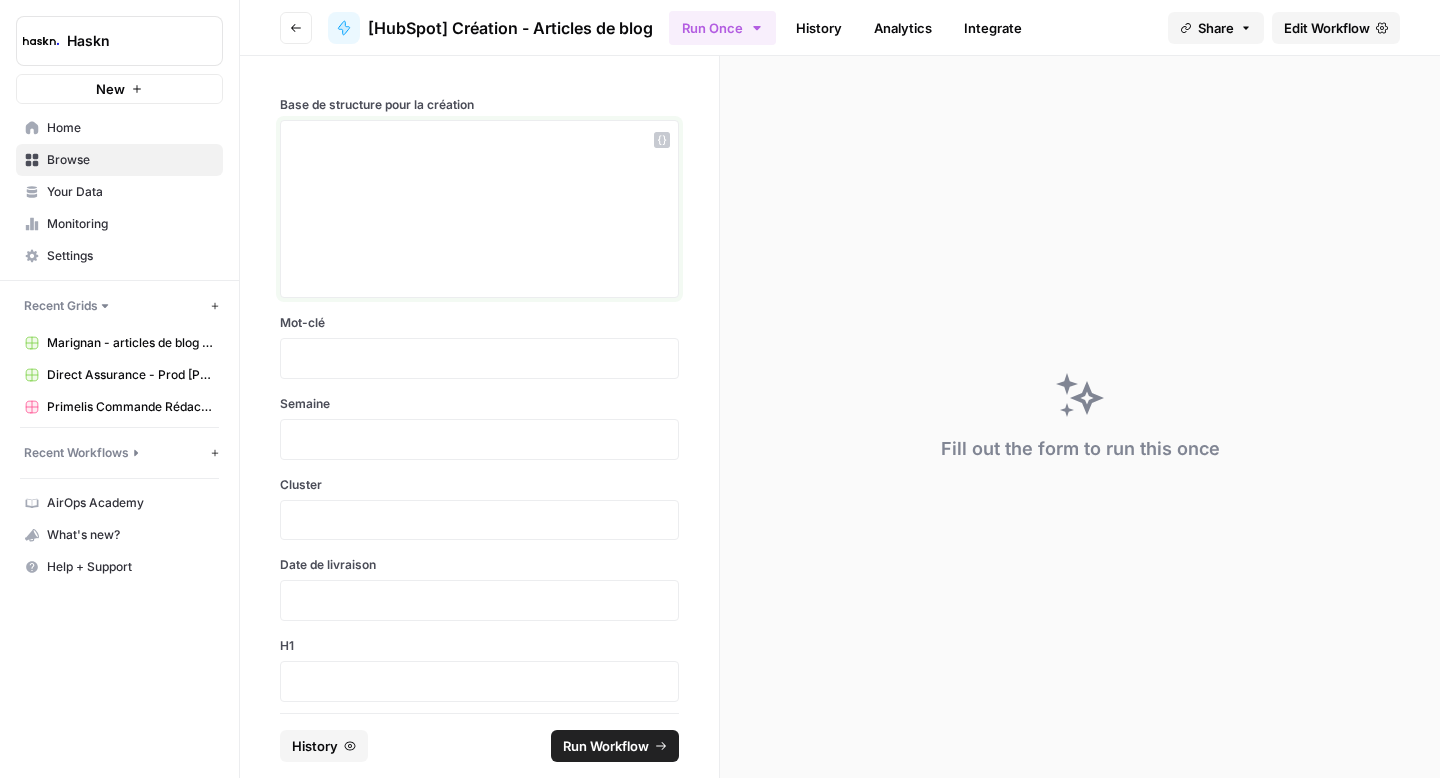 click at bounding box center [479, 209] 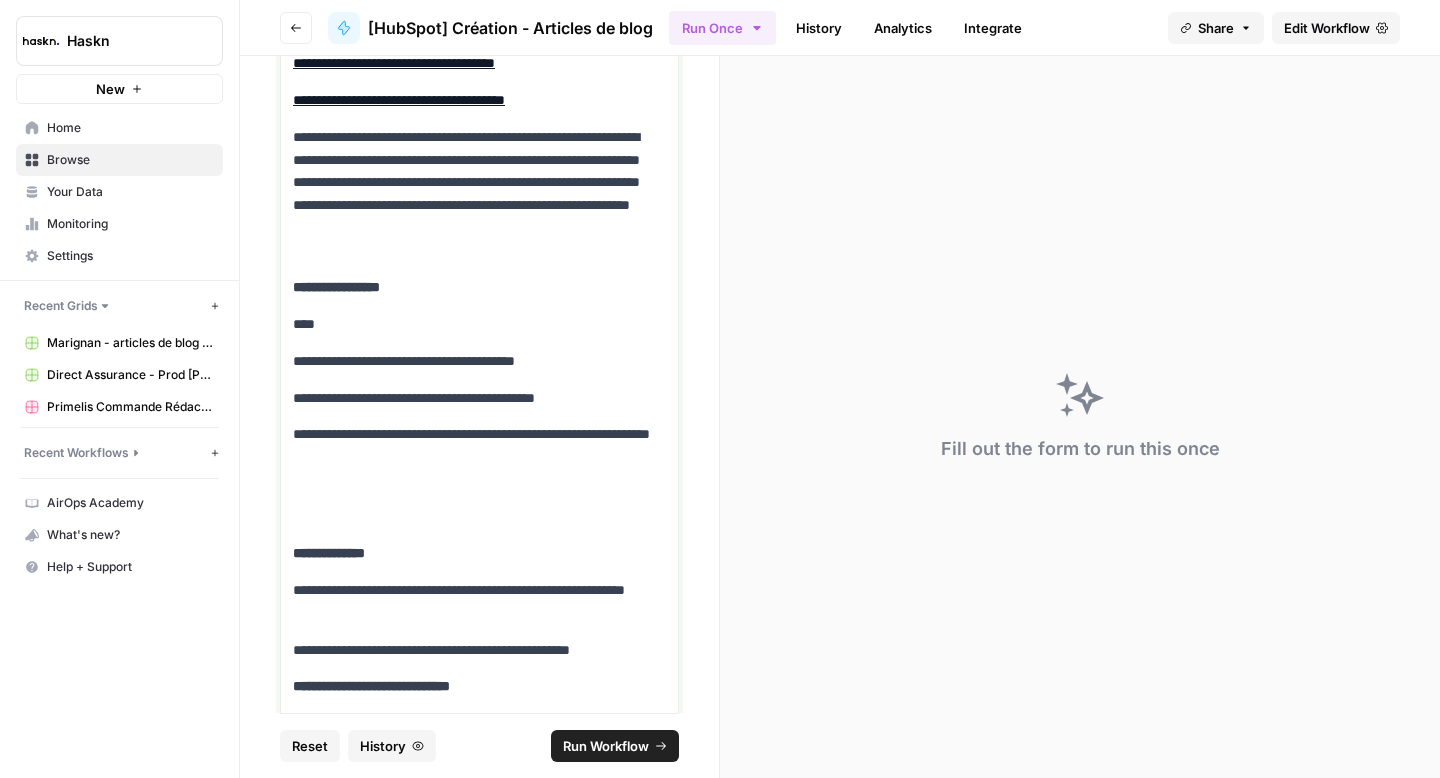 scroll, scrollTop: 0, scrollLeft: 0, axis: both 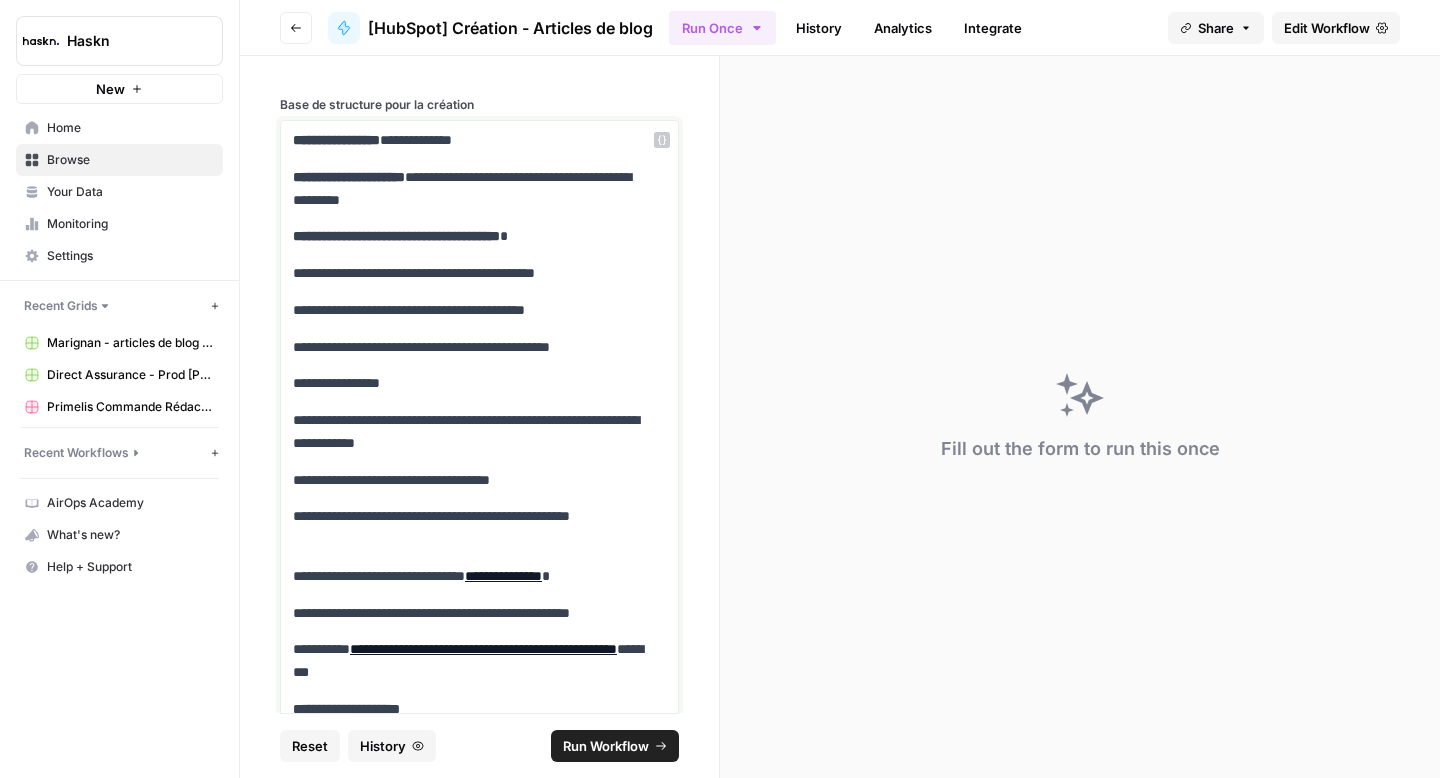 click on "**********" at bounding box center (472, 273) 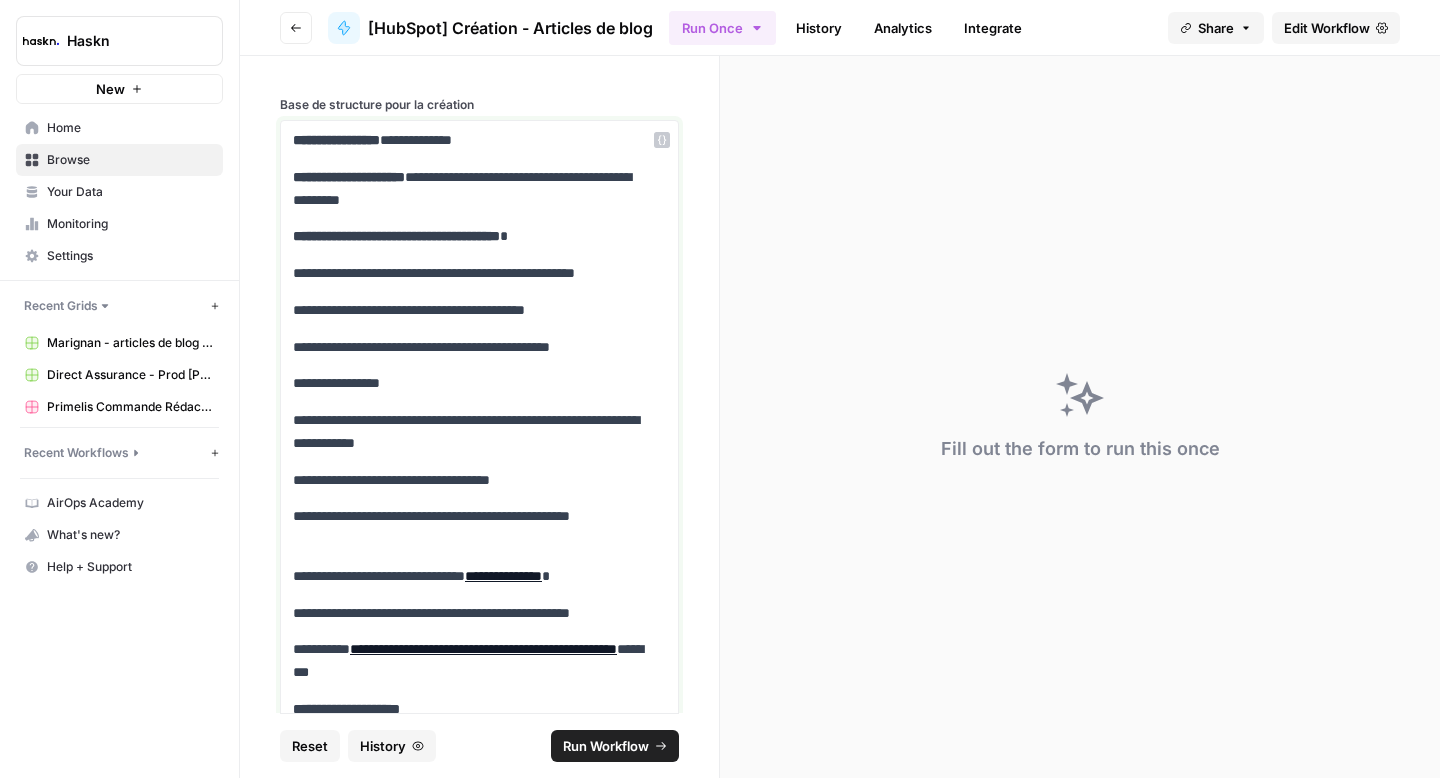 click on "**********" at bounding box center (472, 310) 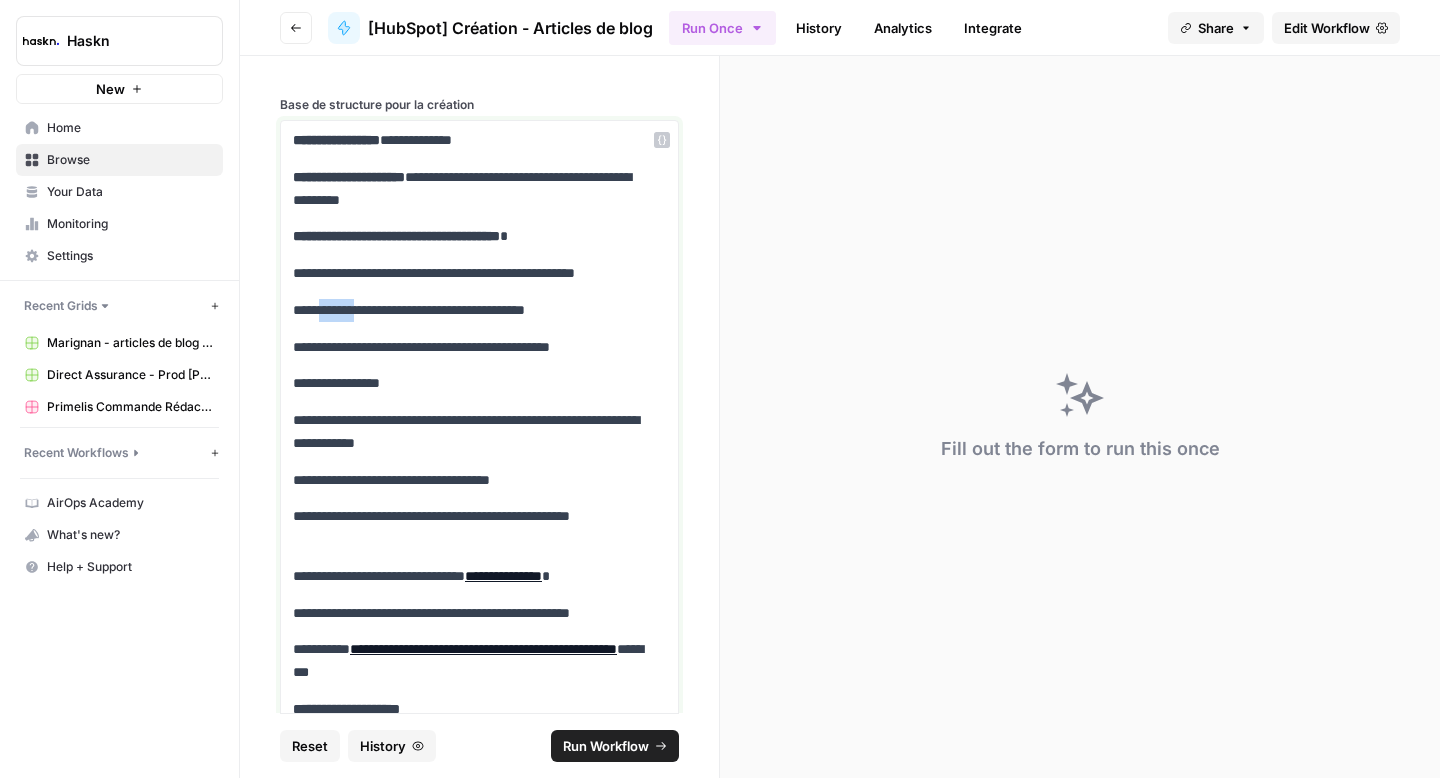 click on "**********" at bounding box center (472, 310) 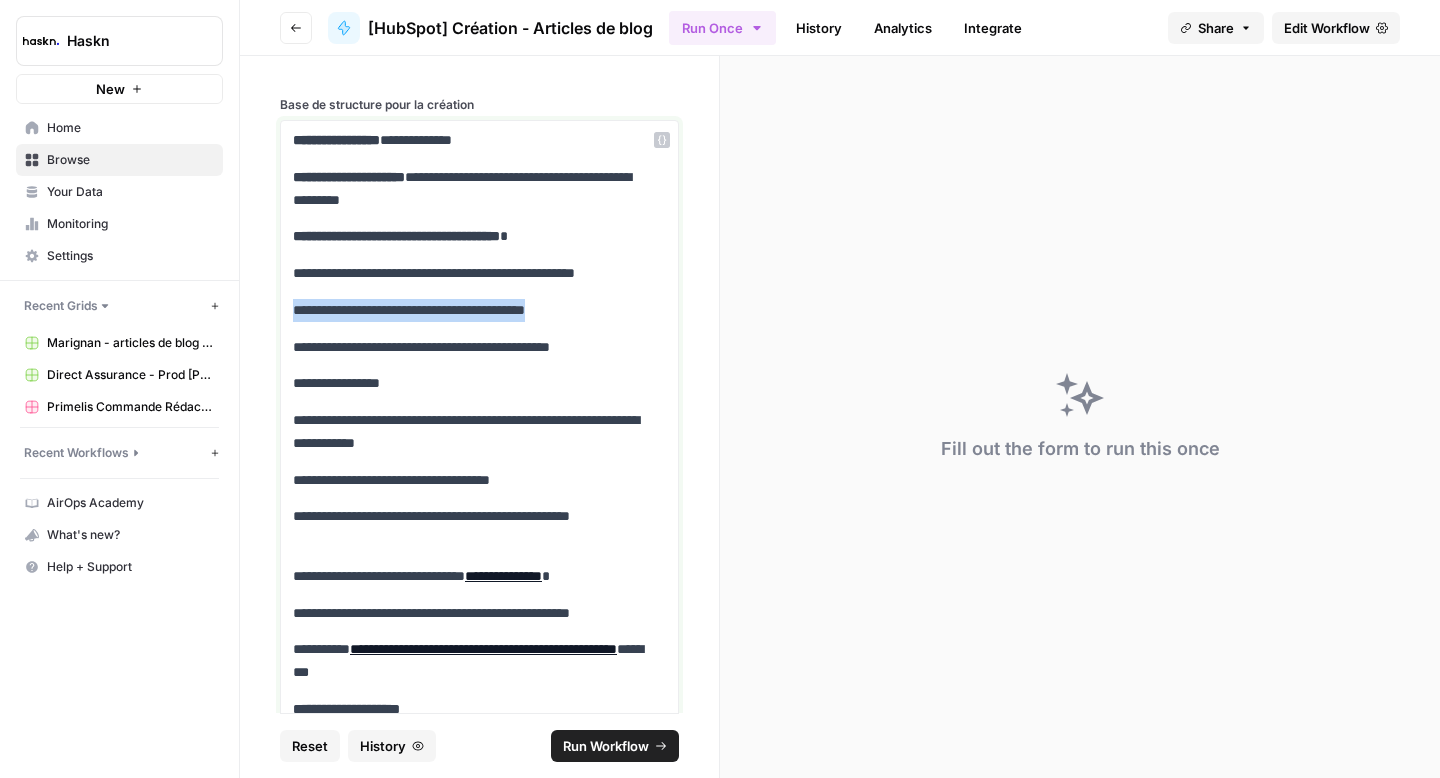 click on "**********" at bounding box center (472, 310) 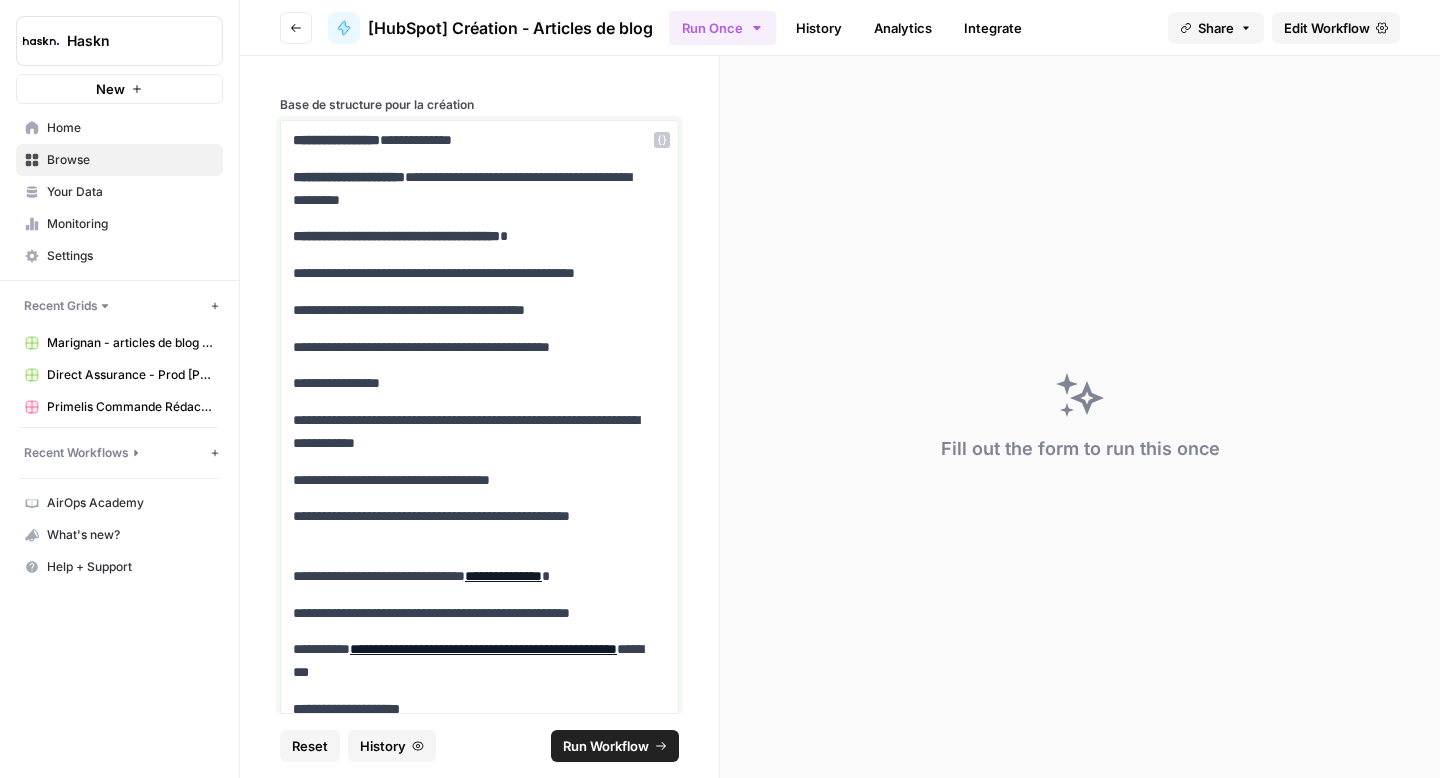click on "**********" at bounding box center (472, 310) 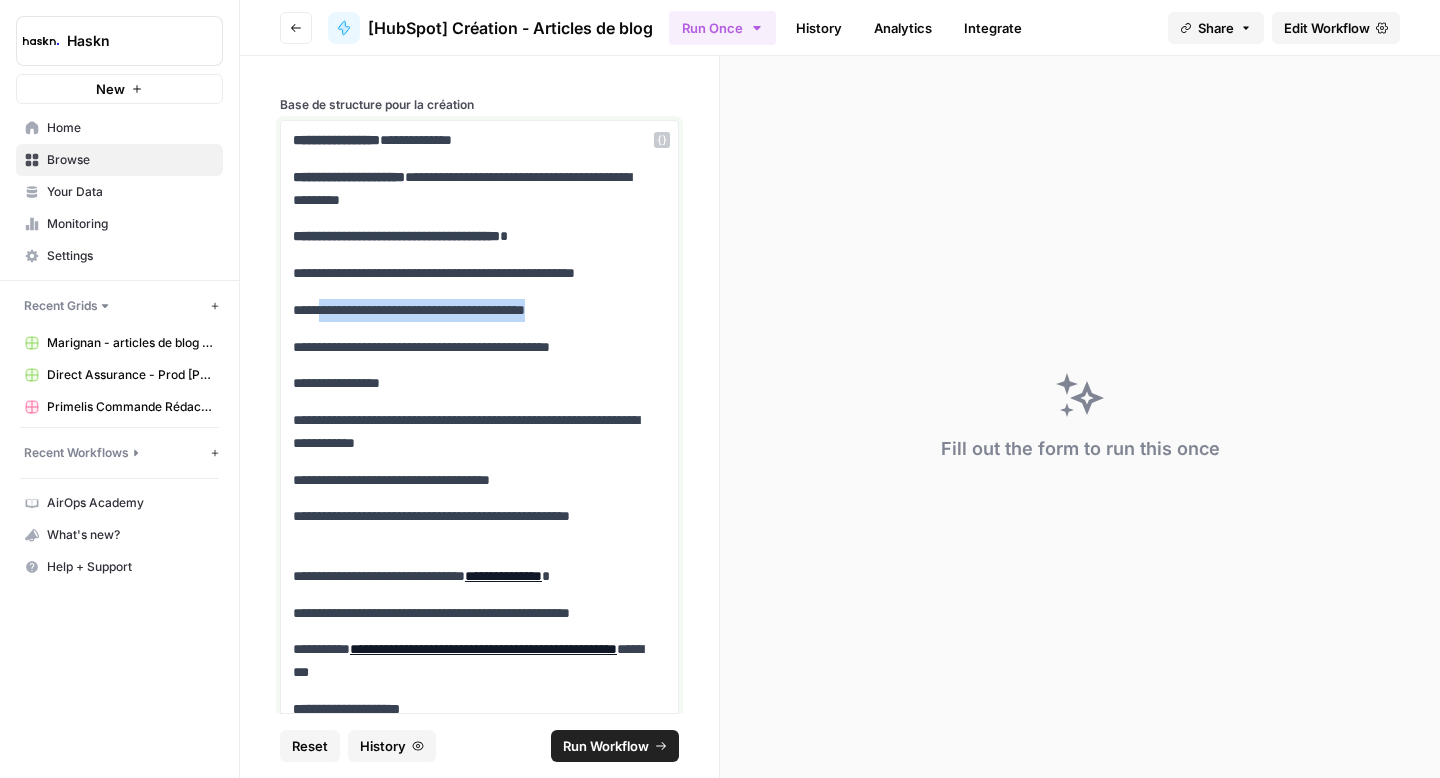 drag, startPoint x: 616, startPoint y: 305, endPoint x: 325, endPoint y: 314, distance: 291.13913 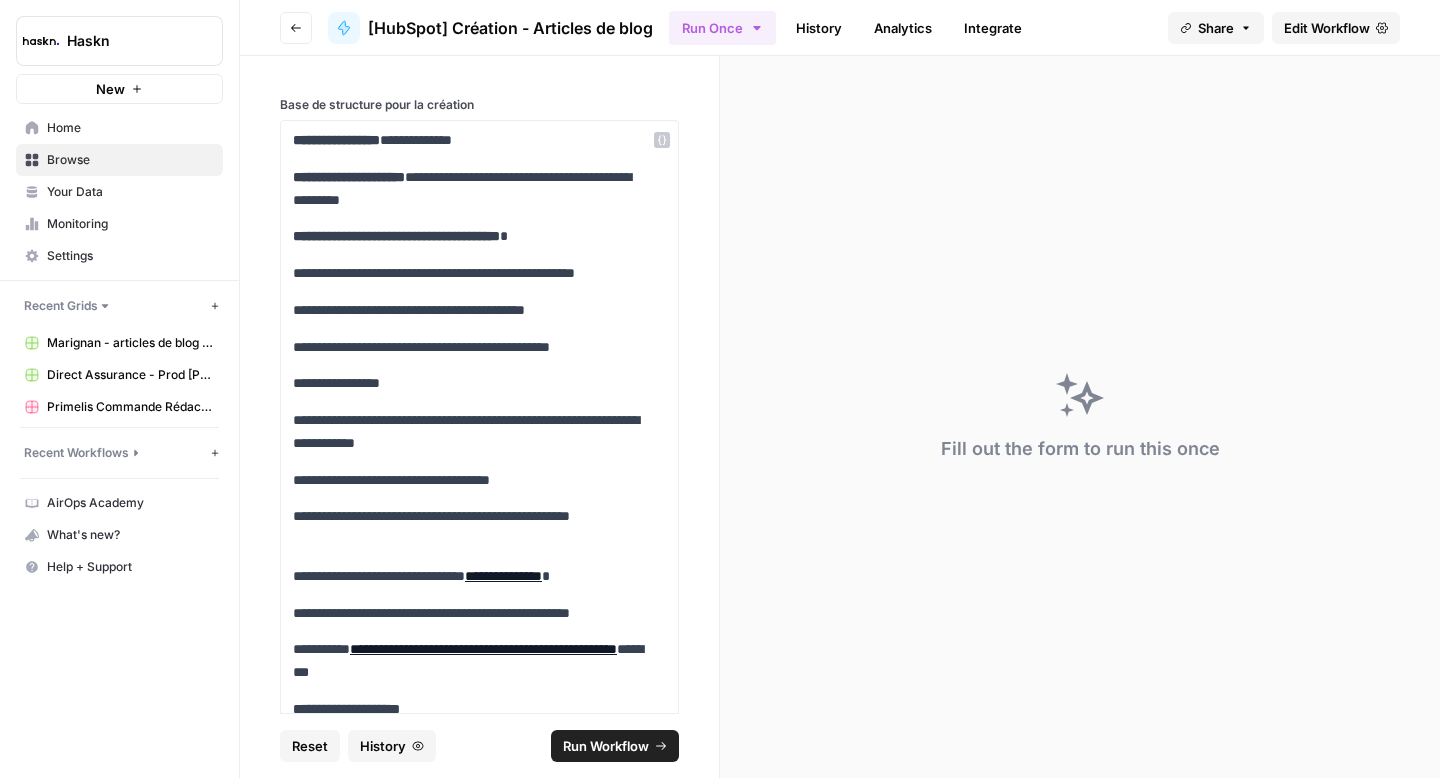 click on "**********" at bounding box center (479, 967) 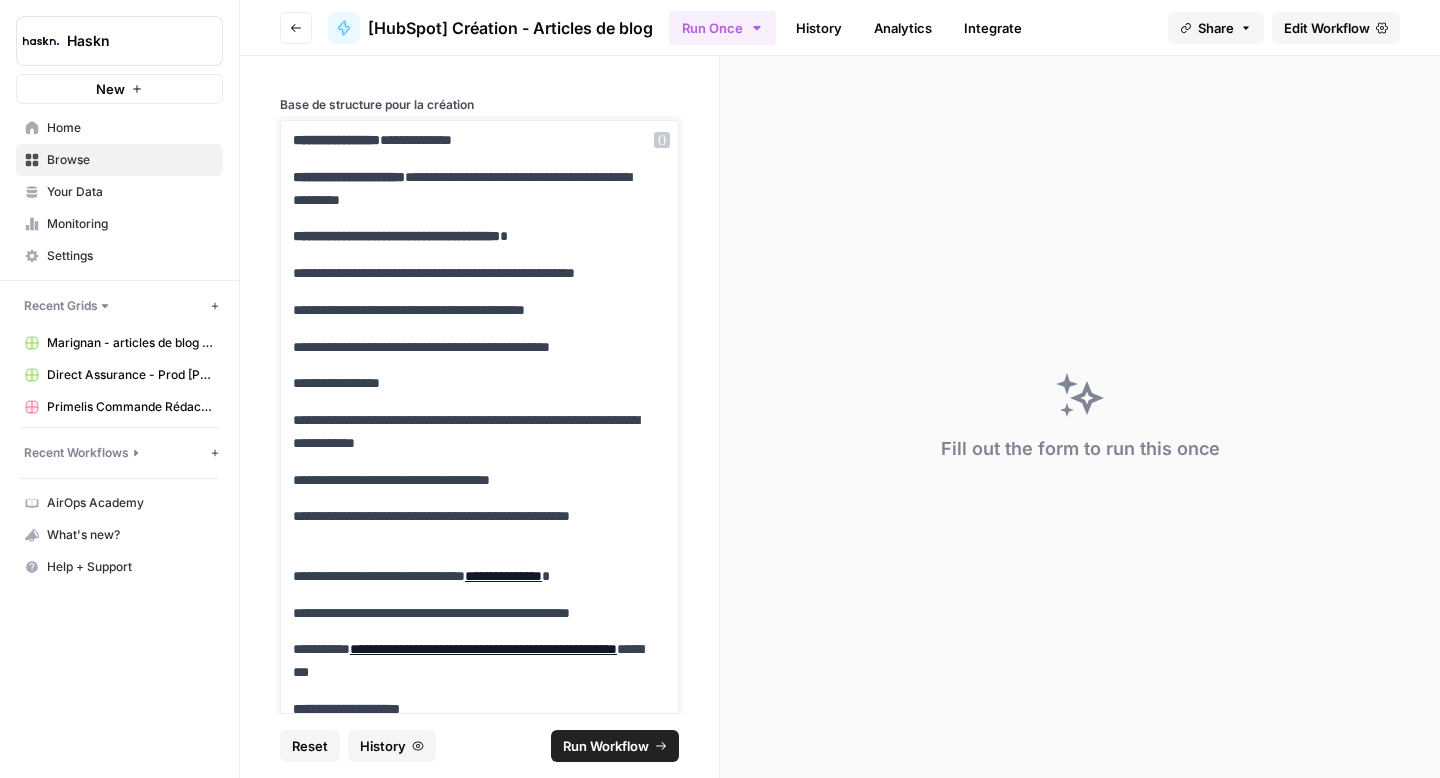 click on "**********" at bounding box center (472, 347) 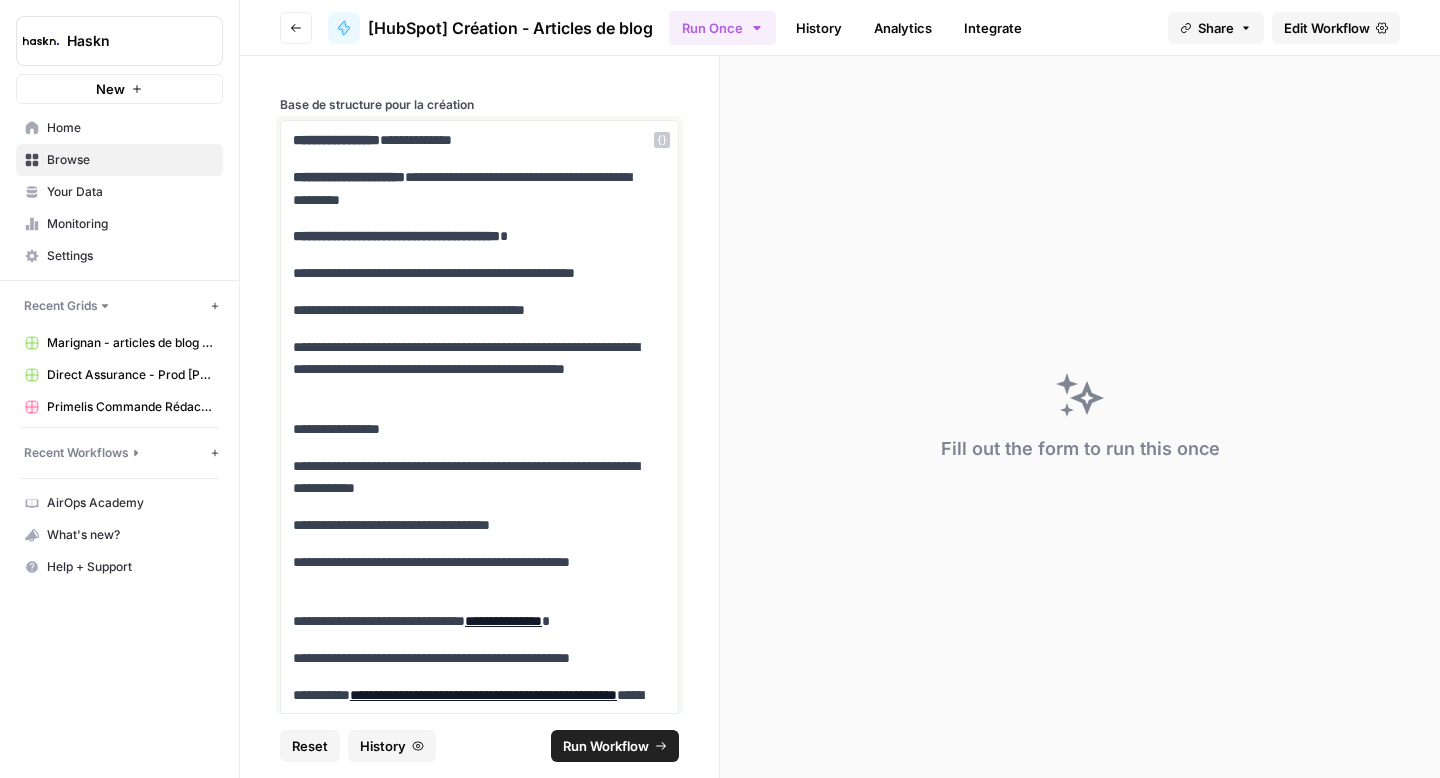 click on "**********" at bounding box center [472, 429] 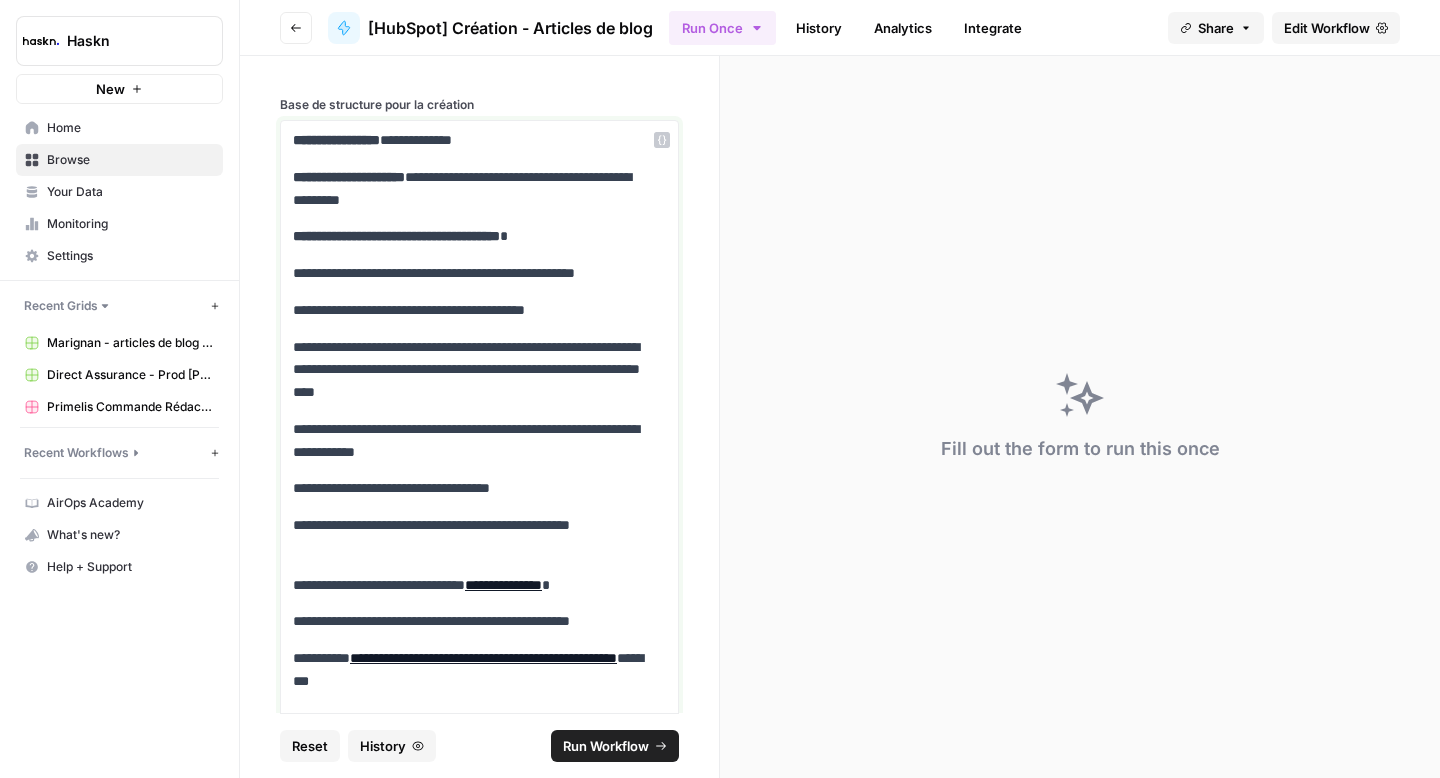 click on "**********" at bounding box center (472, 488) 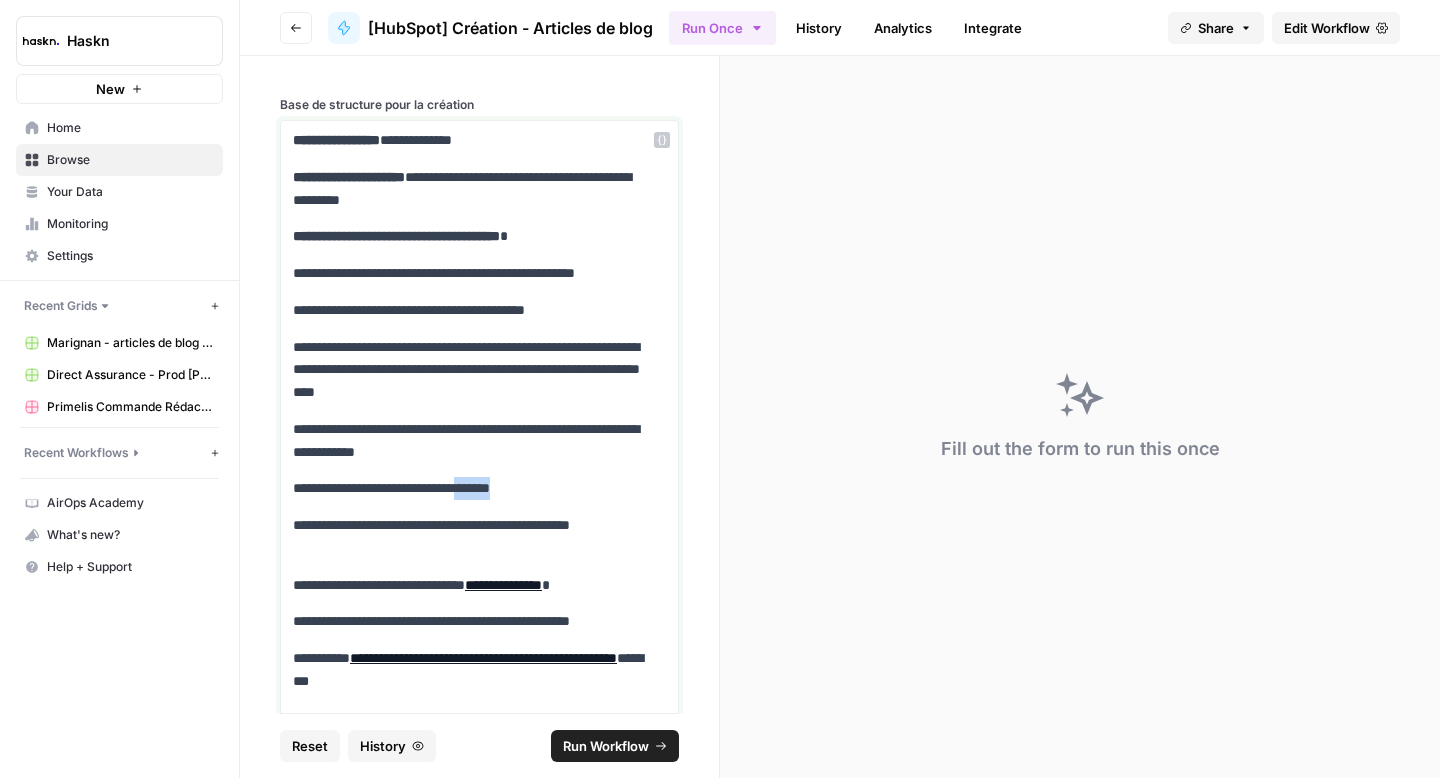 click on "**********" at bounding box center (472, 488) 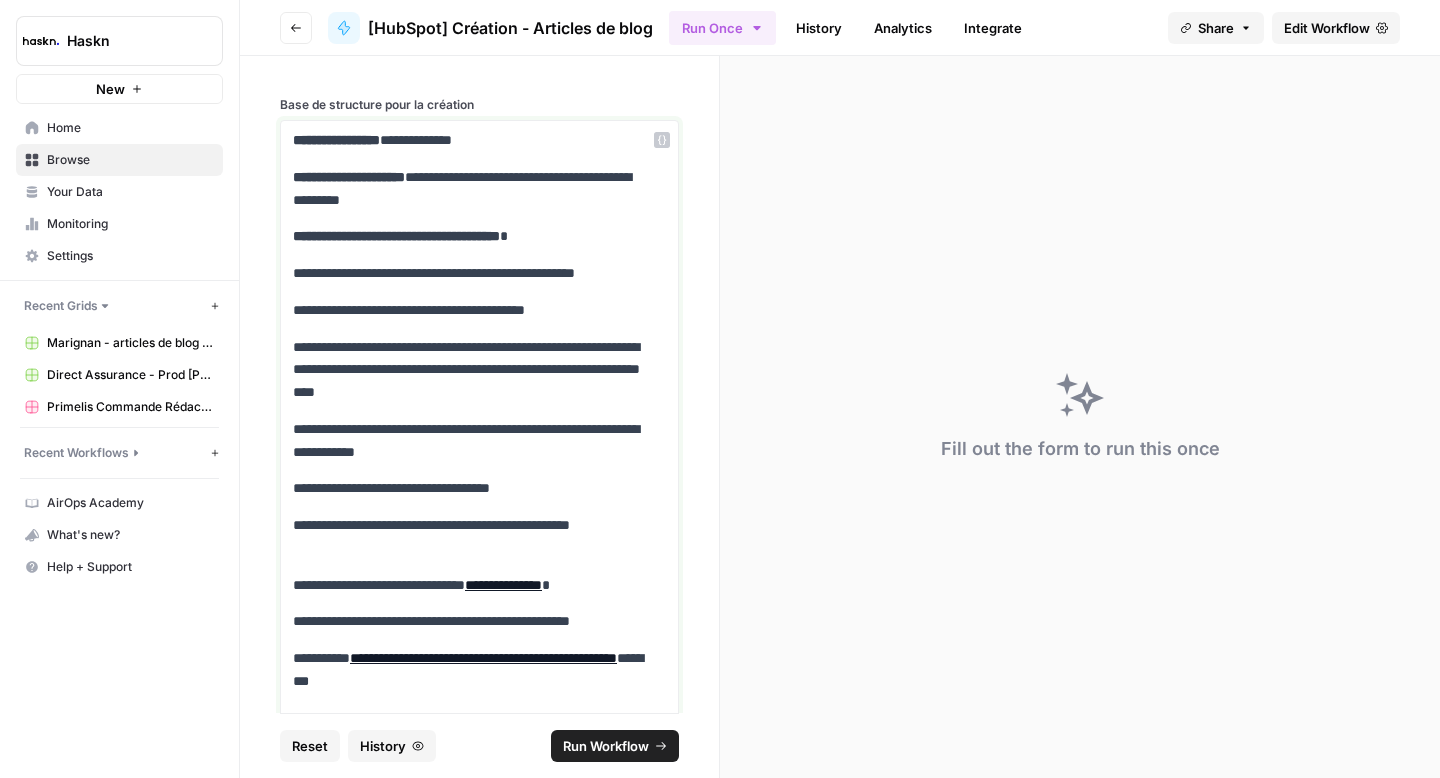 click on "**********" at bounding box center (472, 488) 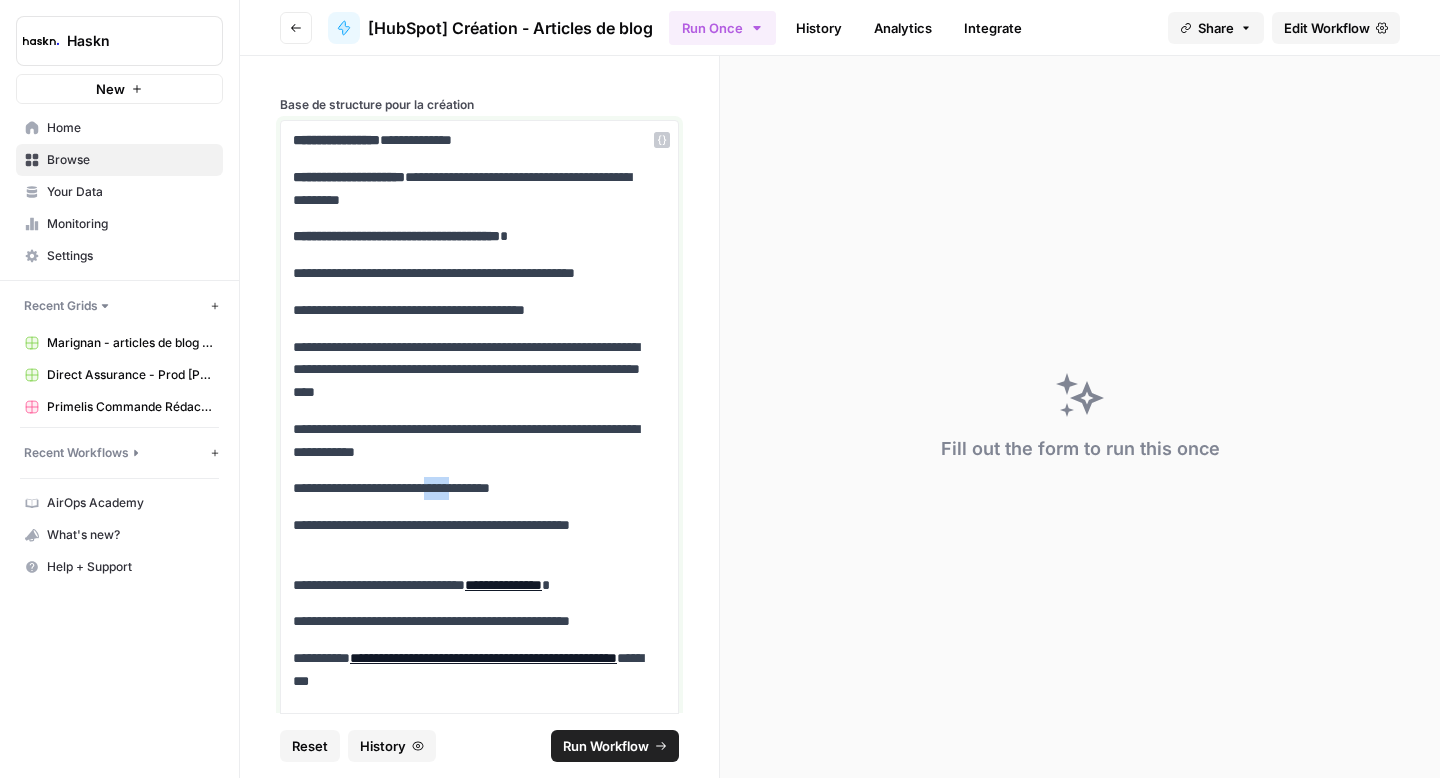 click on "**********" at bounding box center [472, 488] 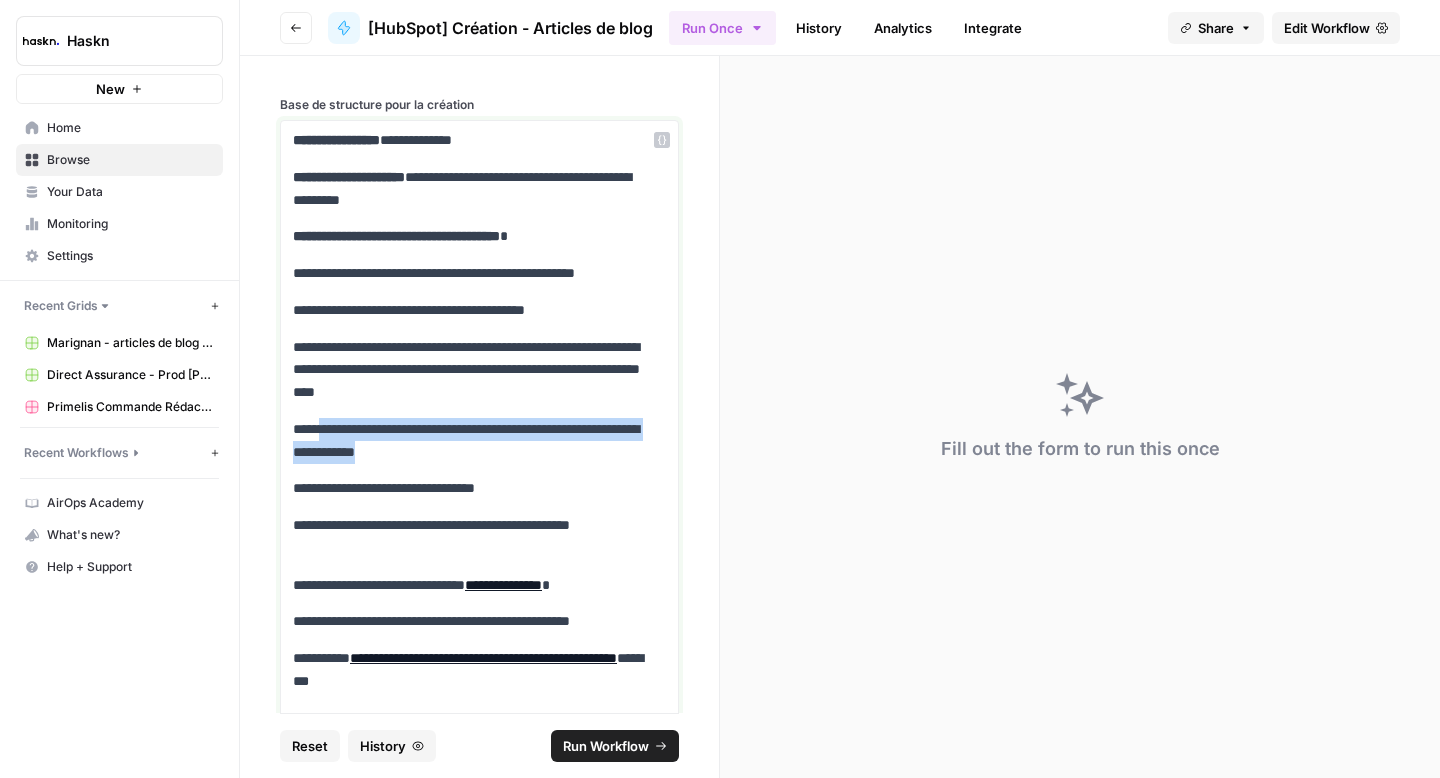 drag, startPoint x: 523, startPoint y: 455, endPoint x: 321, endPoint y: 439, distance: 202.63268 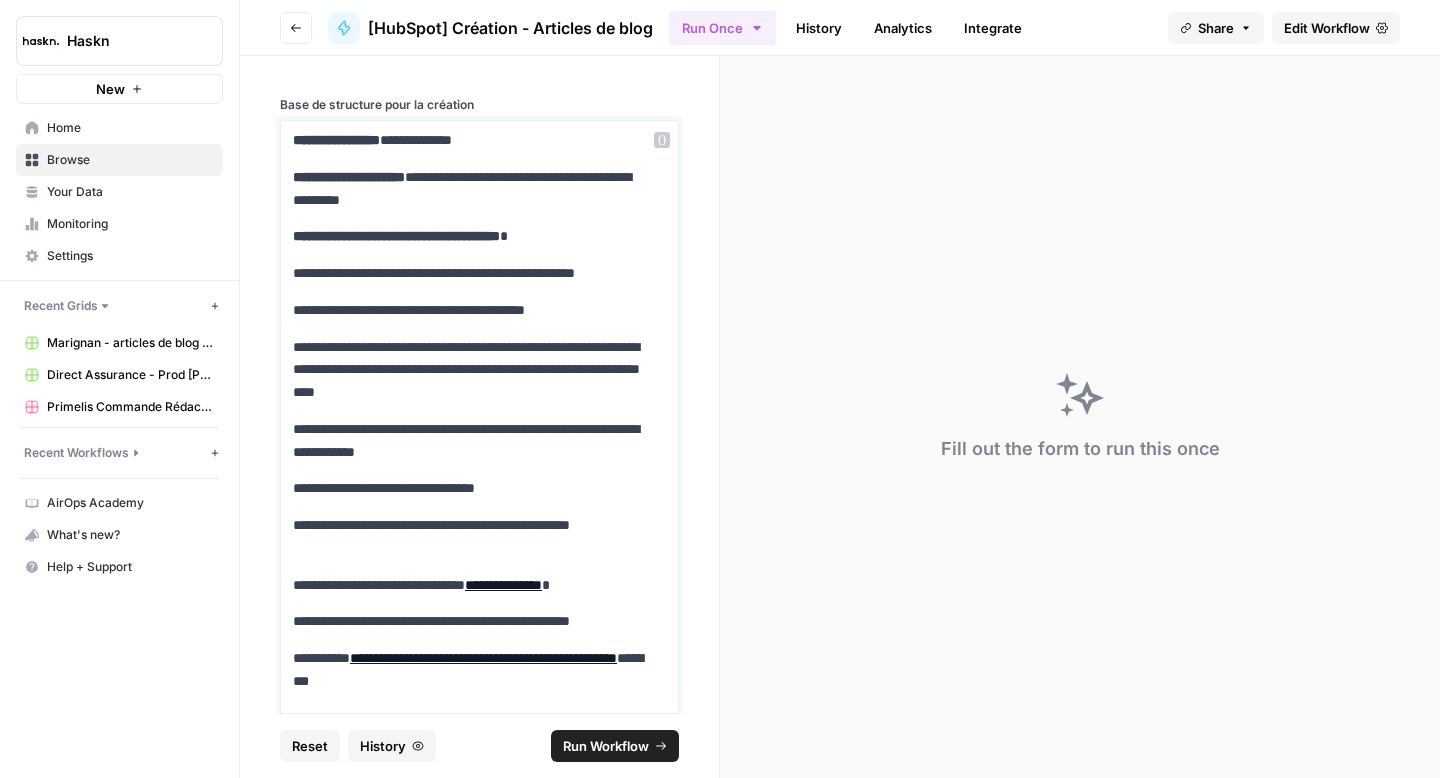 click on "**********" at bounding box center [472, 488] 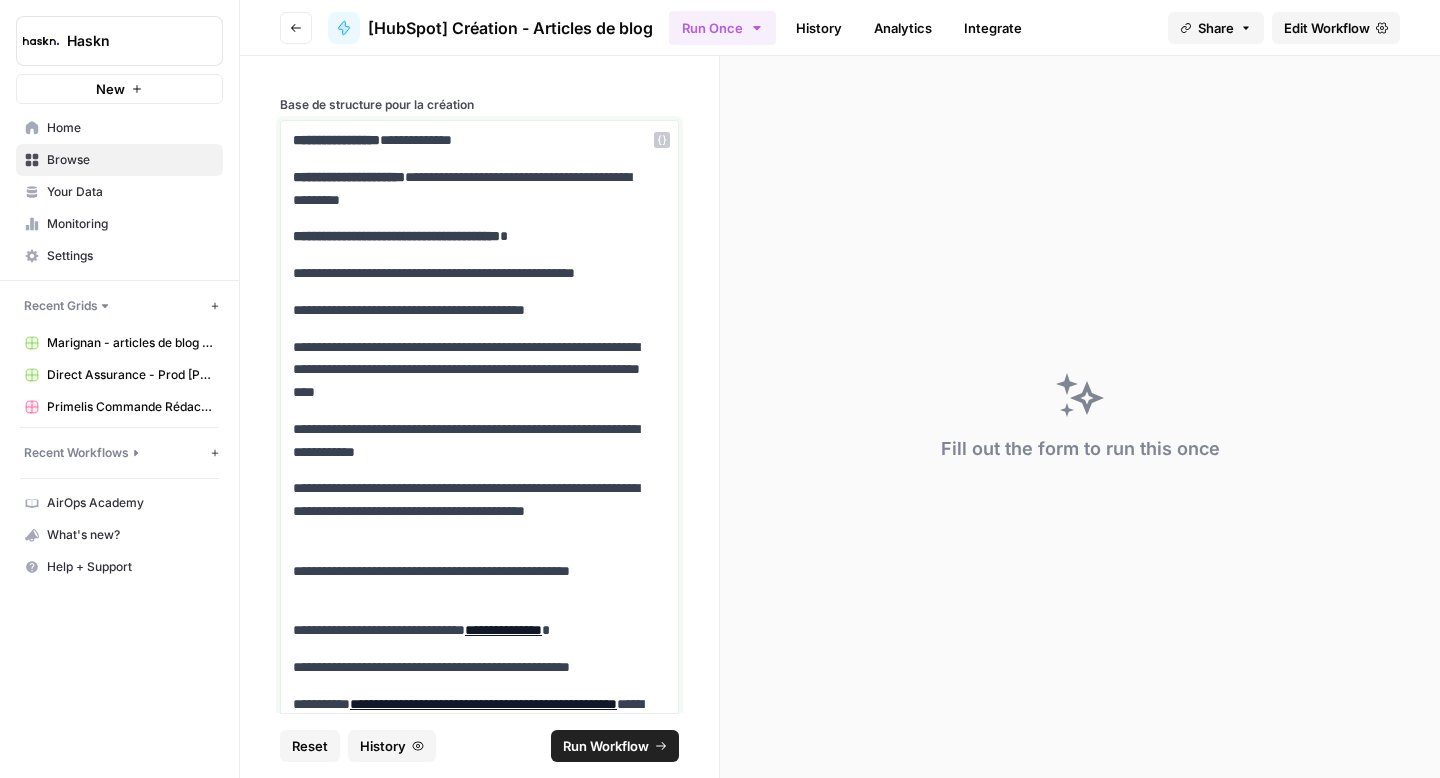 click on "**********" at bounding box center (472, 370) 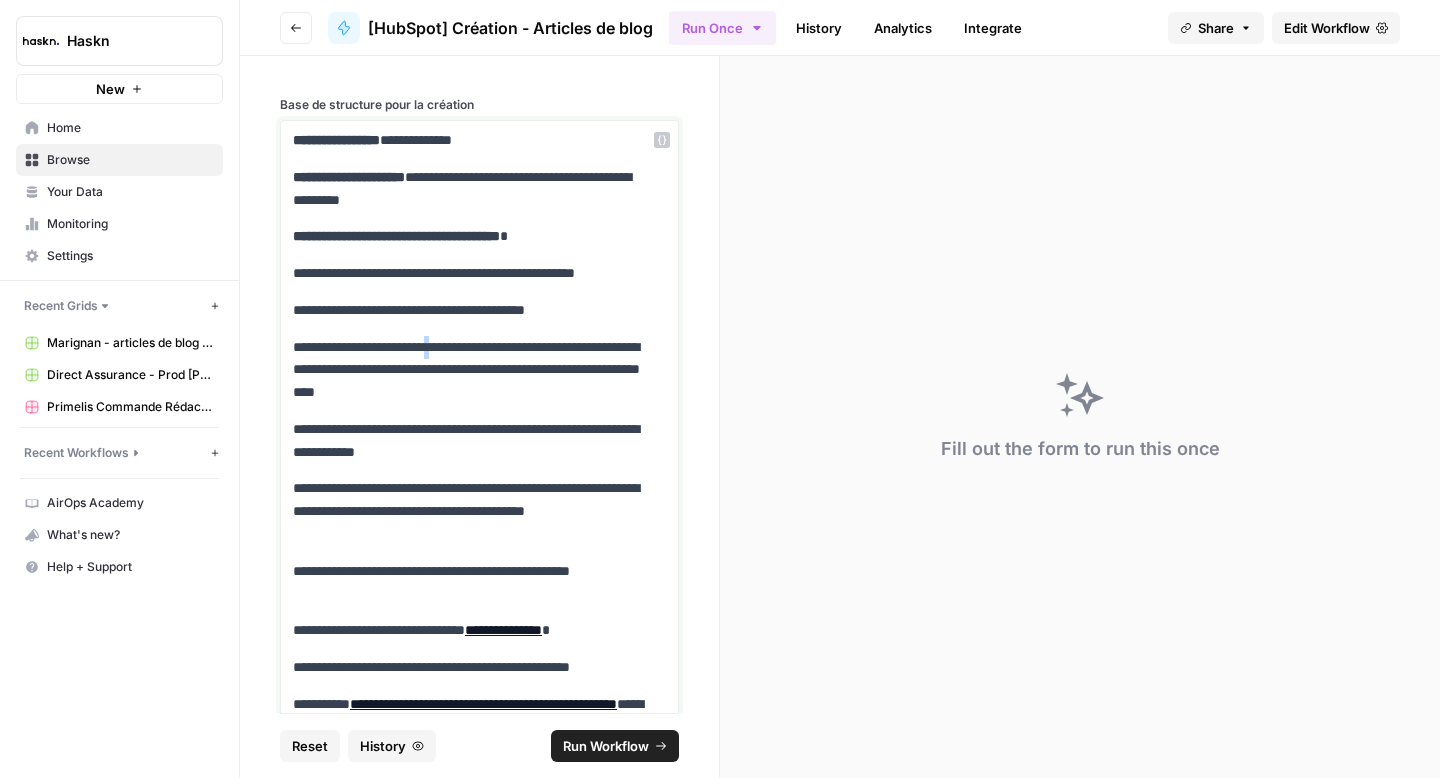 click on "**********" at bounding box center (472, 370) 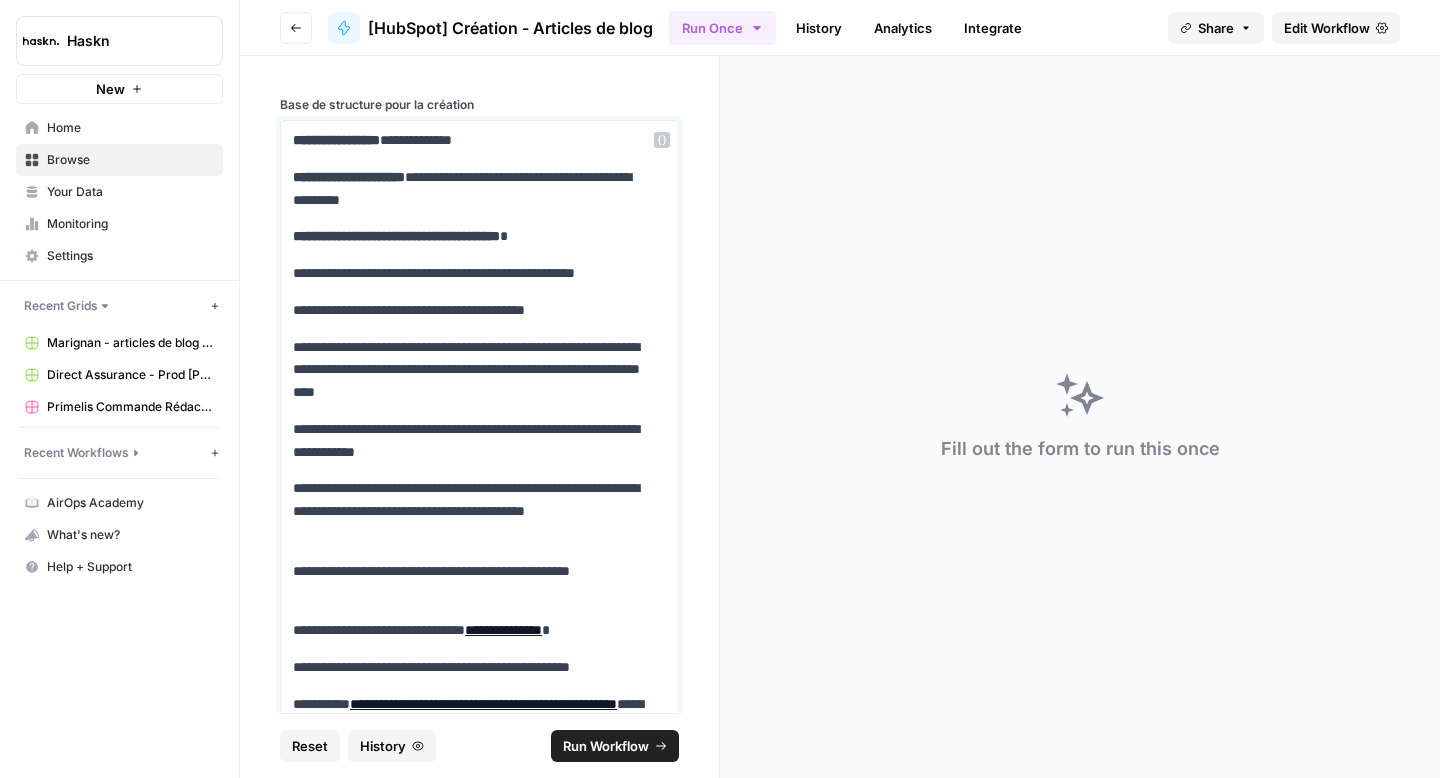 click on "**********" at bounding box center (472, 370) 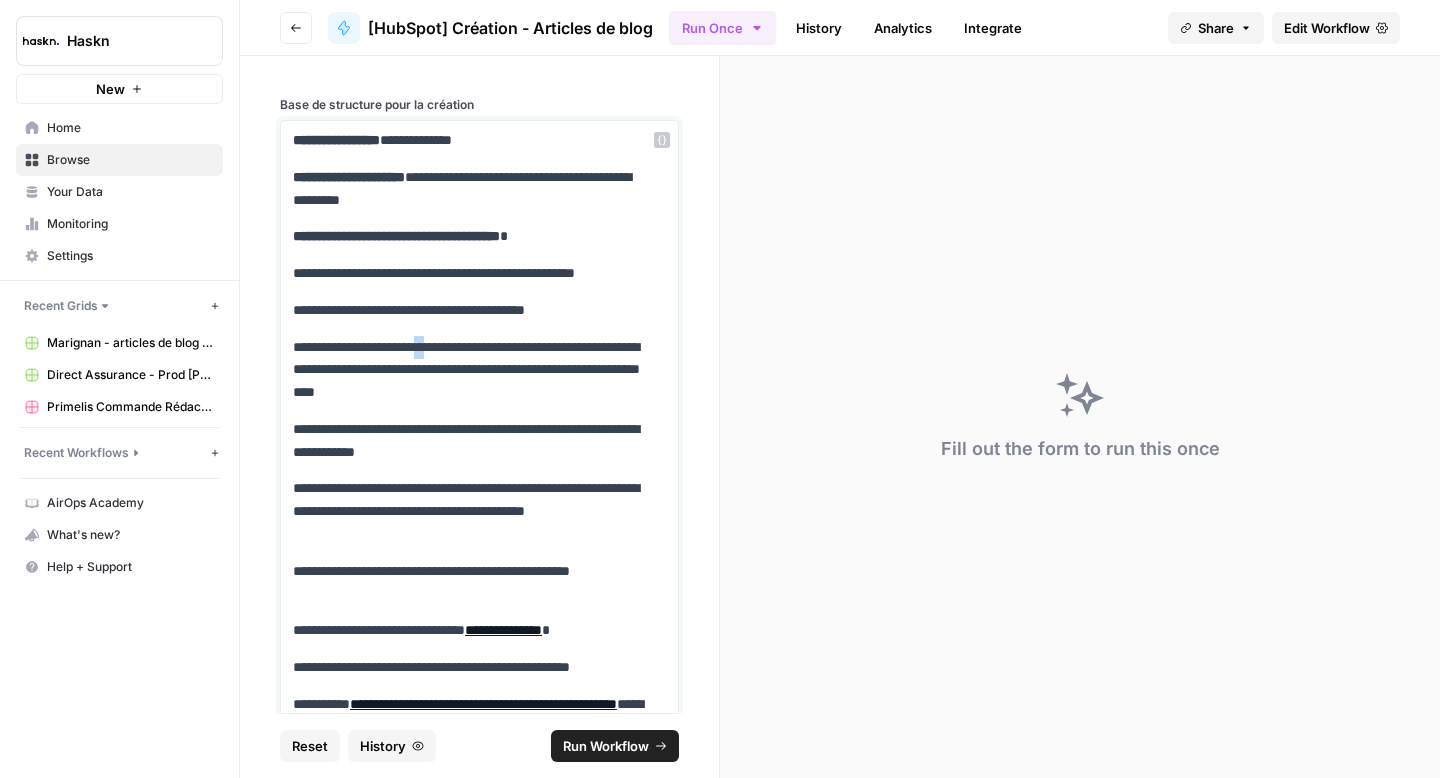 click on "**********" at bounding box center (472, 370) 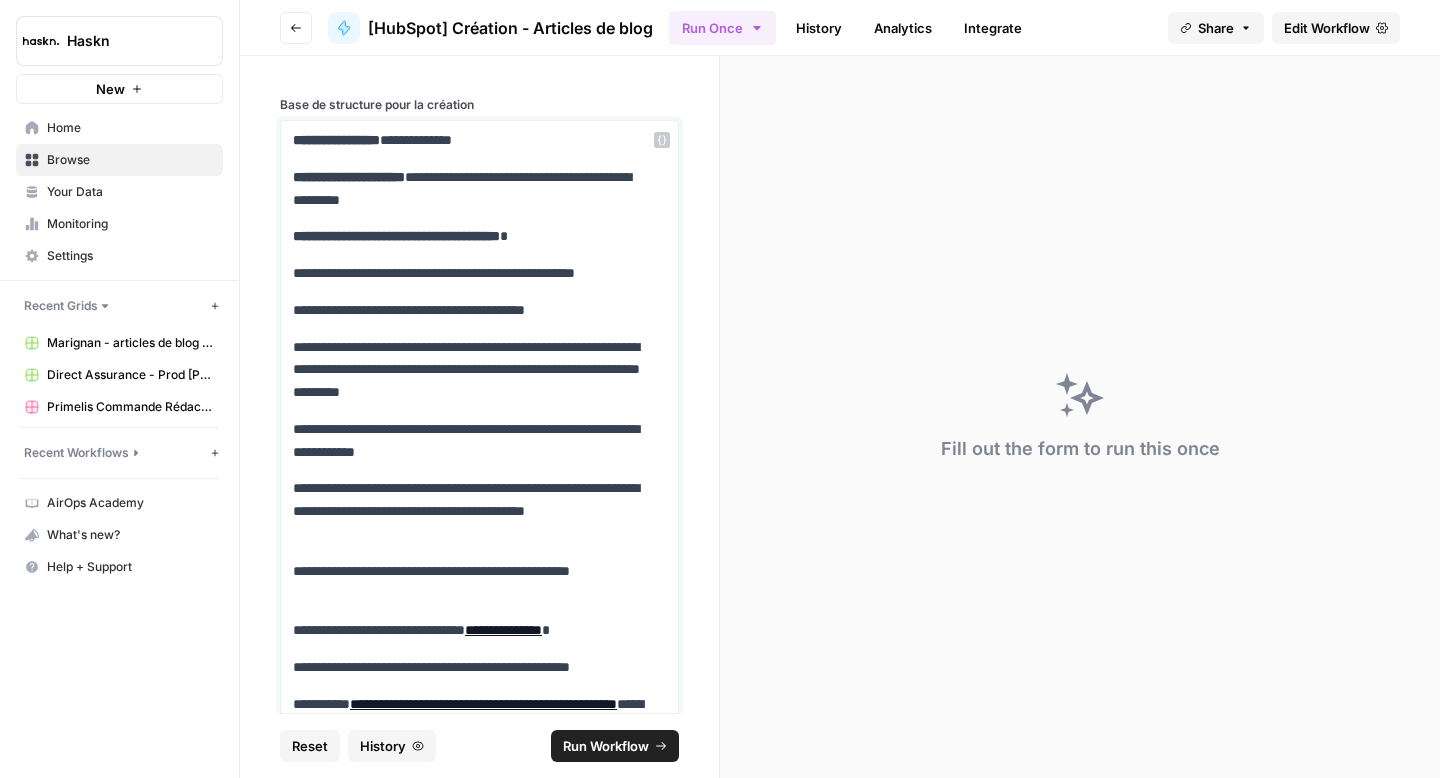 click on "**********" at bounding box center [472, 370] 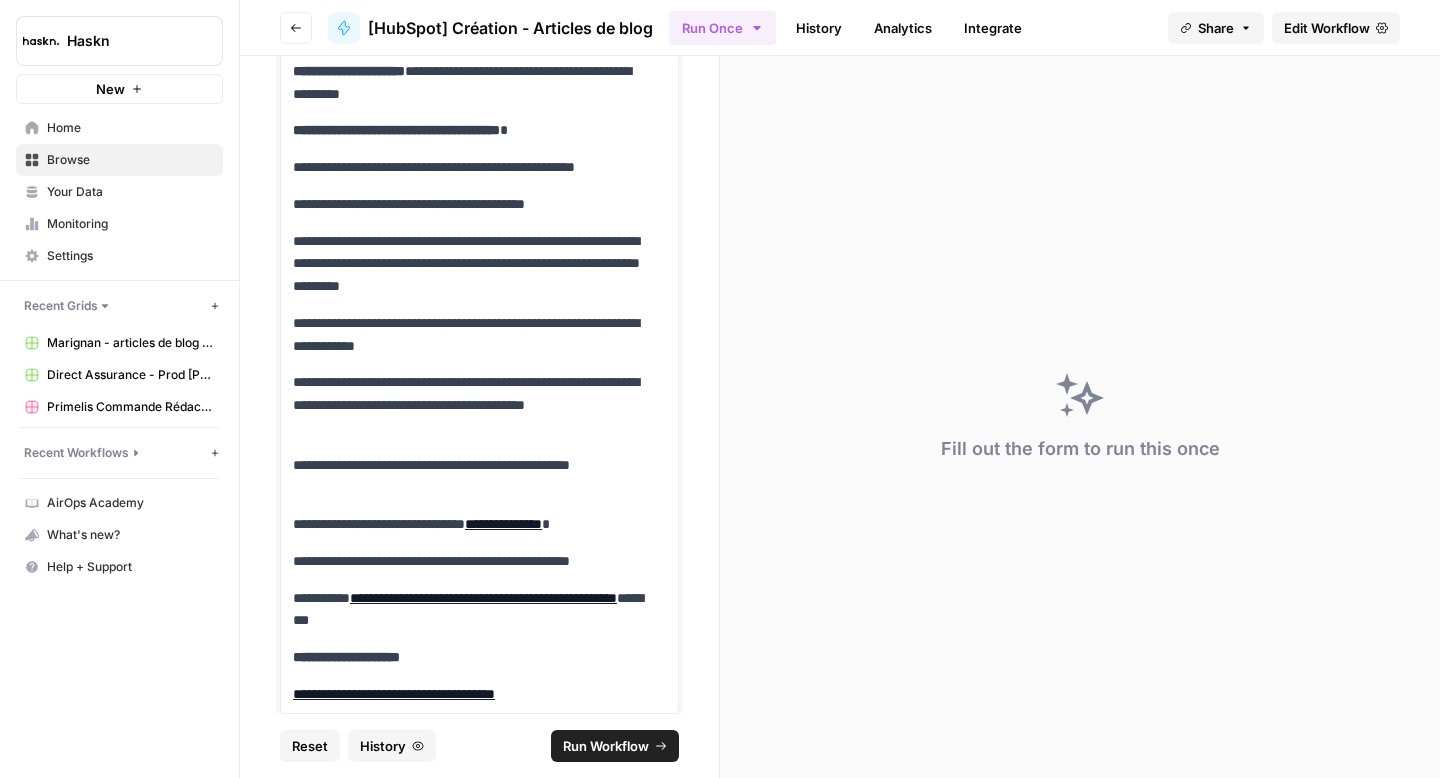 scroll, scrollTop: 120, scrollLeft: 0, axis: vertical 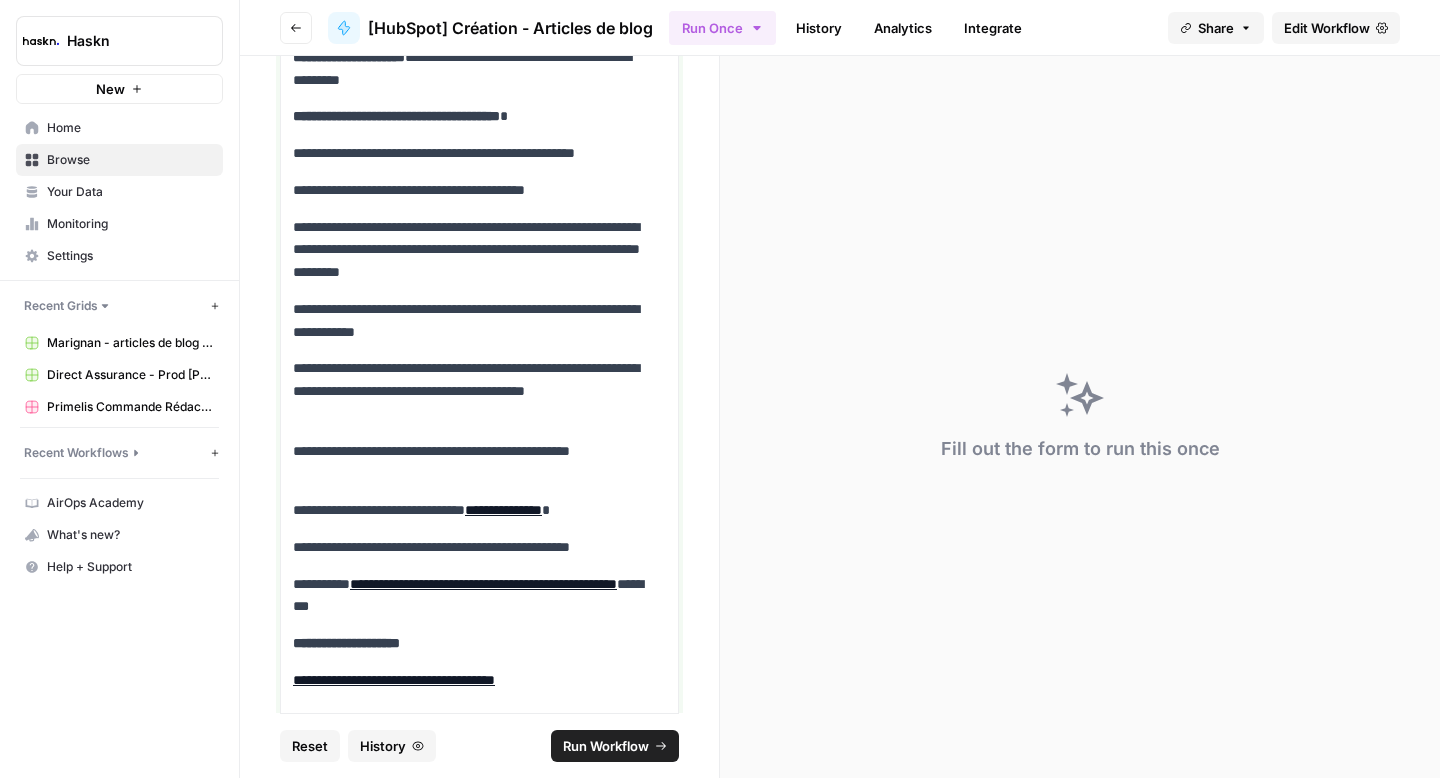 click on "**********" at bounding box center (472, 250) 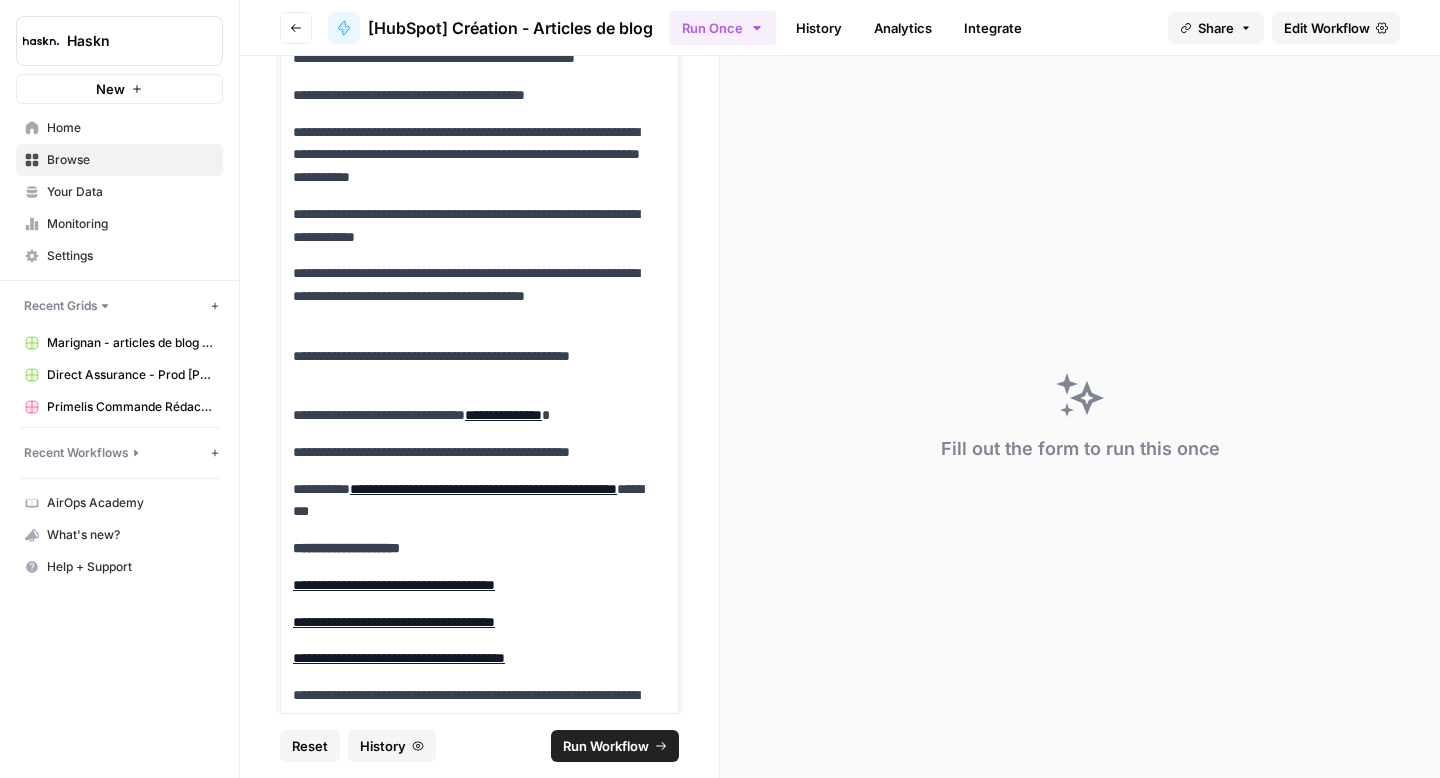 scroll, scrollTop: 220, scrollLeft: 0, axis: vertical 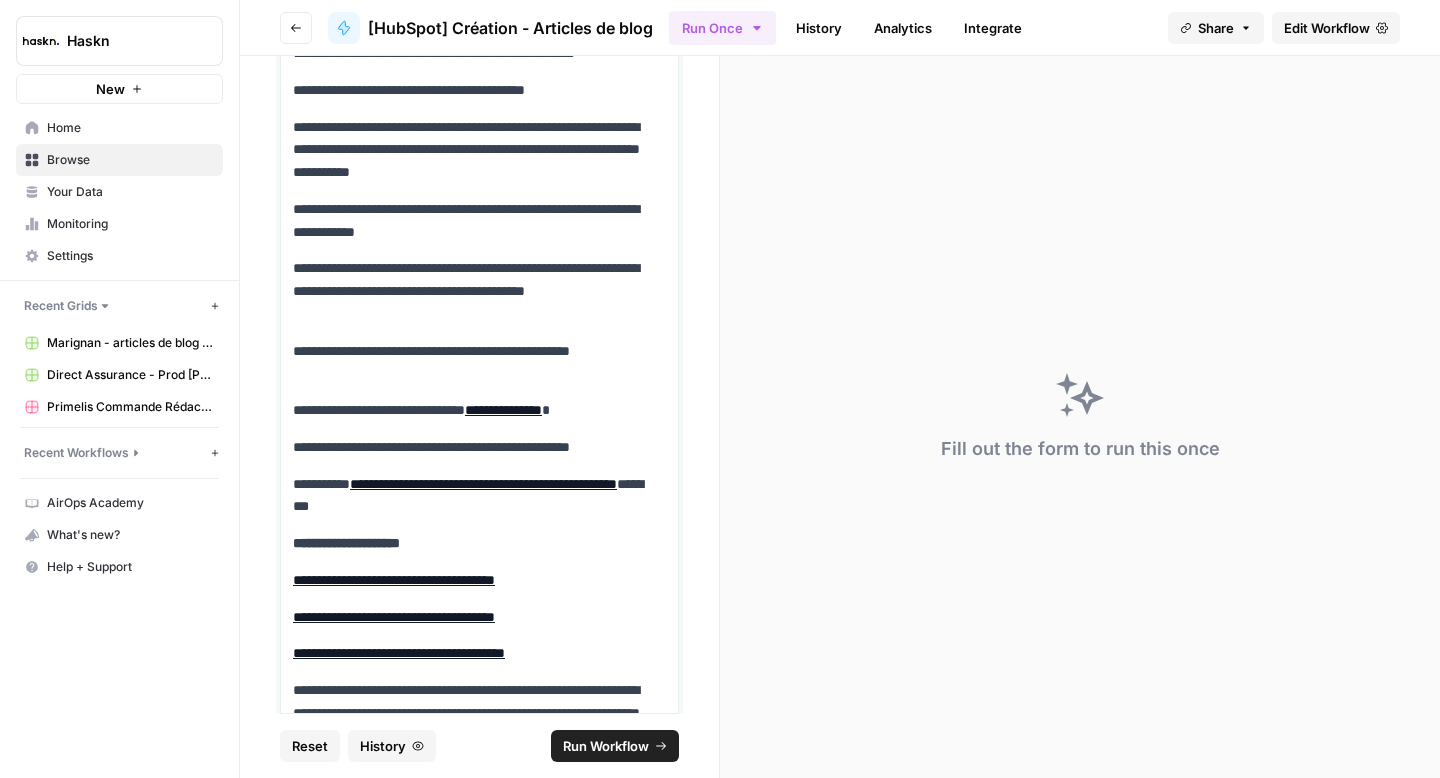 click on "**********" at bounding box center [472, 410] 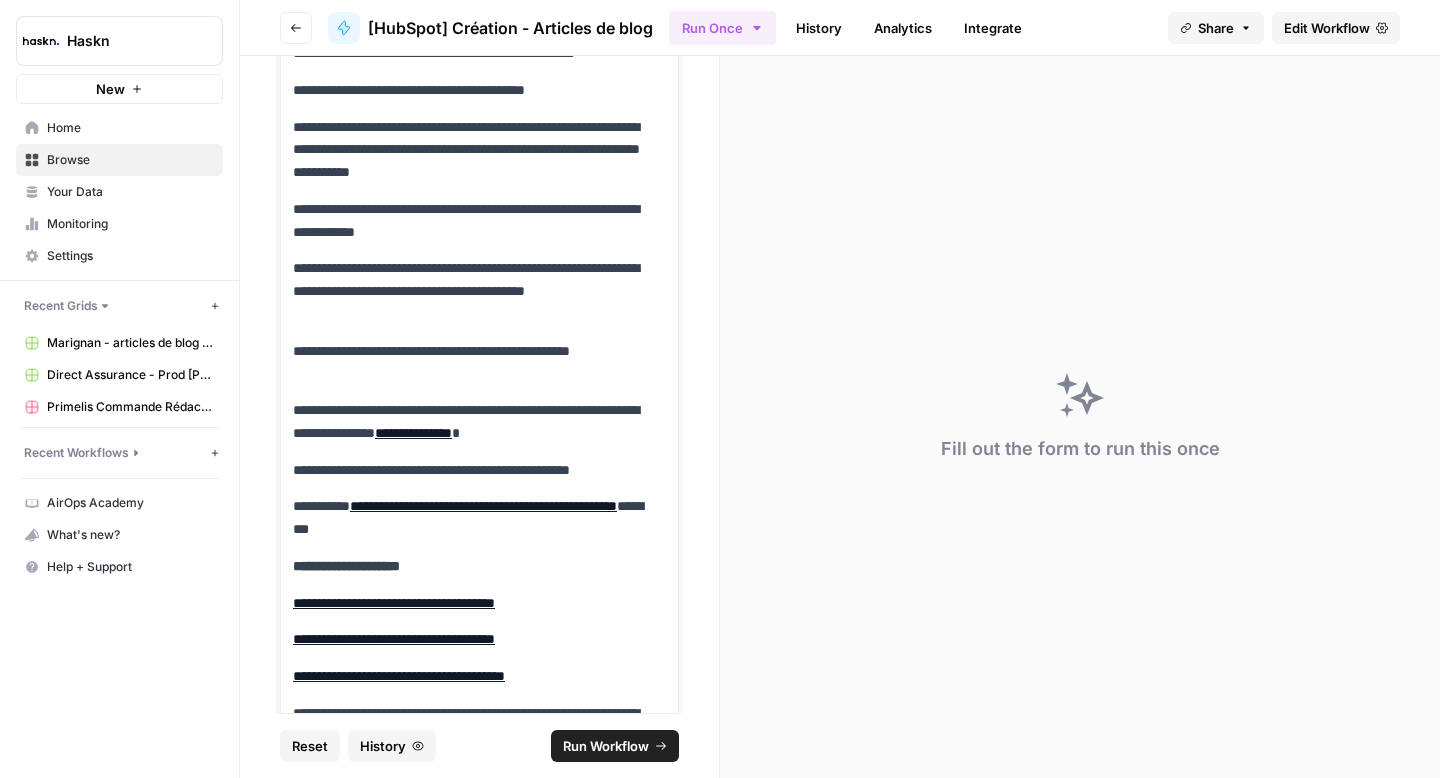 click on "**********" at bounding box center (472, 422) 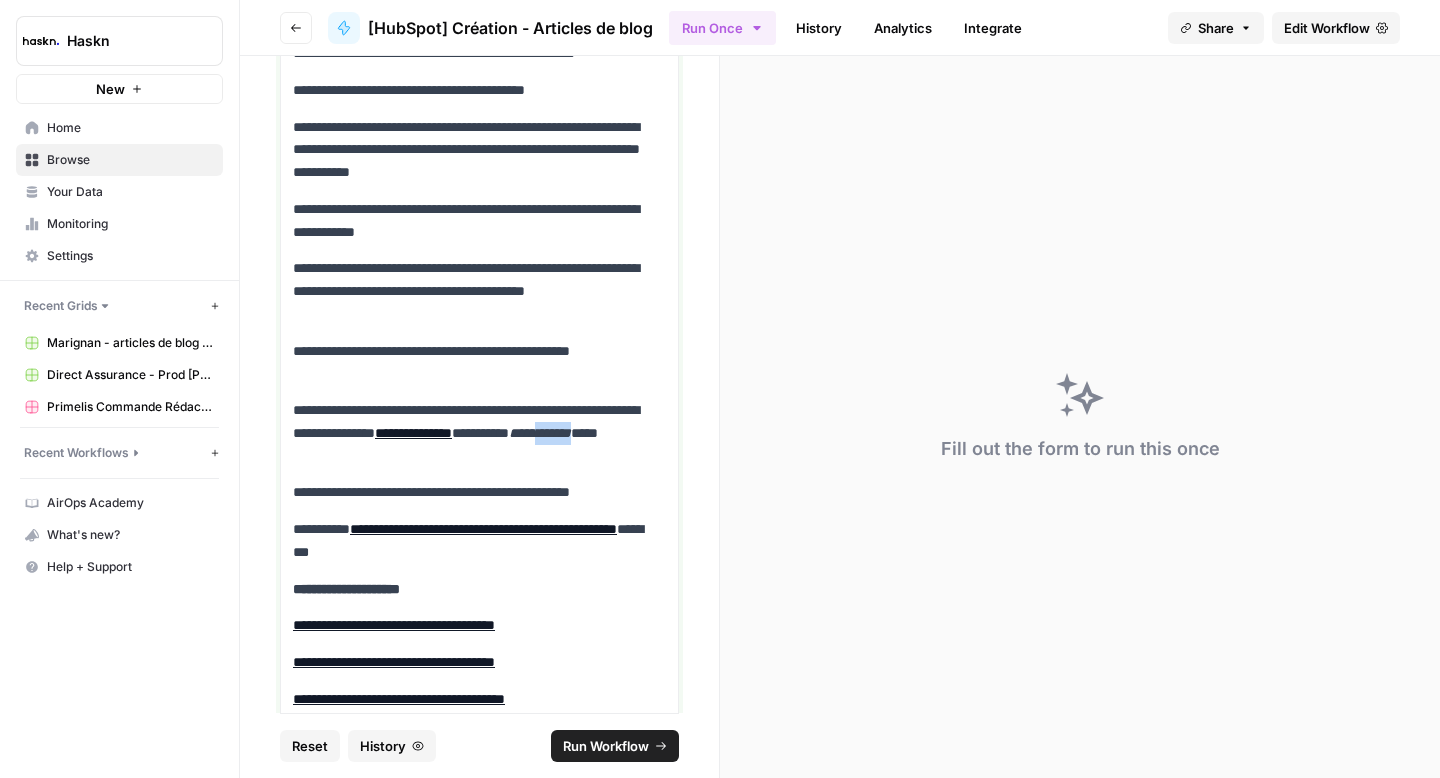 drag, startPoint x: 419, startPoint y: 451, endPoint x: 383, endPoint y: 456, distance: 36.345562 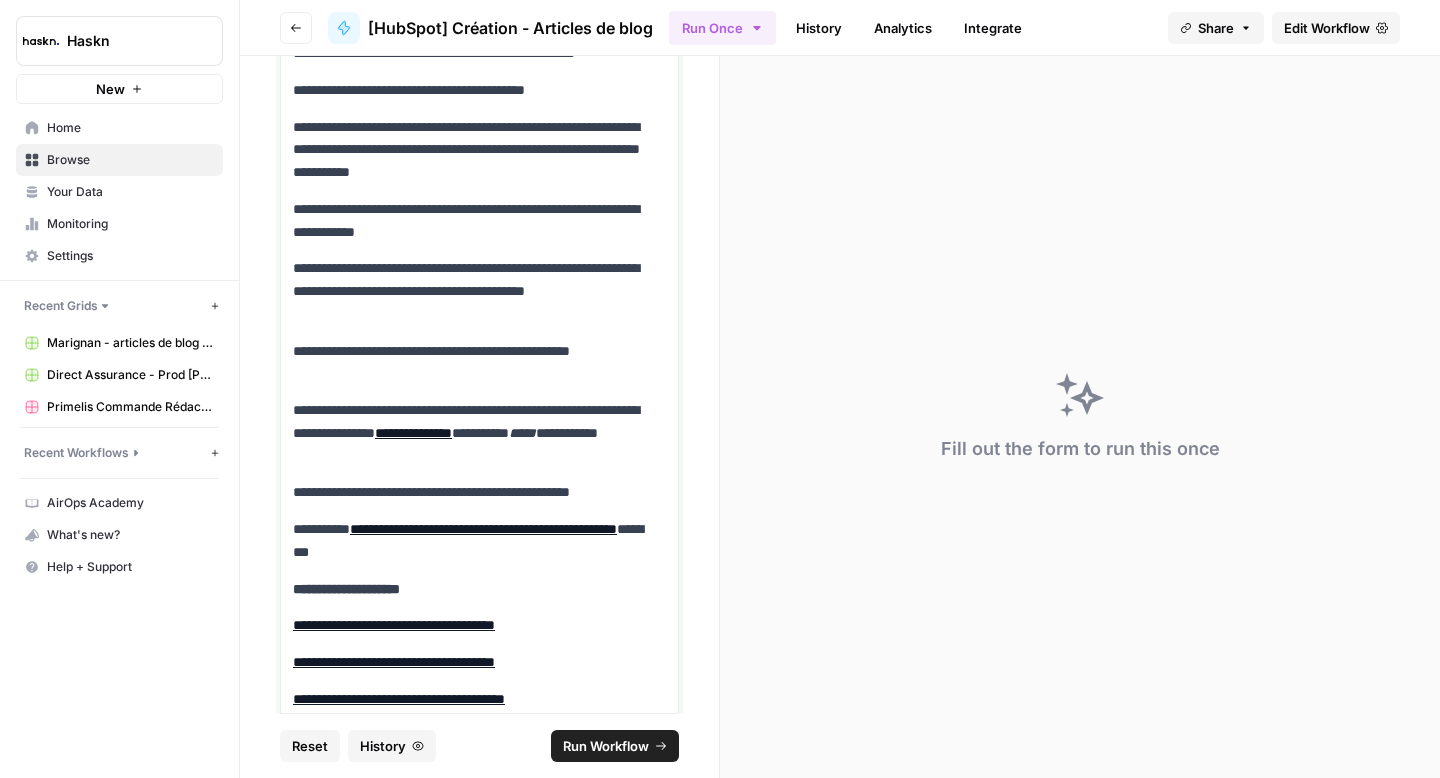 drag, startPoint x: 340, startPoint y: 455, endPoint x: 354, endPoint y: 452, distance: 14.3178215 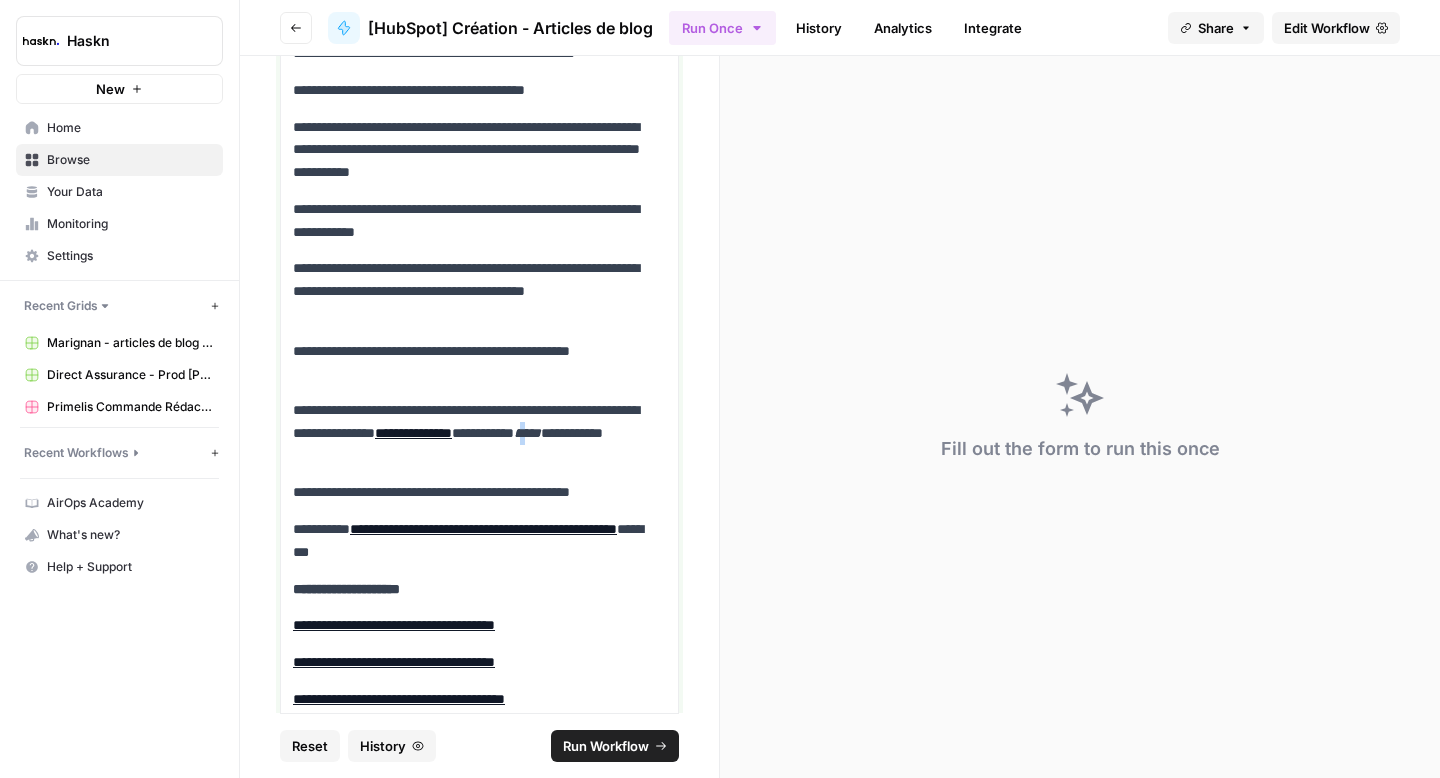 drag, startPoint x: 364, startPoint y: 460, endPoint x: 352, endPoint y: 461, distance: 12.0415945 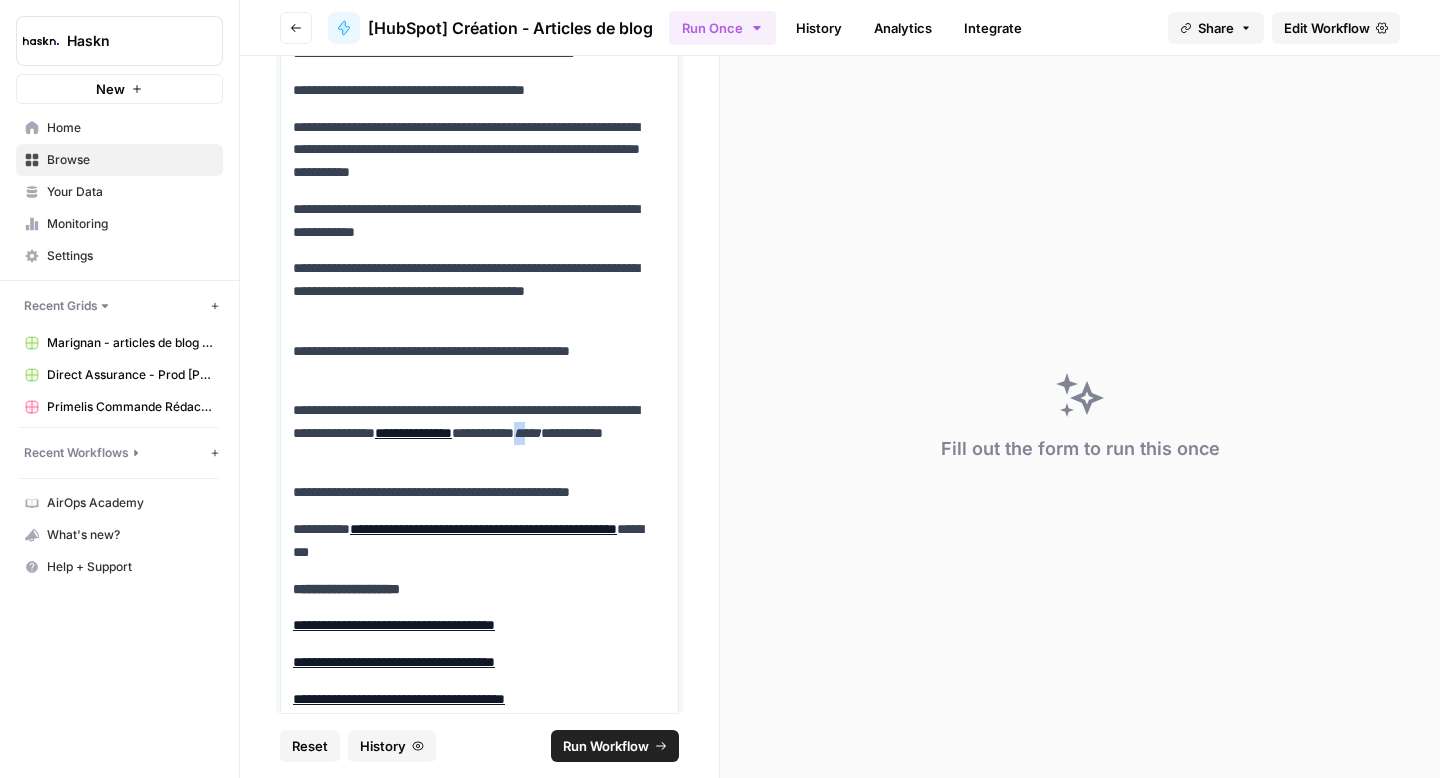 drag, startPoint x: 363, startPoint y: 456, endPoint x: 349, endPoint y: 456, distance: 14 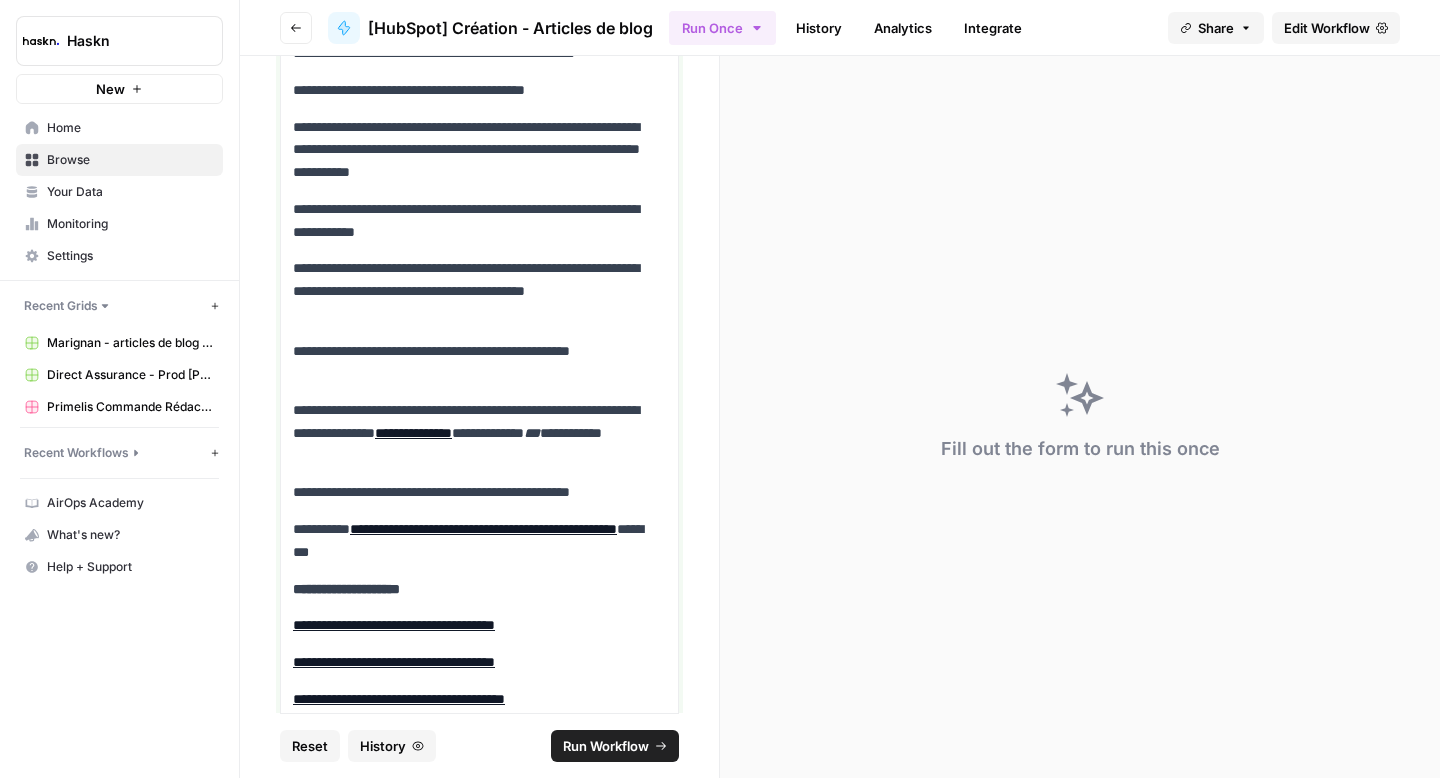 click on "***" at bounding box center [532, 433] 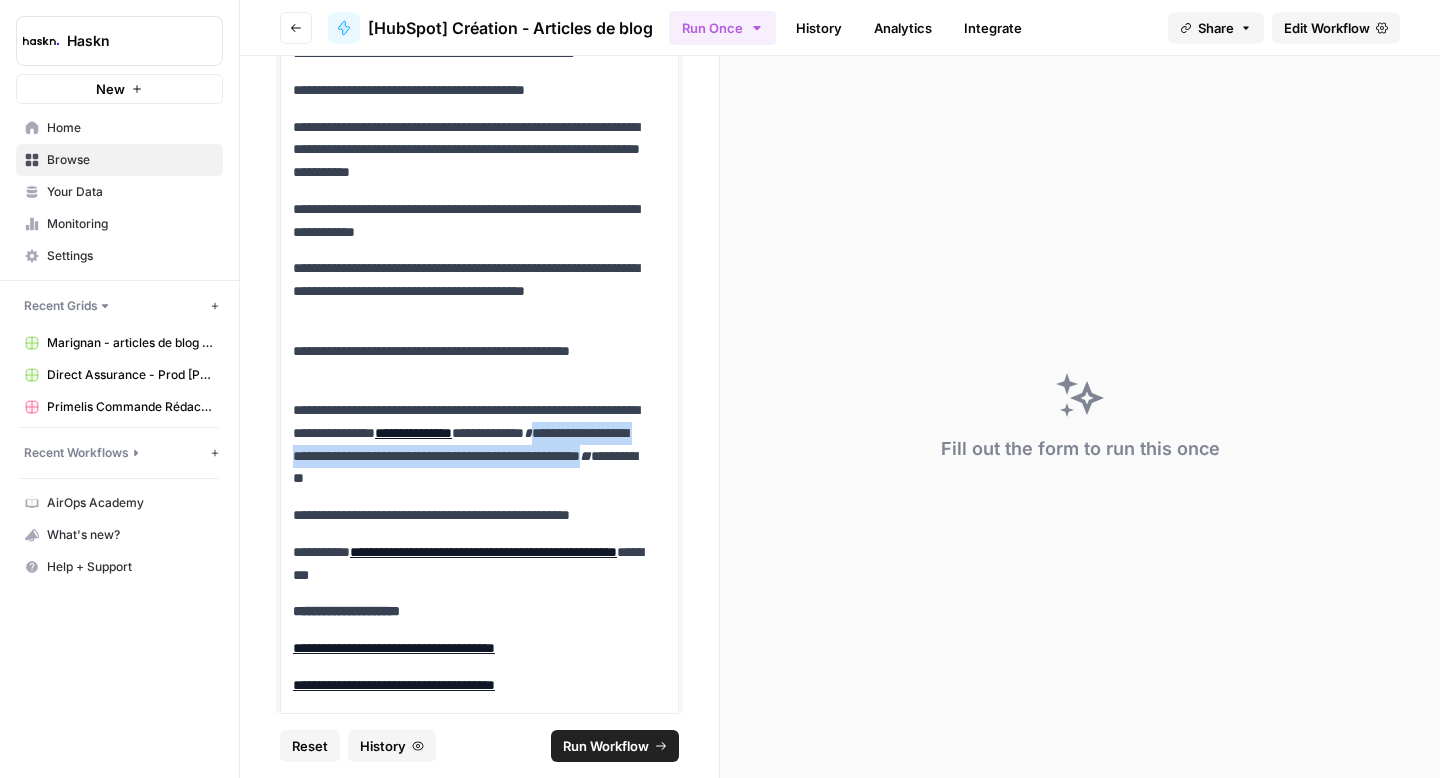 drag, startPoint x: 557, startPoint y: 479, endPoint x: 374, endPoint y: 466, distance: 183.46117 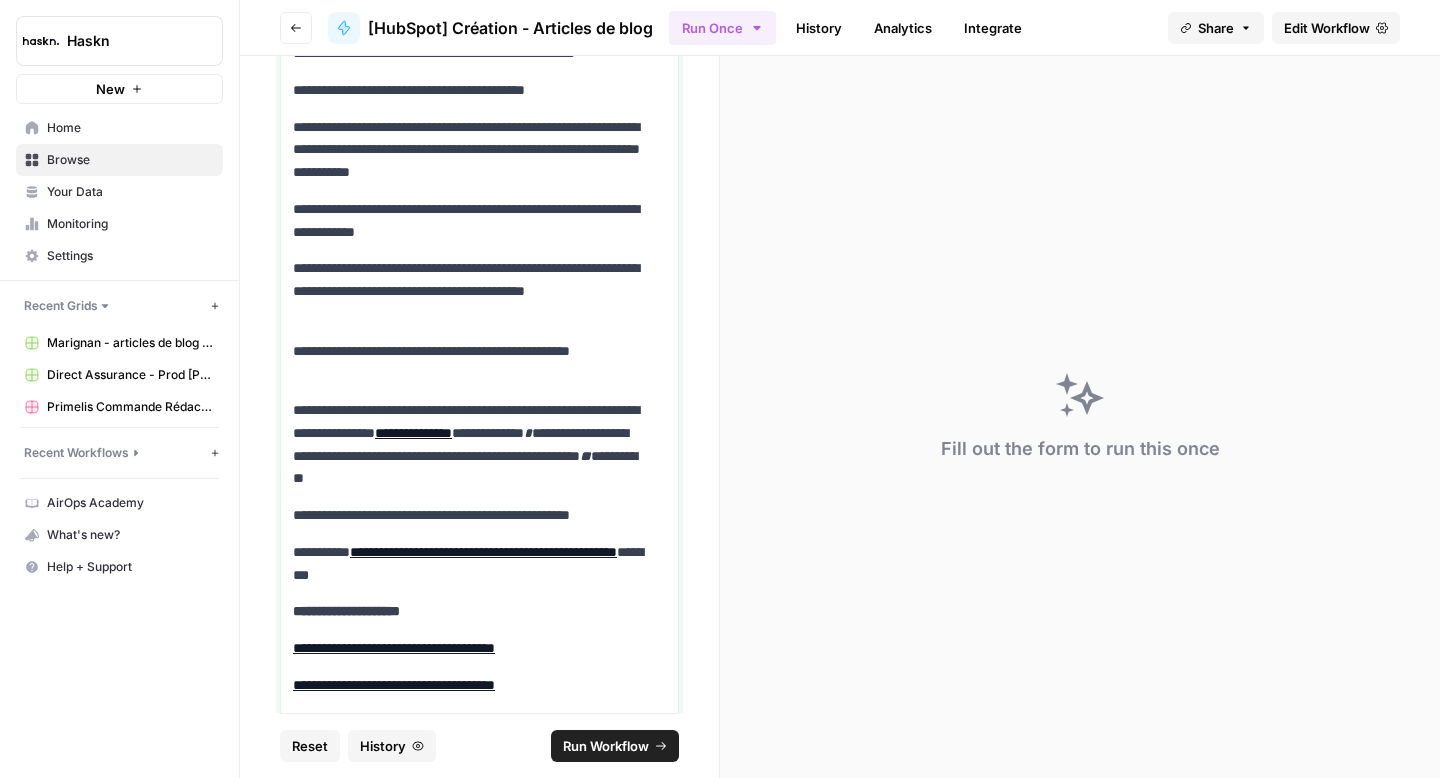scroll, scrollTop: 9857, scrollLeft: 0, axis: vertical 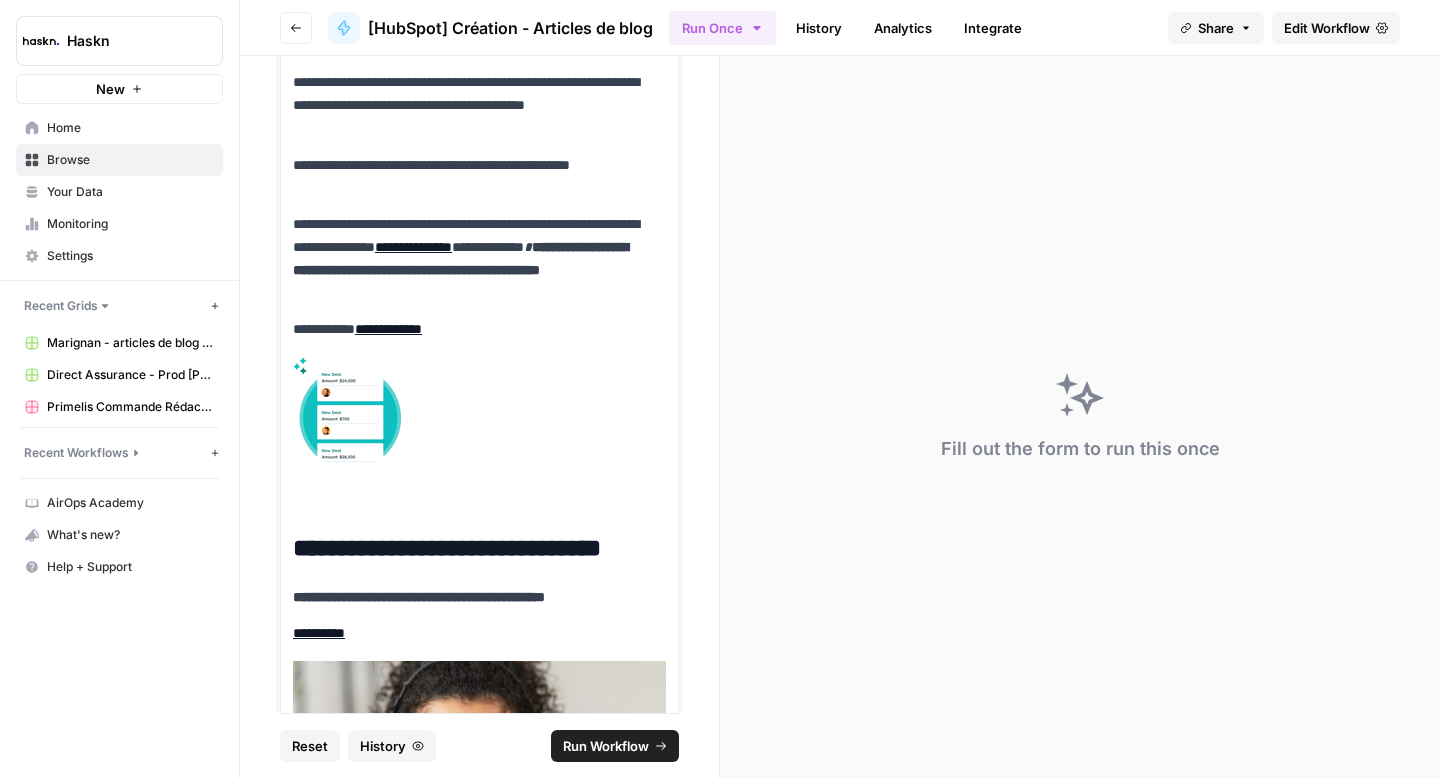 click on "**********" at bounding box center [472, 258] 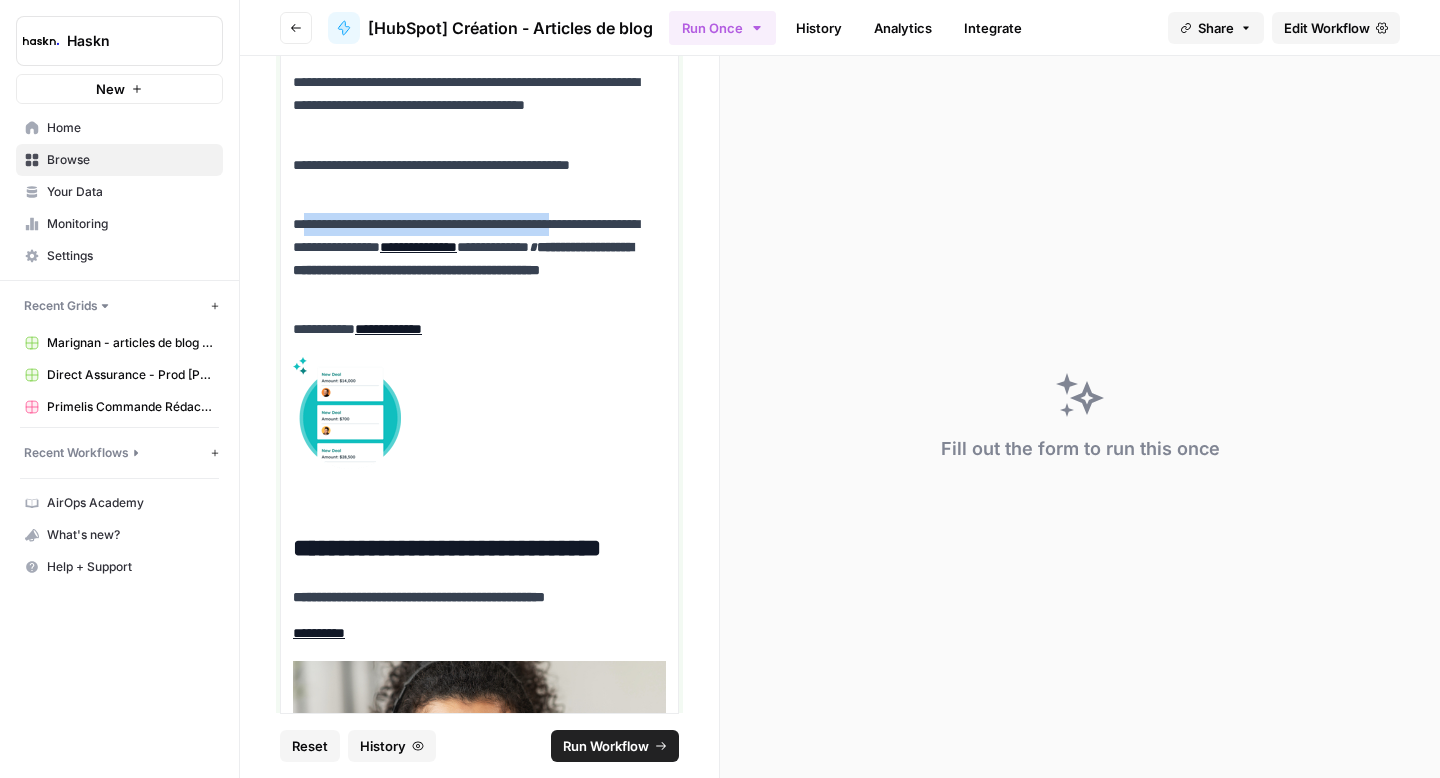 drag, startPoint x: 623, startPoint y: 224, endPoint x: 308, endPoint y: 231, distance: 315.07776 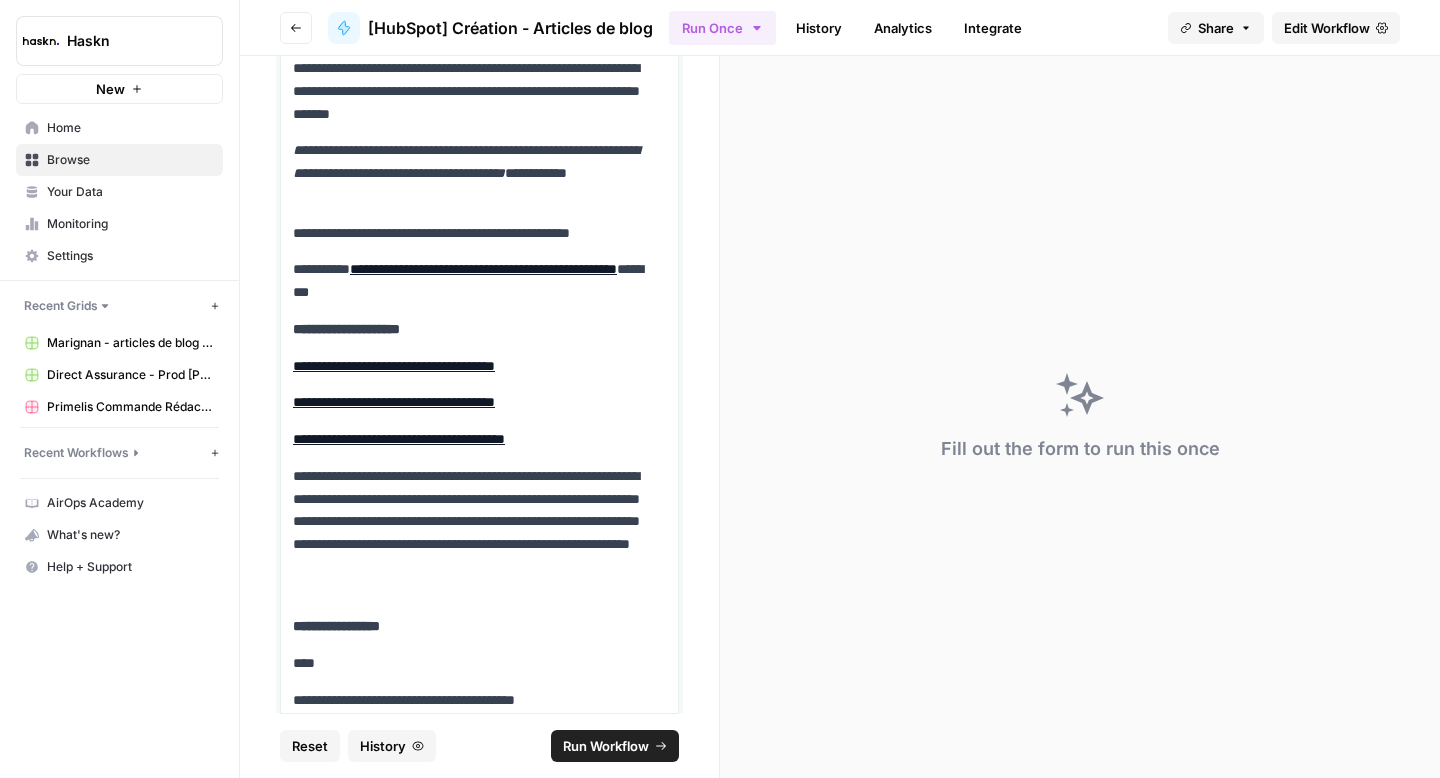 scroll, scrollTop: 12807, scrollLeft: 0, axis: vertical 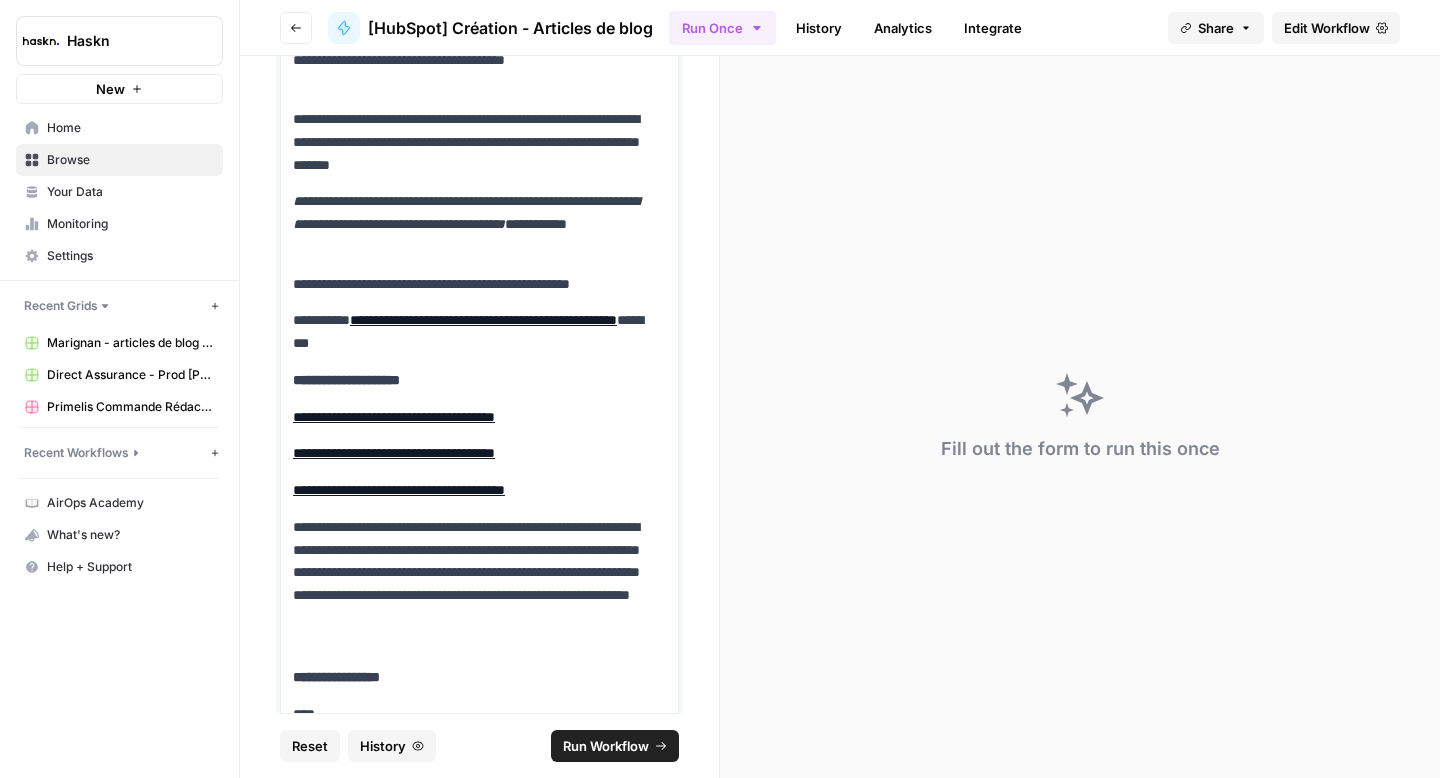 click on "**********" at bounding box center (472, 332) 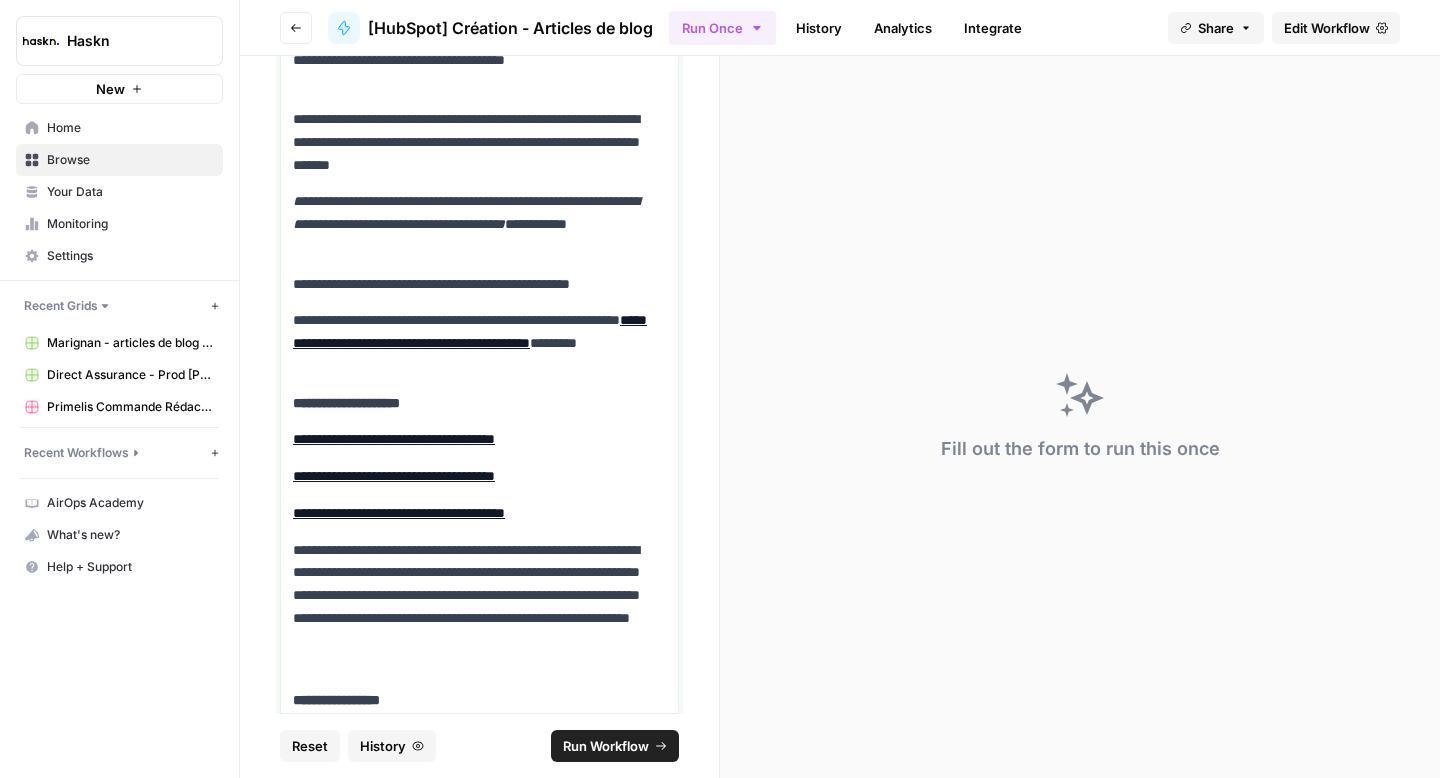 scroll, scrollTop: 12815, scrollLeft: 0, axis: vertical 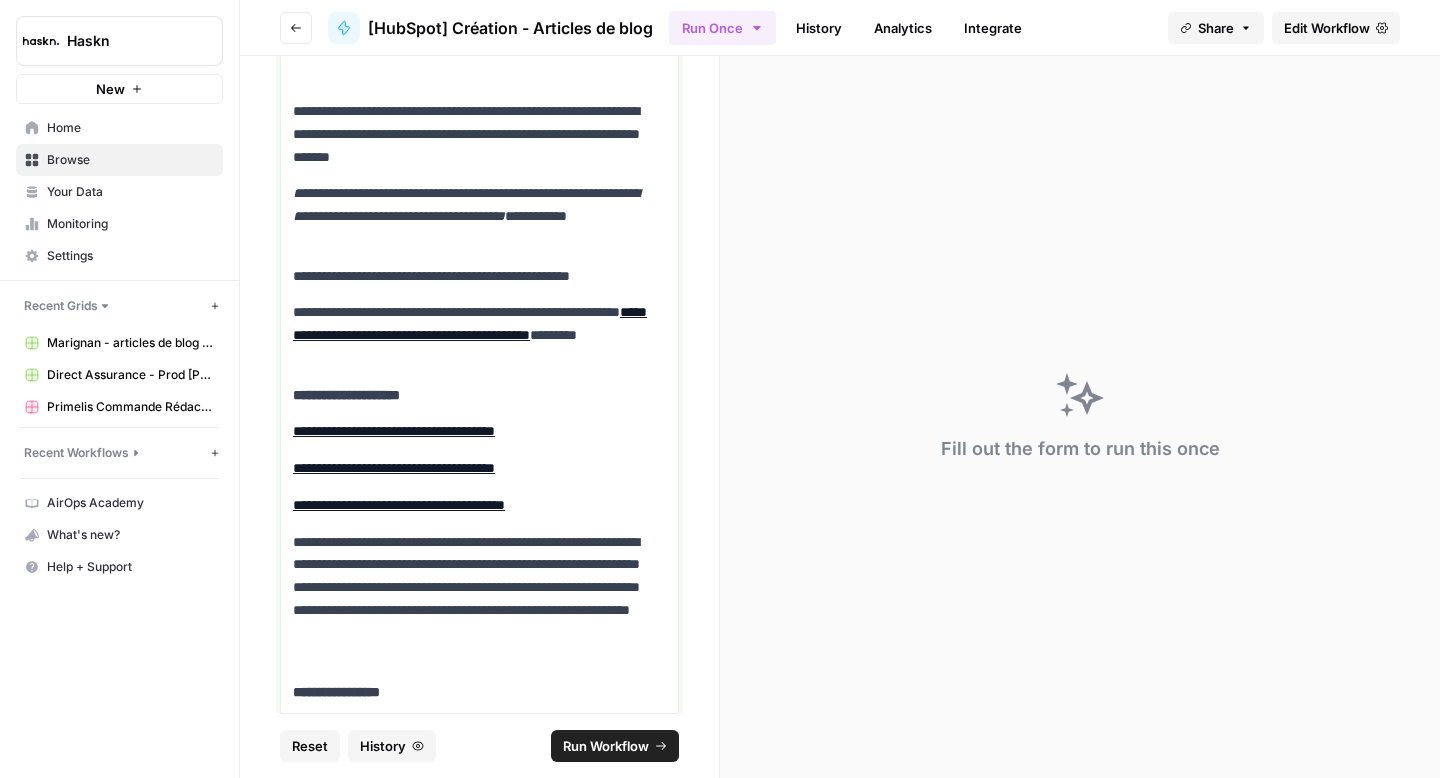 click on "**********" at bounding box center (472, 335) 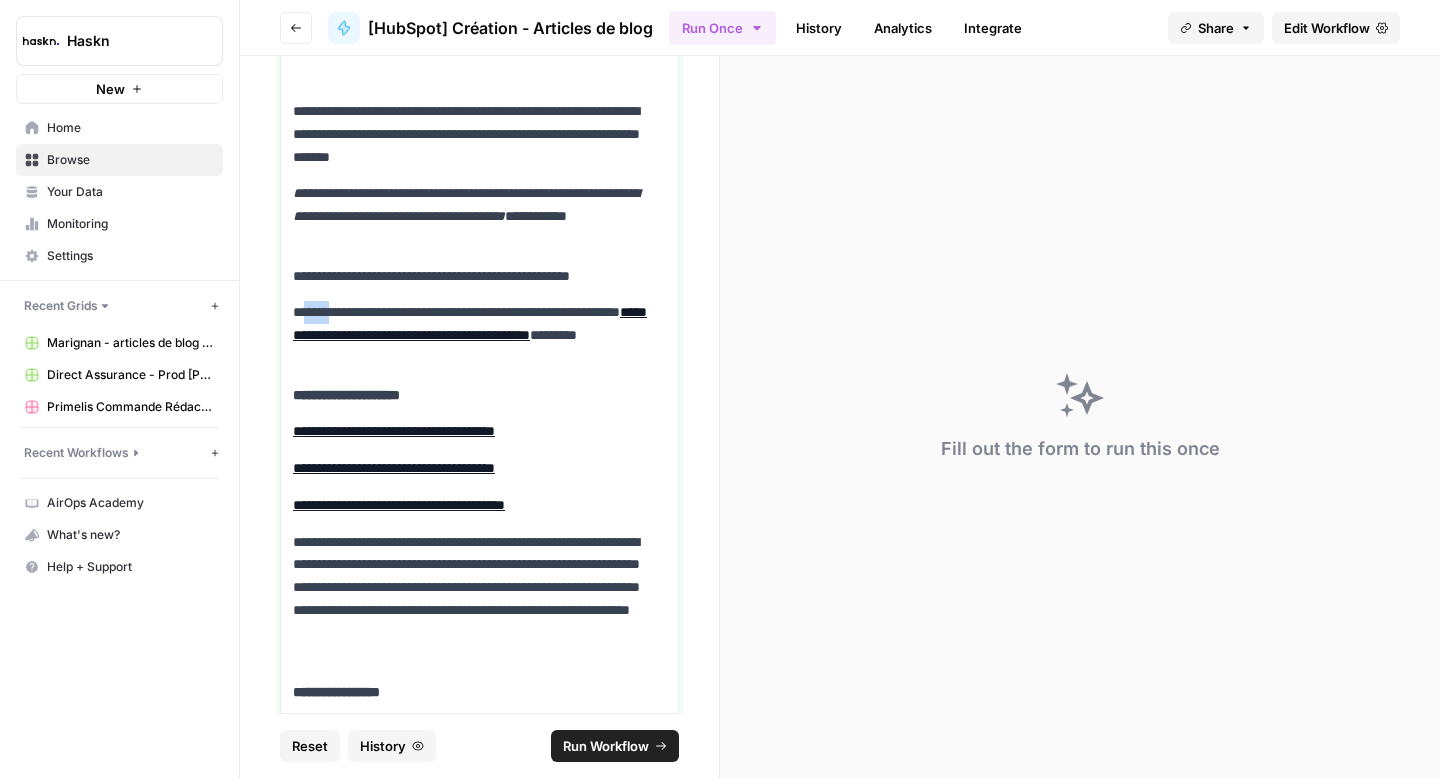 click on "**********" at bounding box center [472, 335] 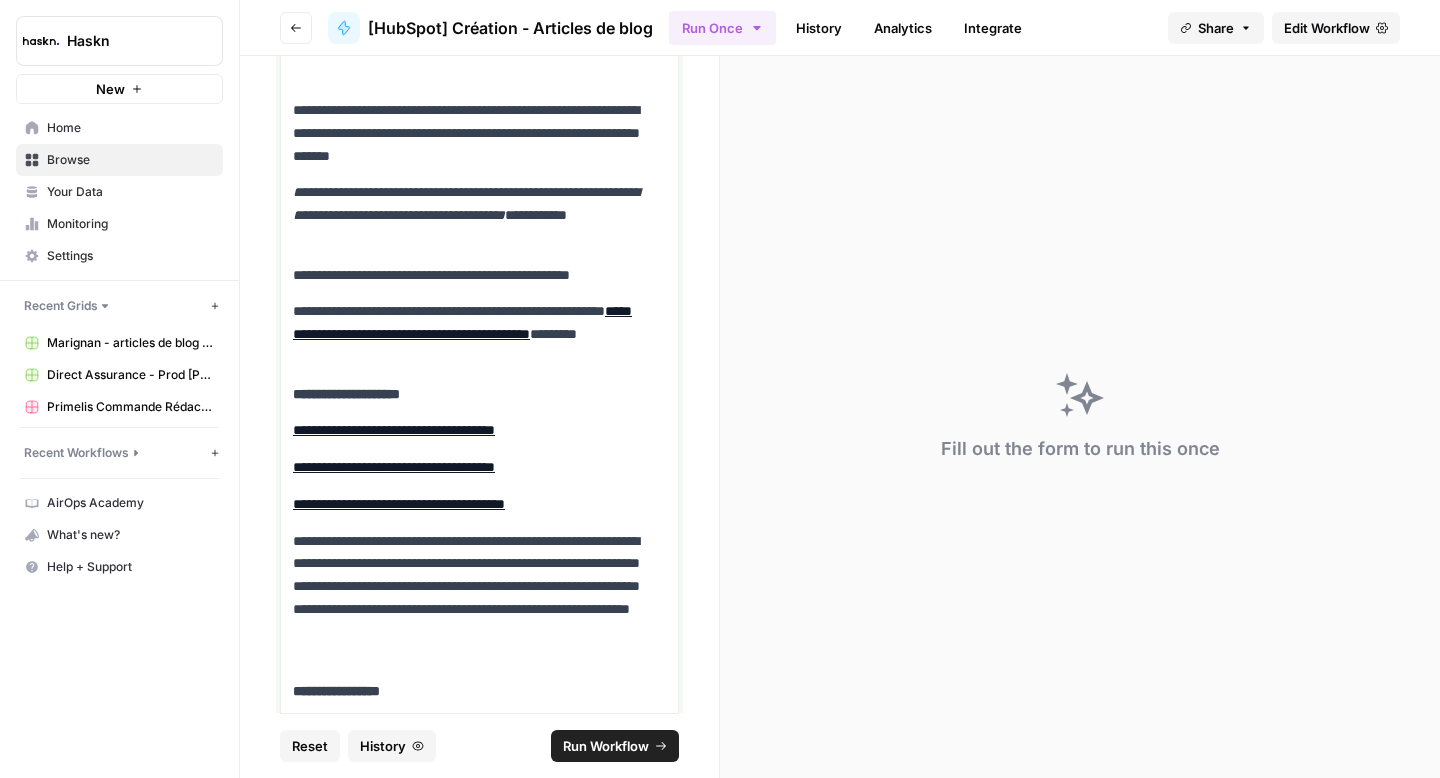 scroll, scrollTop: 12818, scrollLeft: 0, axis: vertical 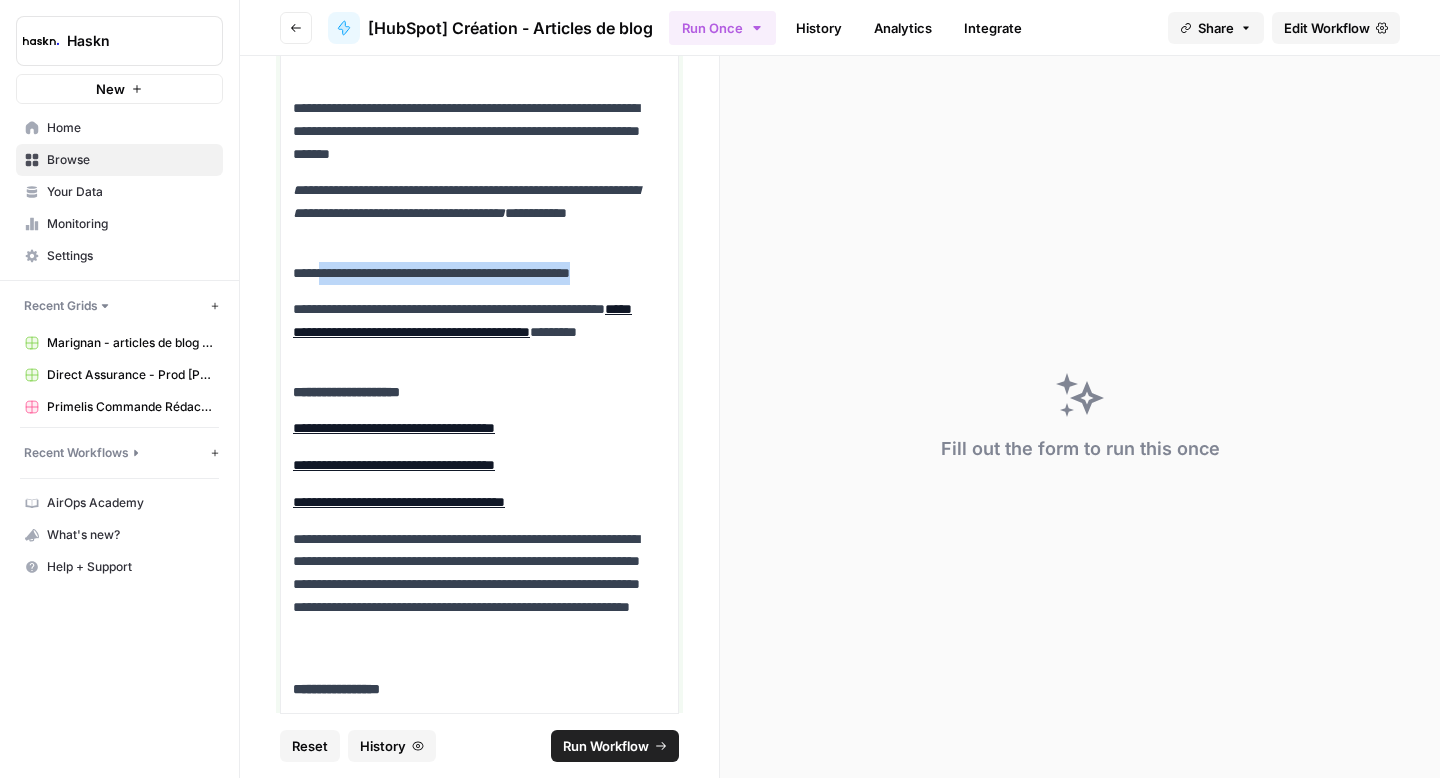 drag, startPoint x: 321, startPoint y: 318, endPoint x: 654, endPoint y: 317, distance: 333.0015 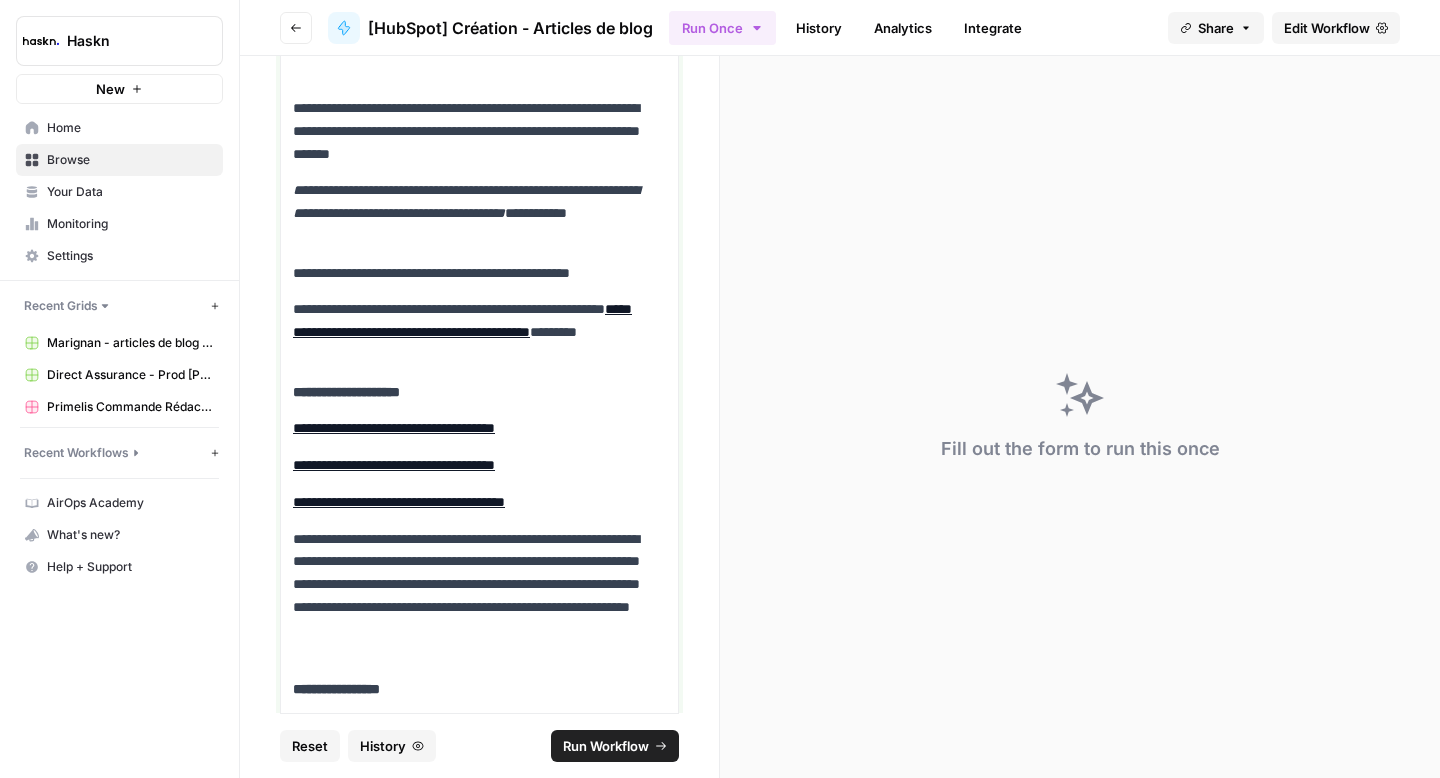 click on "**********" at bounding box center (472, 332) 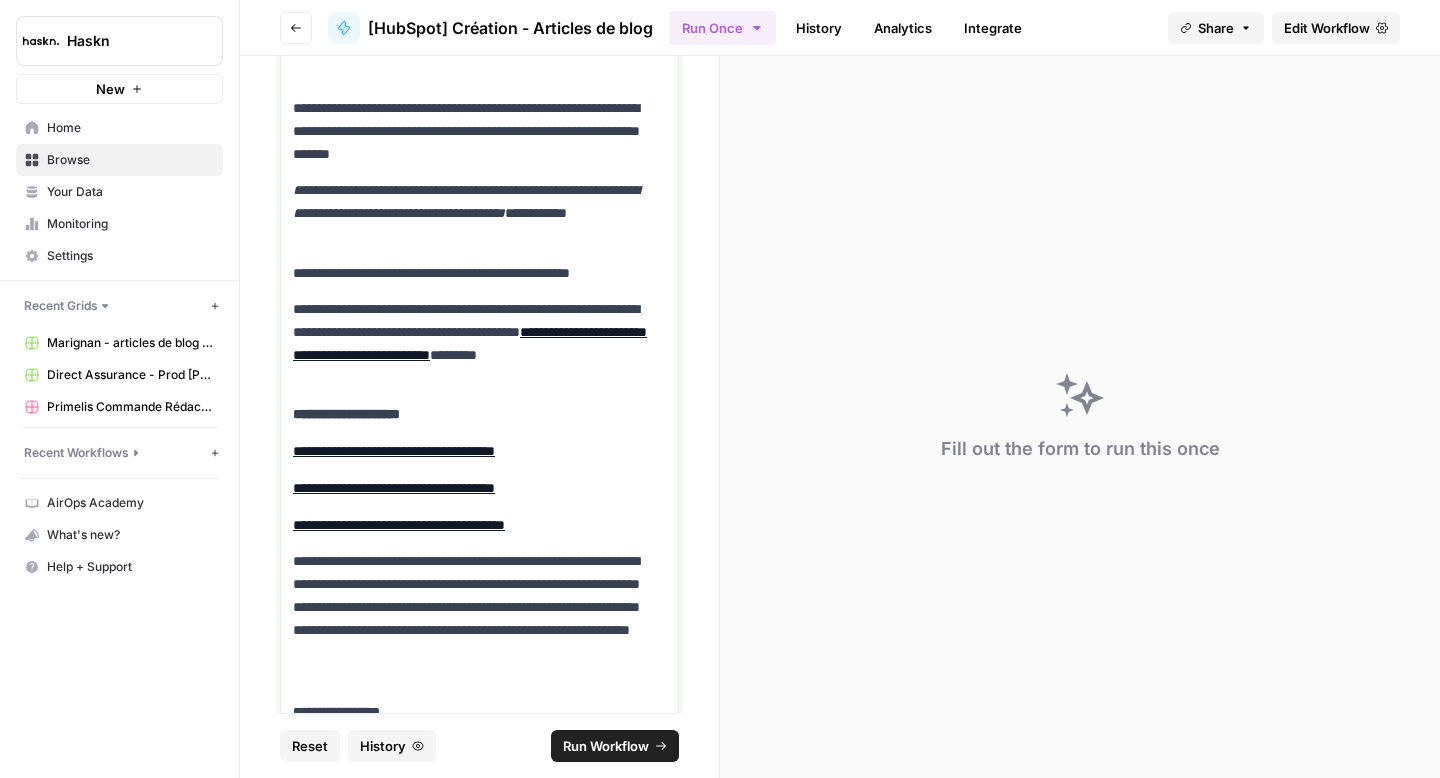 click on "**********" at bounding box center (472, 343) 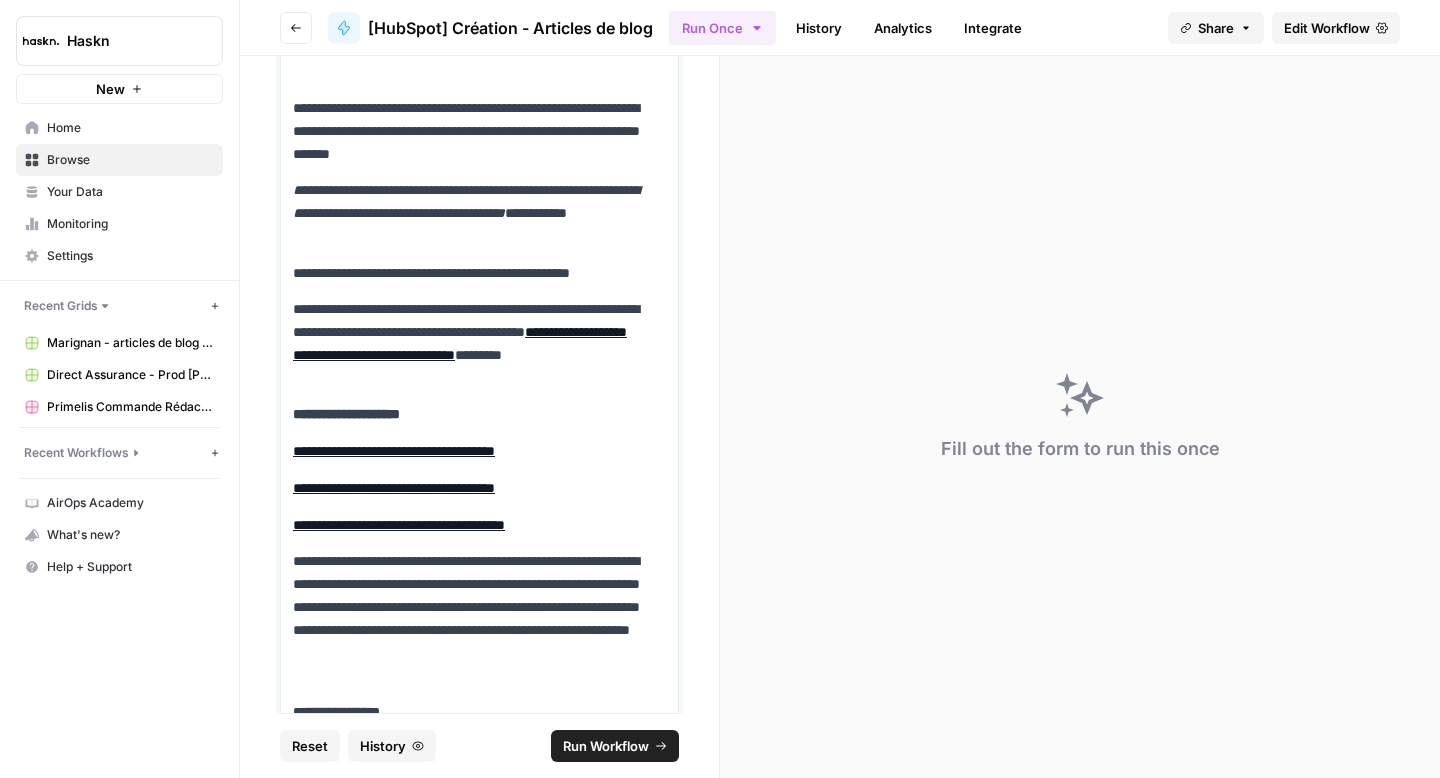 click on "**********" at bounding box center [472, 343] 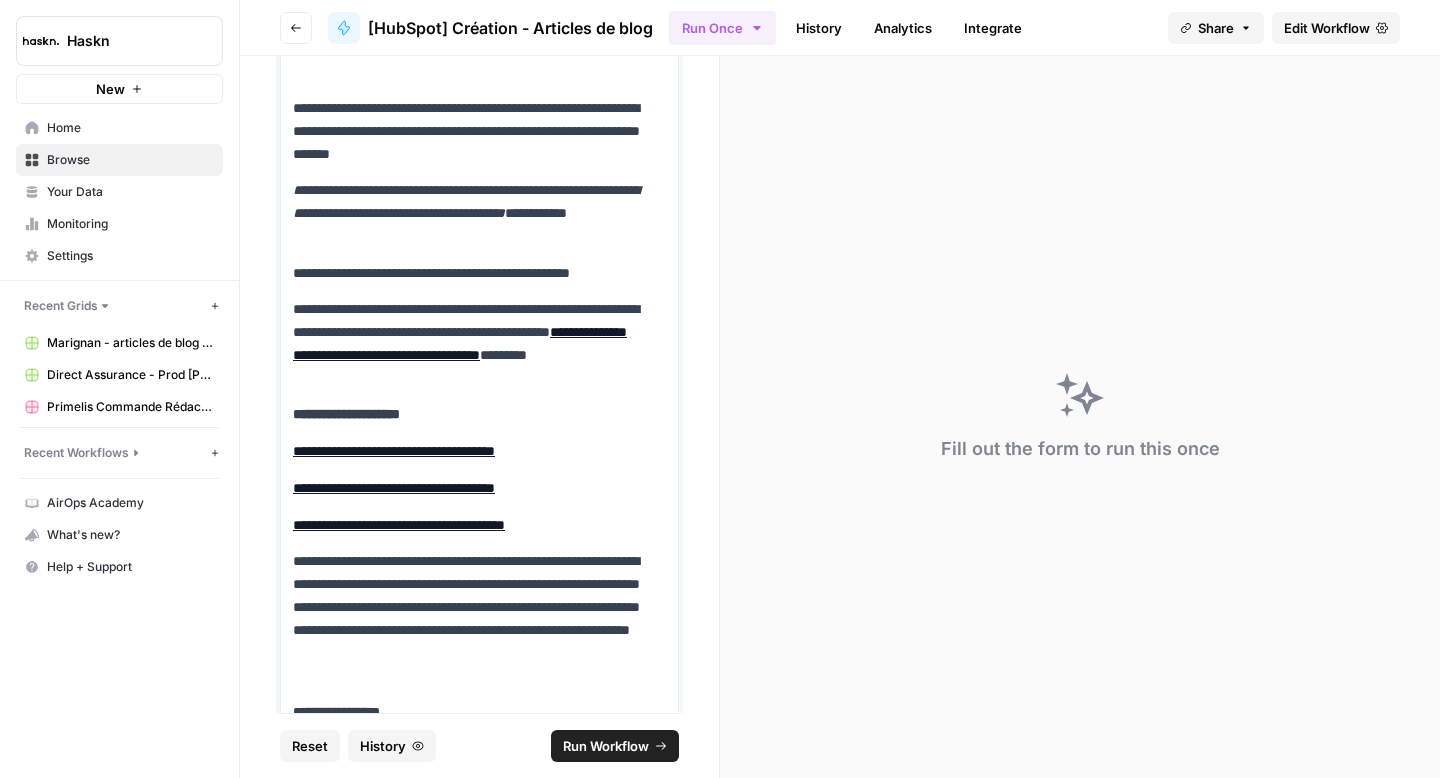 click on "**********" at bounding box center (472, 343) 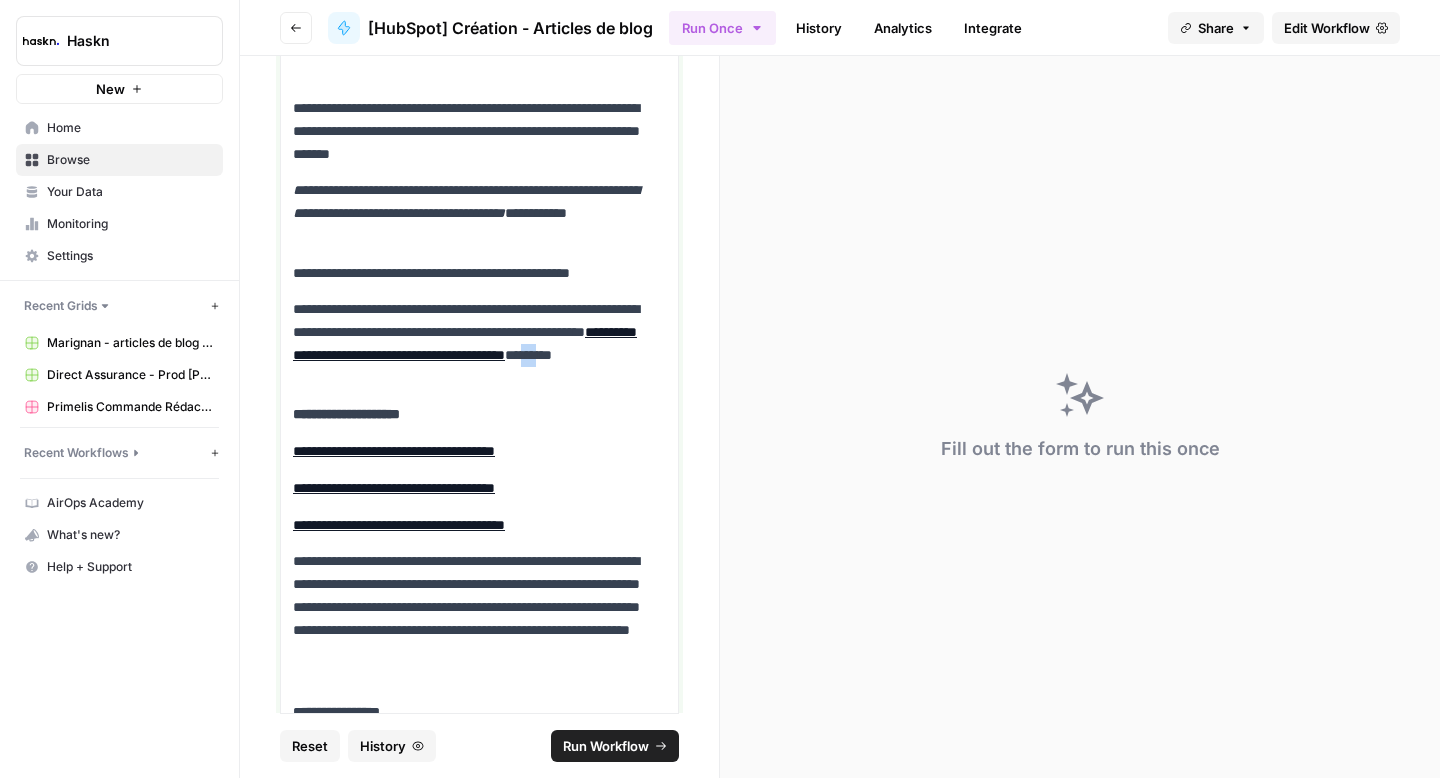 drag, startPoint x: 524, startPoint y: 419, endPoint x: 495, endPoint y: 419, distance: 29 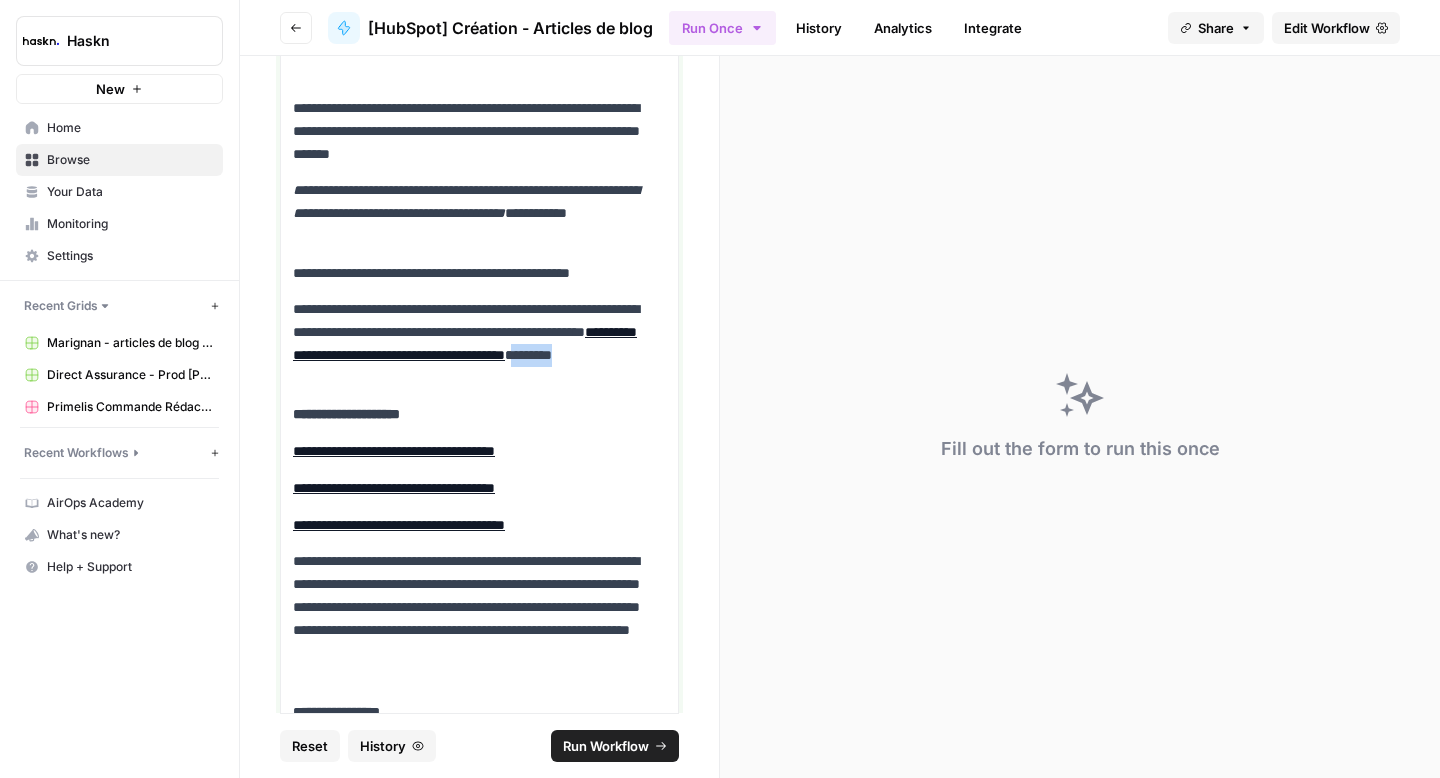drag, startPoint x: 506, startPoint y: 419, endPoint x: 545, endPoint y: 419, distance: 39 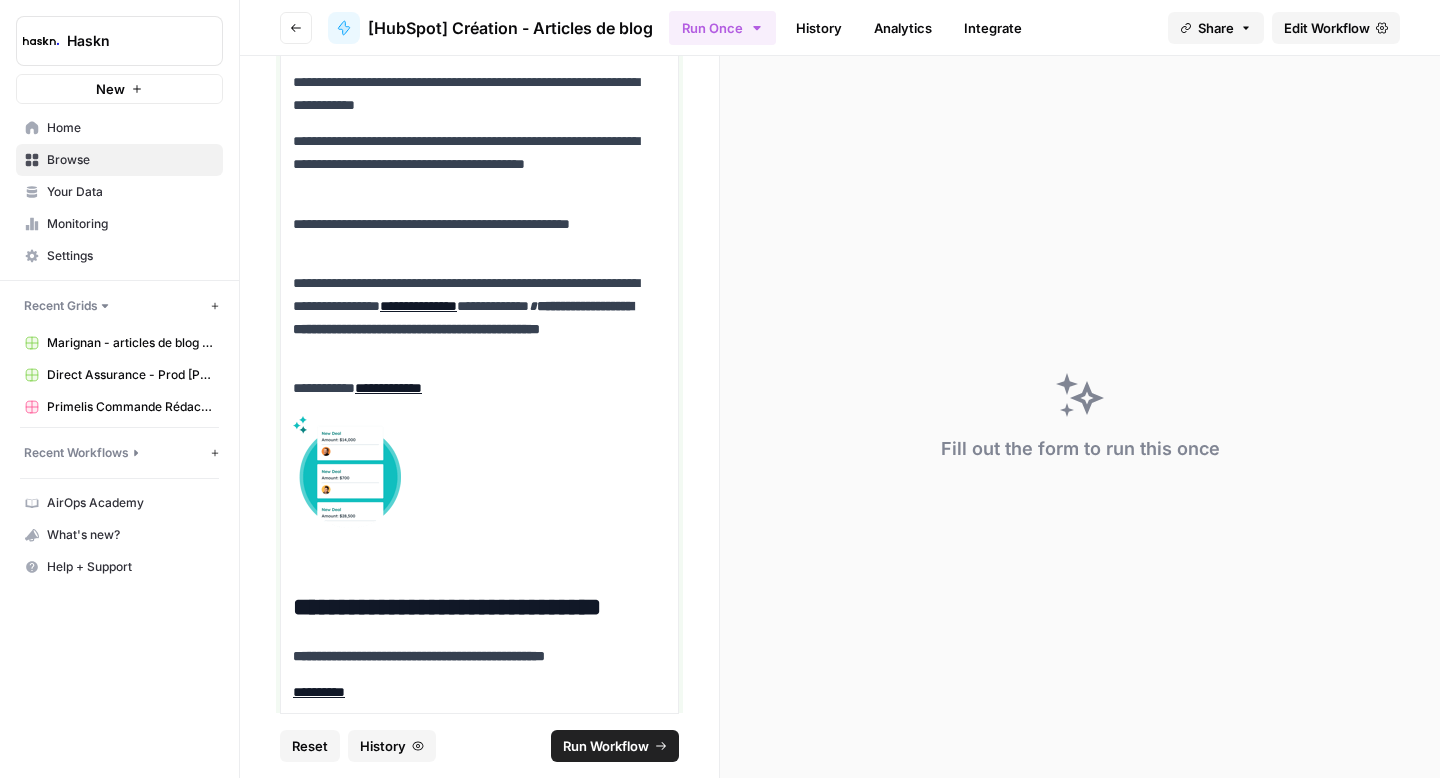 scroll, scrollTop: 349, scrollLeft: 0, axis: vertical 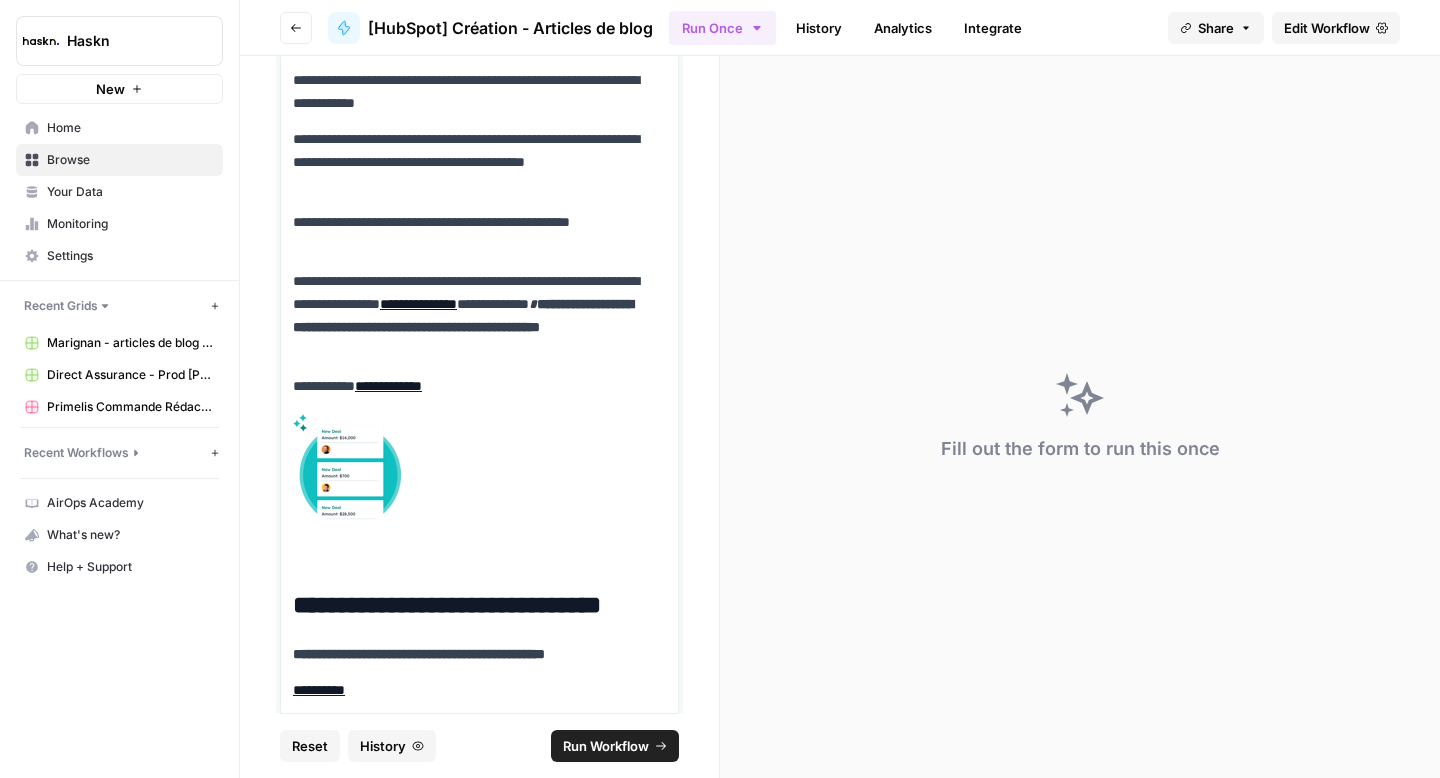 click on "**********" at bounding box center [472, 315] 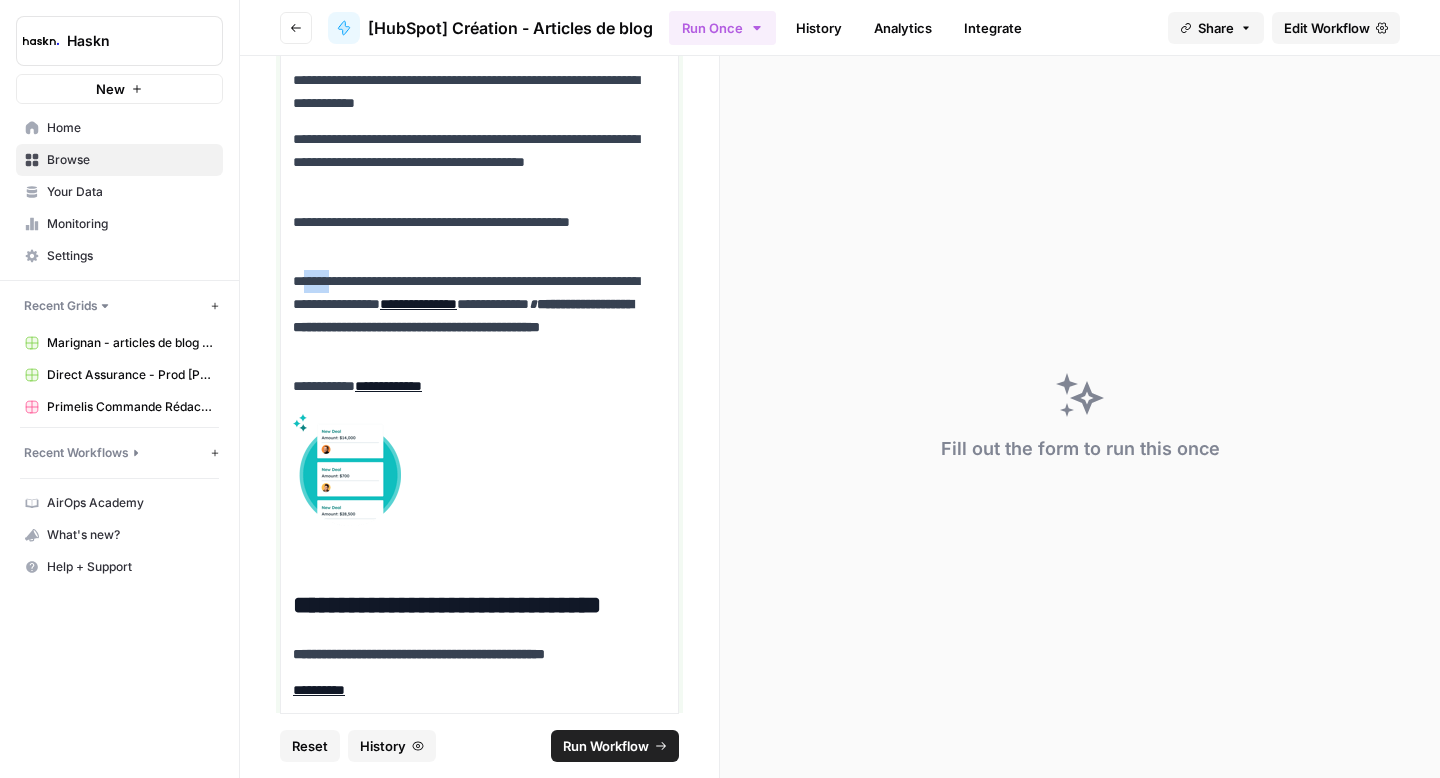 click on "**********" at bounding box center [472, 315] 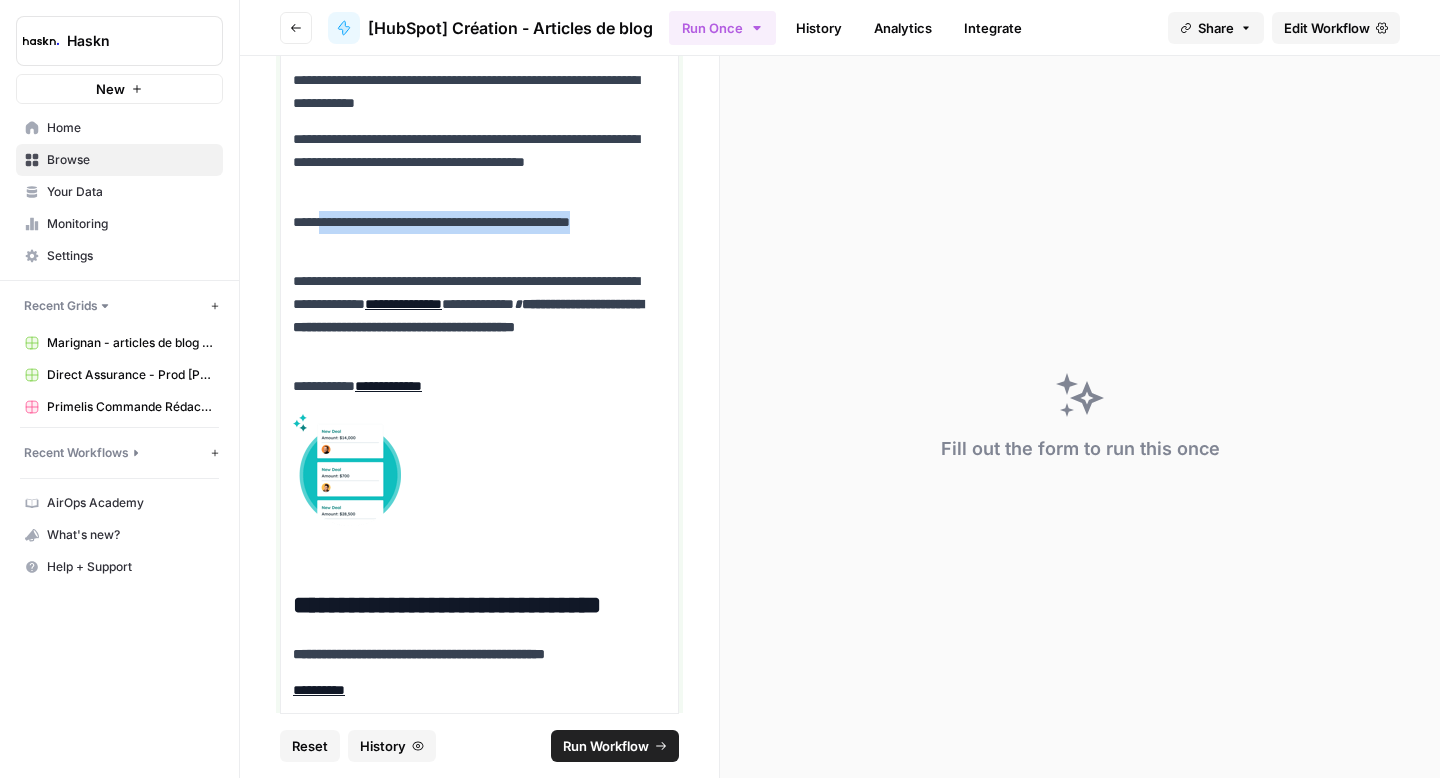 drag, startPoint x: 360, startPoint y: 251, endPoint x: 323, endPoint y: 227, distance: 44.102154 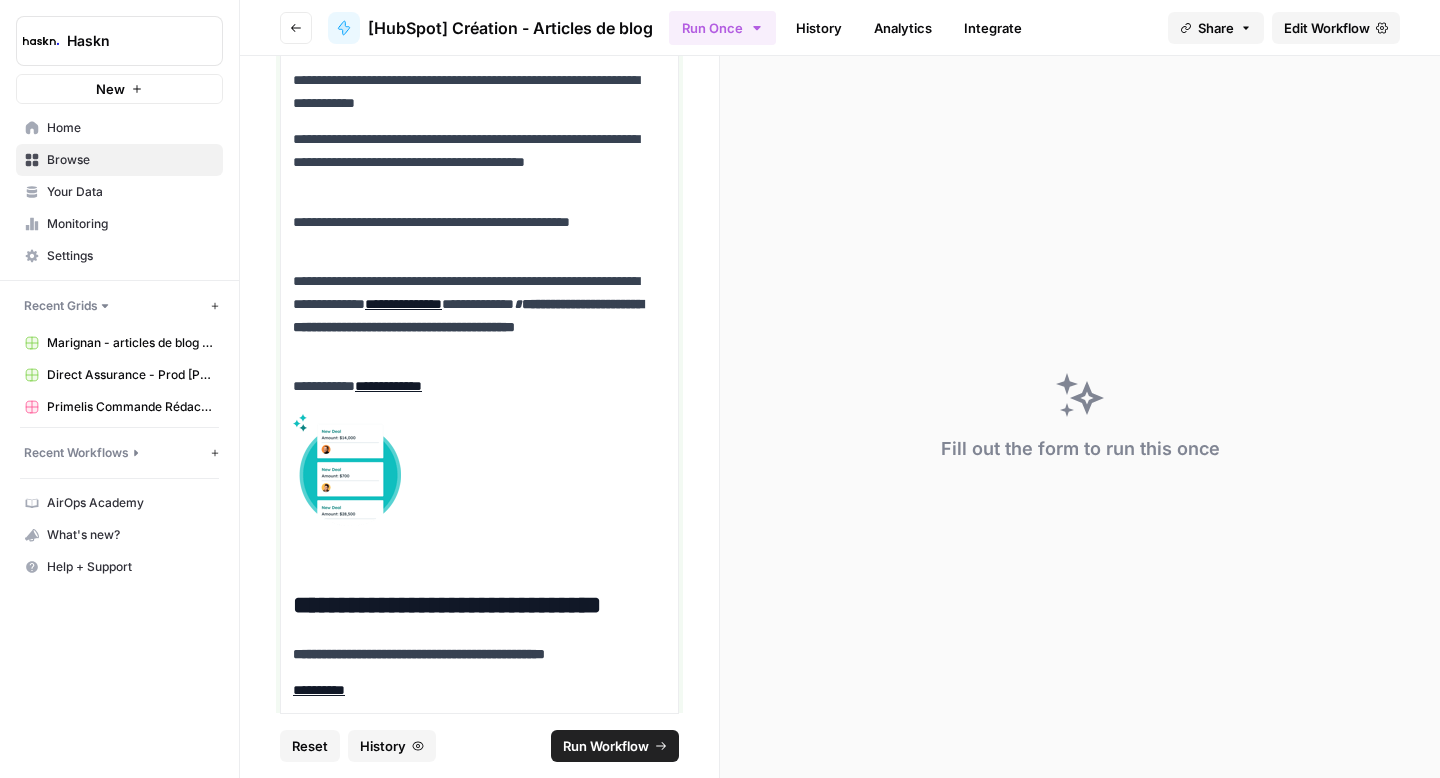 click on "**********" at bounding box center (472, 315) 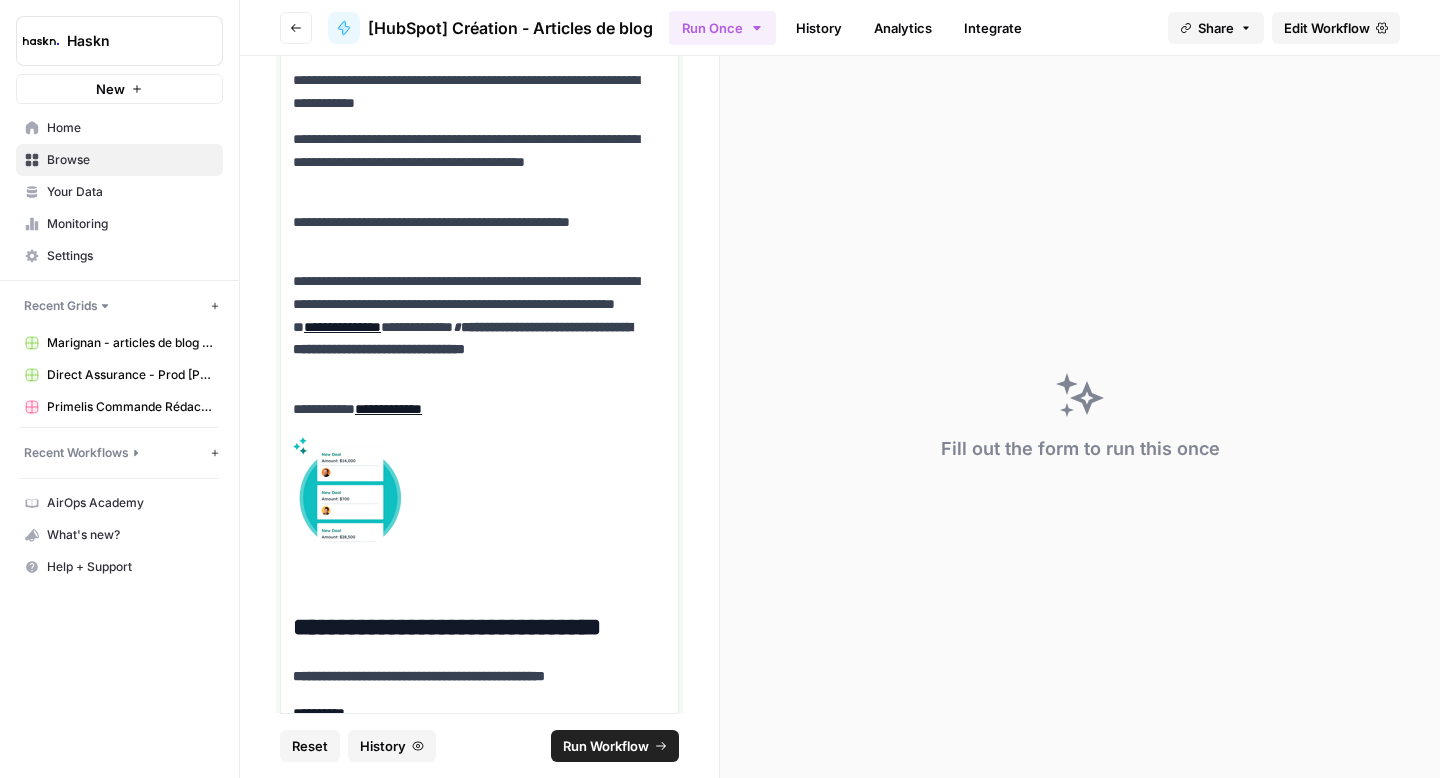click on "**********" at bounding box center [472, 327] 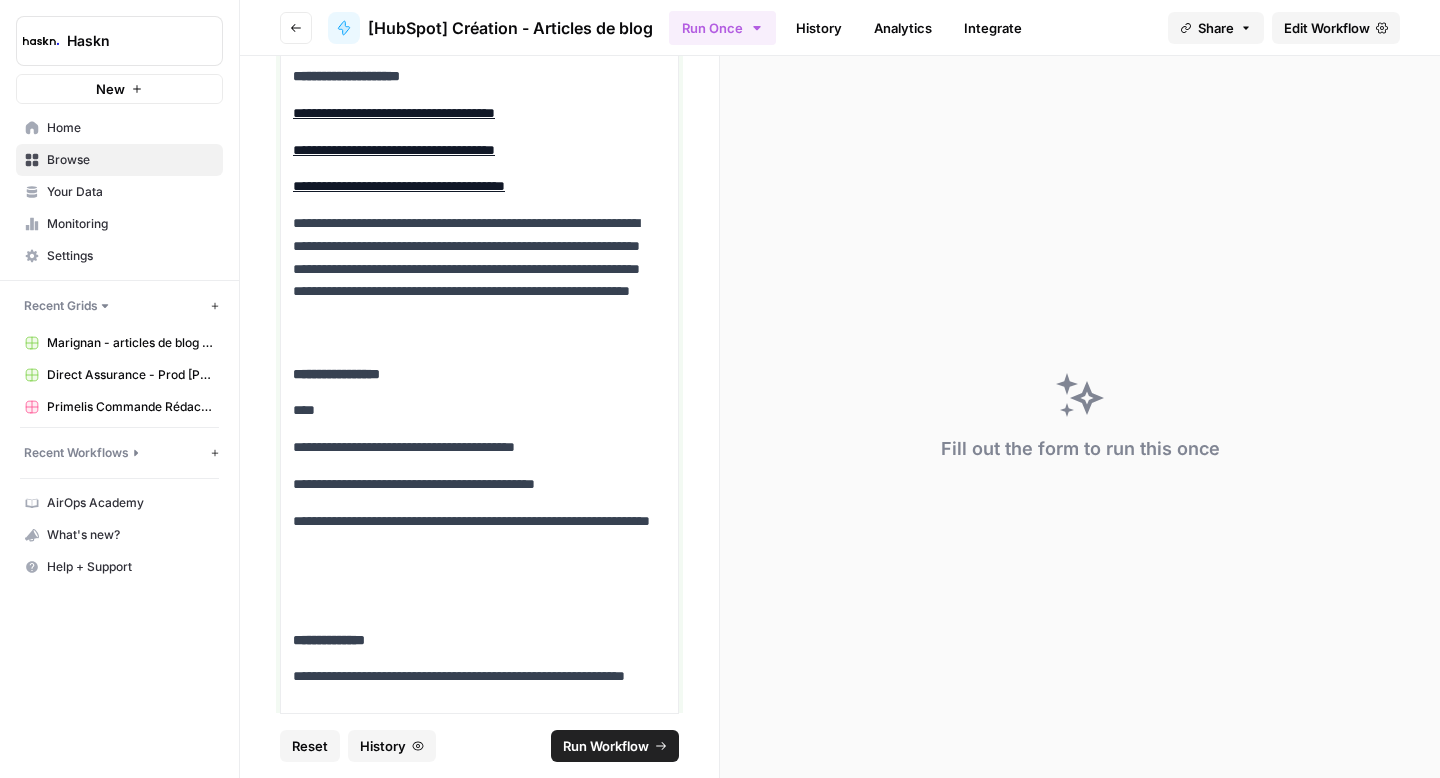 scroll, scrollTop: 13183, scrollLeft: 0, axis: vertical 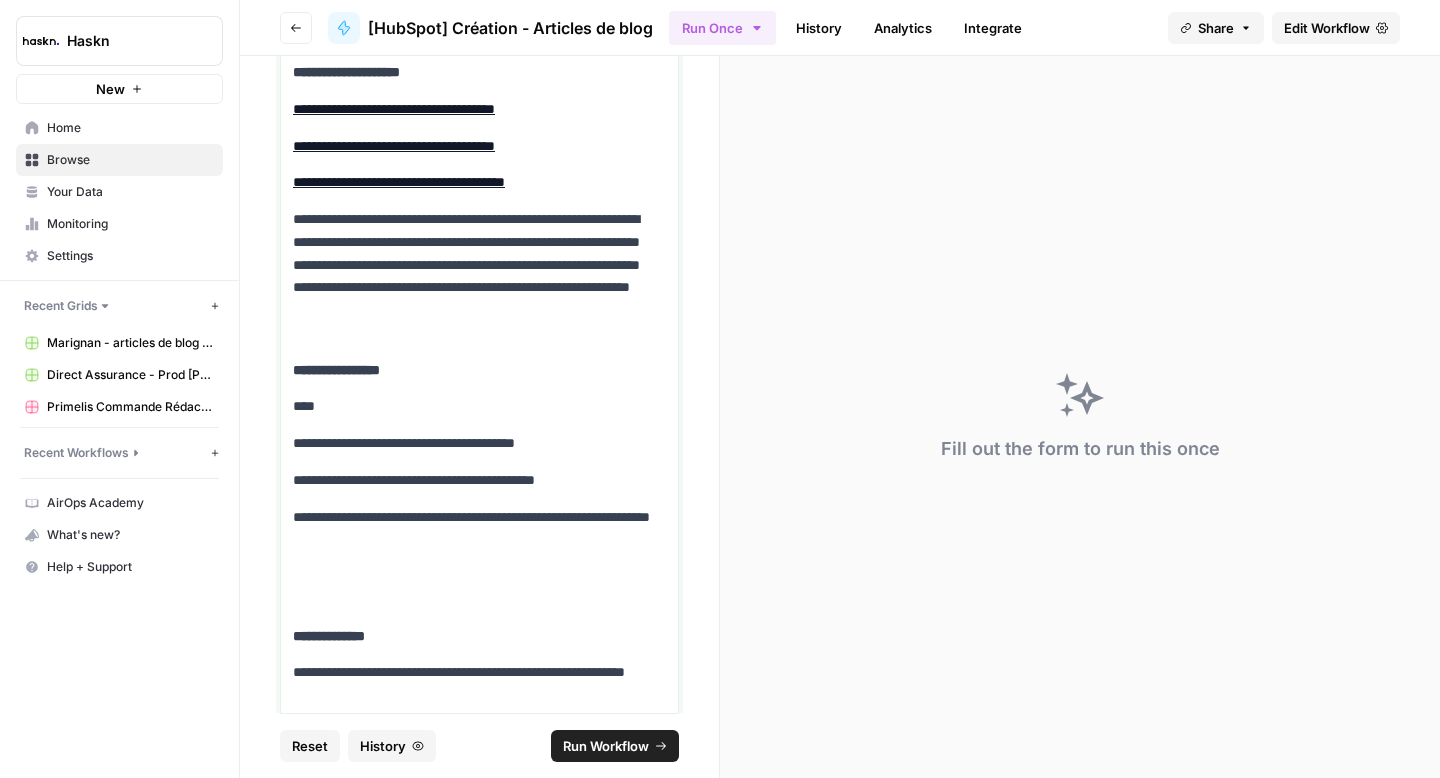 click on "**********" at bounding box center (472, 276) 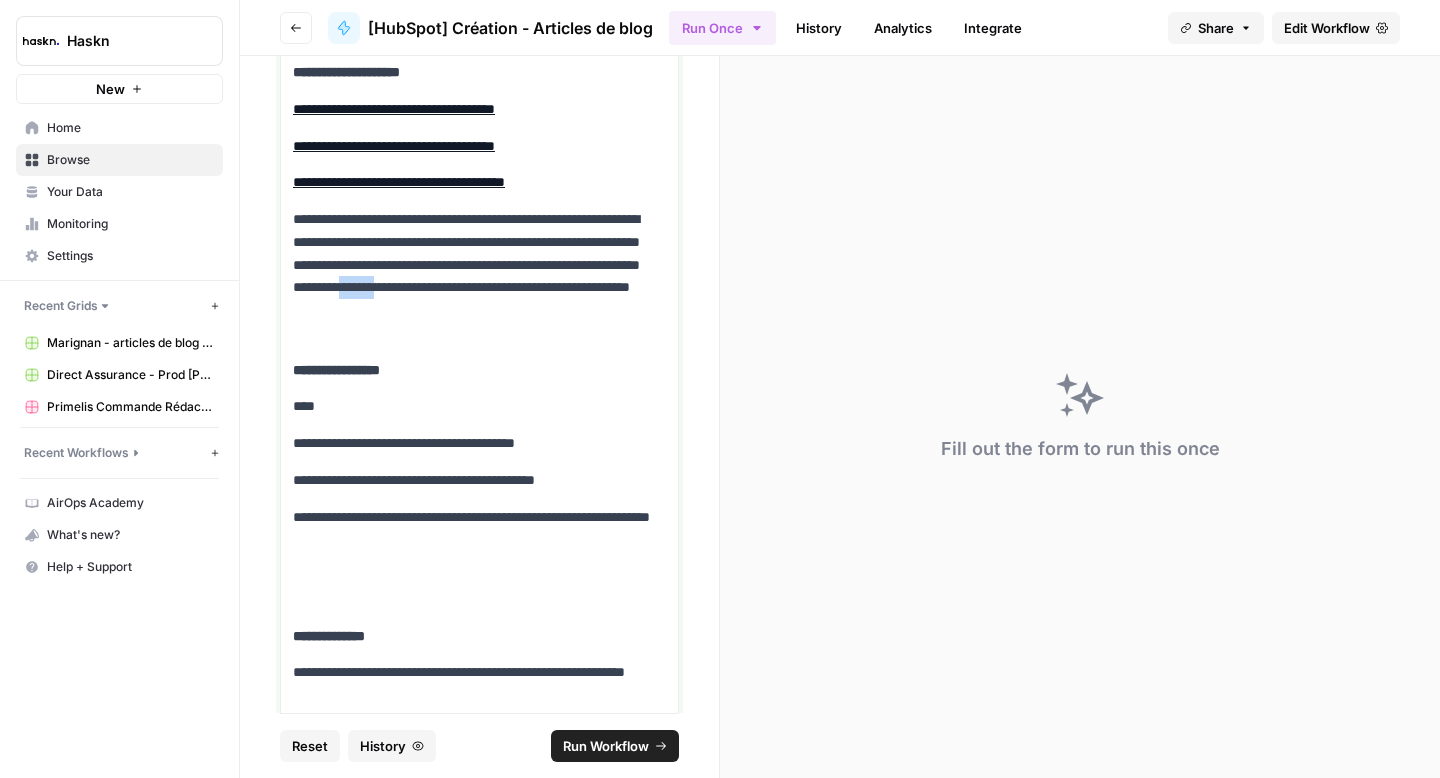click on "**********" at bounding box center [472, 276] 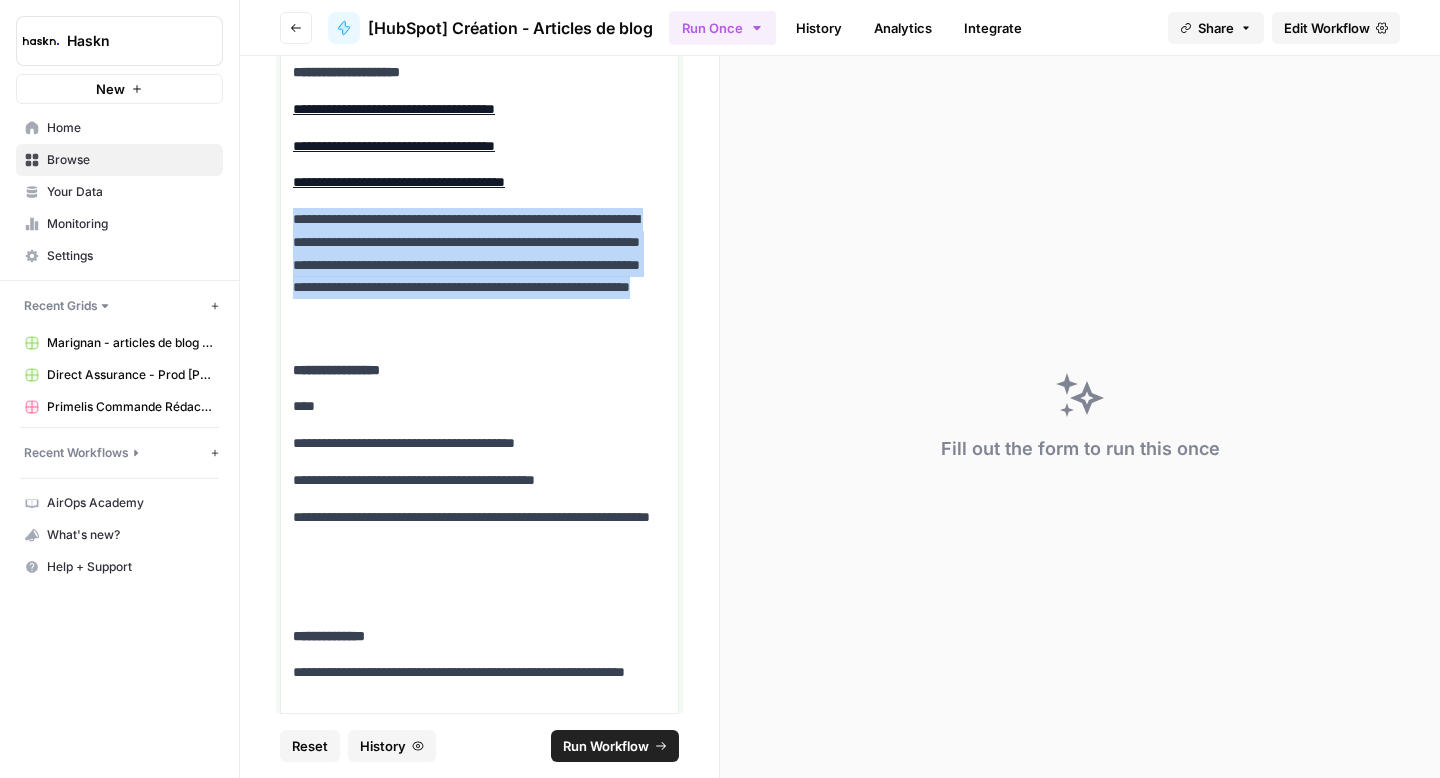 click on "**********" at bounding box center (472, 276) 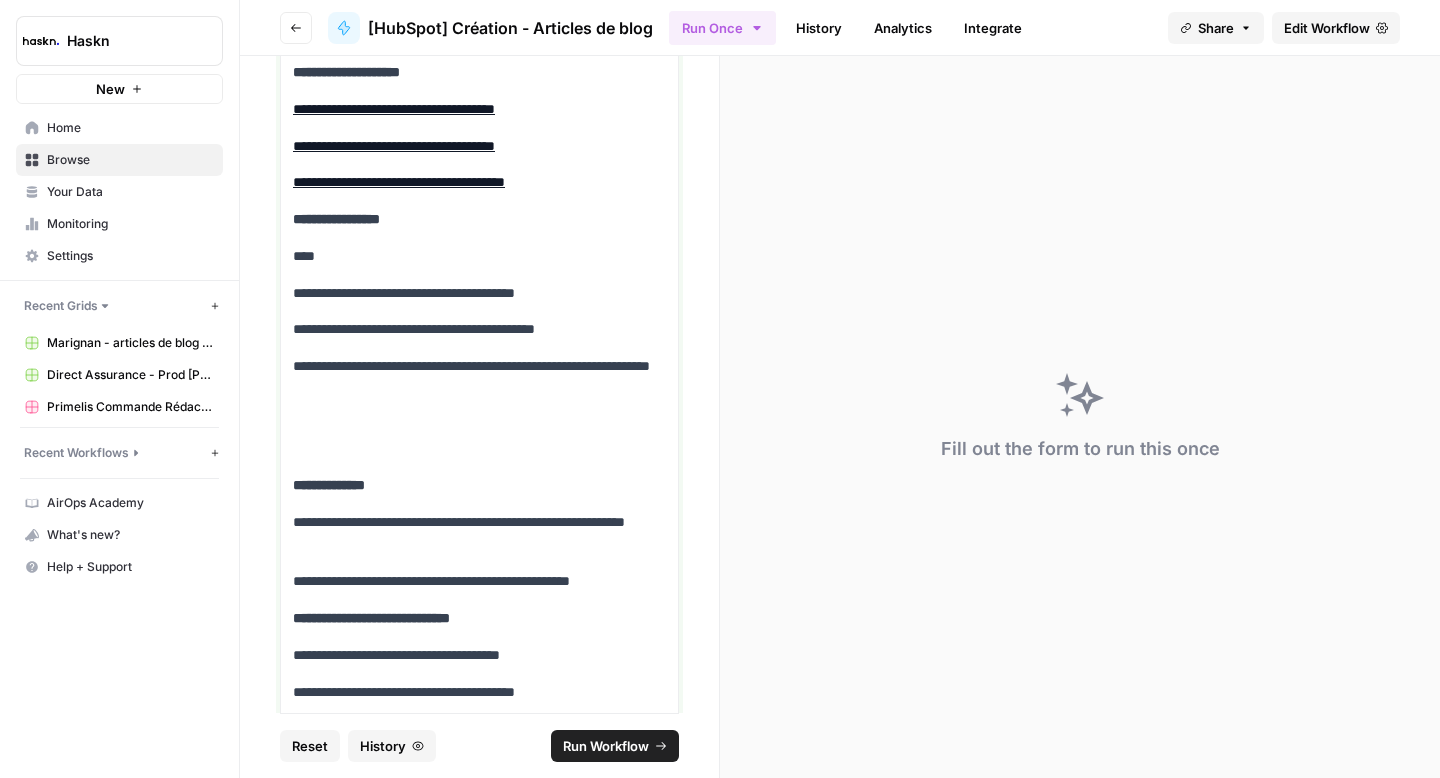 click at bounding box center [479, 438] 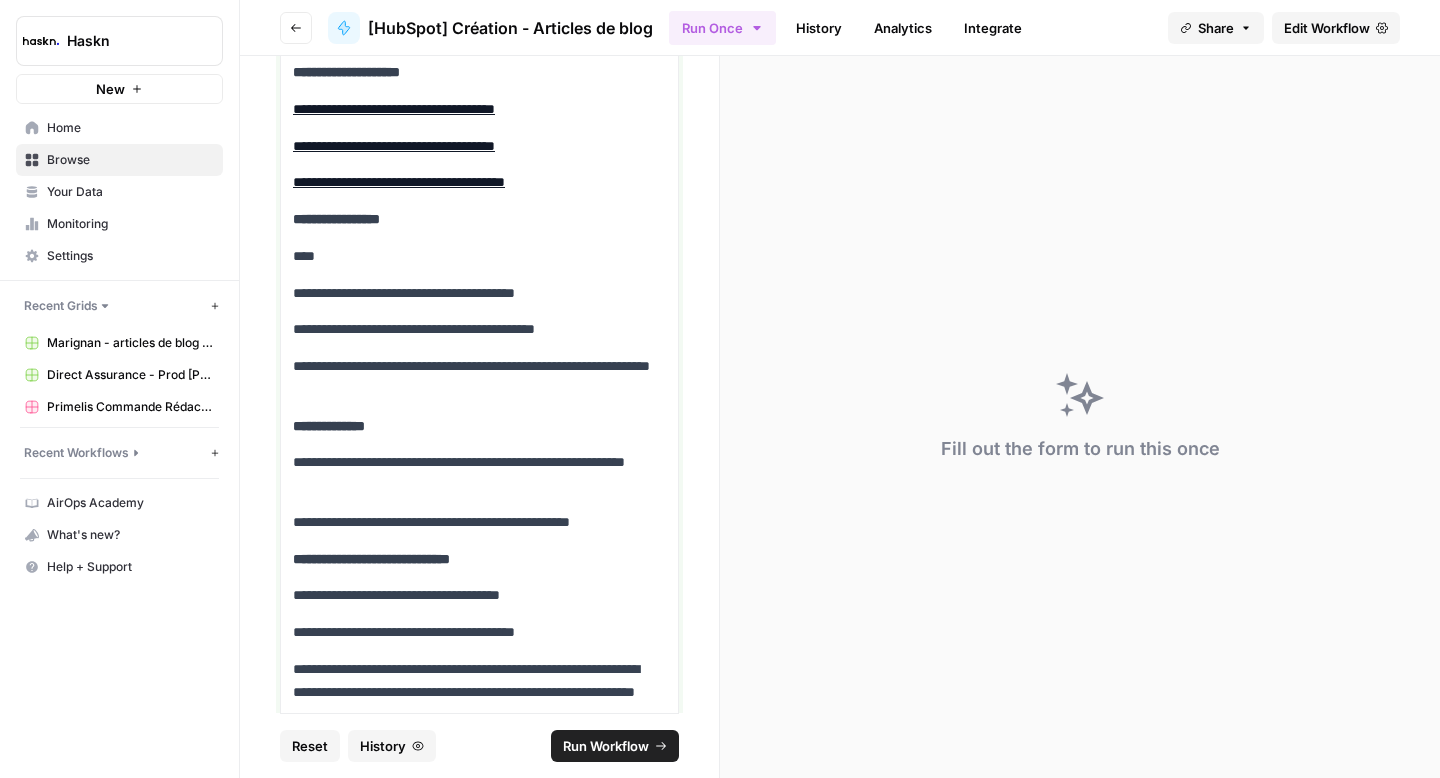 click on "**********" at bounding box center [472, 474] 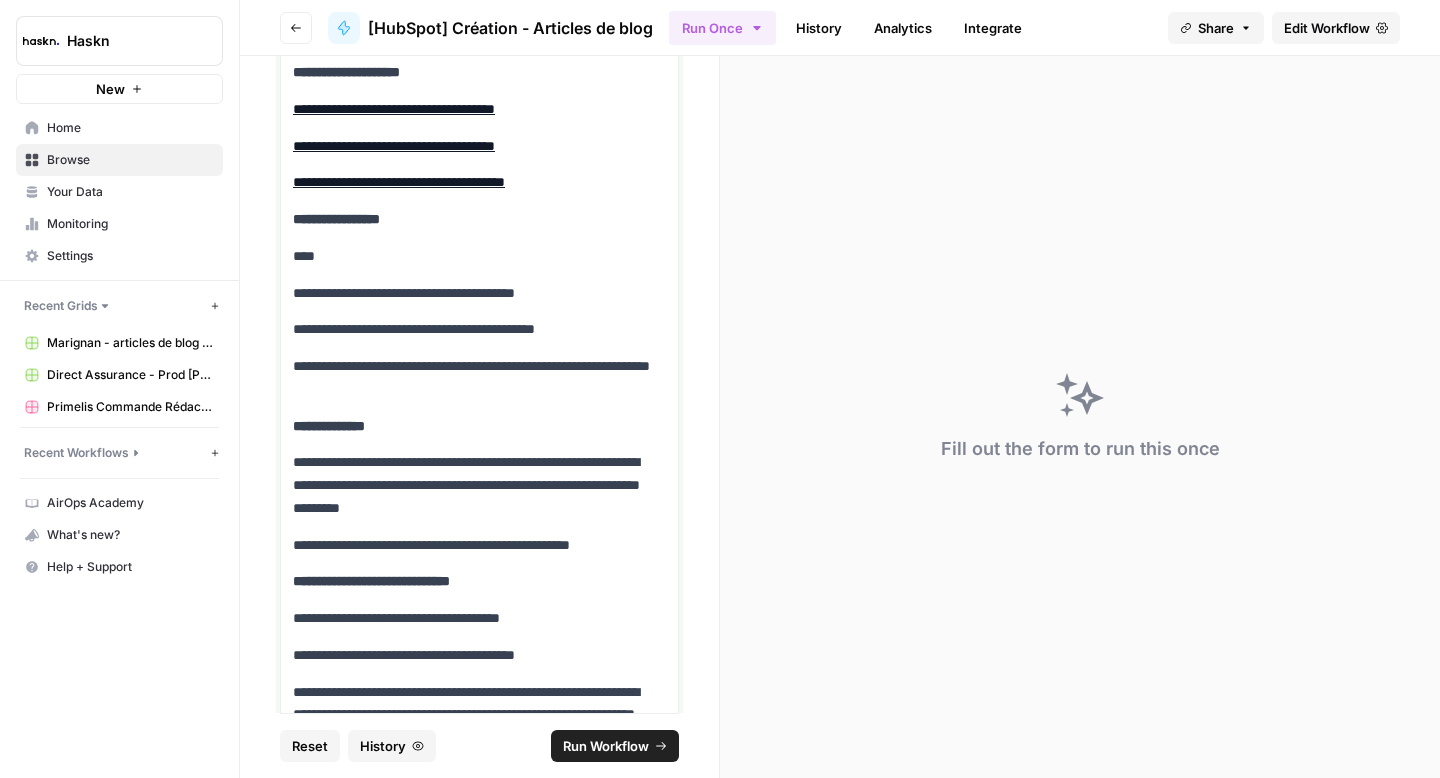 click on "**********" at bounding box center [472, 485] 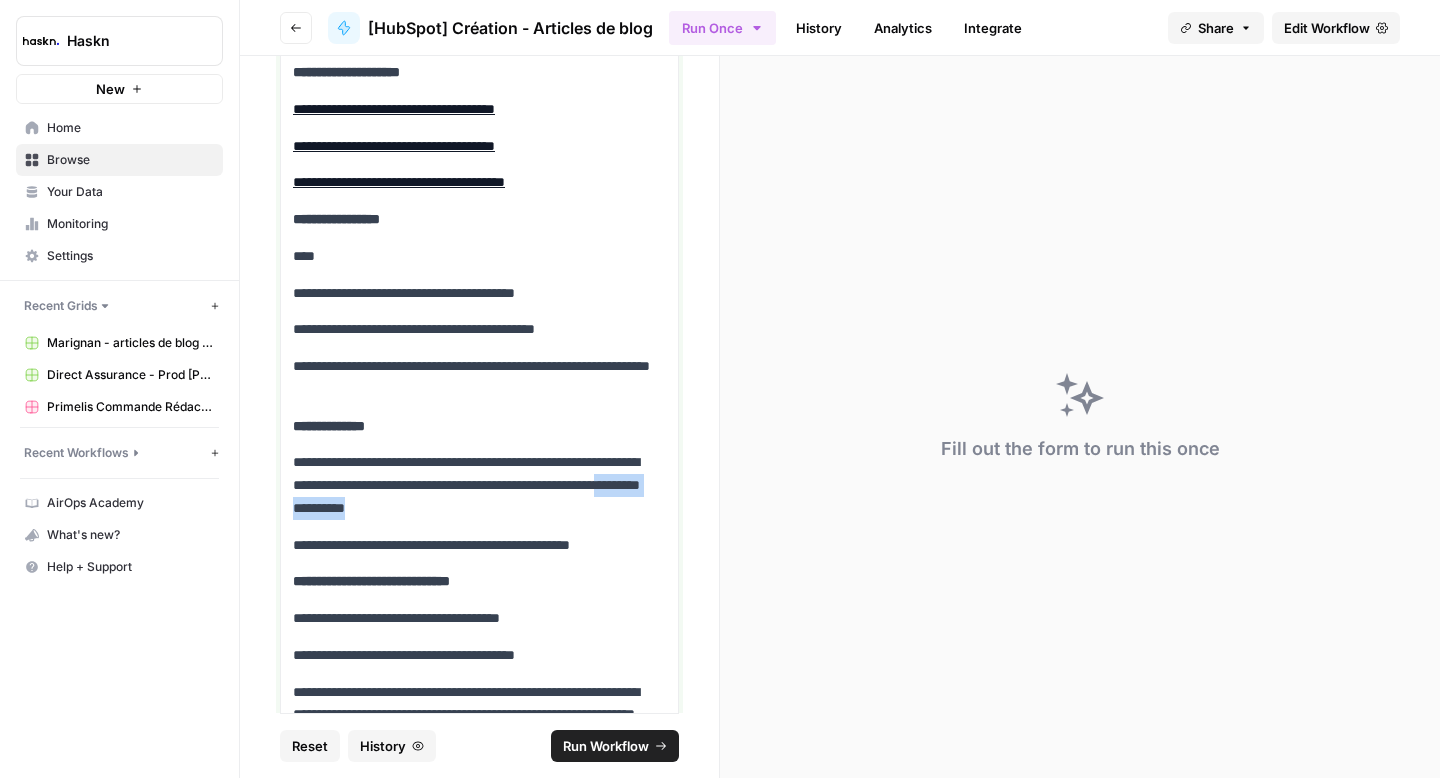 drag, startPoint x: 534, startPoint y: 552, endPoint x: 412, endPoint y: 556, distance: 122.06556 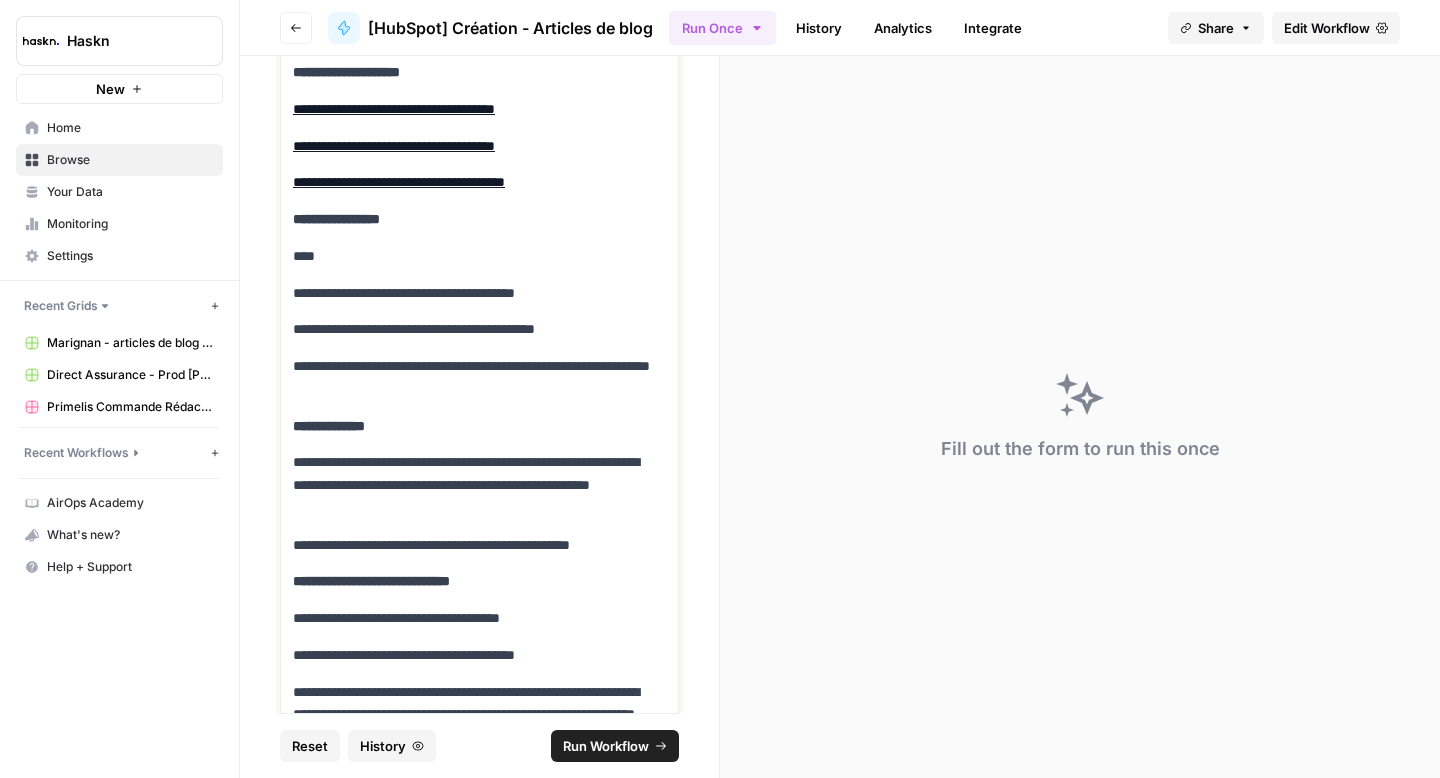 click on "**********" at bounding box center (472, 485) 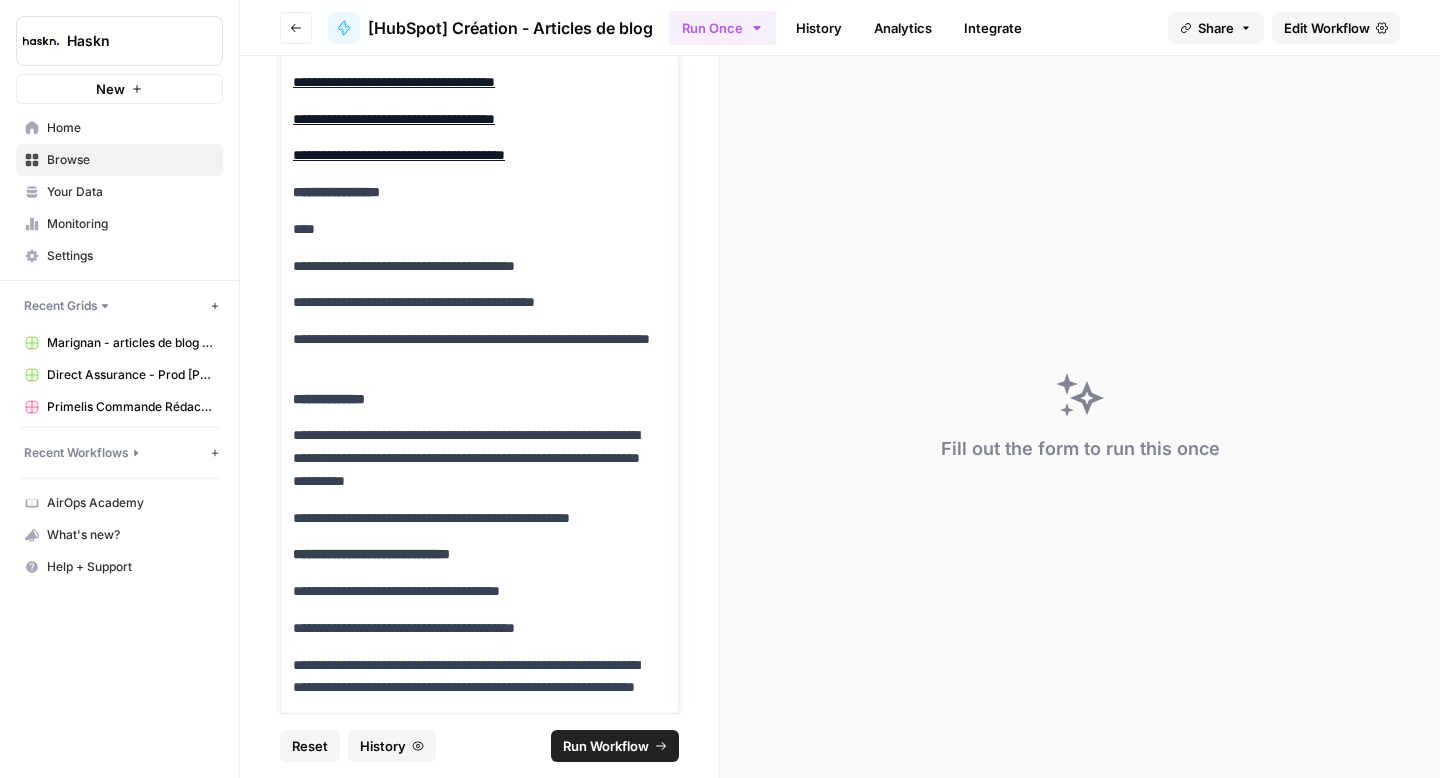 scroll, scrollTop: 13212, scrollLeft: 0, axis: vertical 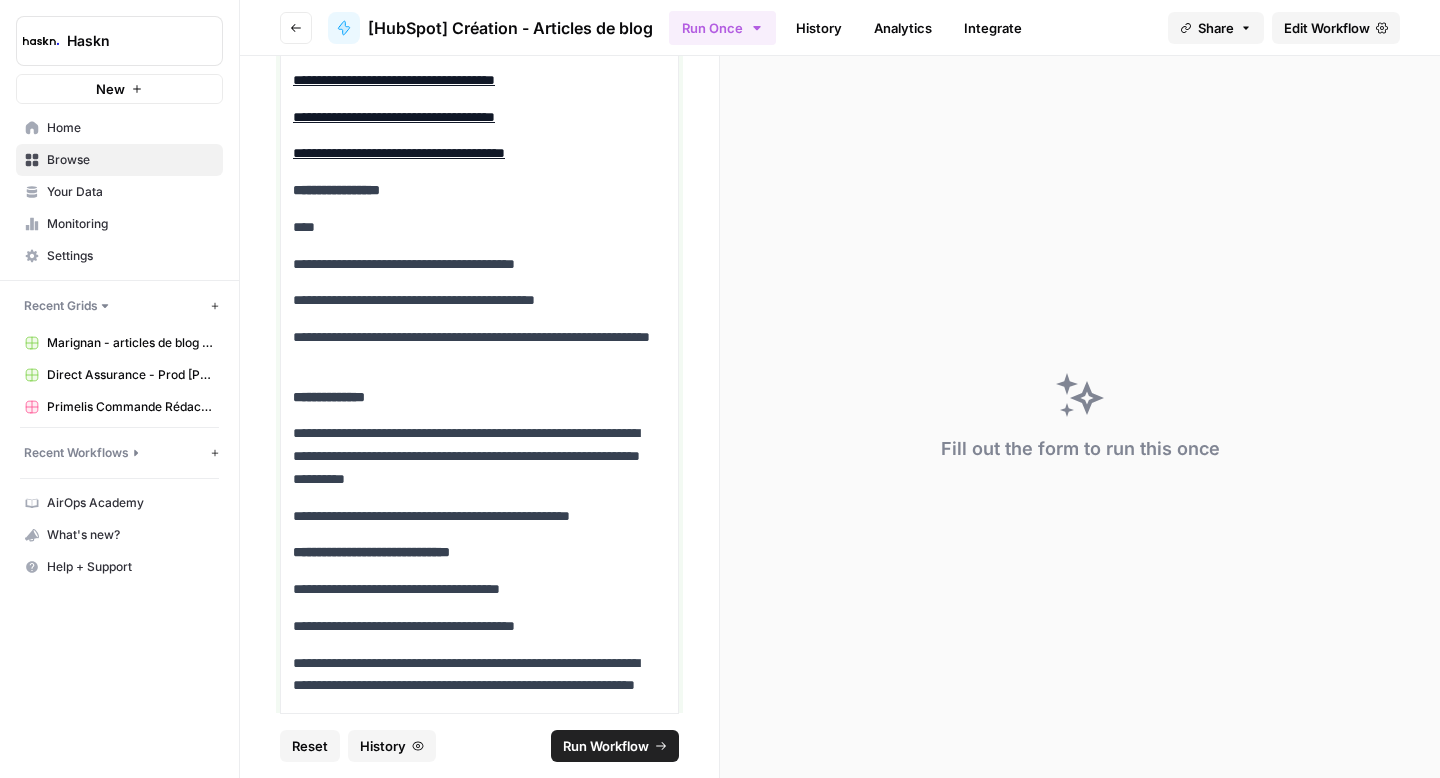 click on "**********" at bounding box center (472, 516) 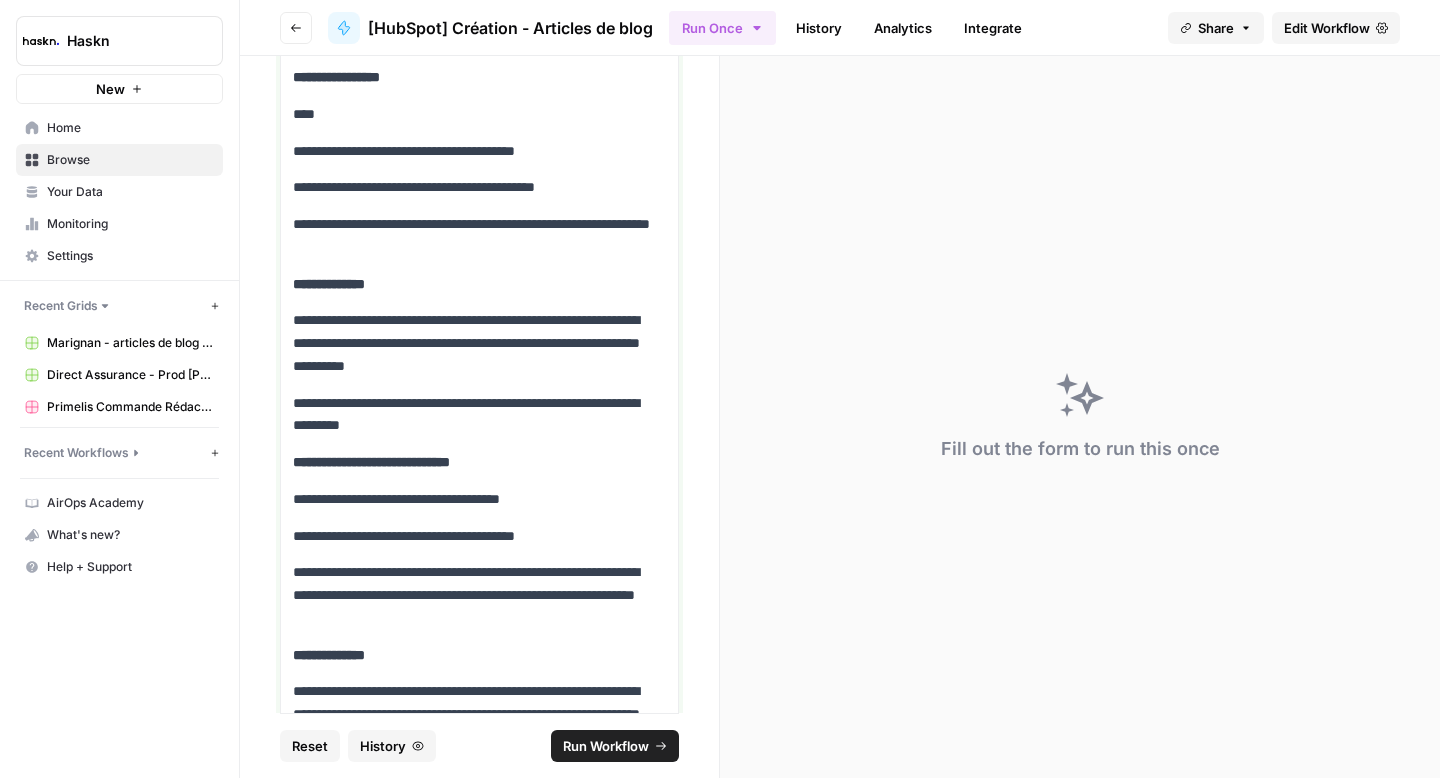 scroll, scrollTop: 13328, scrollLeft: 0, axis: vertical 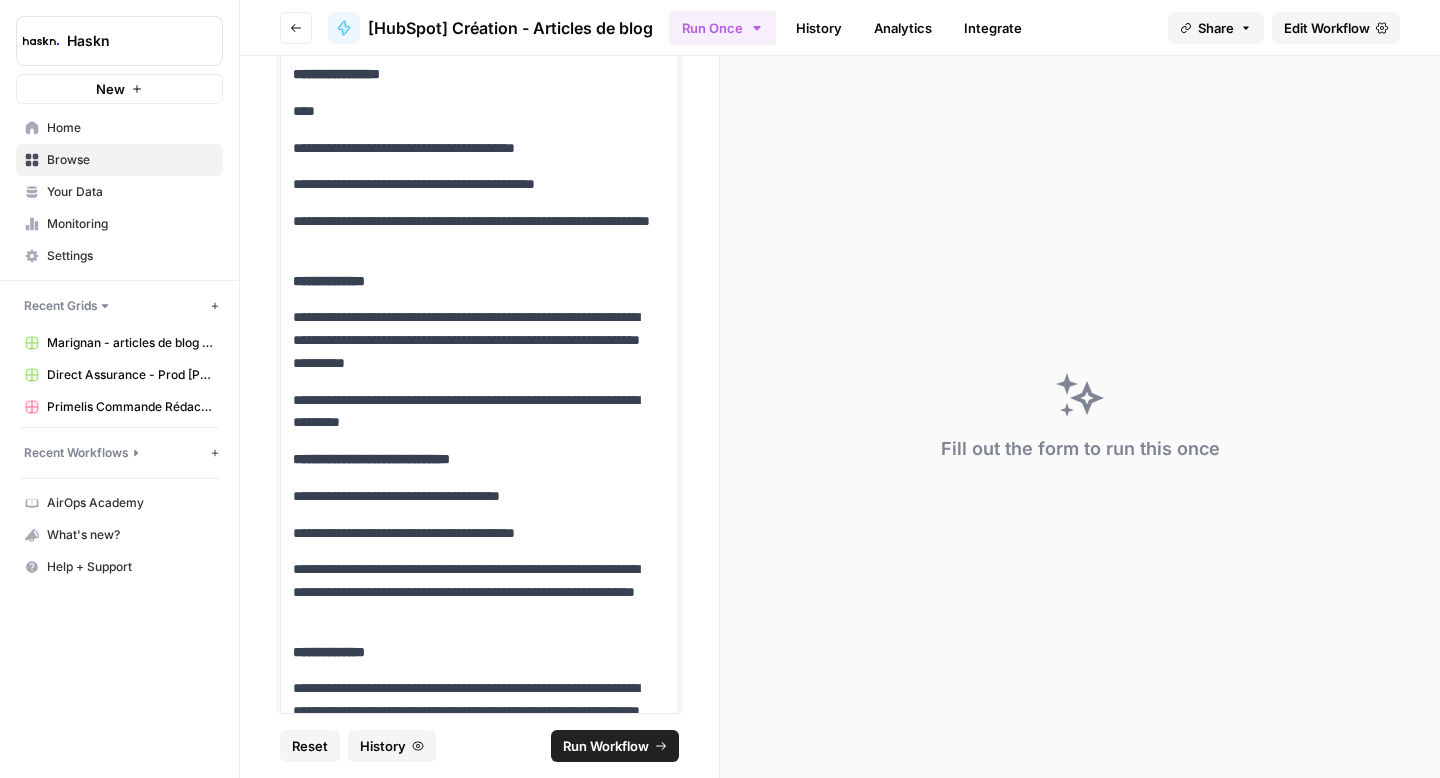 click on "**********" at bounding box center [472, 496] 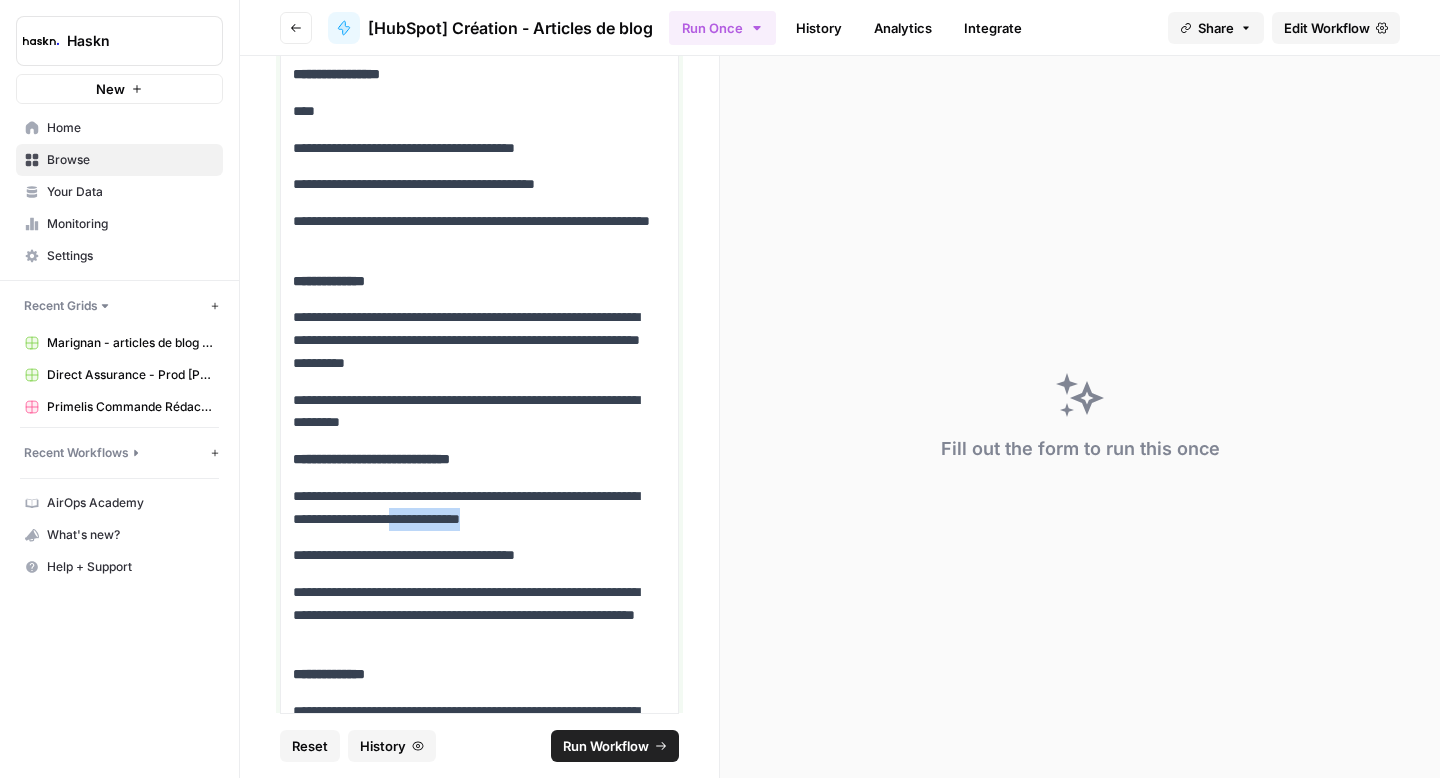 drag, startPoint x: 577, startPoint y: 564, endPoint x: 480, endPoint y: 566, distance: 97.020615 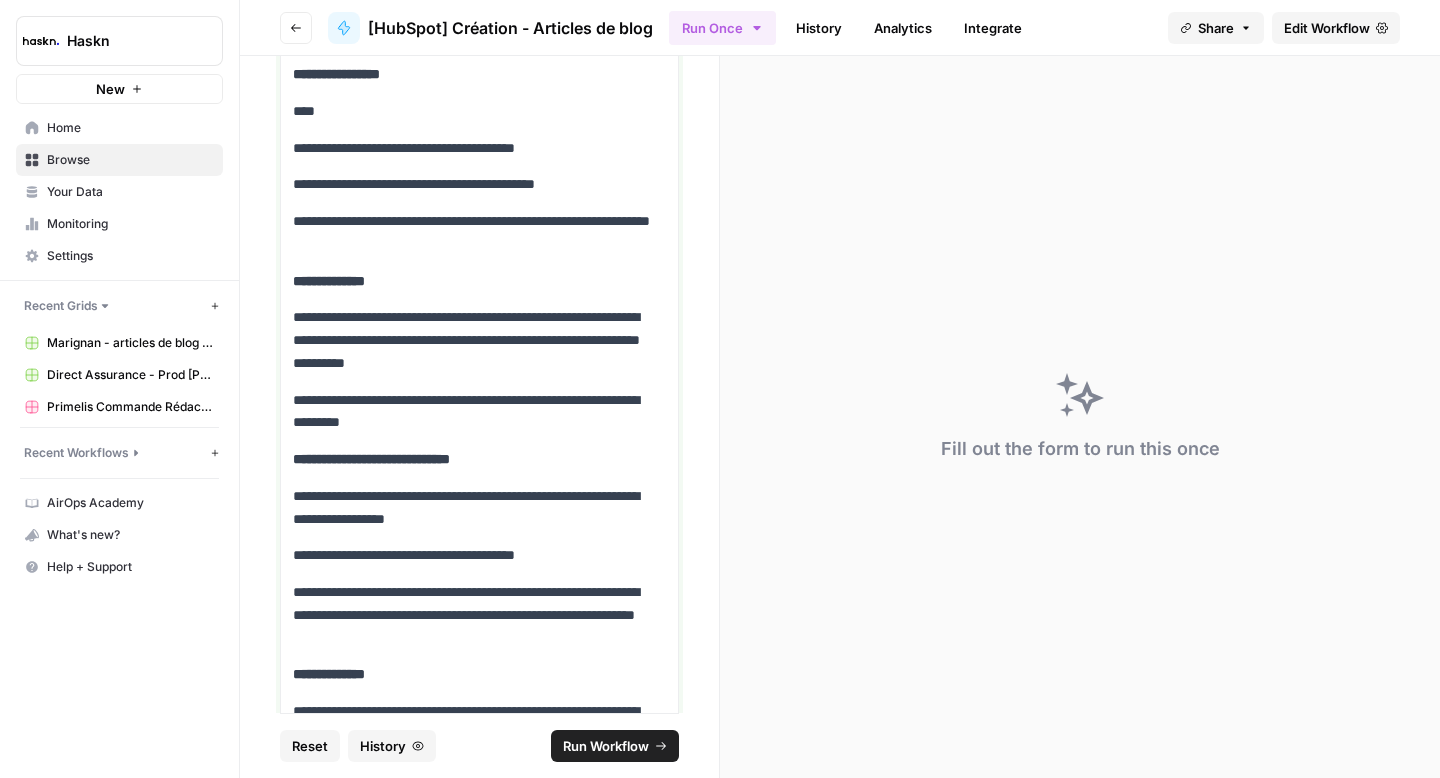 click on "**********" at bounding box center (472, 555) 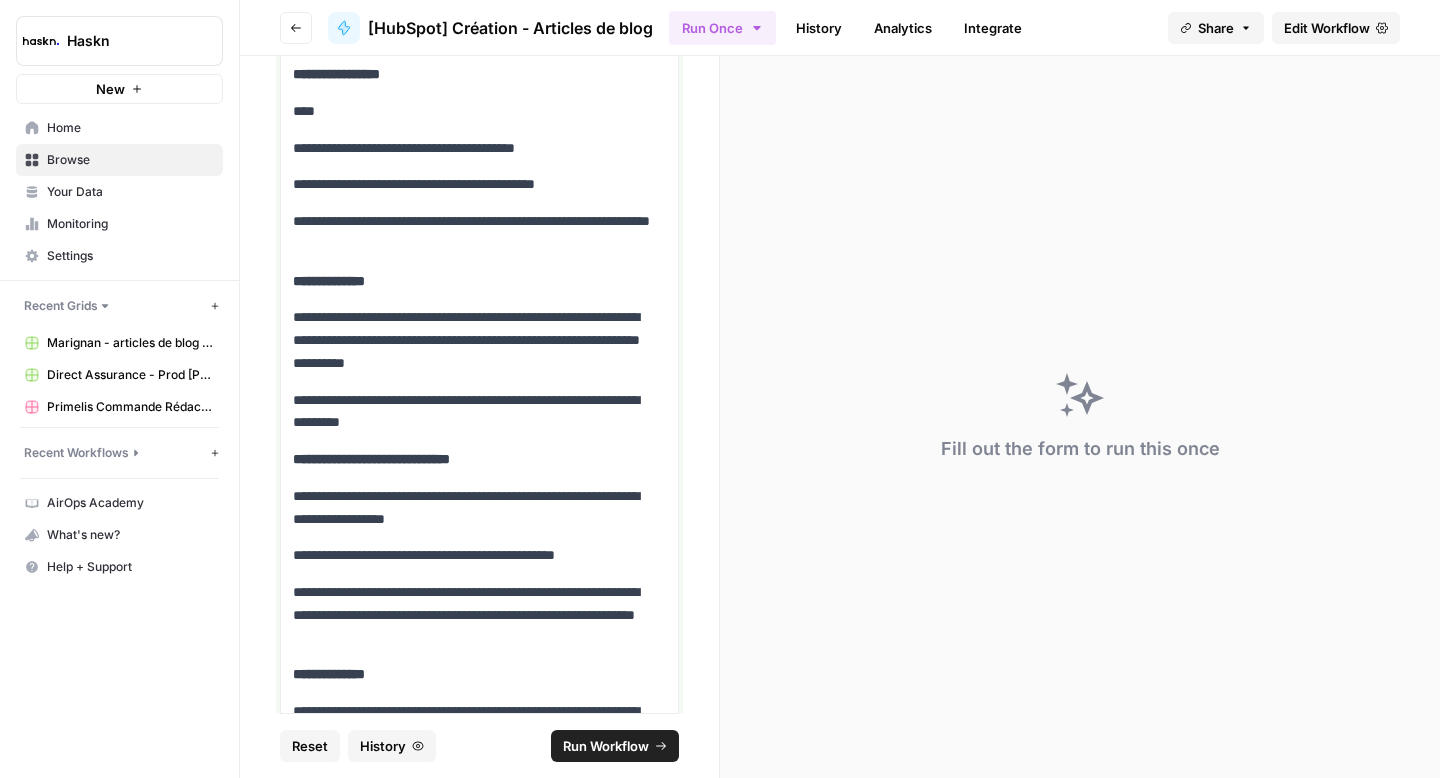 click on "**********" at bounding box center [472, 555] 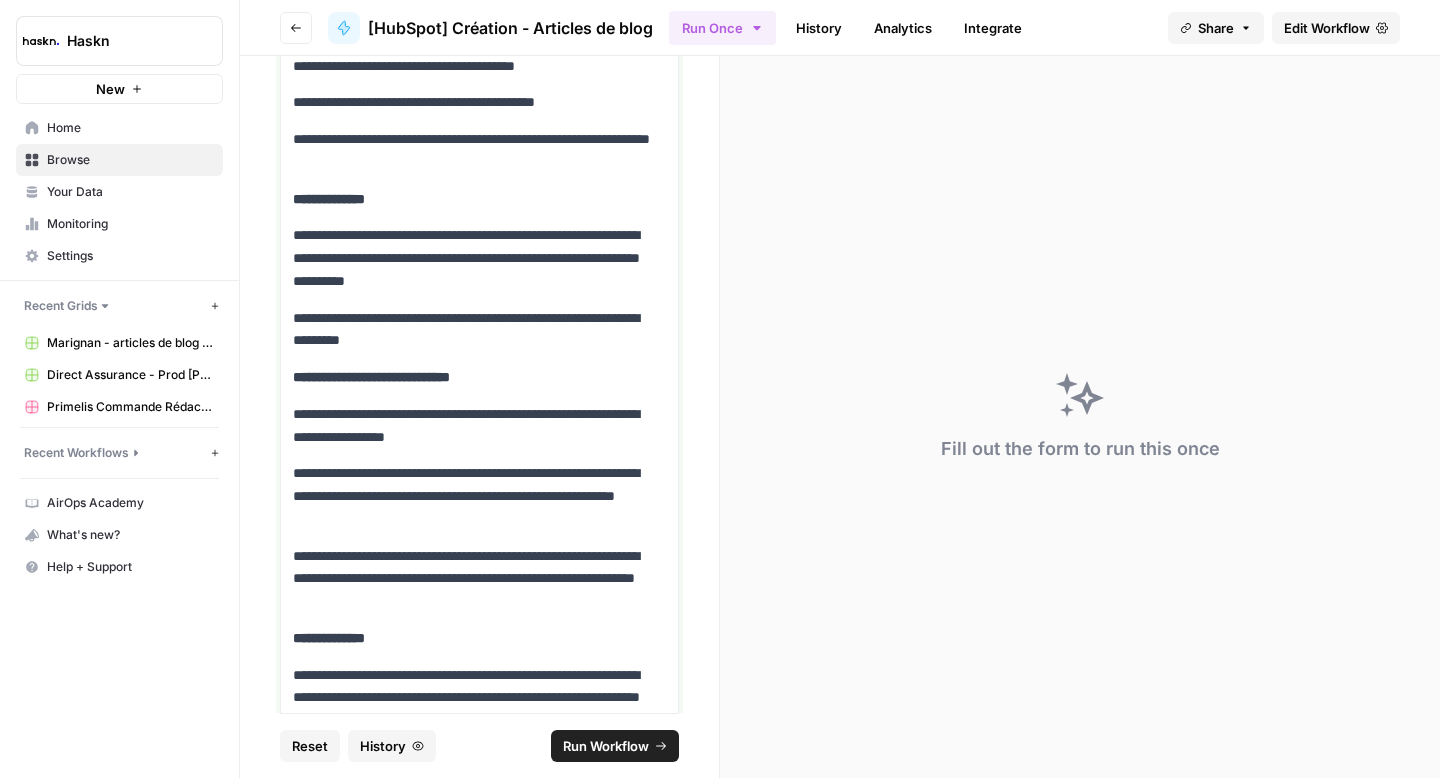 scroll, scrollTop: 13434, scrollLeft: 0, axis: vertical 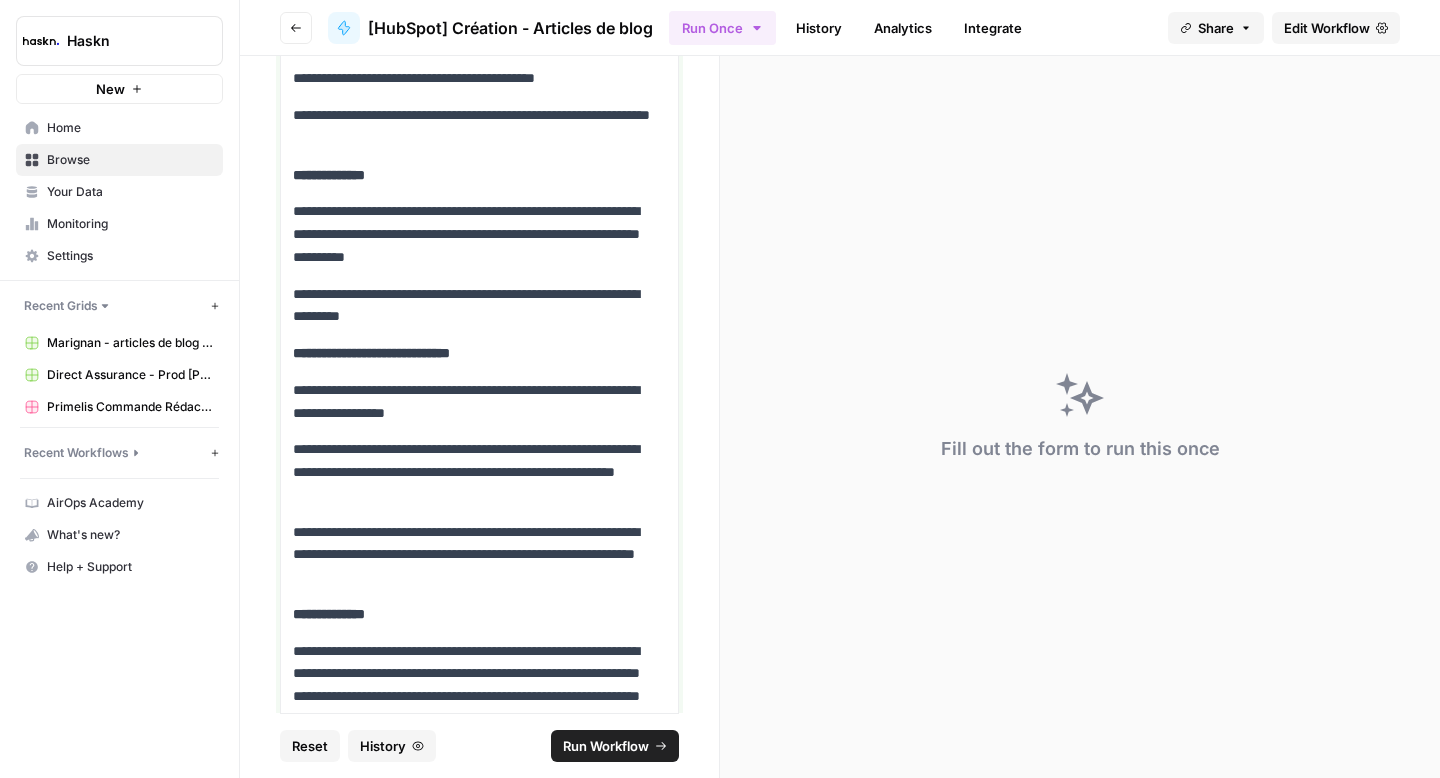 click on "**********" at bounding box center [472, 555] 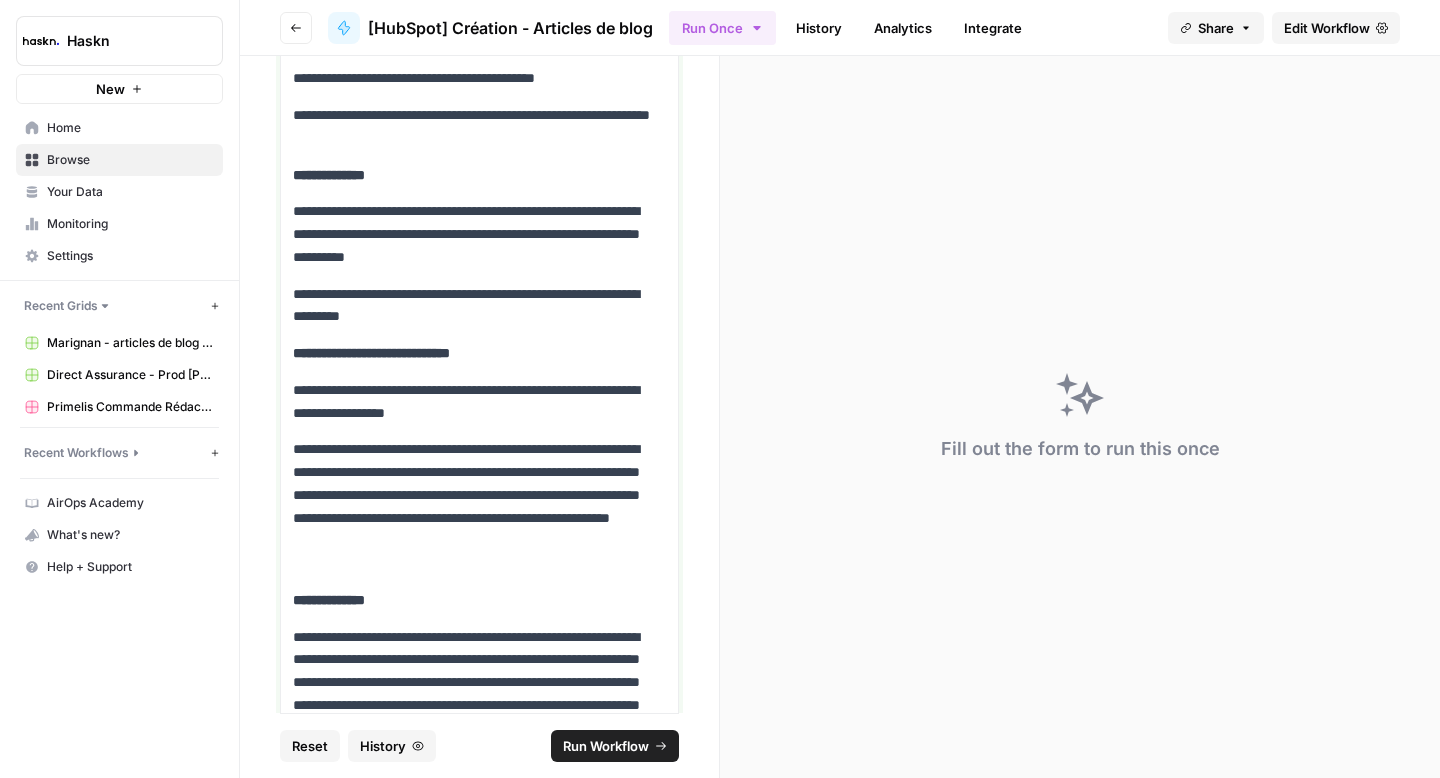 scroll, scrollTop: 13467, scrollLeft: 0, axis: vertical 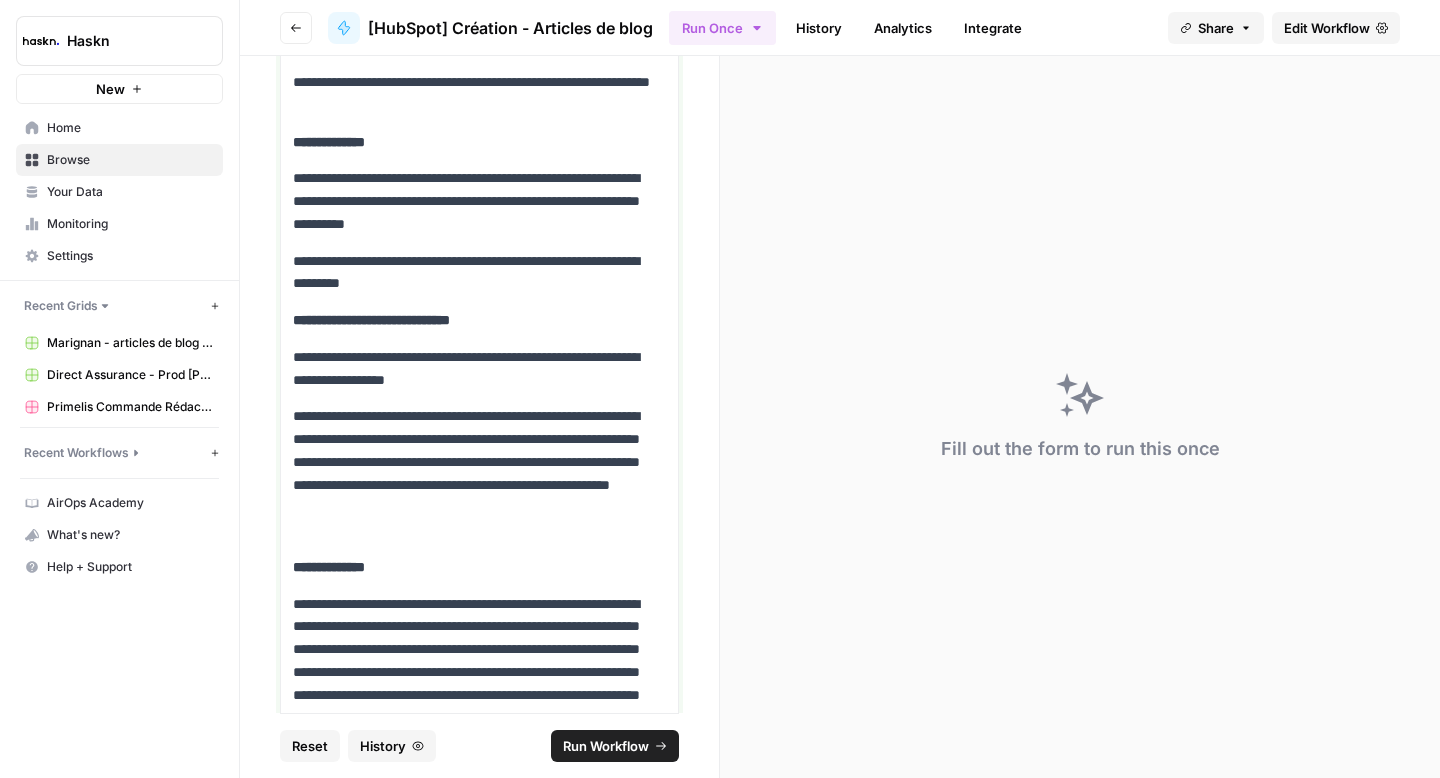 click on "**********" at bounding box center (479, 567) 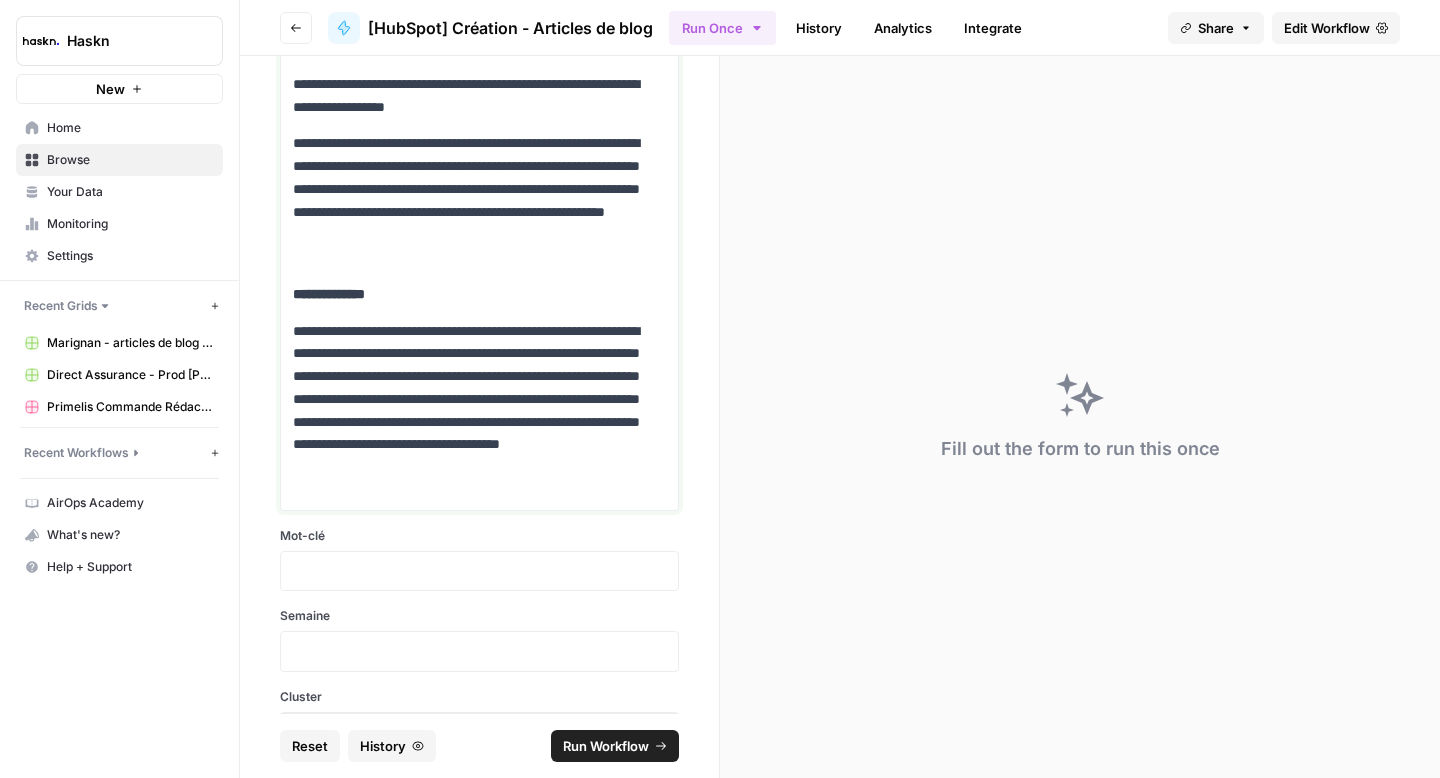 scroll, scrollTop: 13745, scrollLeft: 0, axis: vertical 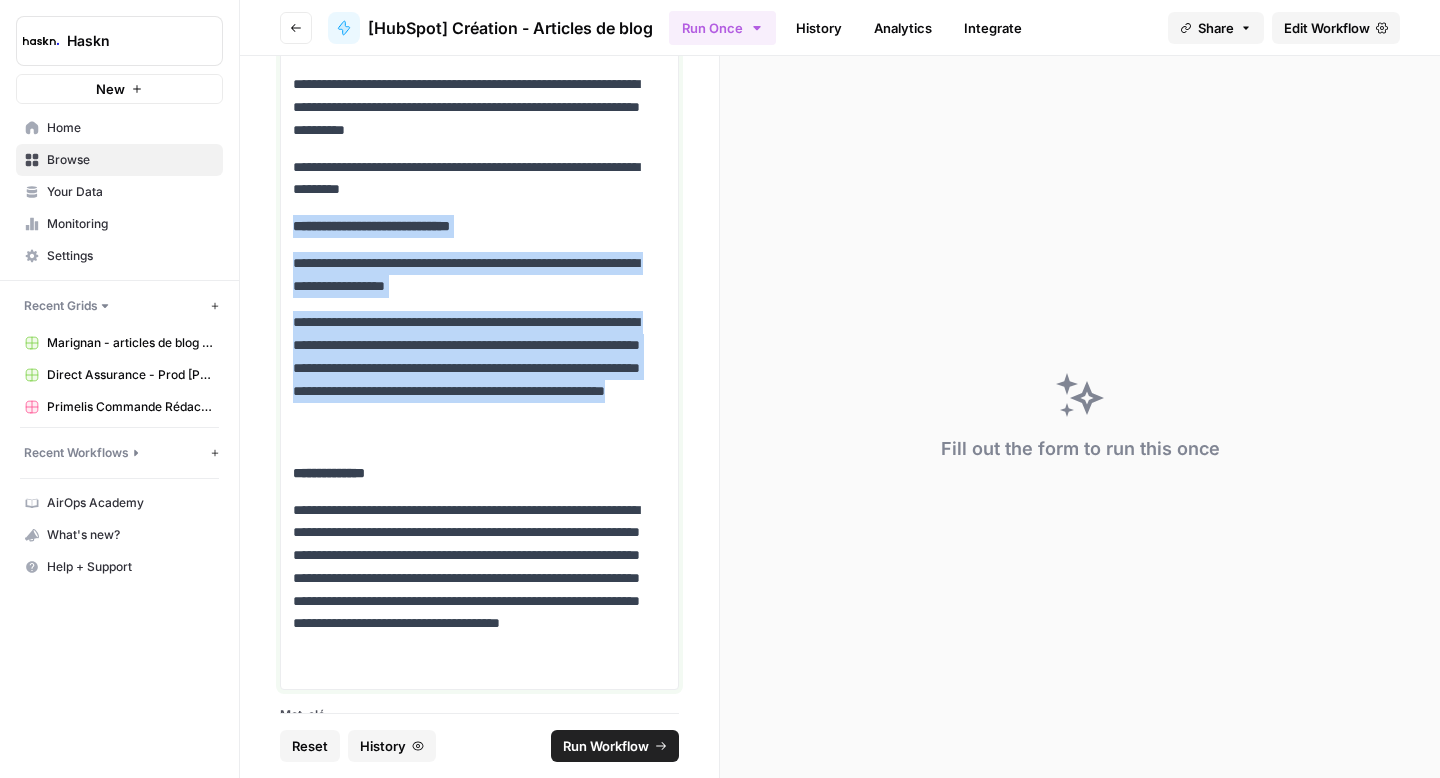 drag, startPoint x: 379, startPoint y: 483, endPoint x: 288, endPoint y: 271, distance: 230.70544 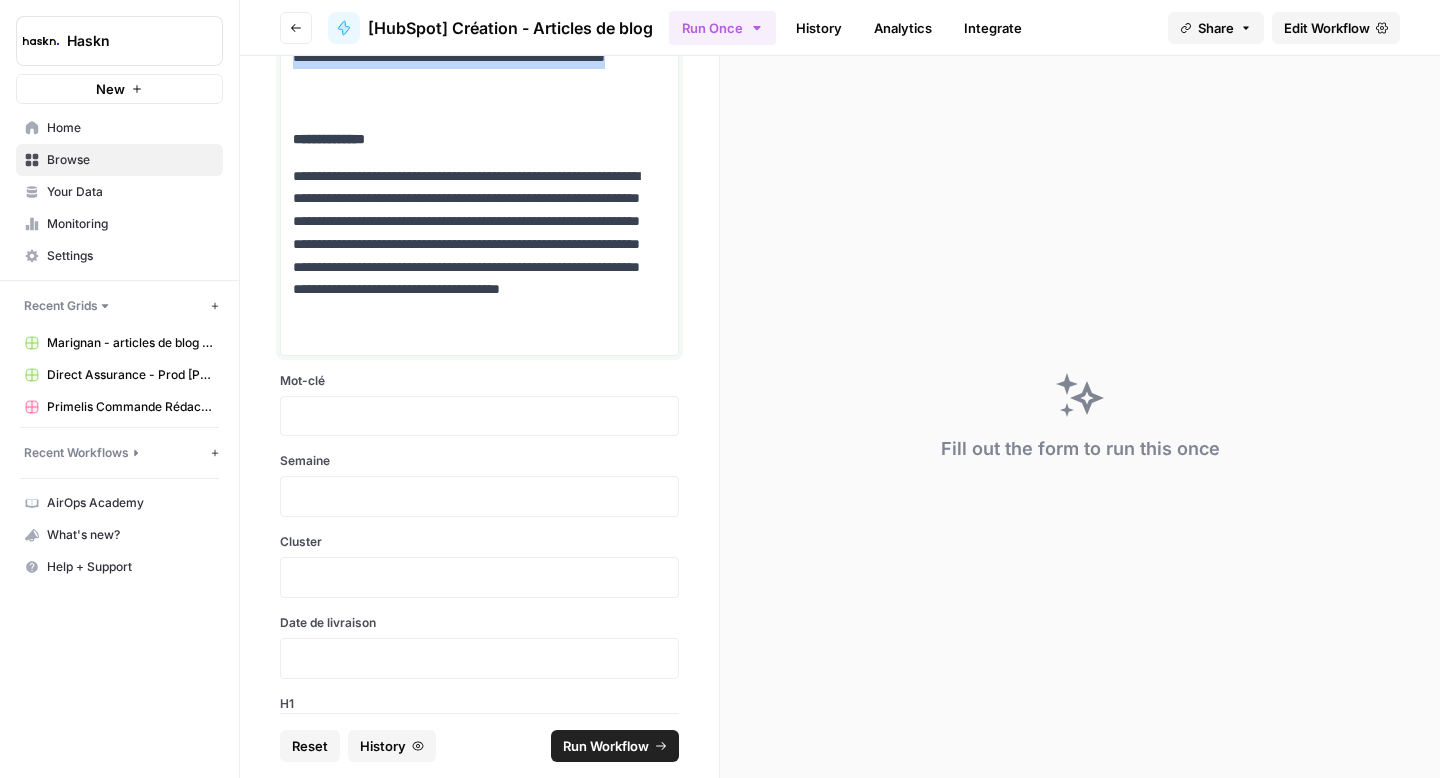 scroll, scrollTop: 13903, scrollLeft: 0, axis: vertical 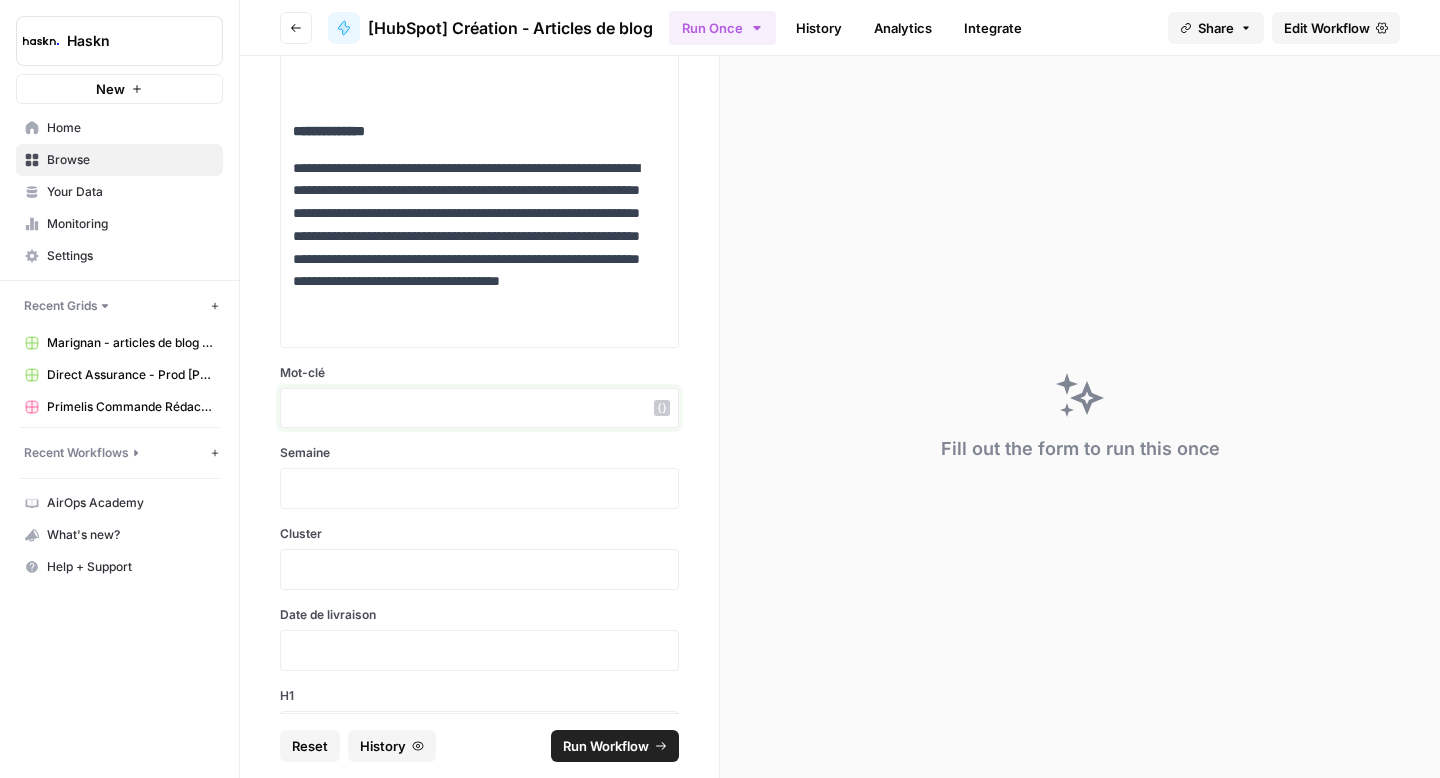 click at bounding box center [479, 408] 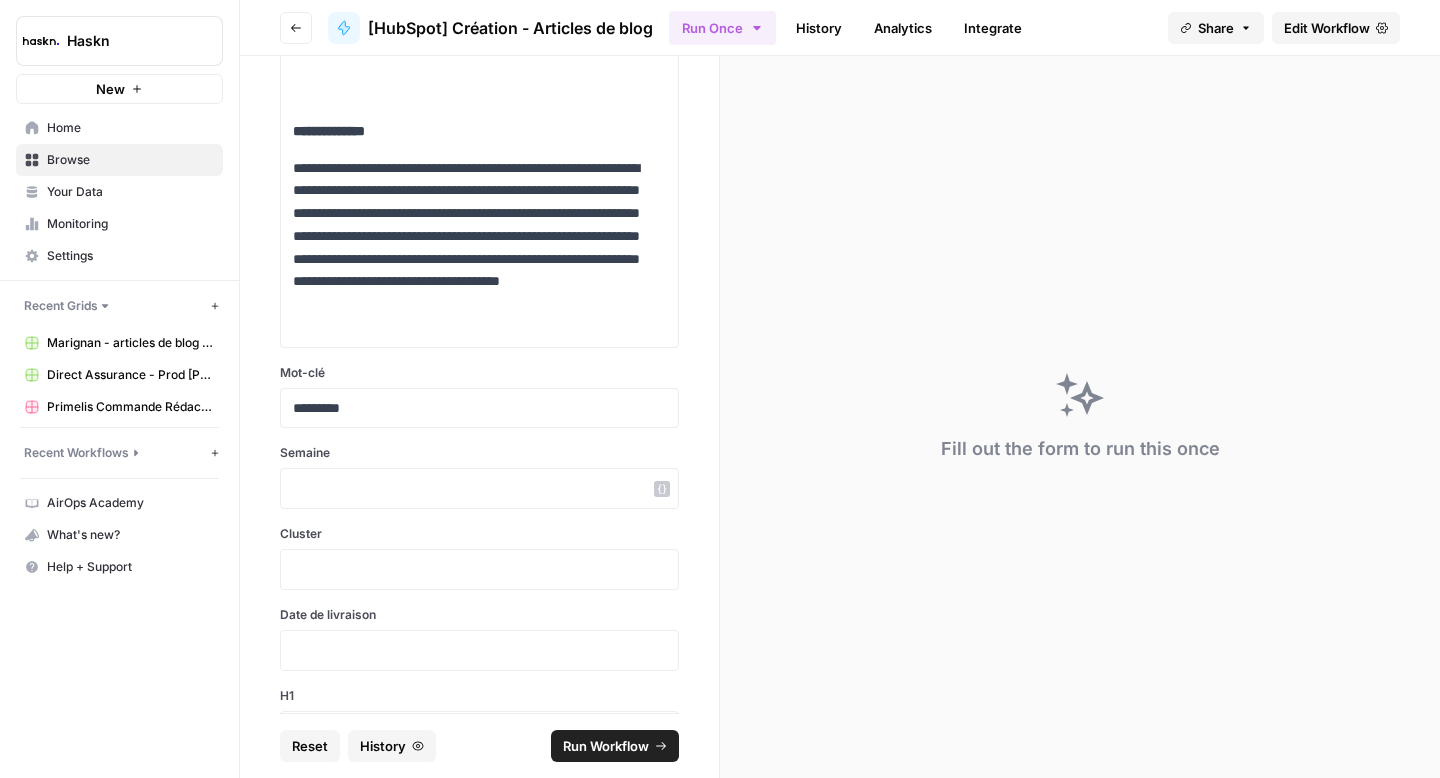 click at bounding box center [479, 488] 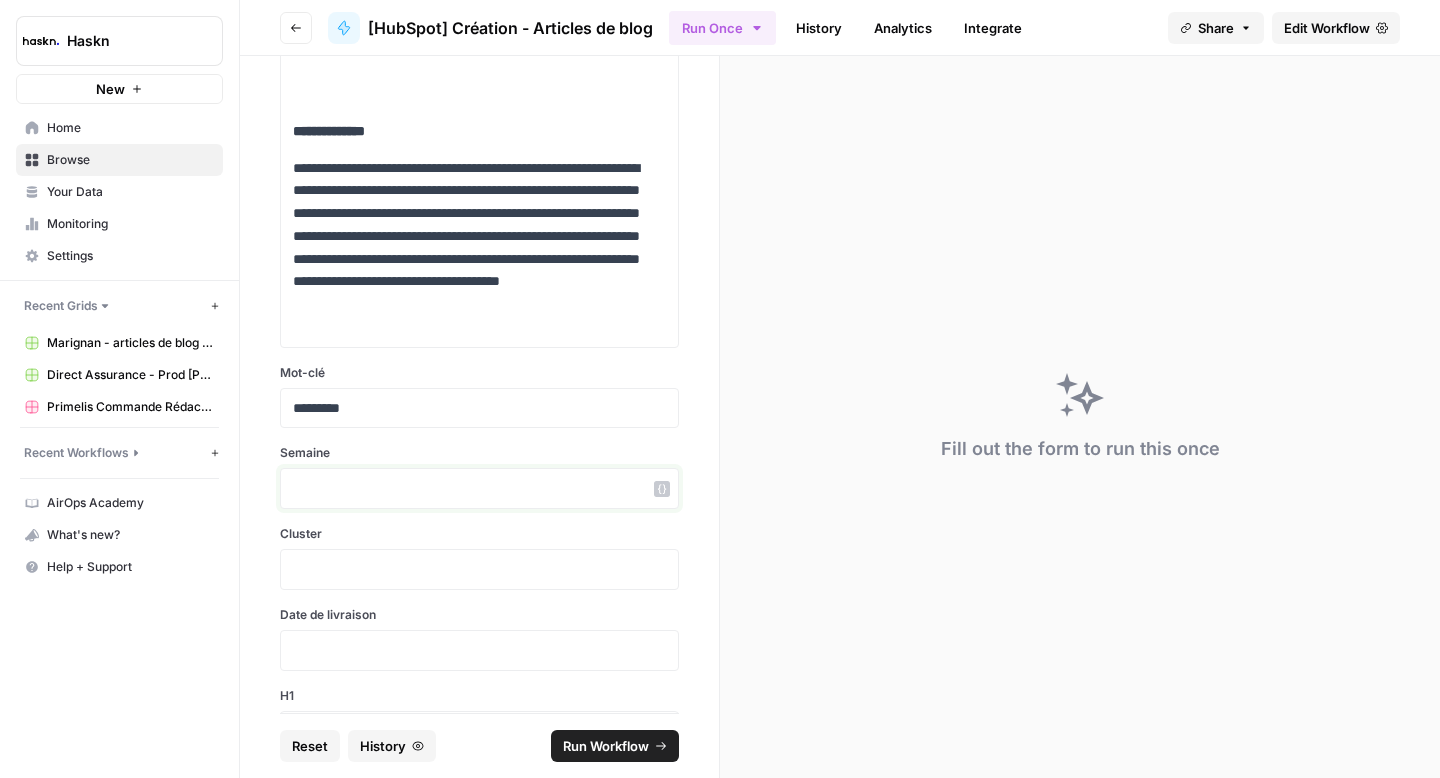 click at bounding box center (479, 488) 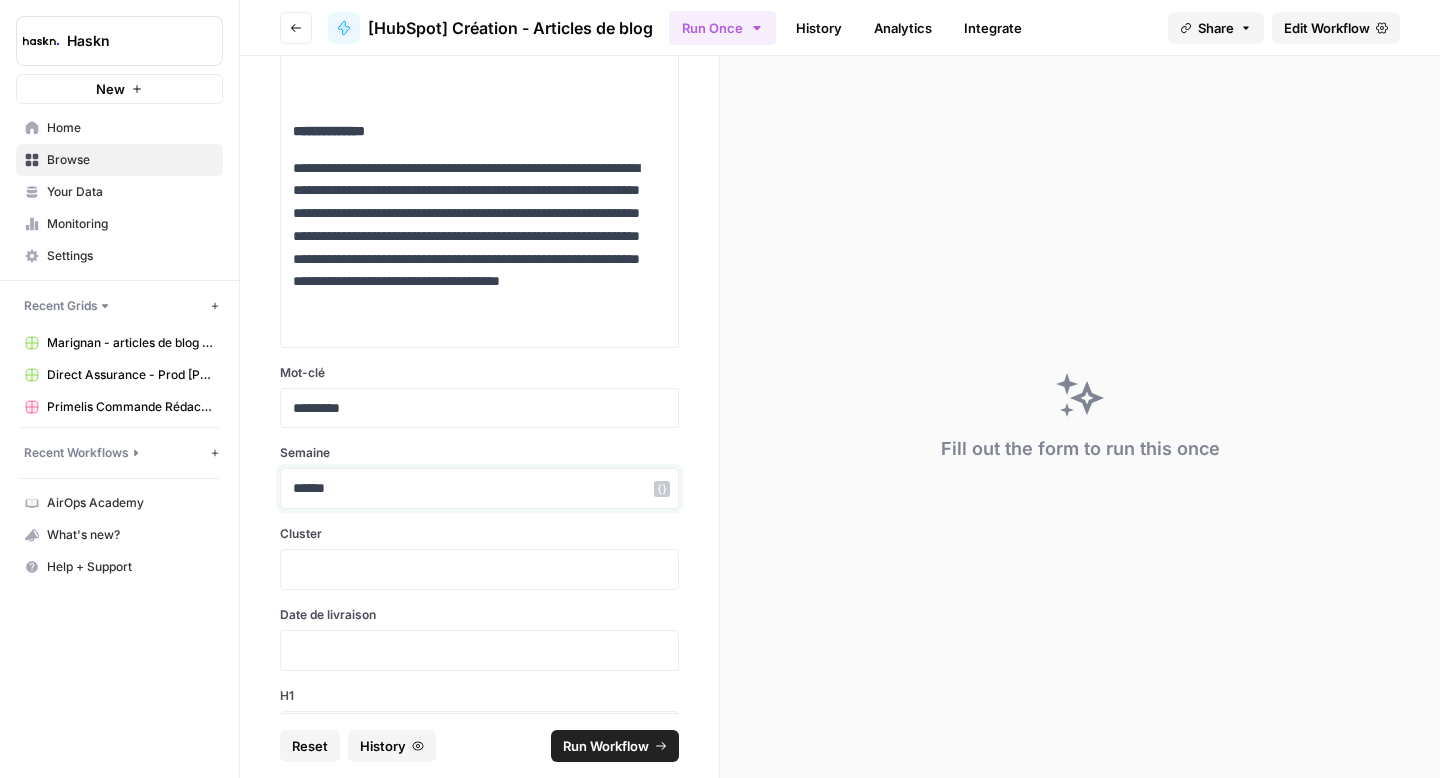 click on "******" at bounding box center (472, 488) 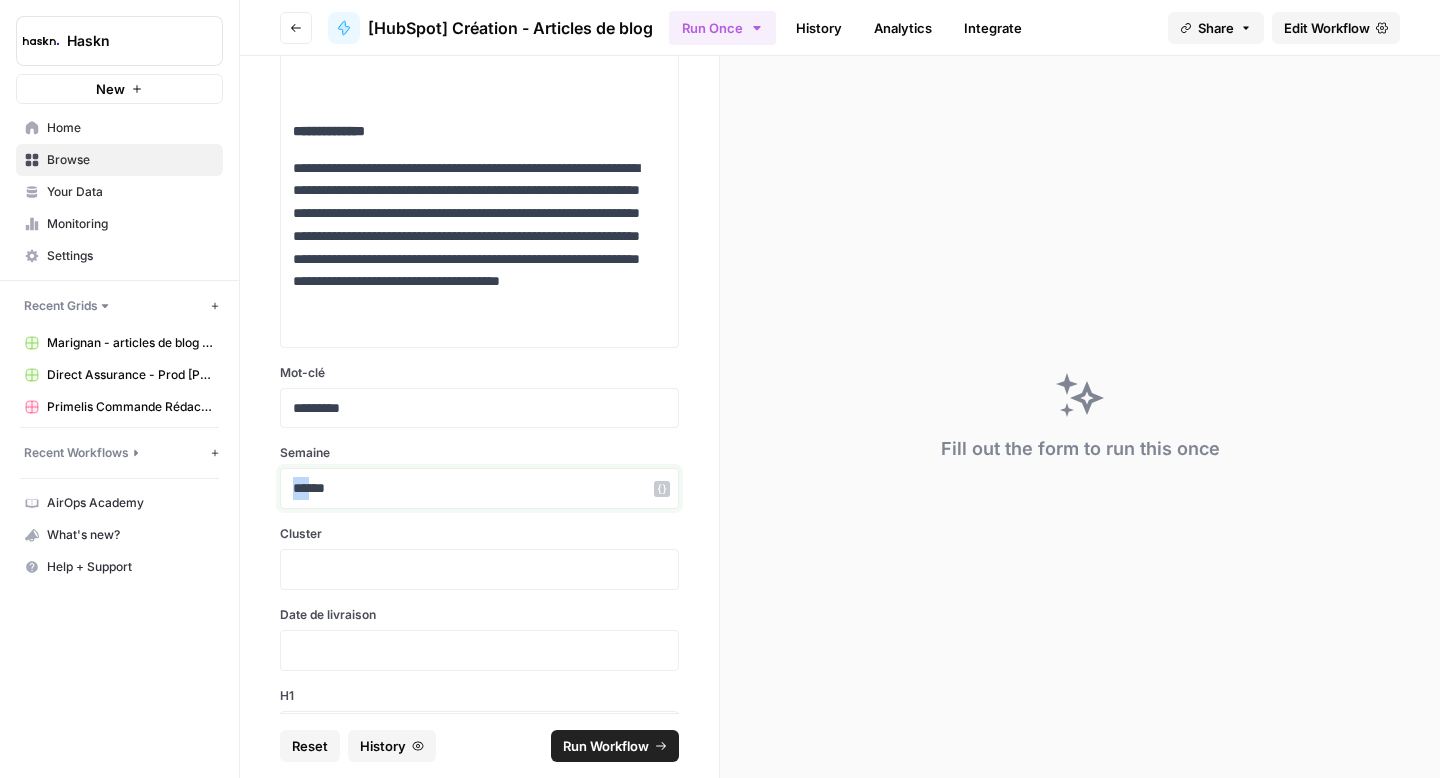 click on "******" at bounding box center (472, 488) 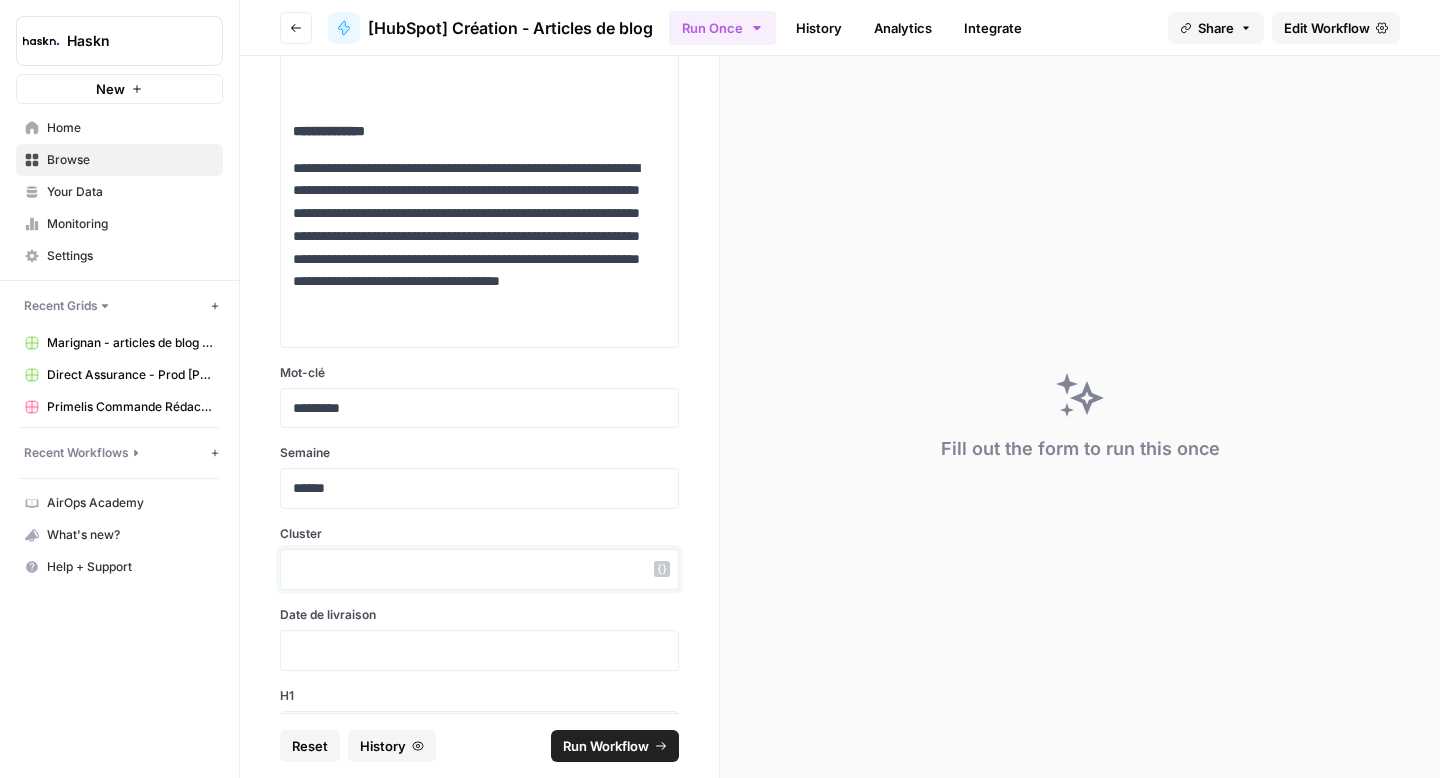 click at bounding box center (479, 569) 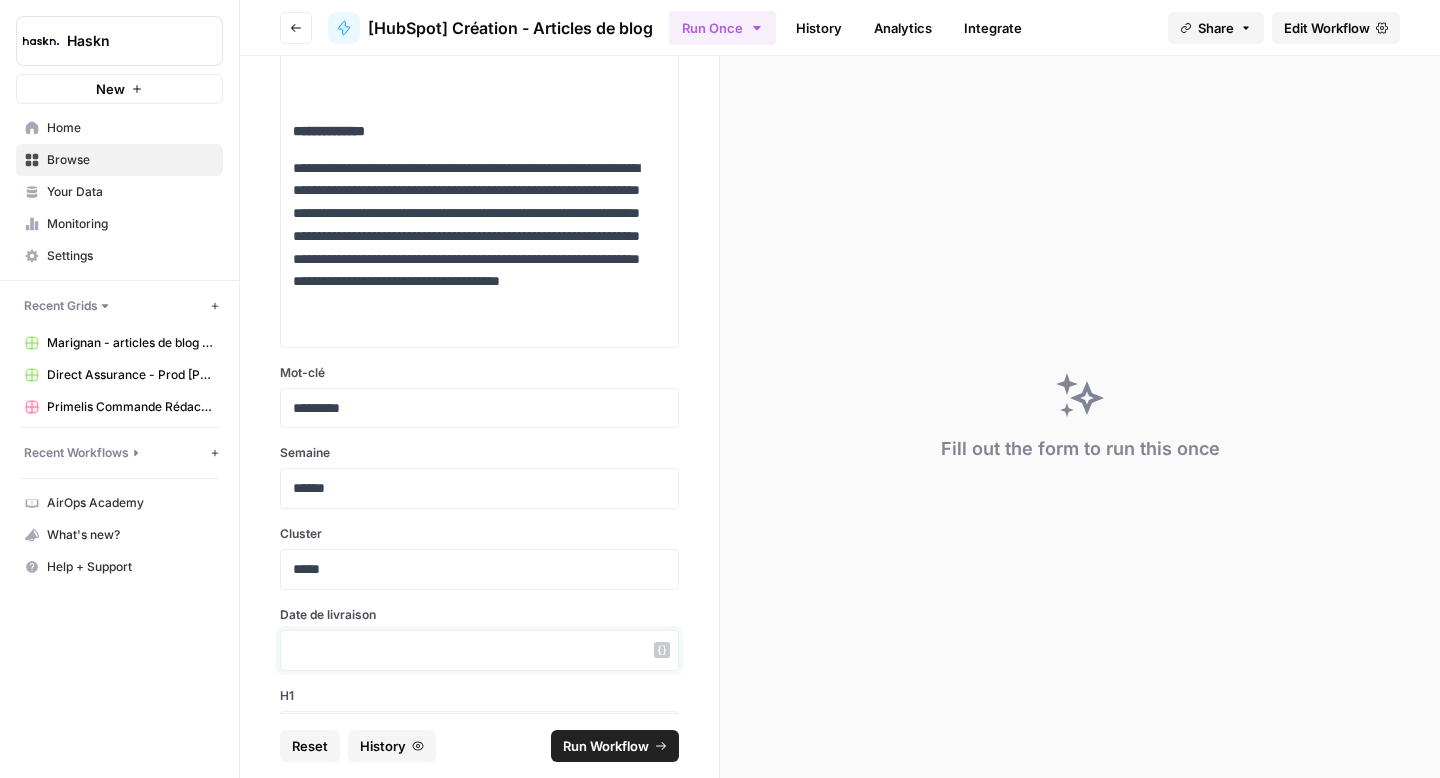 click at bounding box center [479, 650] 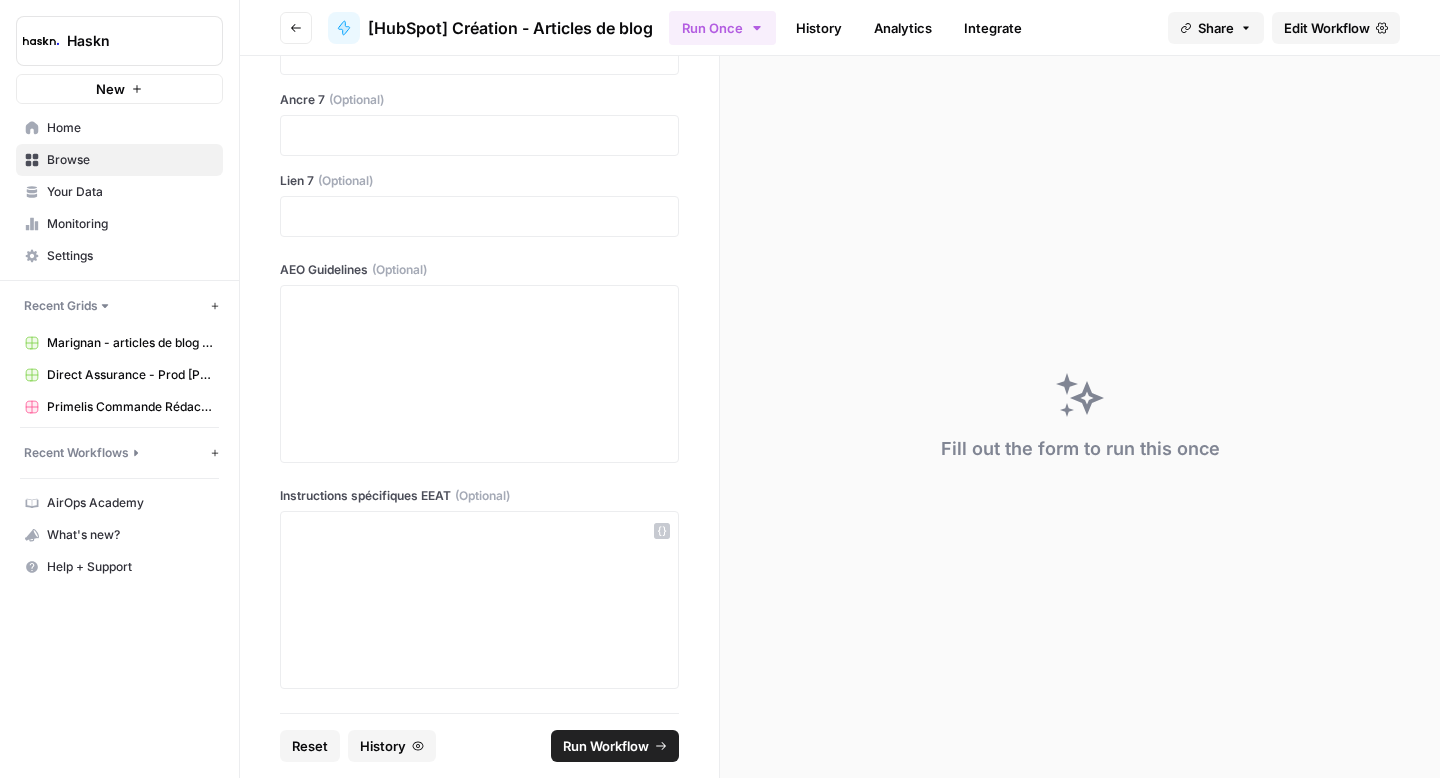 scroll, scrollTop: 15592, scrollLeft: 0, axis: vertical 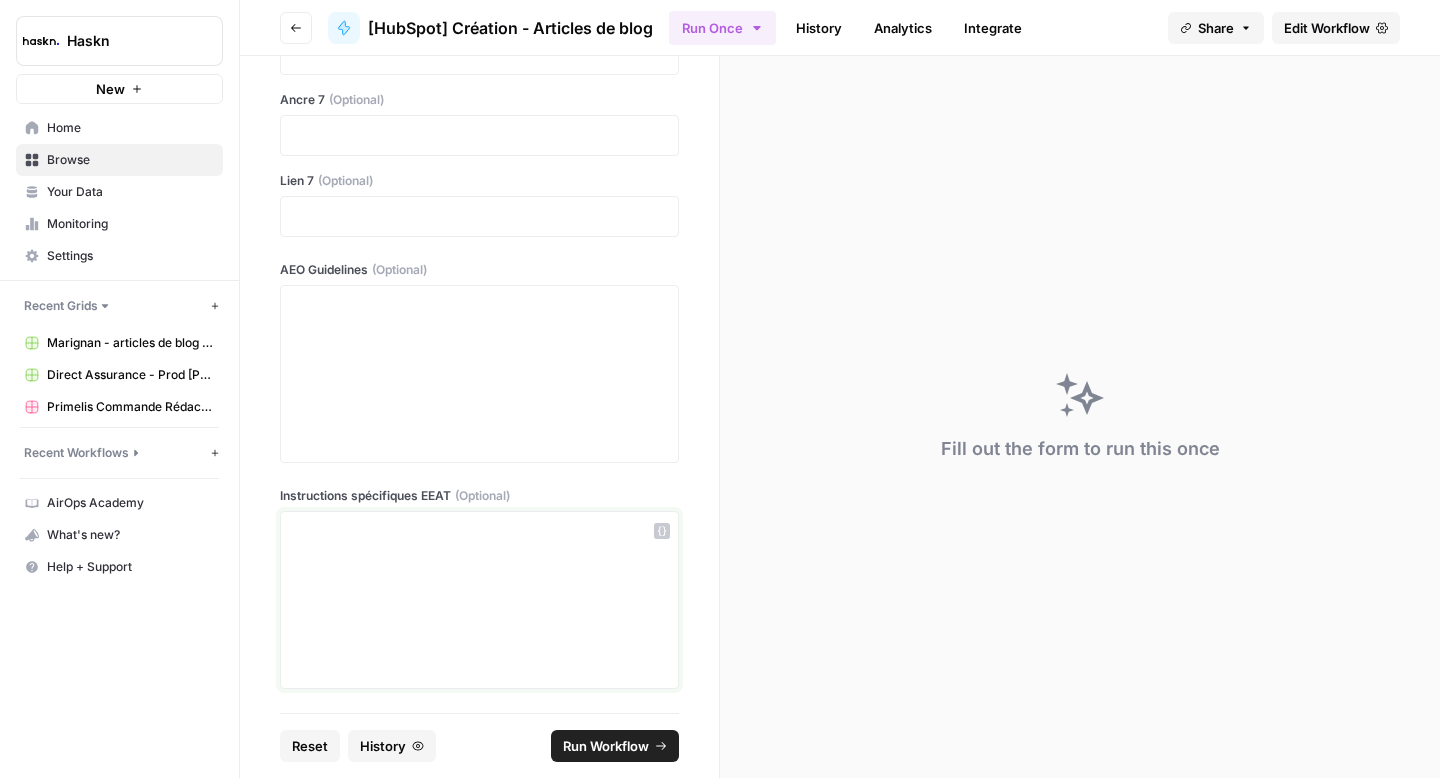 click at bounding box center [479, 600] 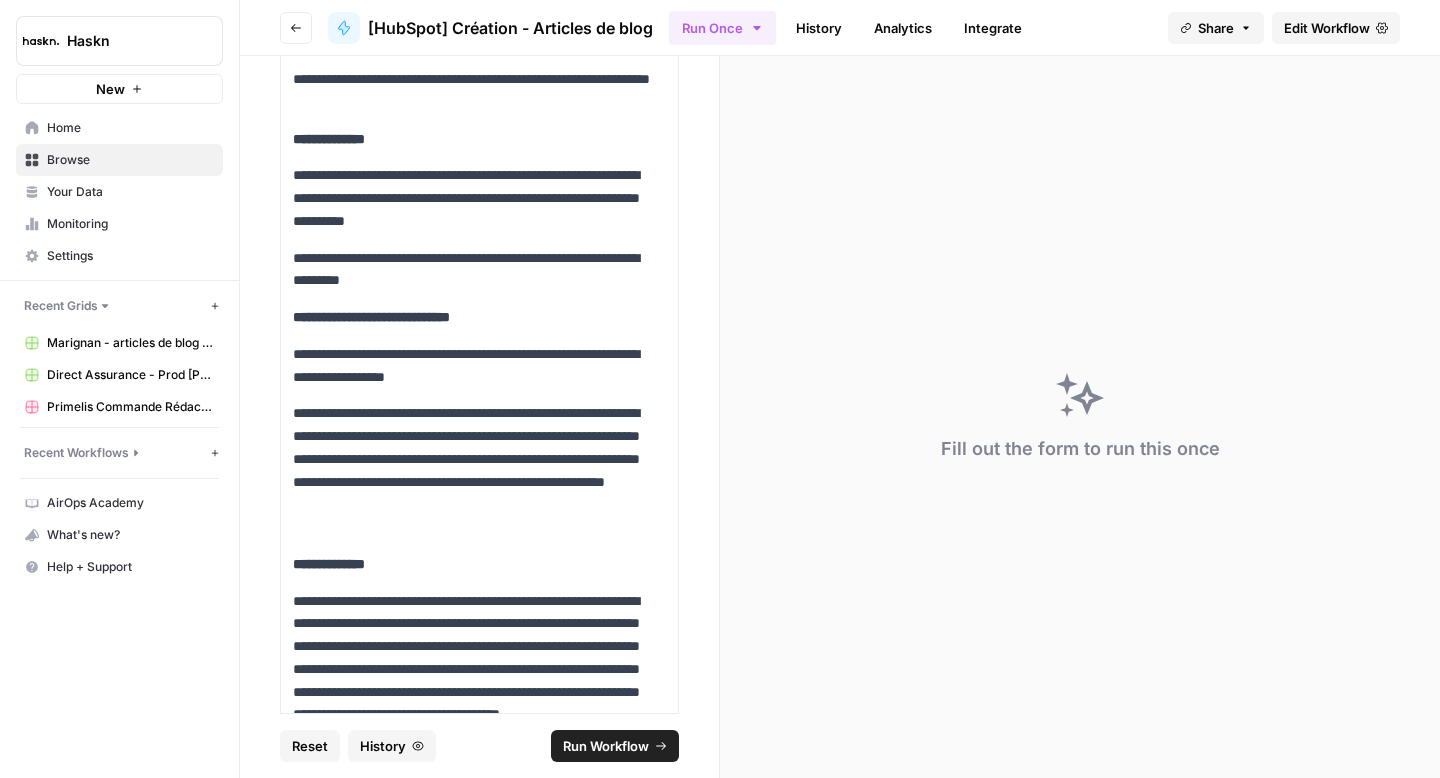 scroll, scrollTop: 13468, scrollLeft: 0, axis: vertical 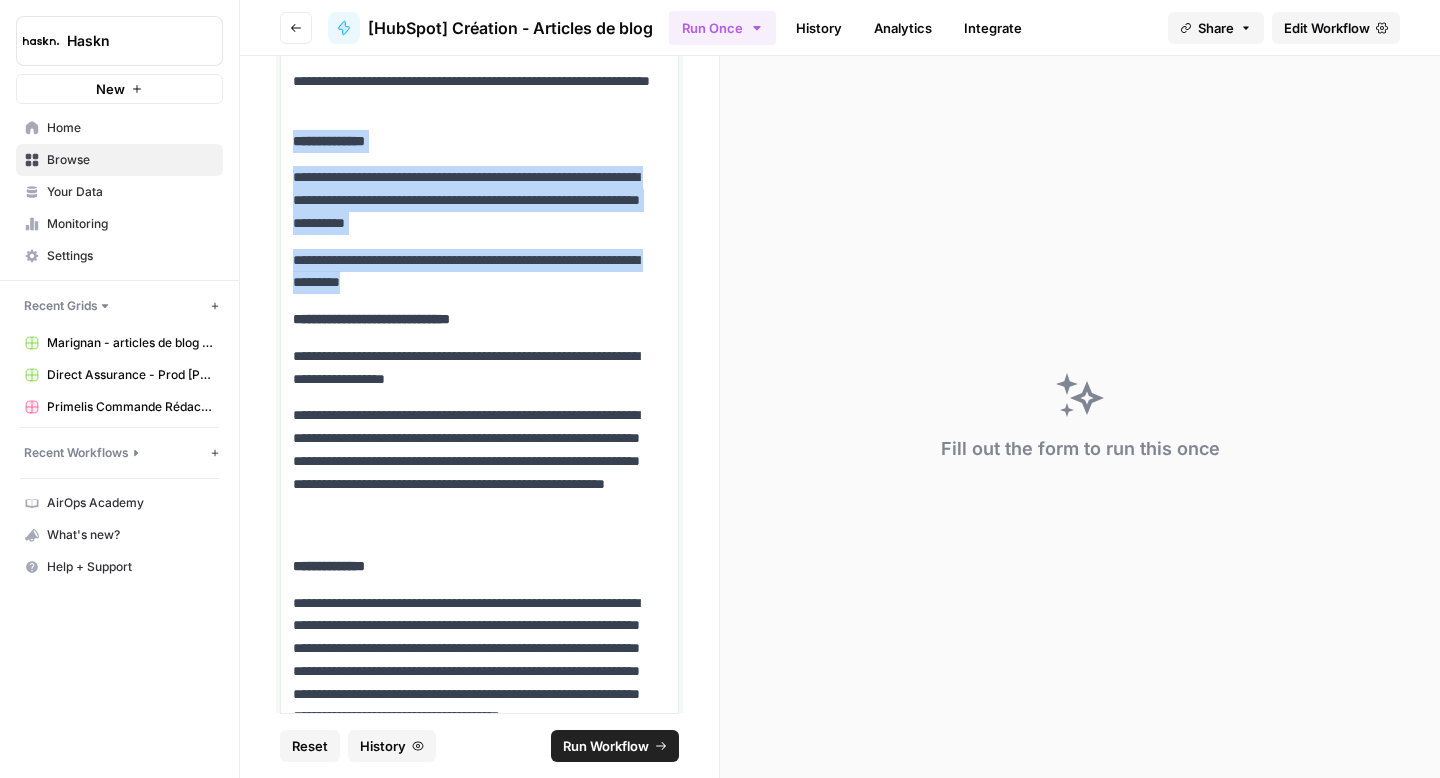 drag, startPoint x: 456, startPoint y: 329, endPoint x: 289, endPoint y: 191, distance: 216.64026 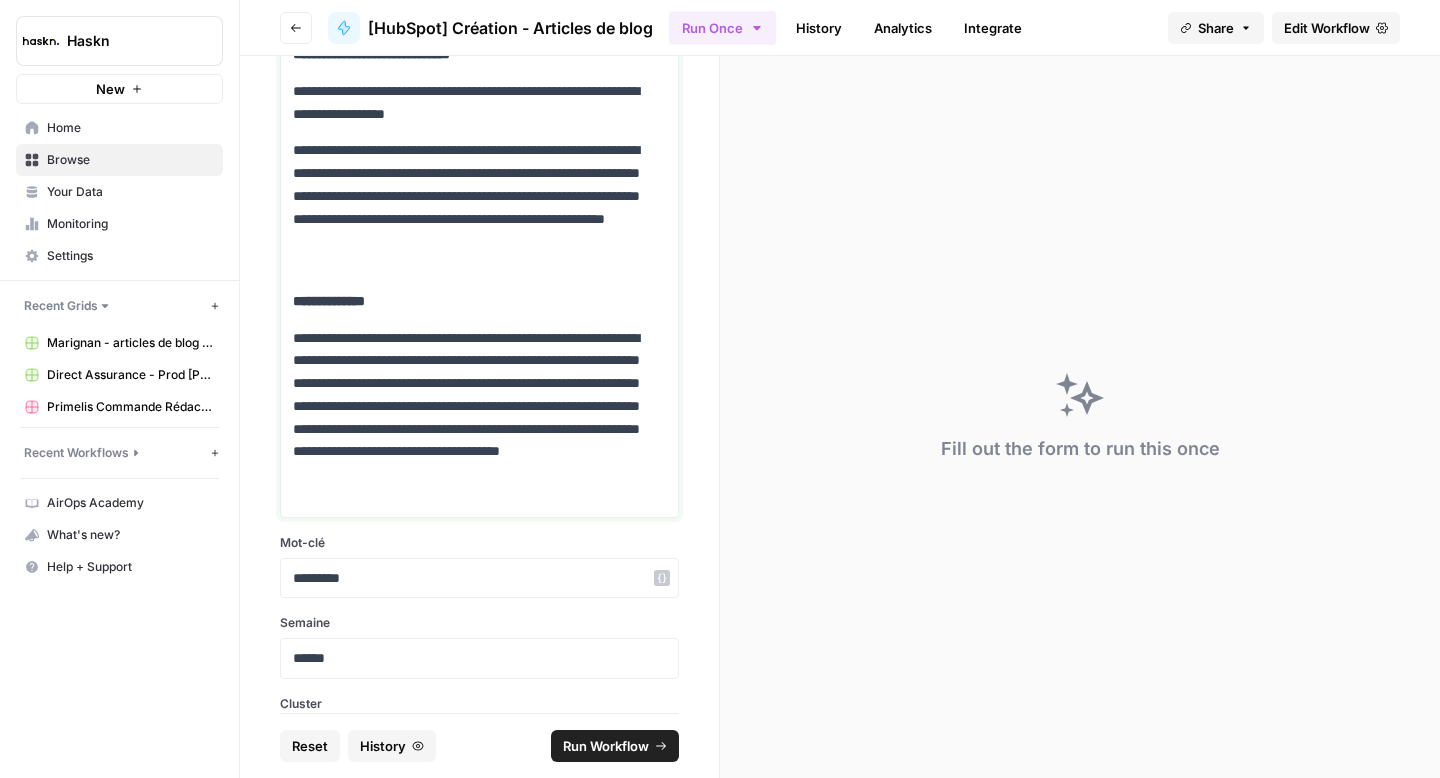 scroll, scrollTop: 15665, scrollLeft: 0, axis: vertical 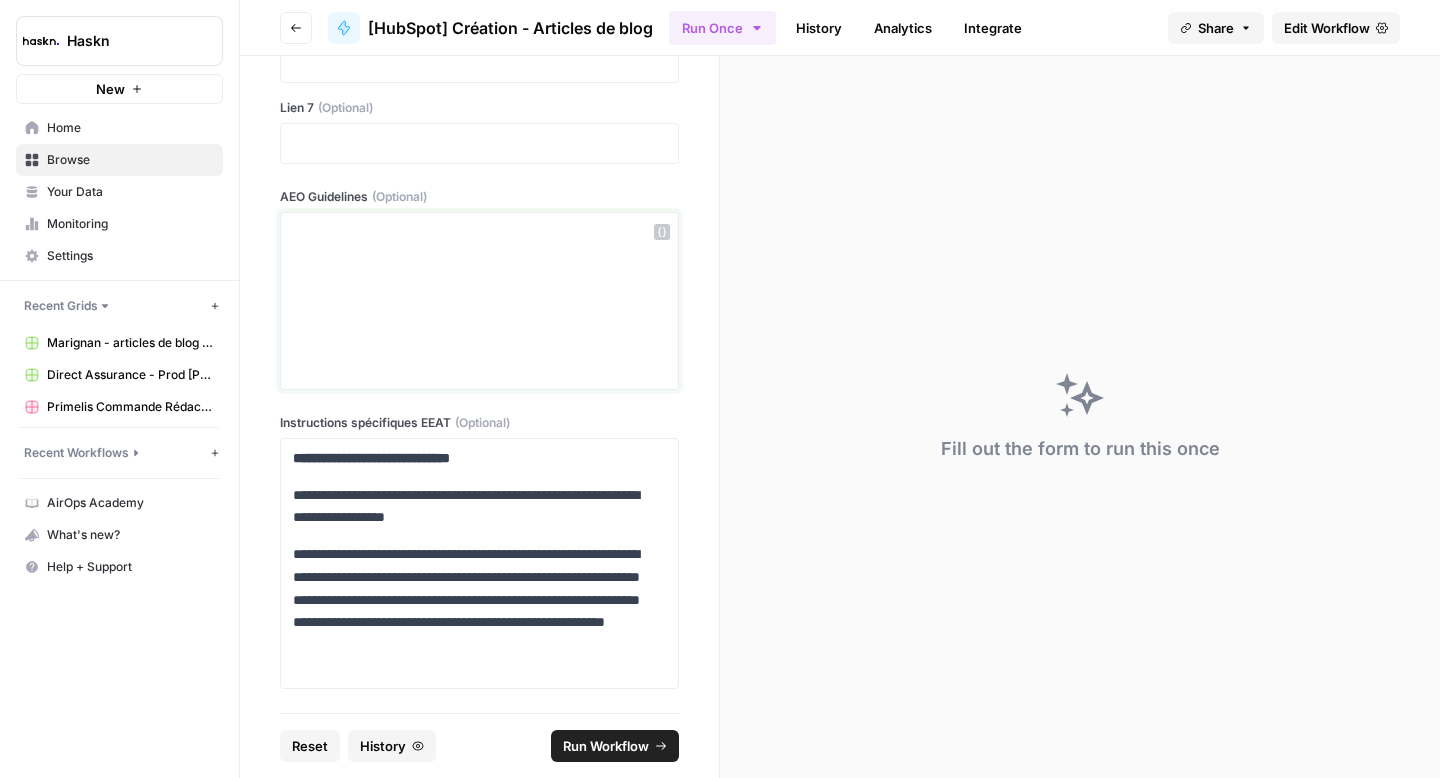 click at bounding box center [479, 301] 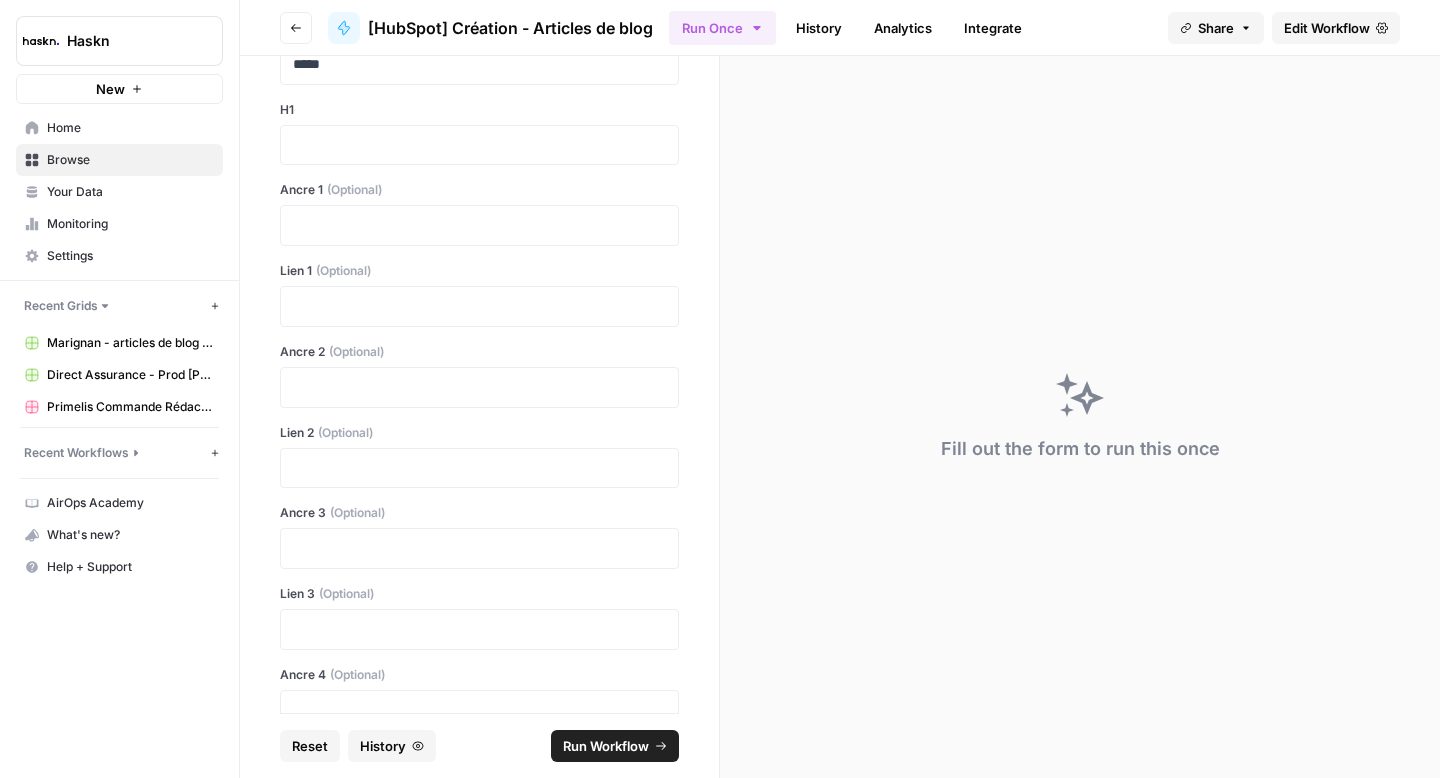 scroll, scrollTop: 14378, scrollLeft: 0, axis: vertical 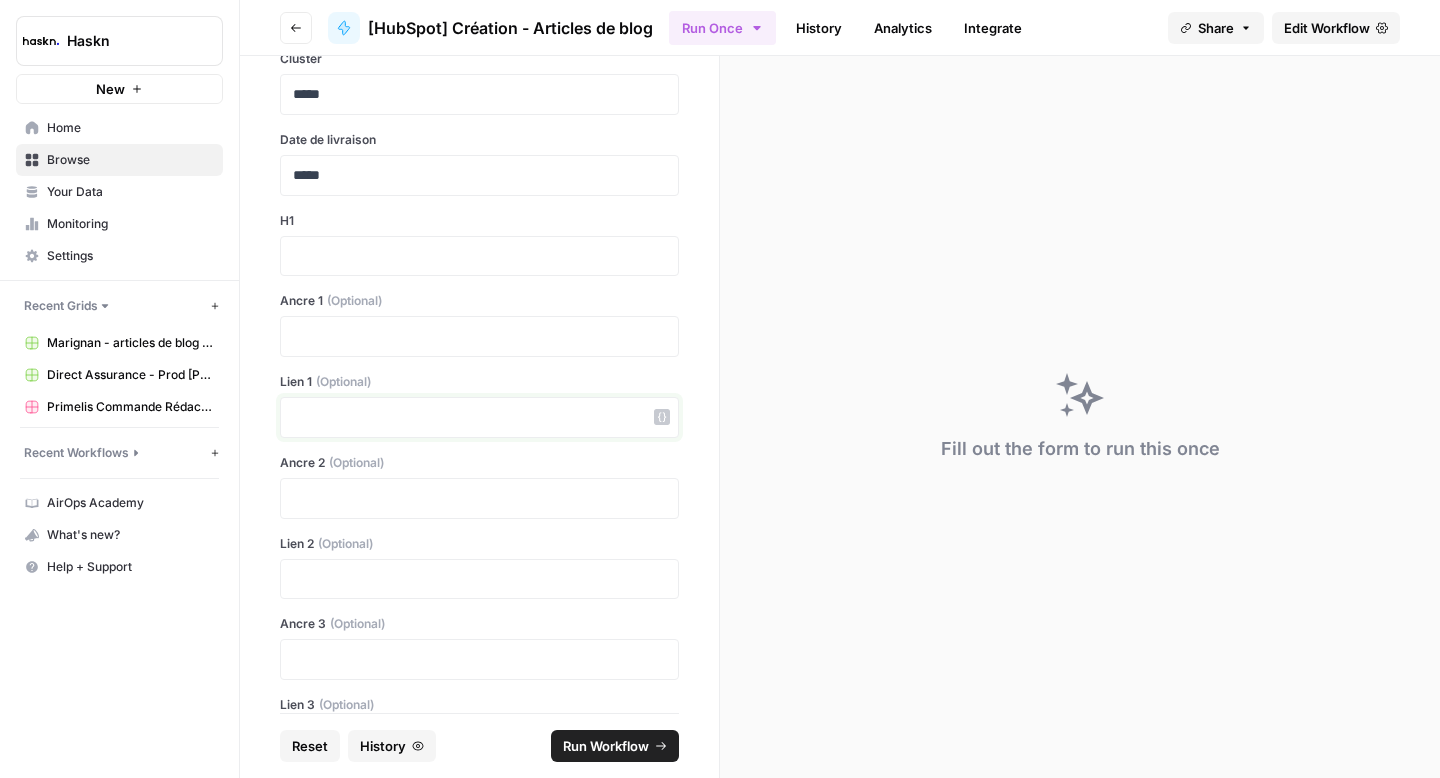 click at bounding box center [479, 417] 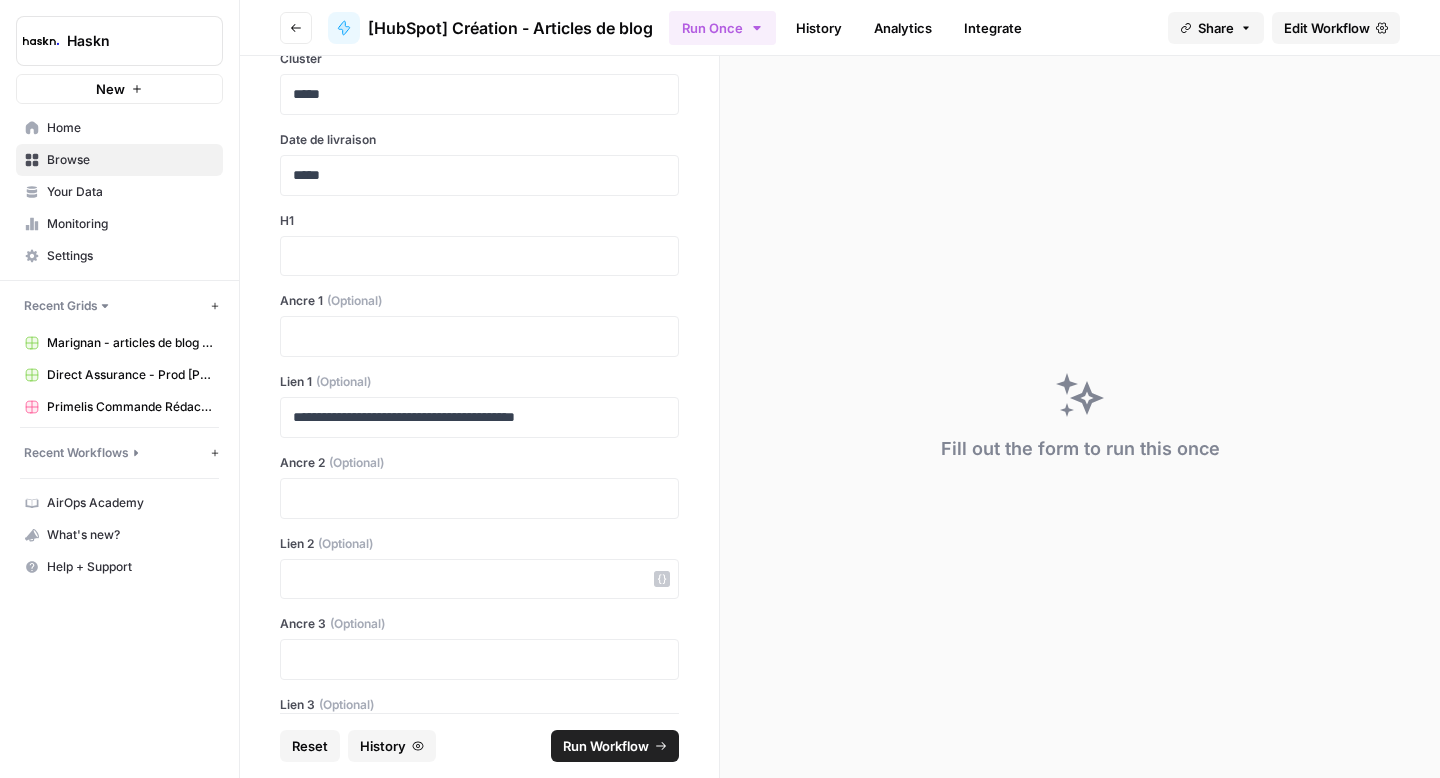 click at bounding box center [479, 579] 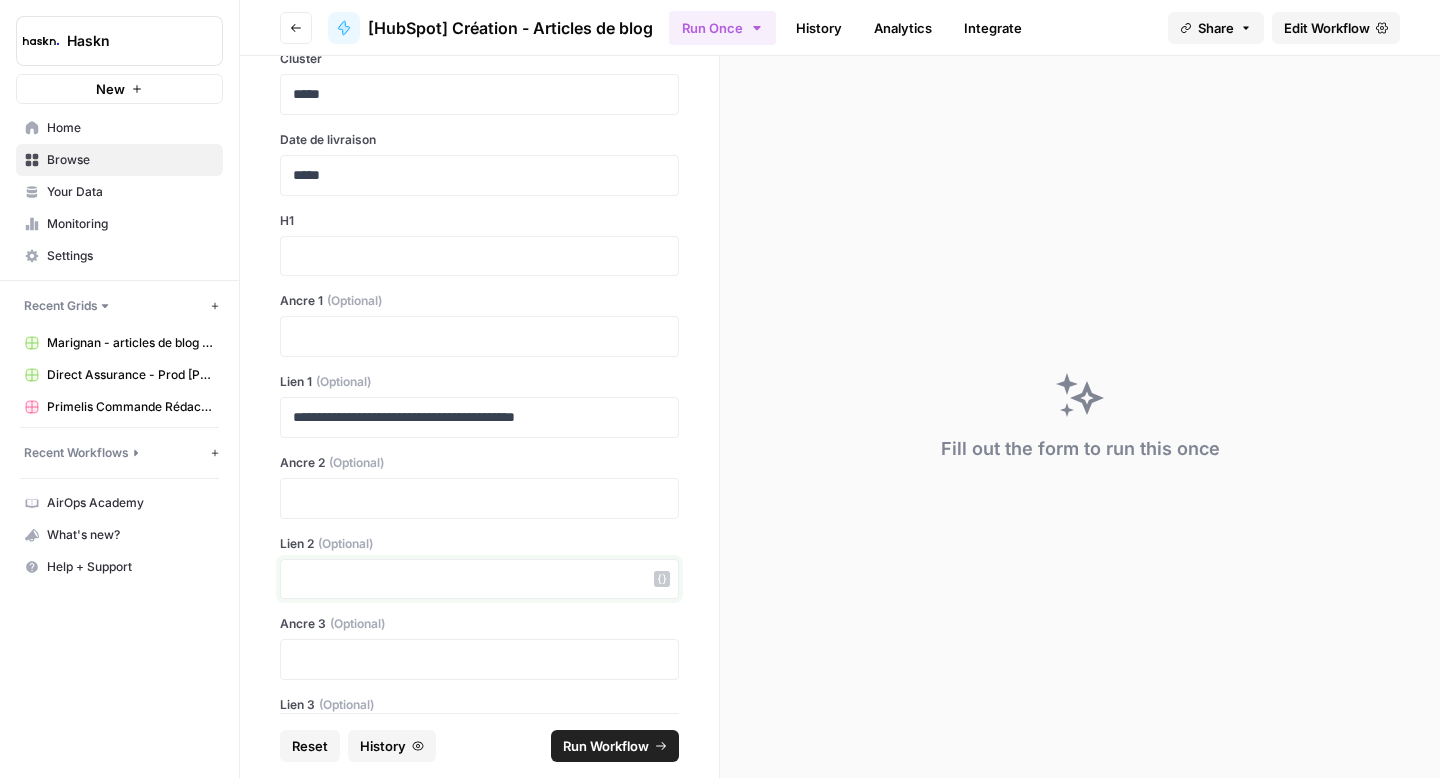 click at bounding box center (479, 579) 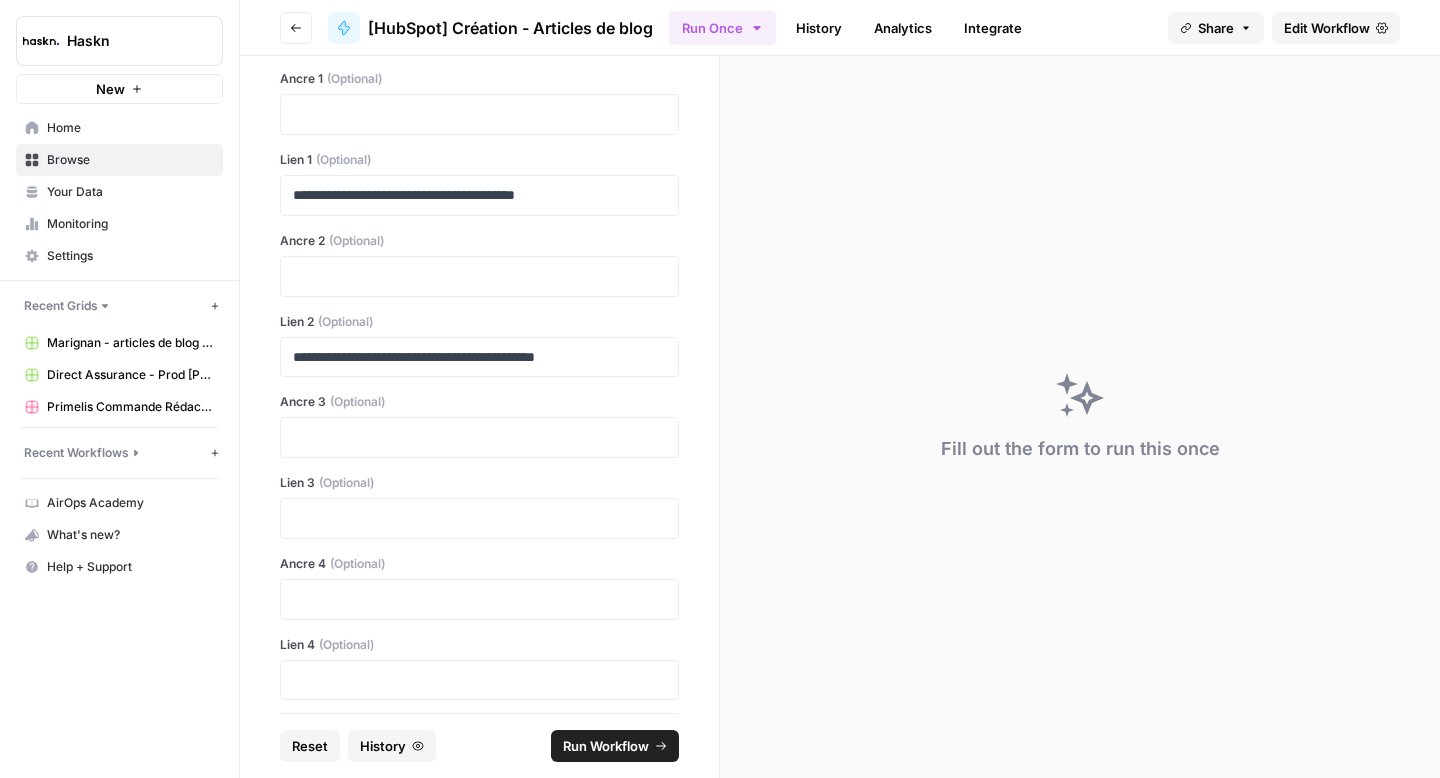 scroll, scrollTop: 14655, scrollLeft: 0, axis: vertical 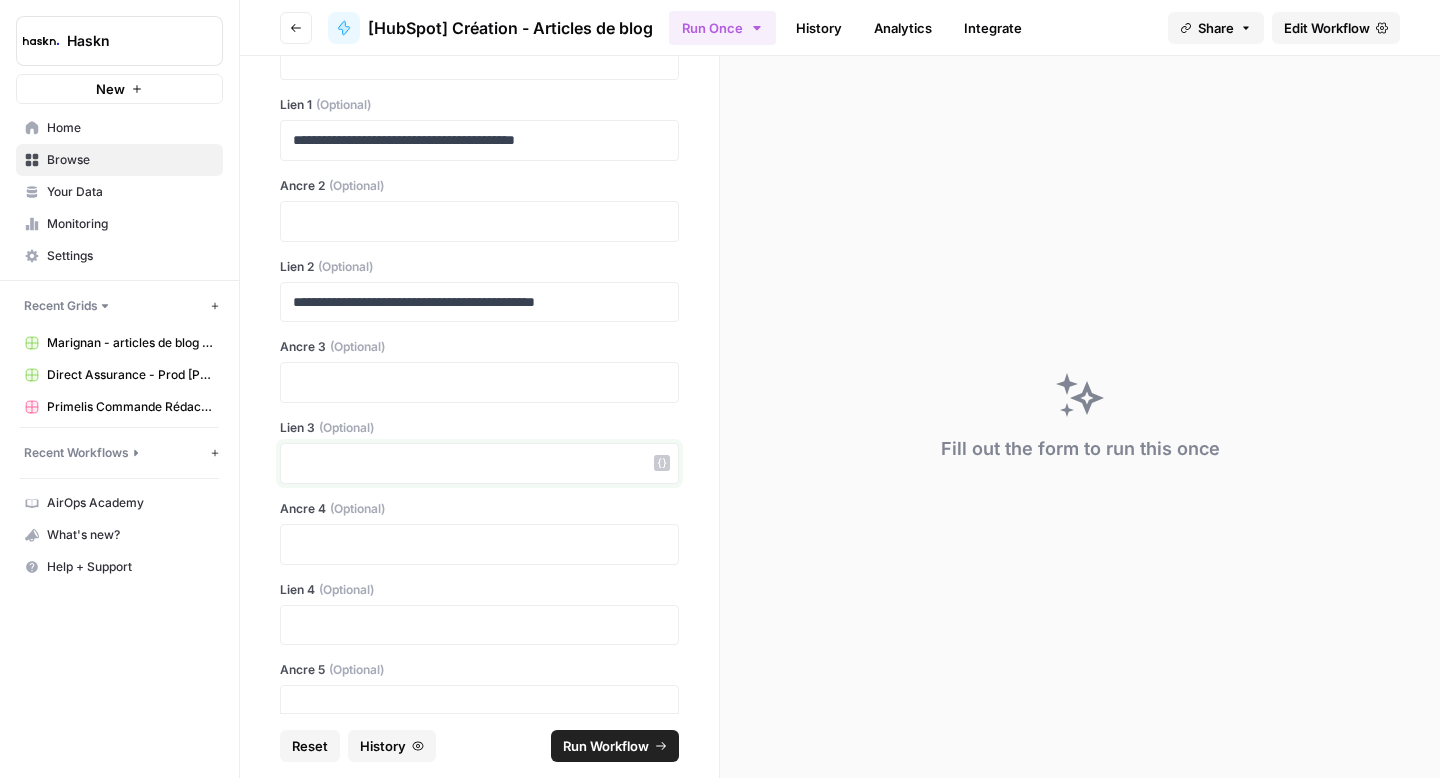 click at bounding box center [479, 463] 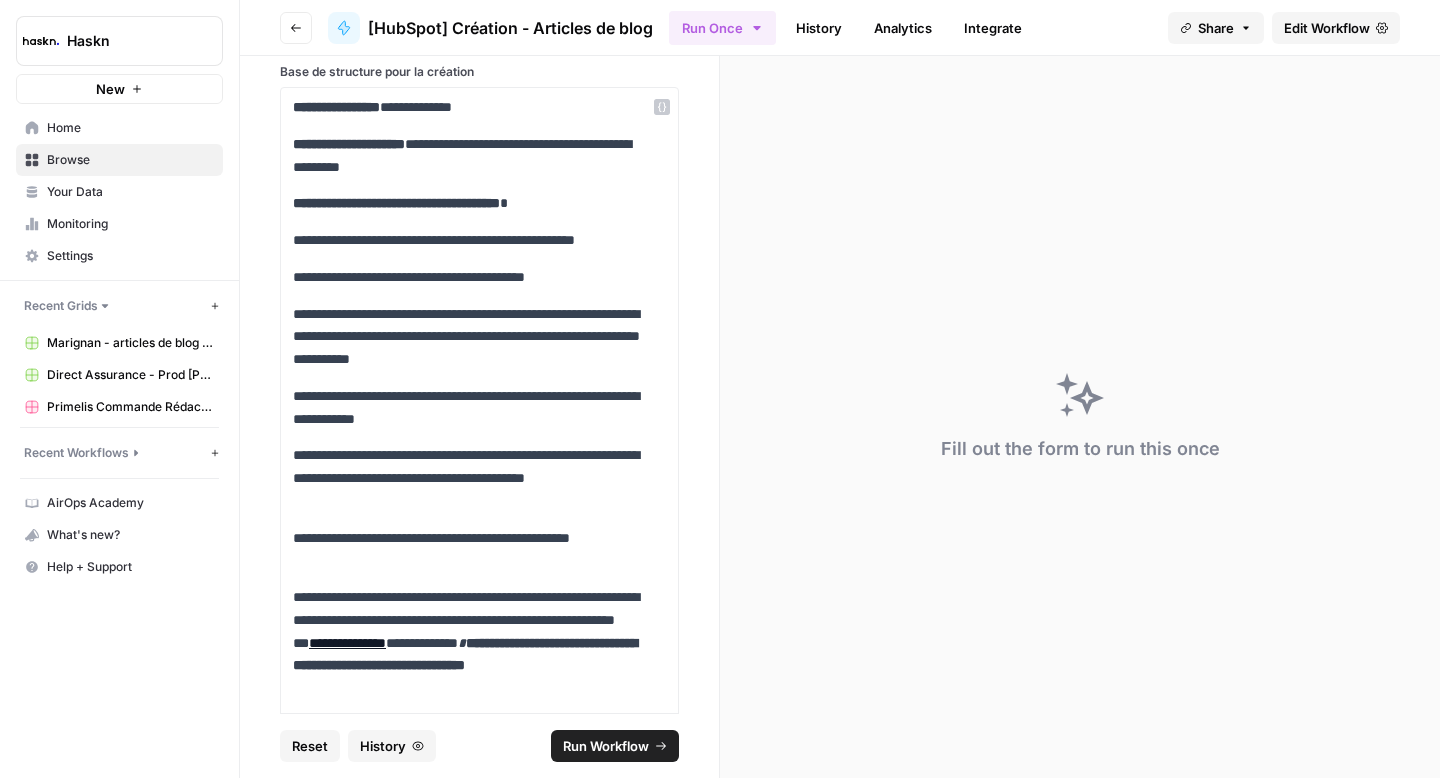 scroll, scrollTop: 0, scrollLeft: 0, axis: both 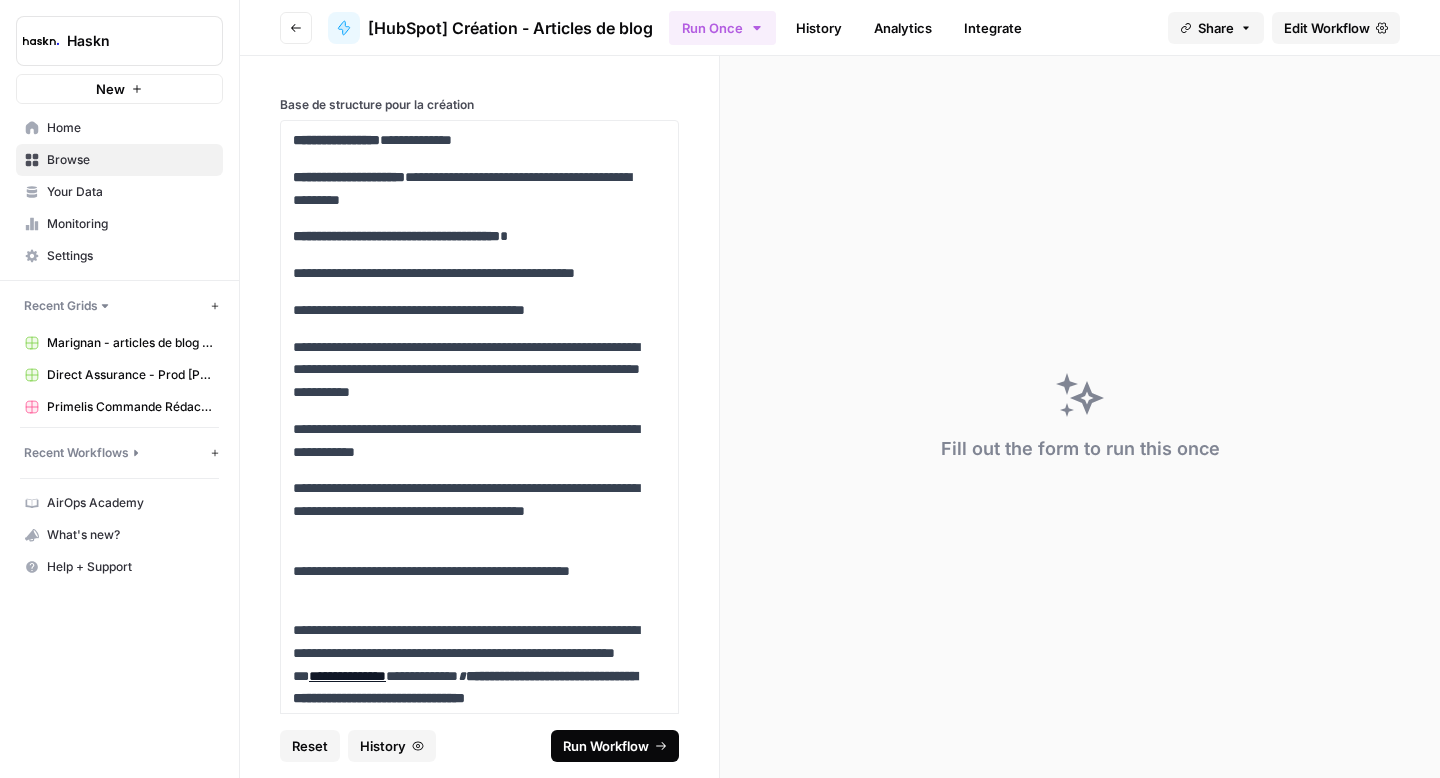 click on "Run Workflow" at bounding box center [606, 746] 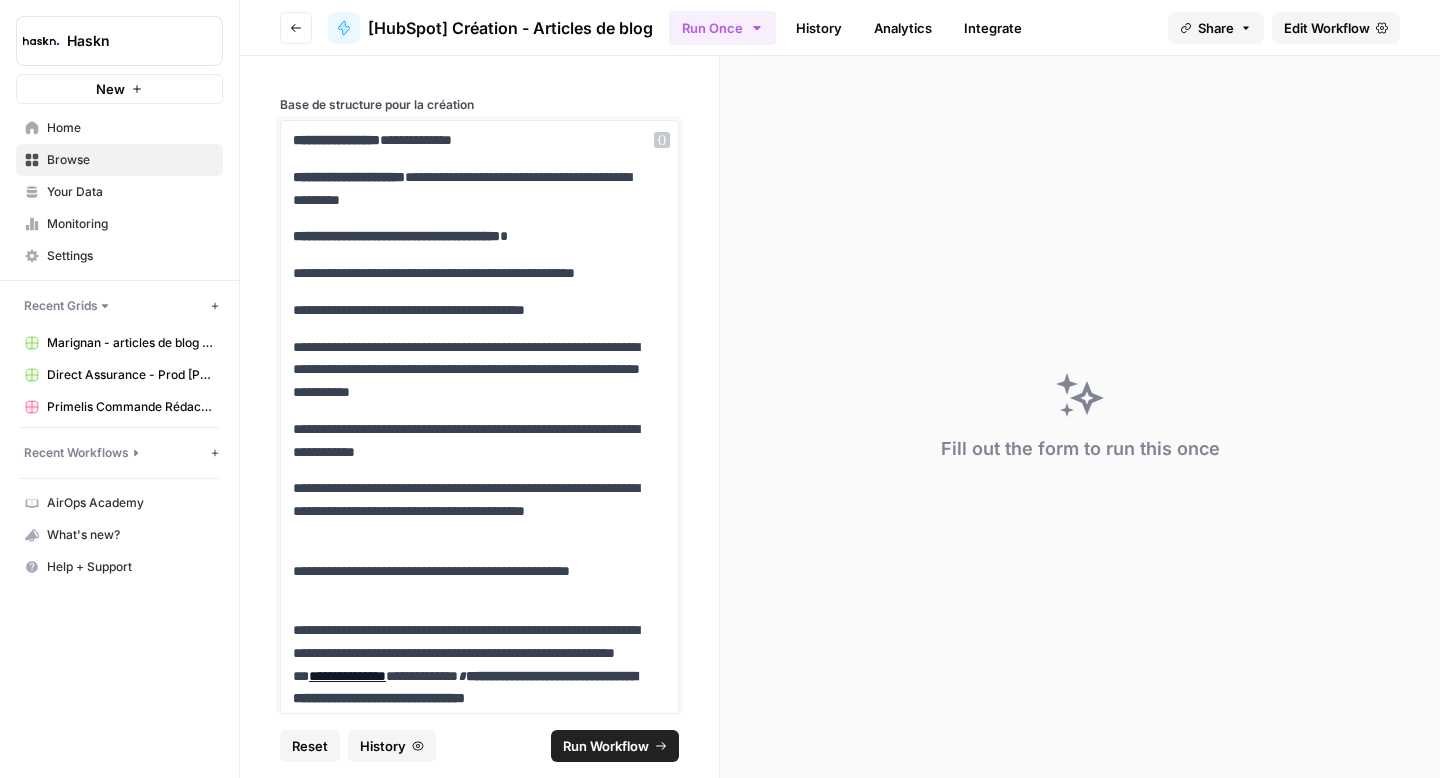 click on "**********" at bounding box center [472, 676] 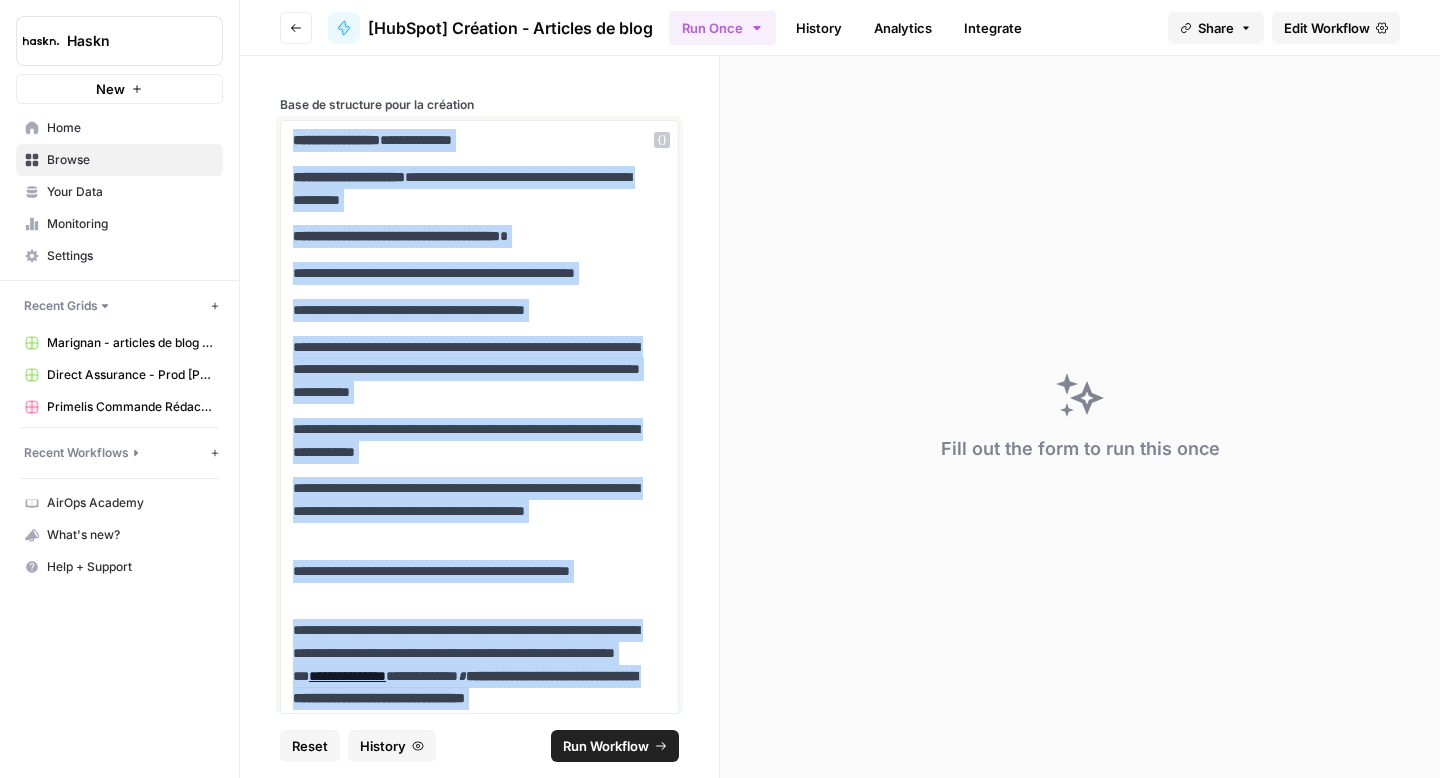 copy on "**********" 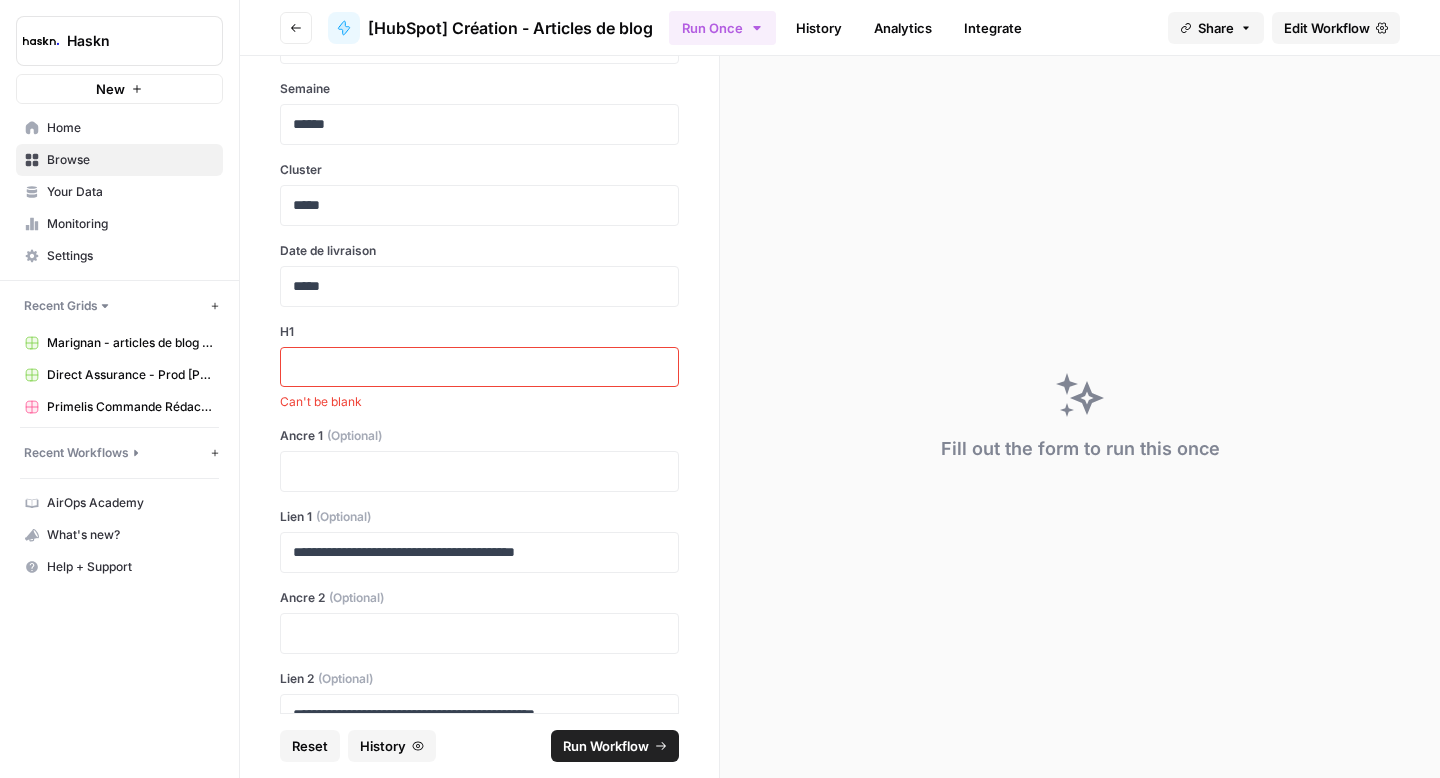 scroll, scrollTop: 14148, scrollLeft: 0, axis: vertical 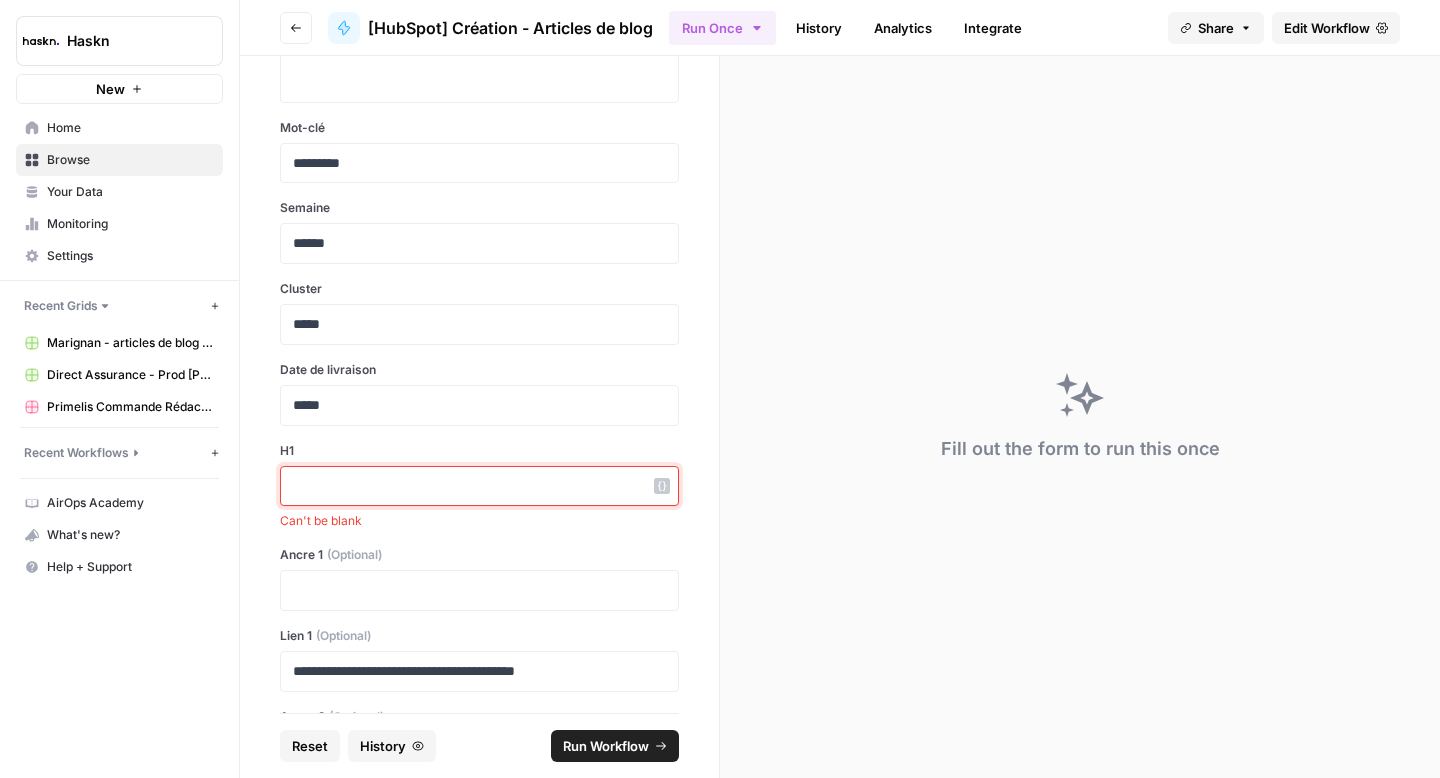 click at bounding box center (479, 486) 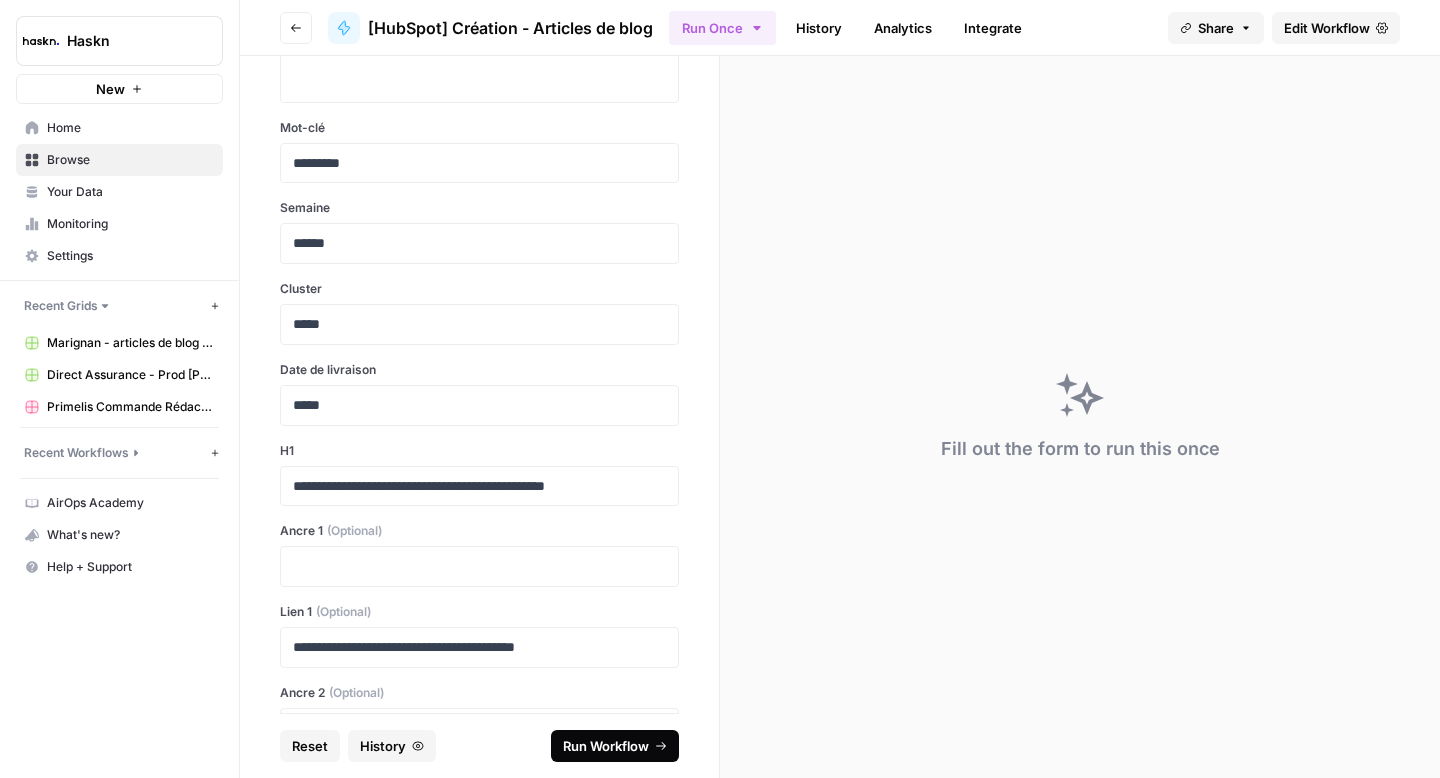 click on "Run Workflow" at bounding box center (606, 746) 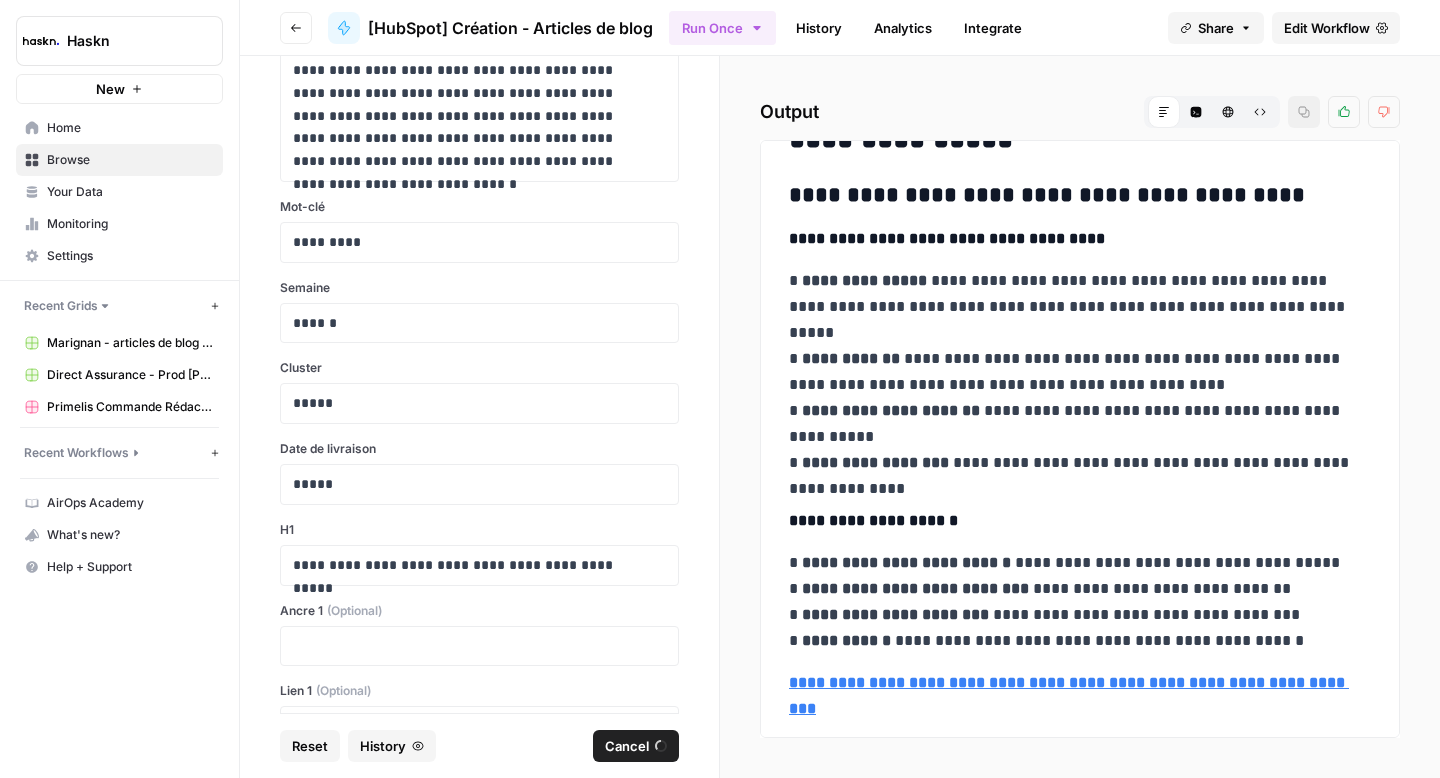 scroll, scrollTop: 9376, scrollLeft: 0, axis: vertical 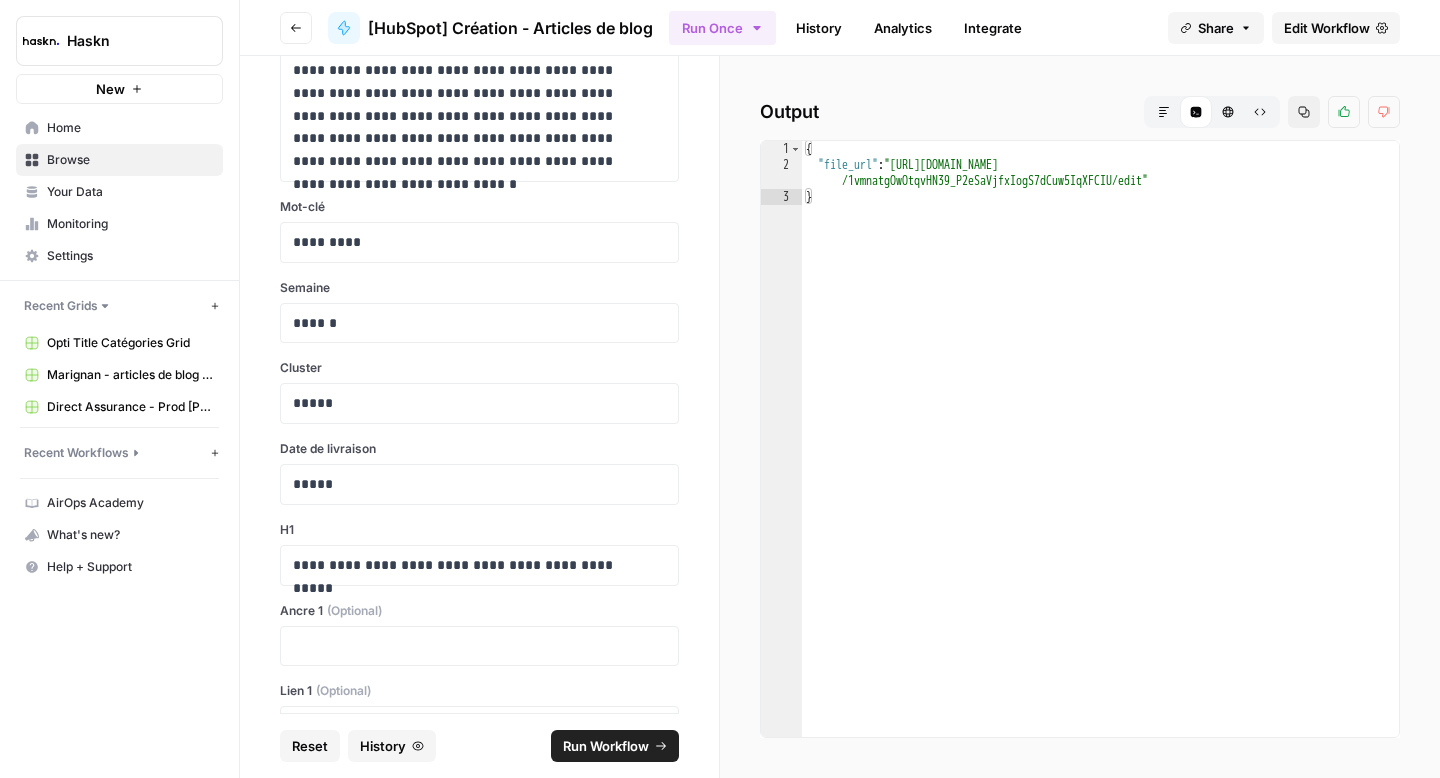 type on "**********" 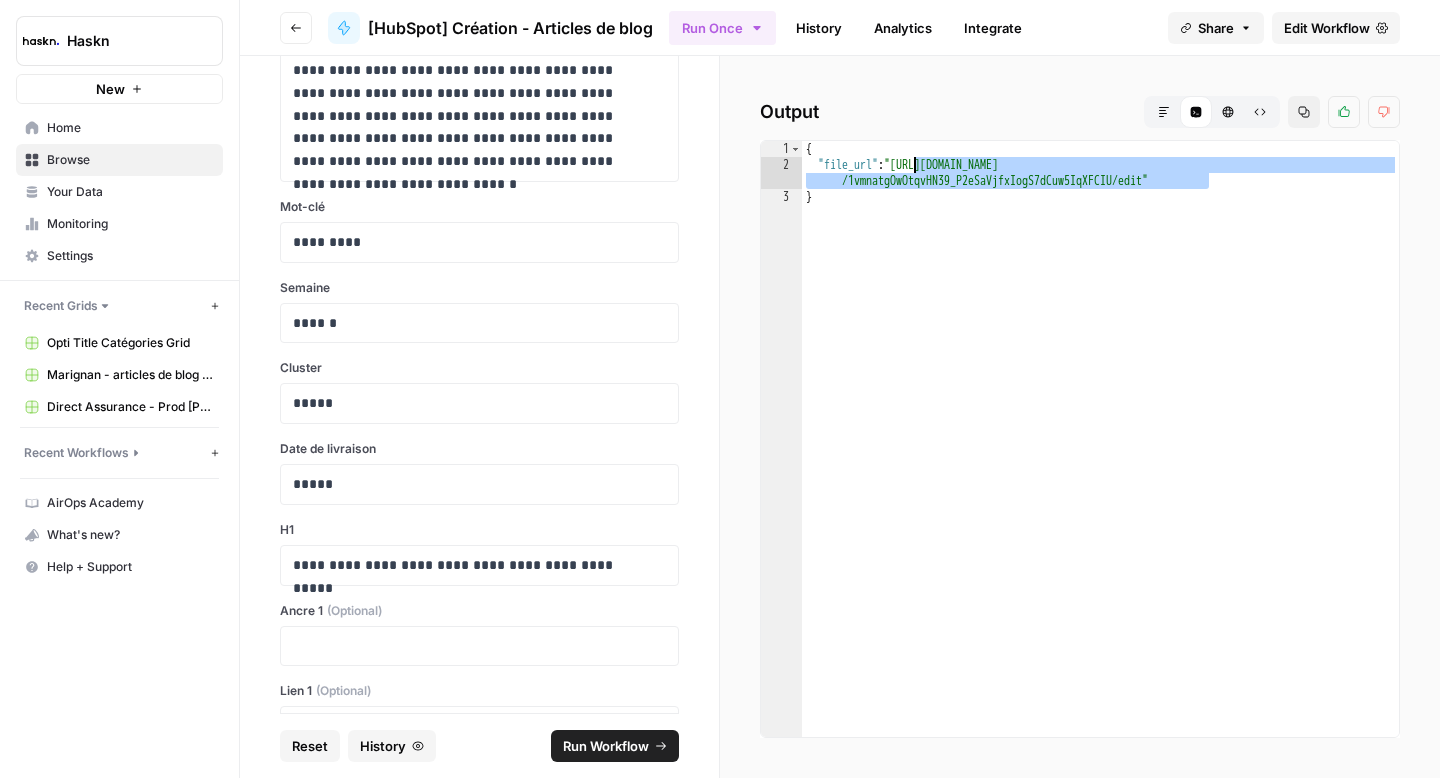 drag, startPoint x: 1211, startPoint y: 181, endPoint x: 913, endPoint y: 167, distance: 298.32867 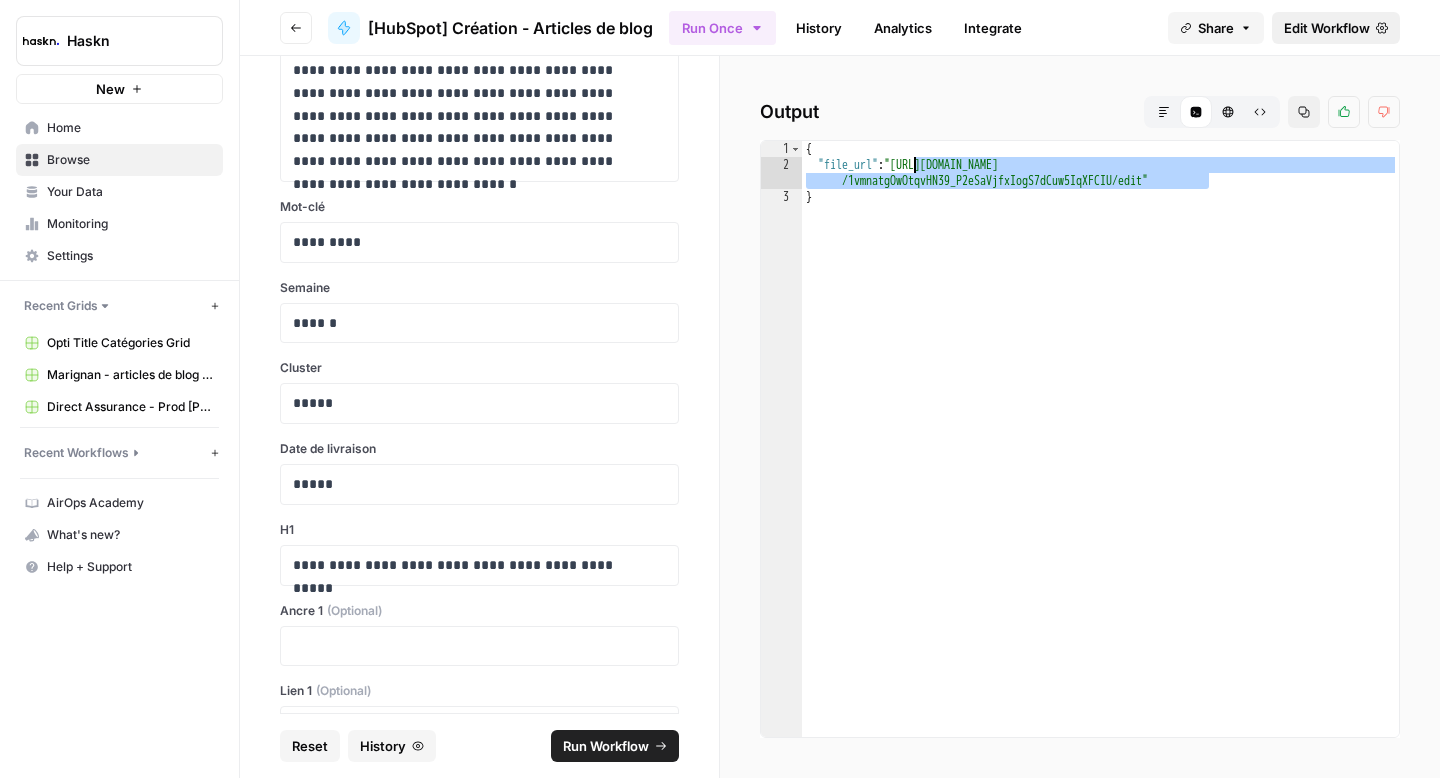 click on "Edit Workflow" at bounding box center (1336, 28) 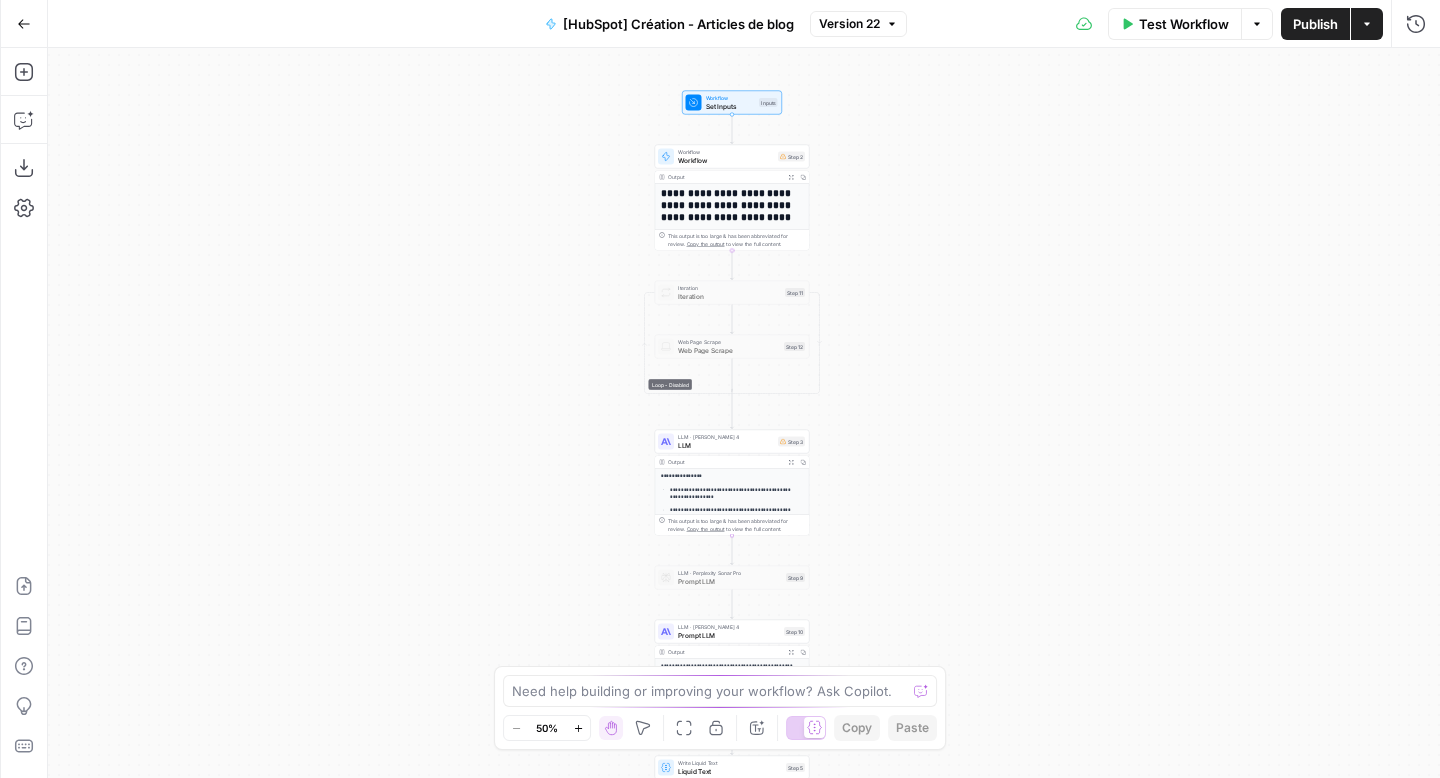 drag, startPoint x: 967, startPoint y: 325, endPoint x: 957, endPoint y: 469, distance: 144.3468 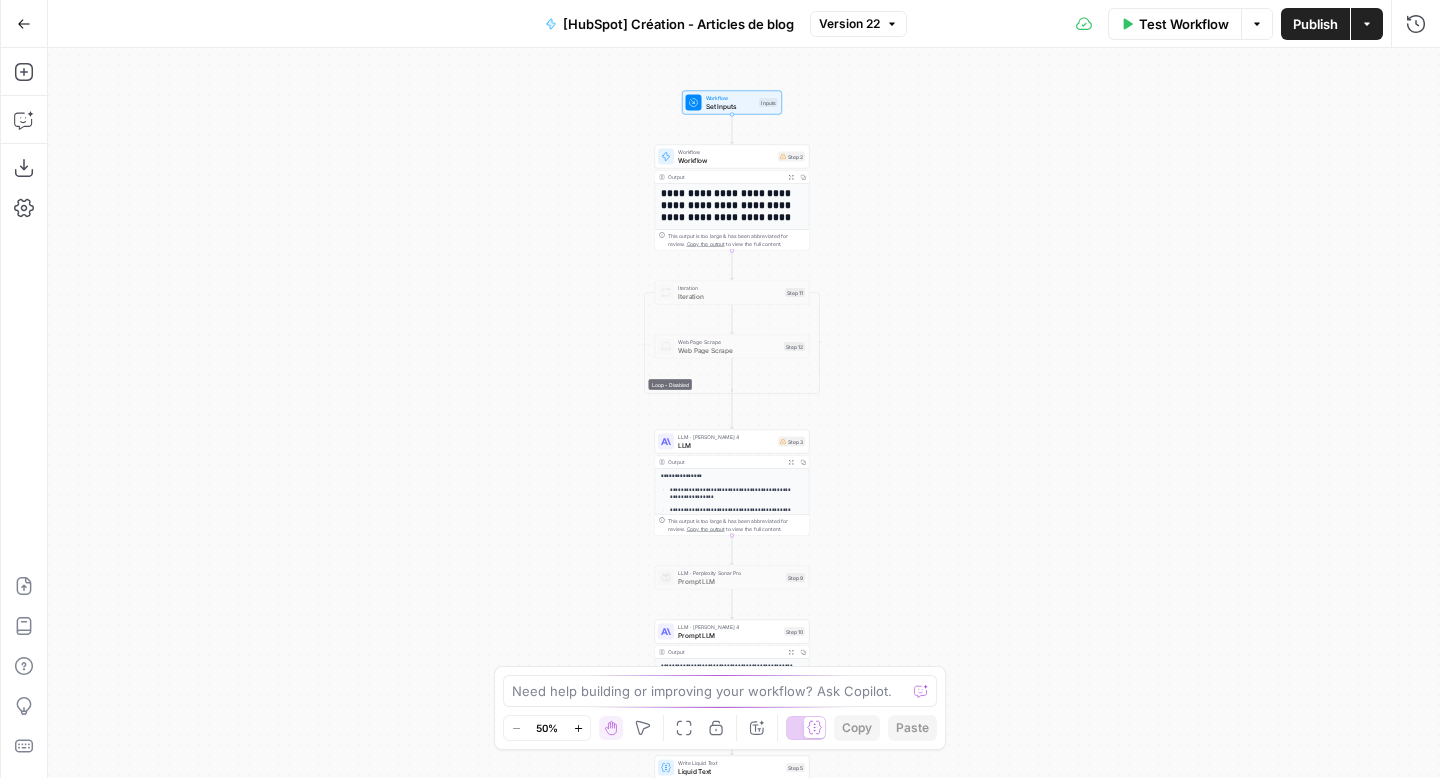 click on "LLM" at bounding box center (726, 445) 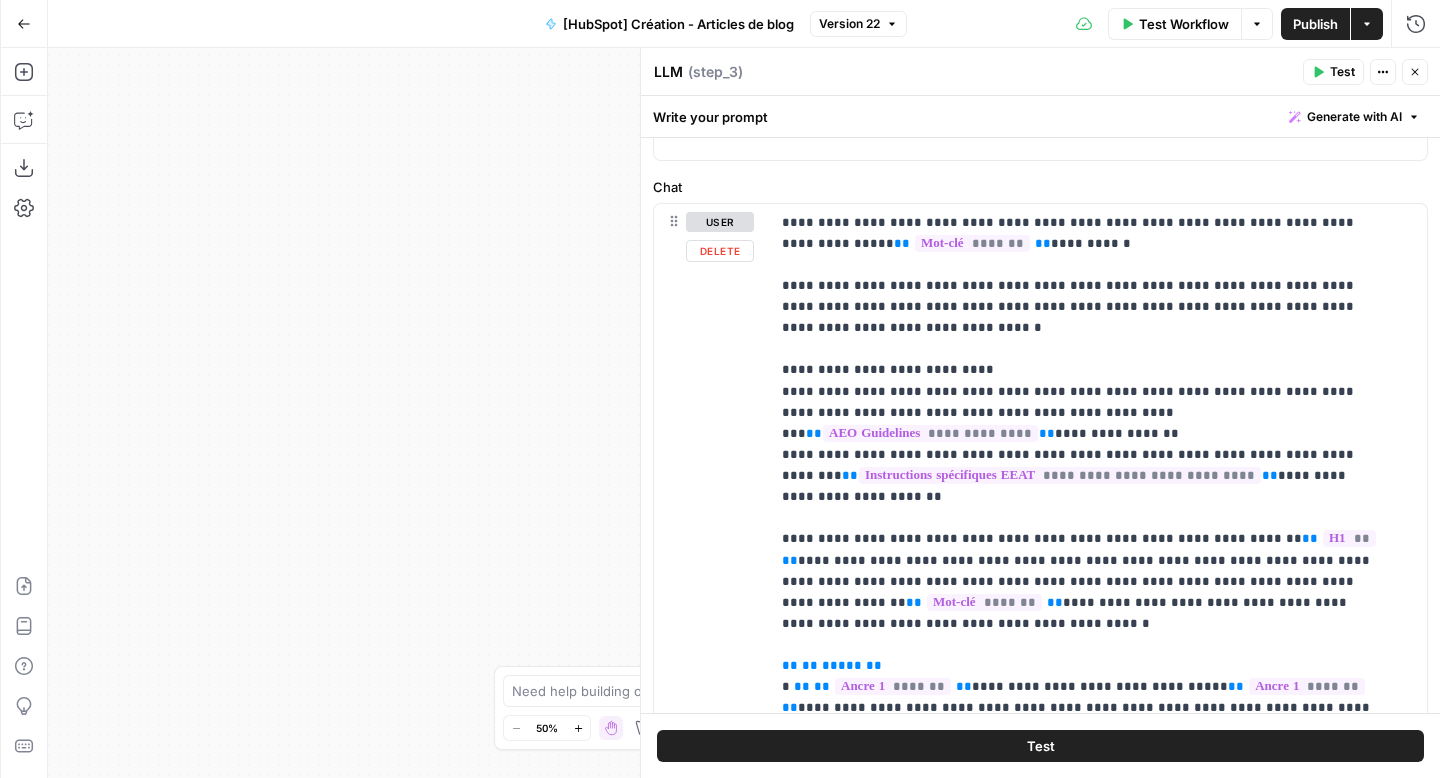 scroll, scrollTop: 885, scrollLeft: 0, axis: vertical 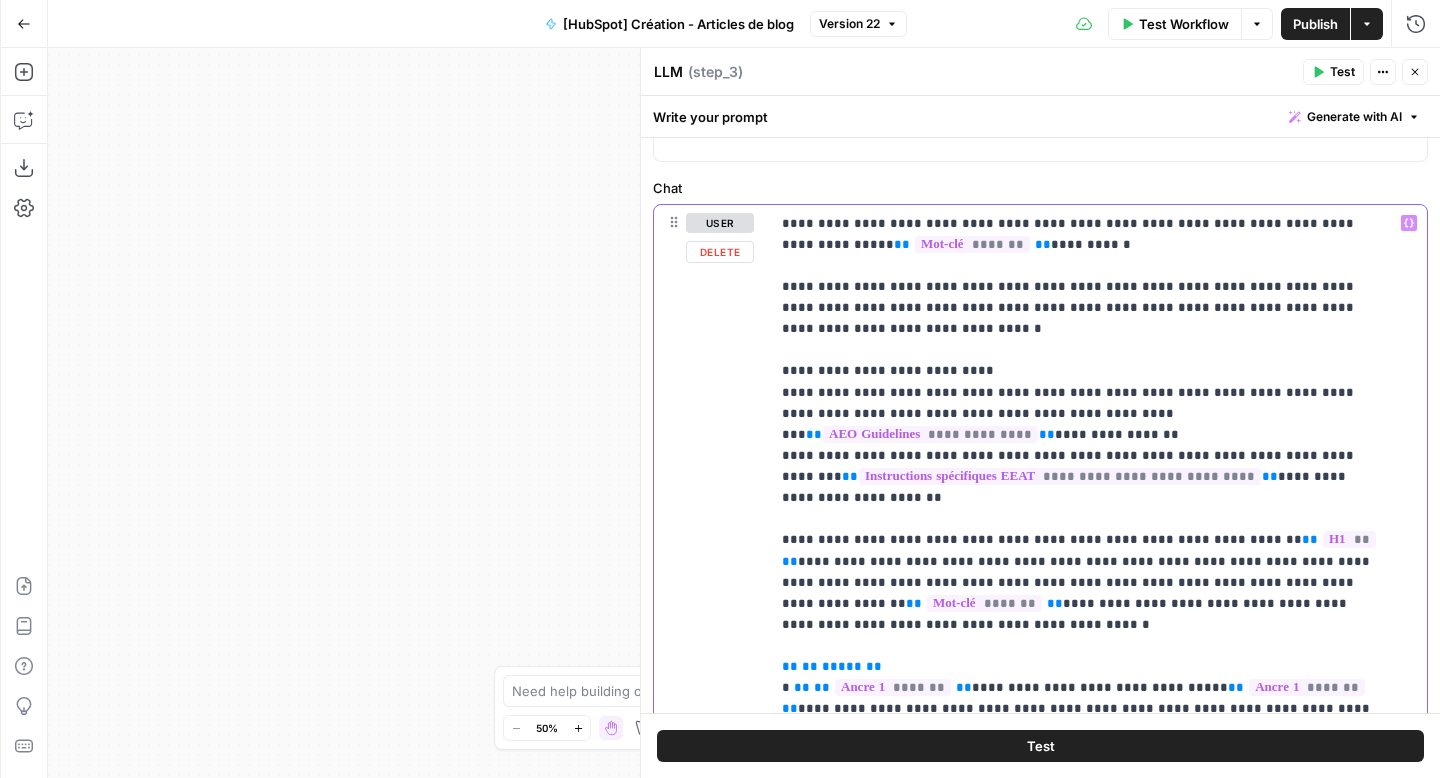 click on "**********" at bounding box center [1083, 1047] 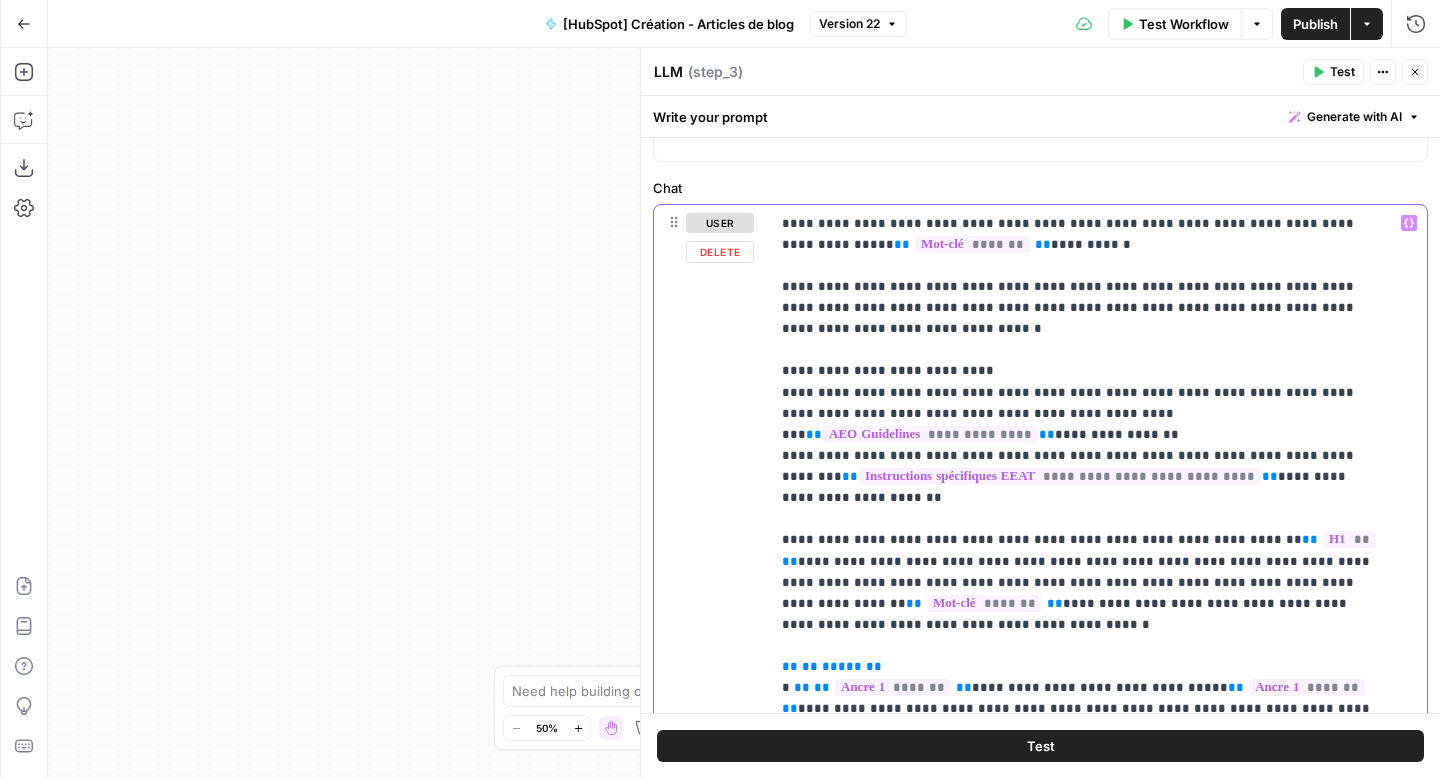 type 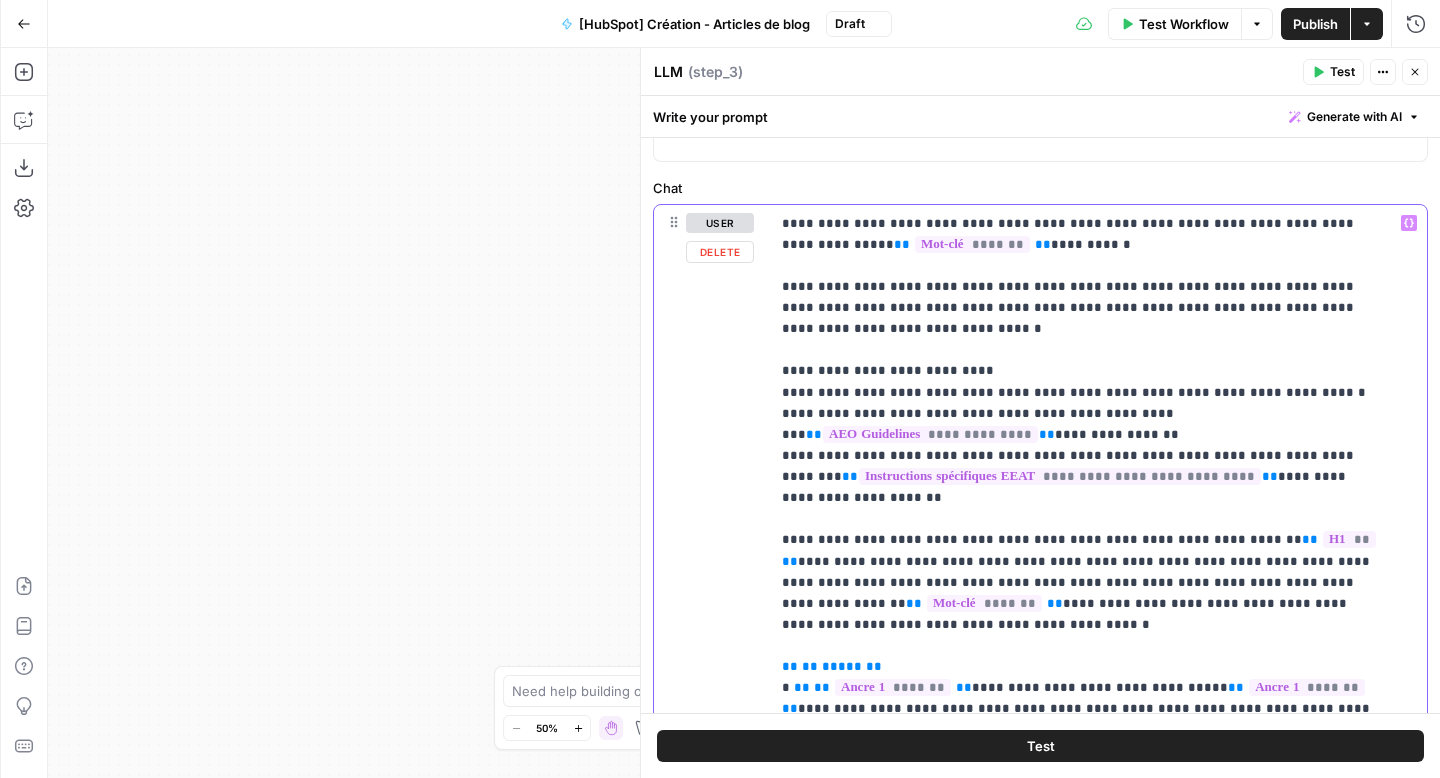 click on "**********" at bounding box center [1098, 612] 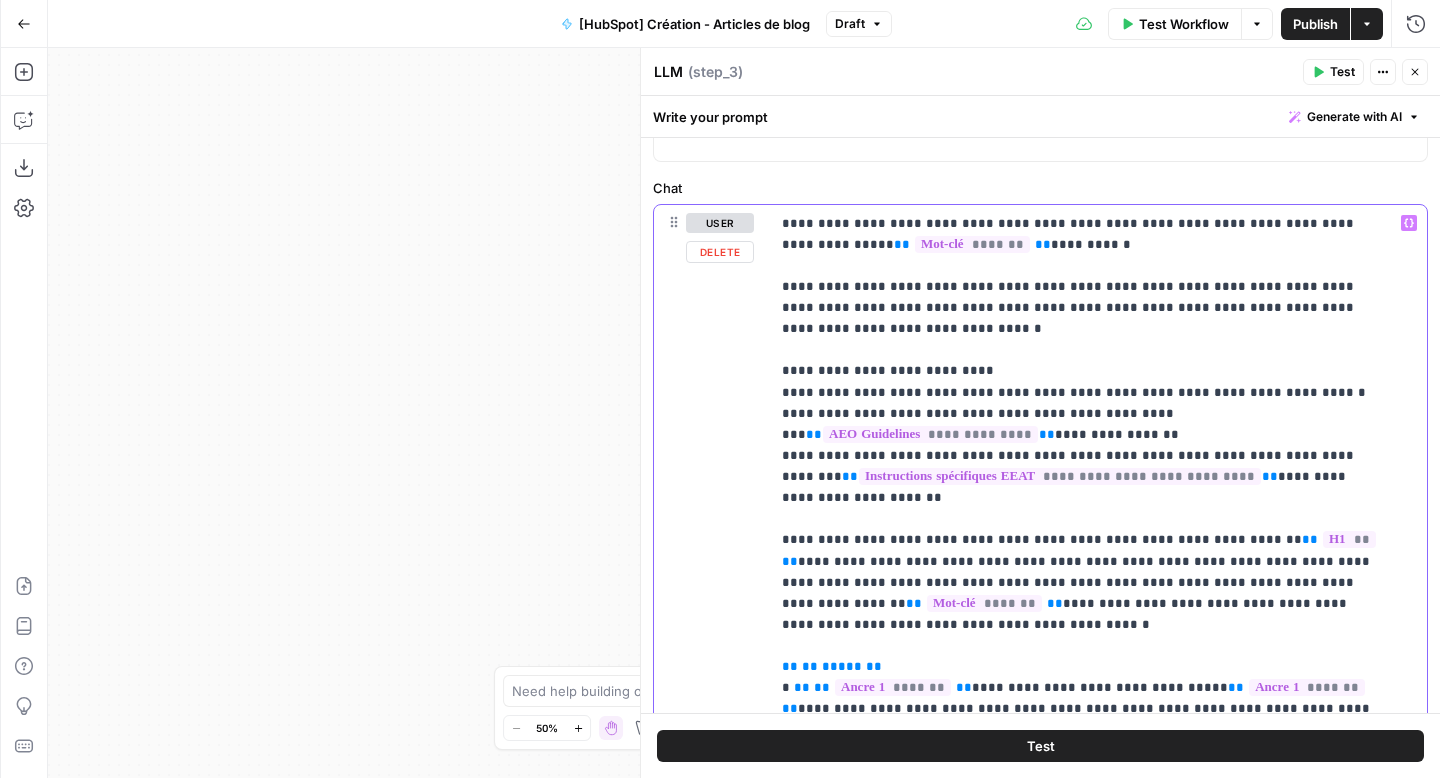 click 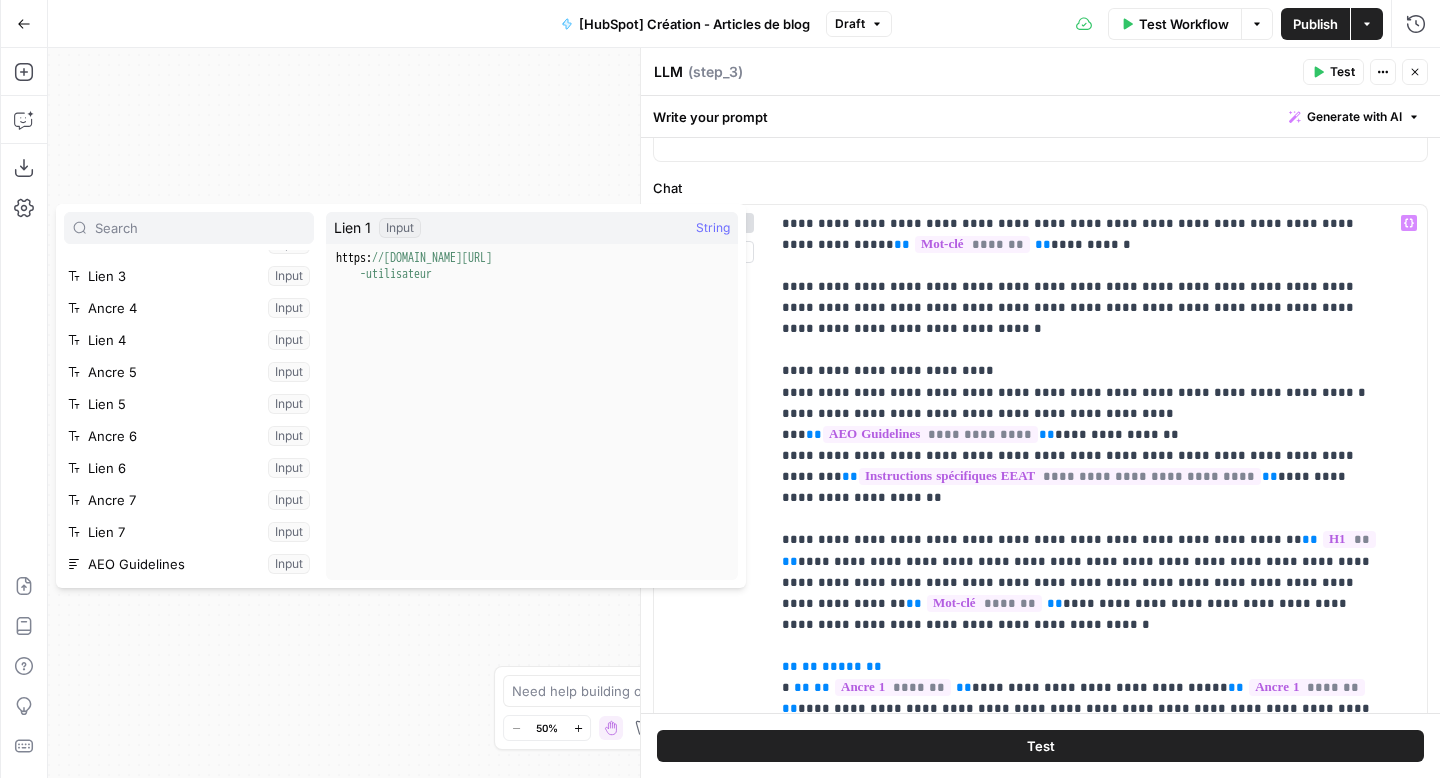 scroll, scrollTop: 566, scrollLeft: 0, axis: vertical 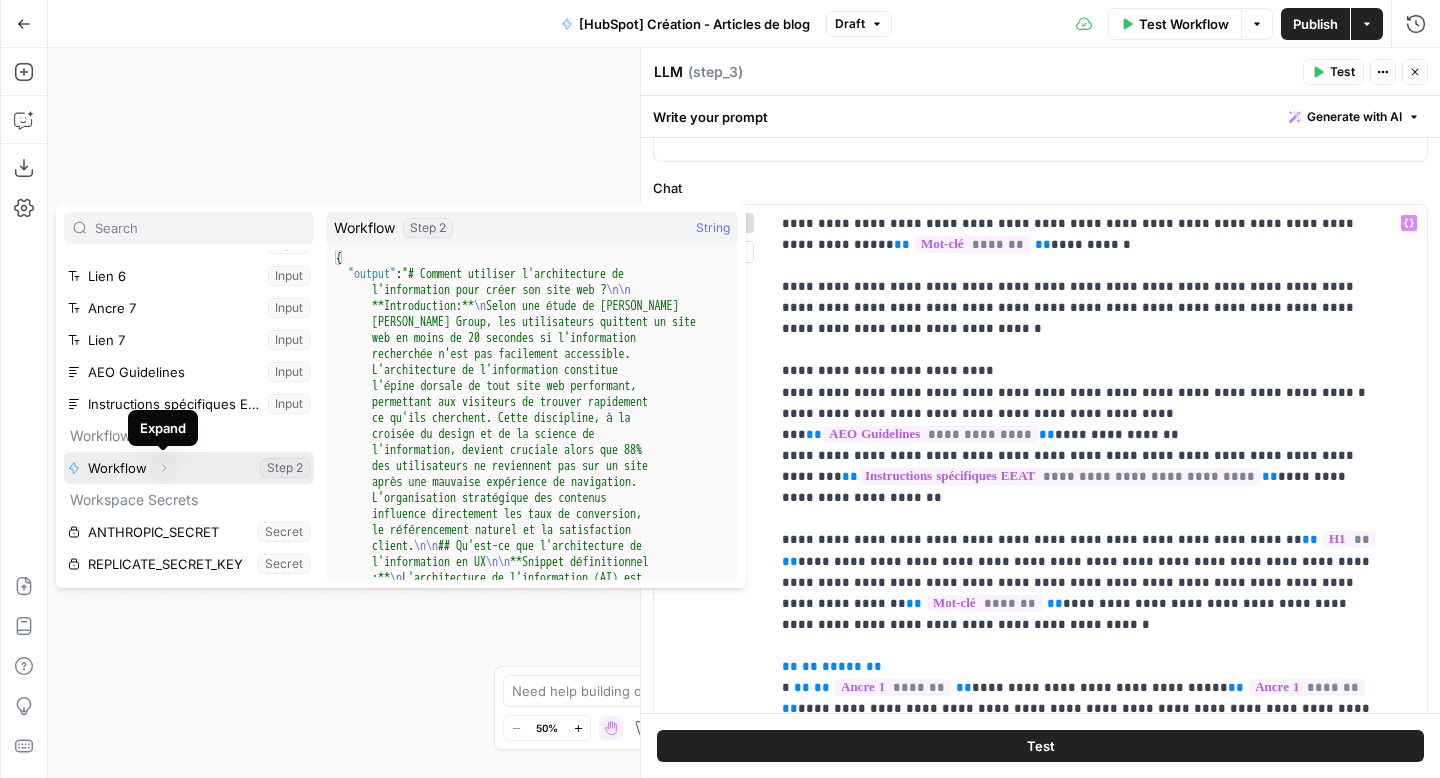click 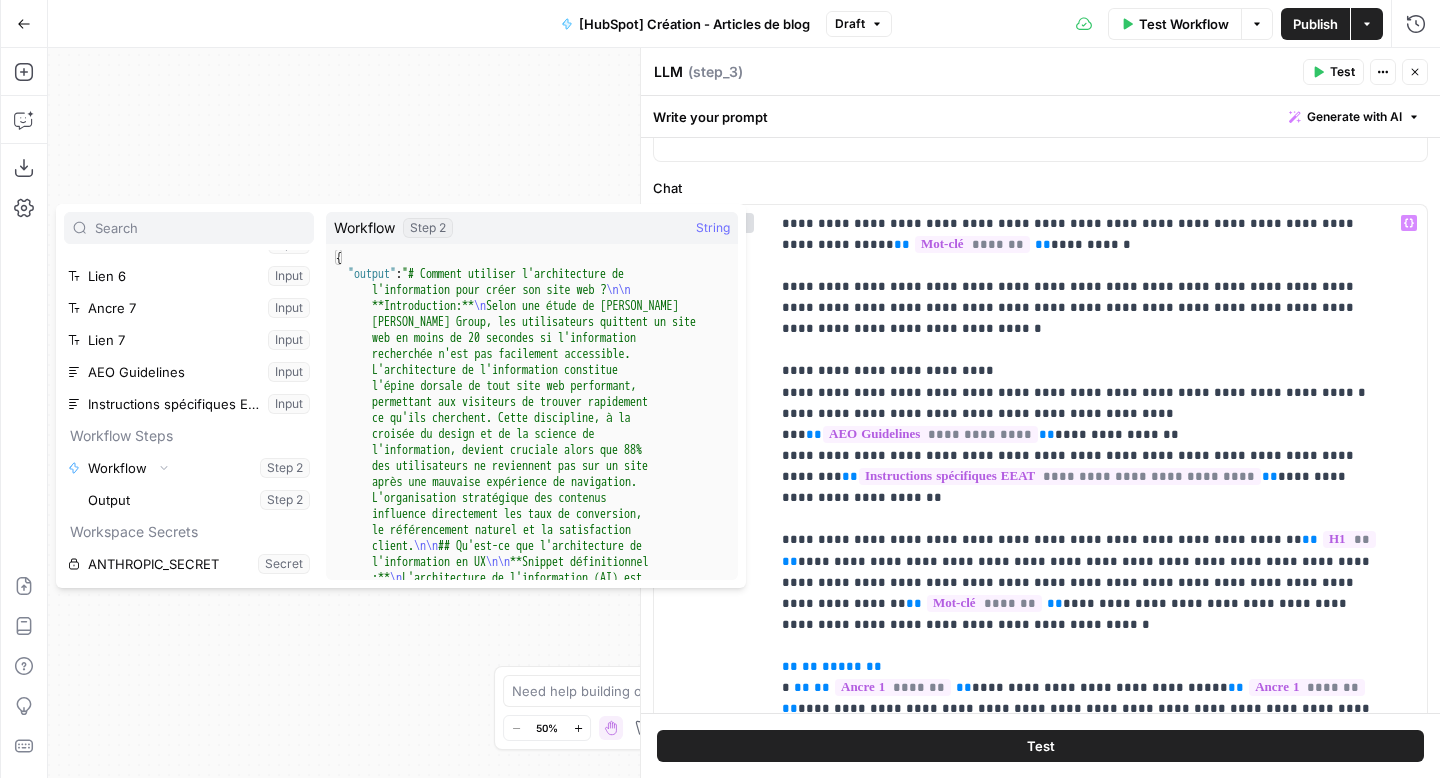 click 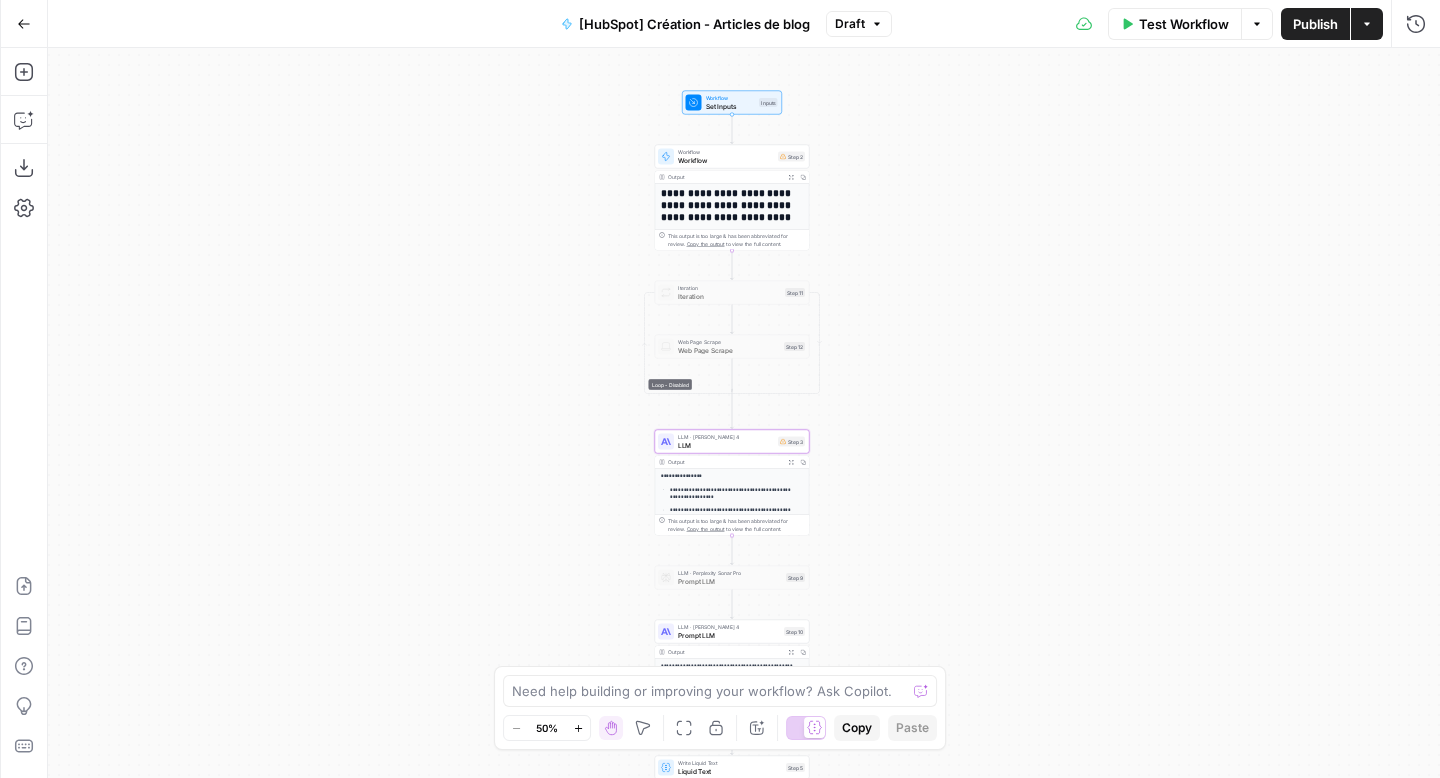 click on "LLM" at bounding box center (726, 445) 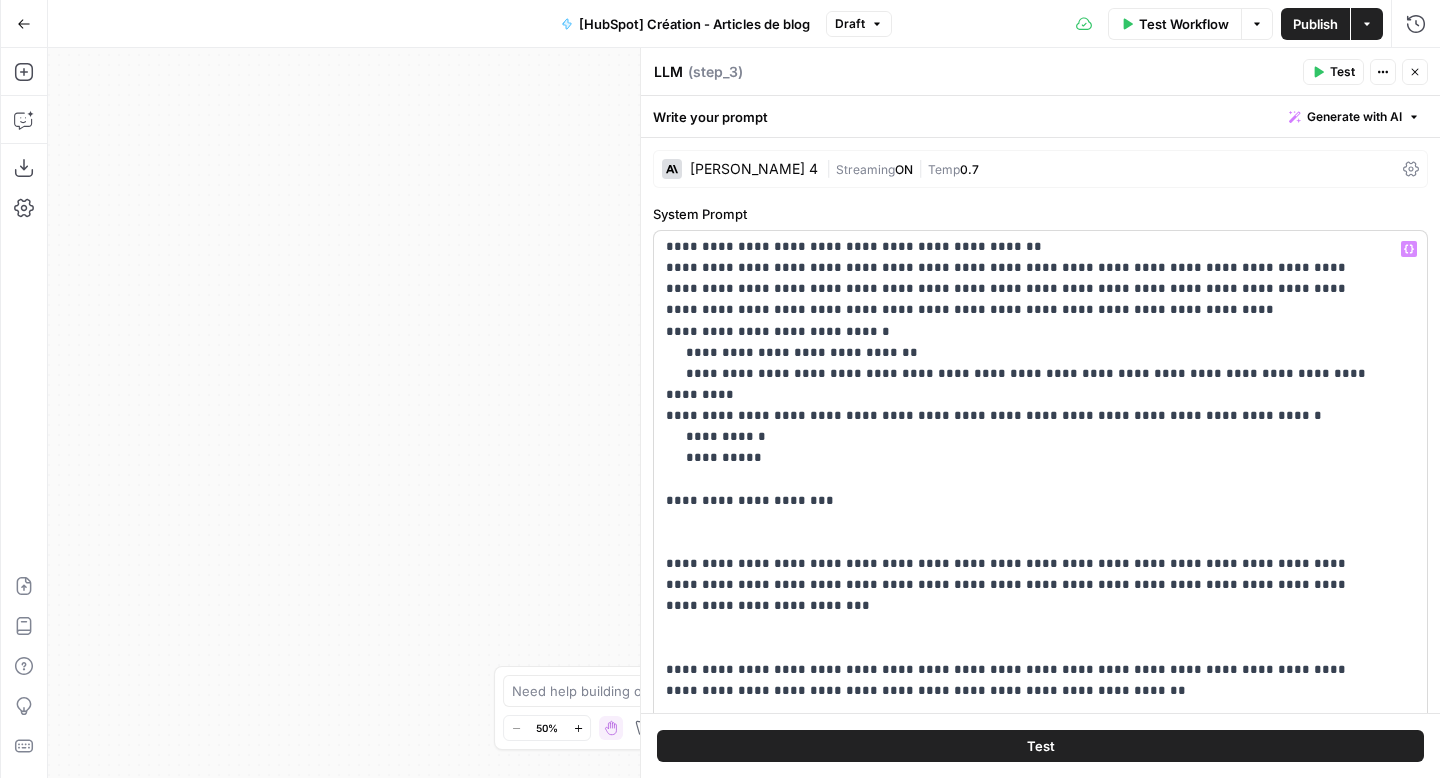 scroll, scrollTop: 4884, scrollLeft: 0, axis: vertical 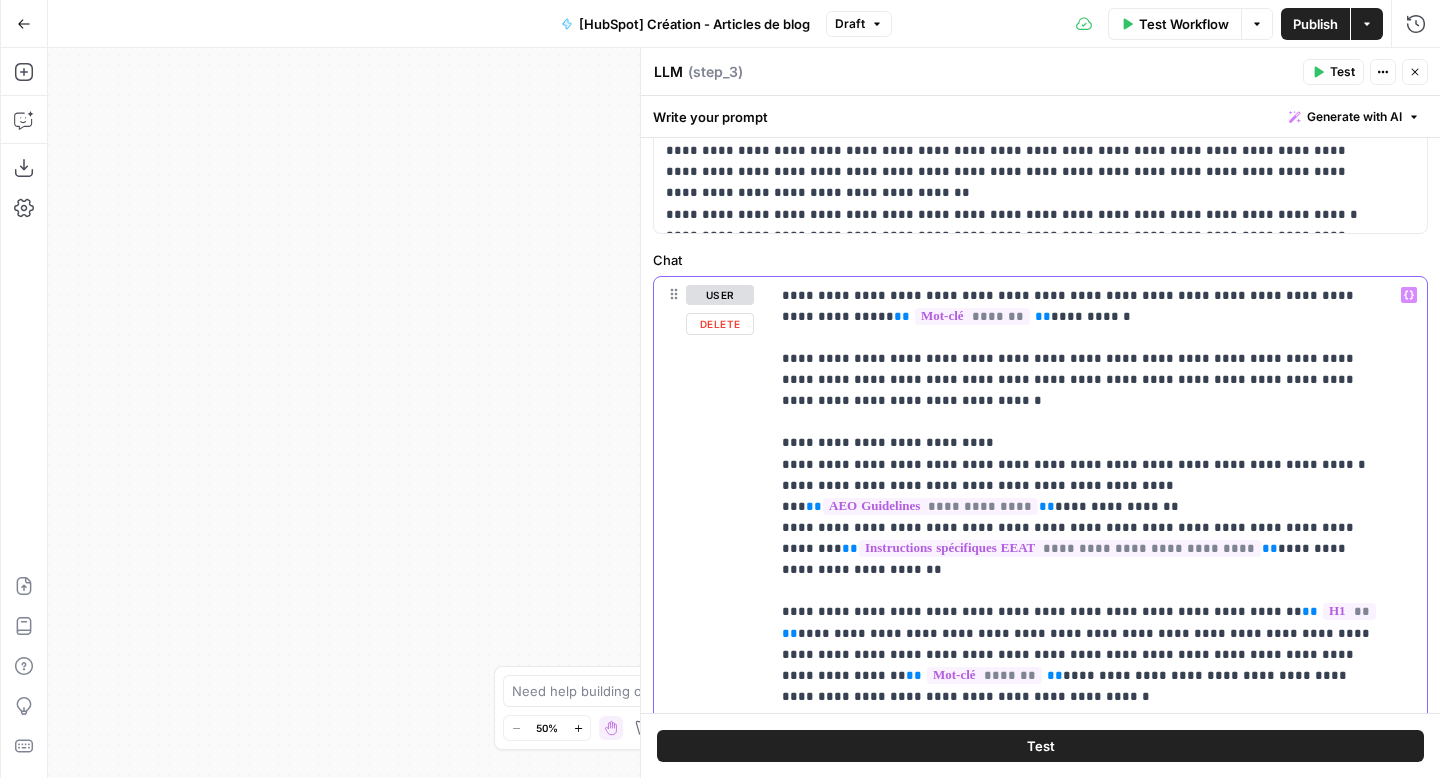click on "**********" at bounding box center [1083, 1119] 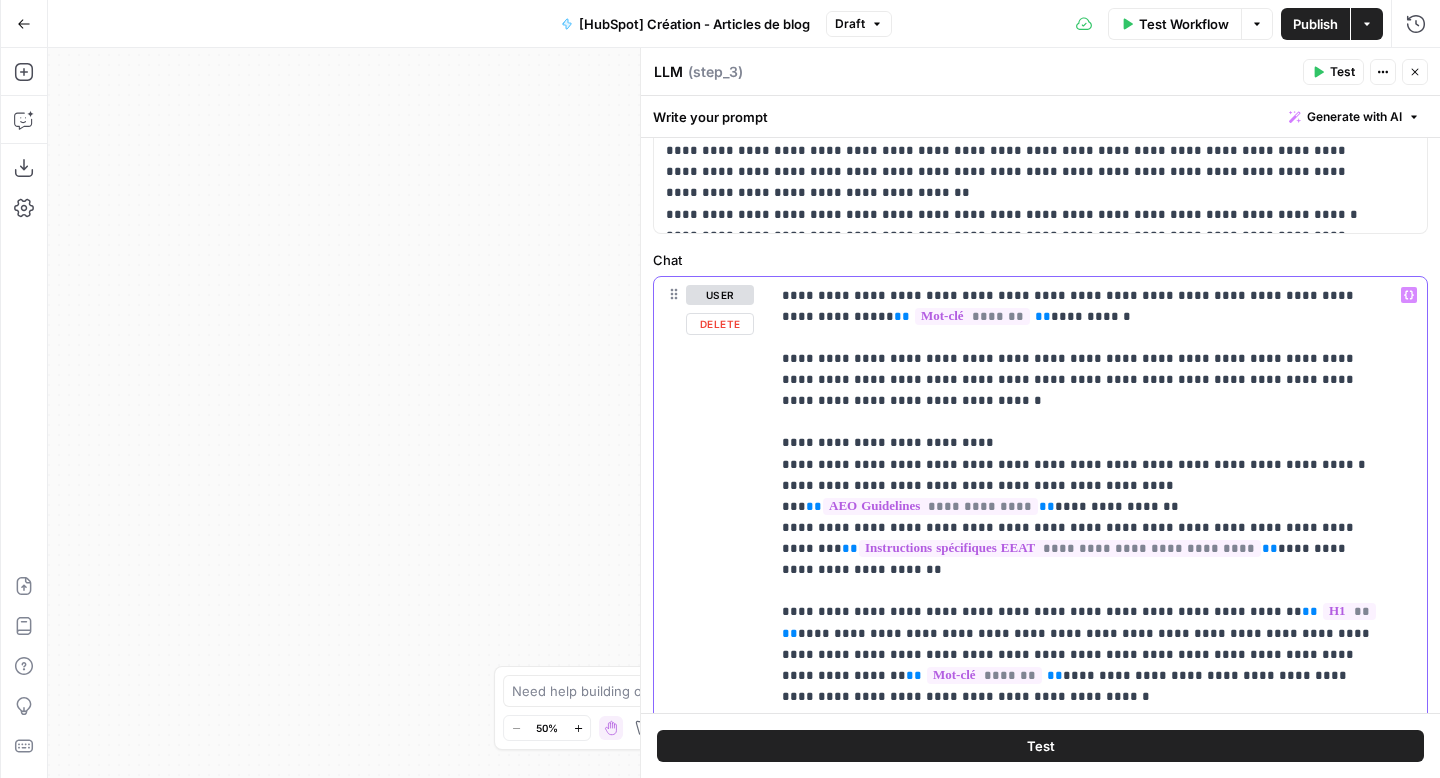 type 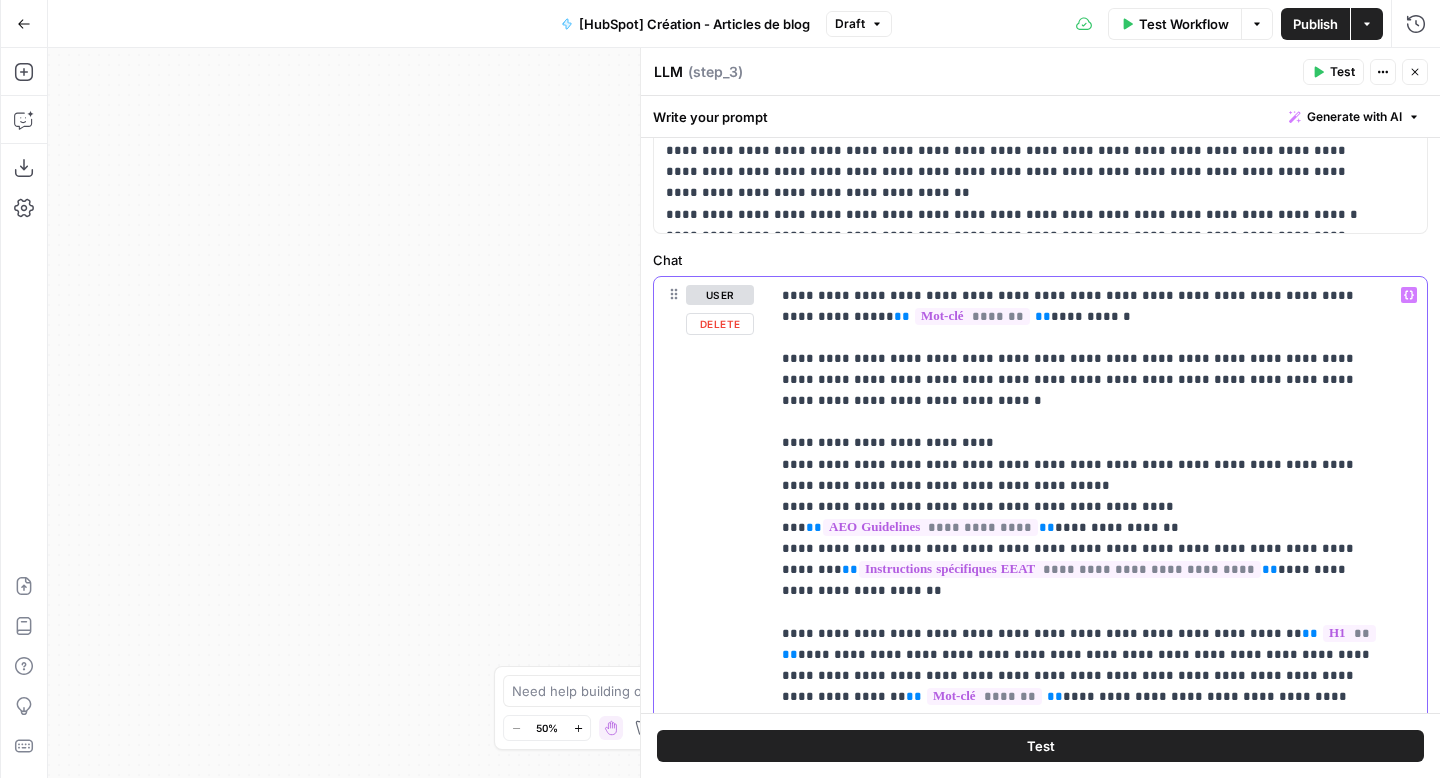 click 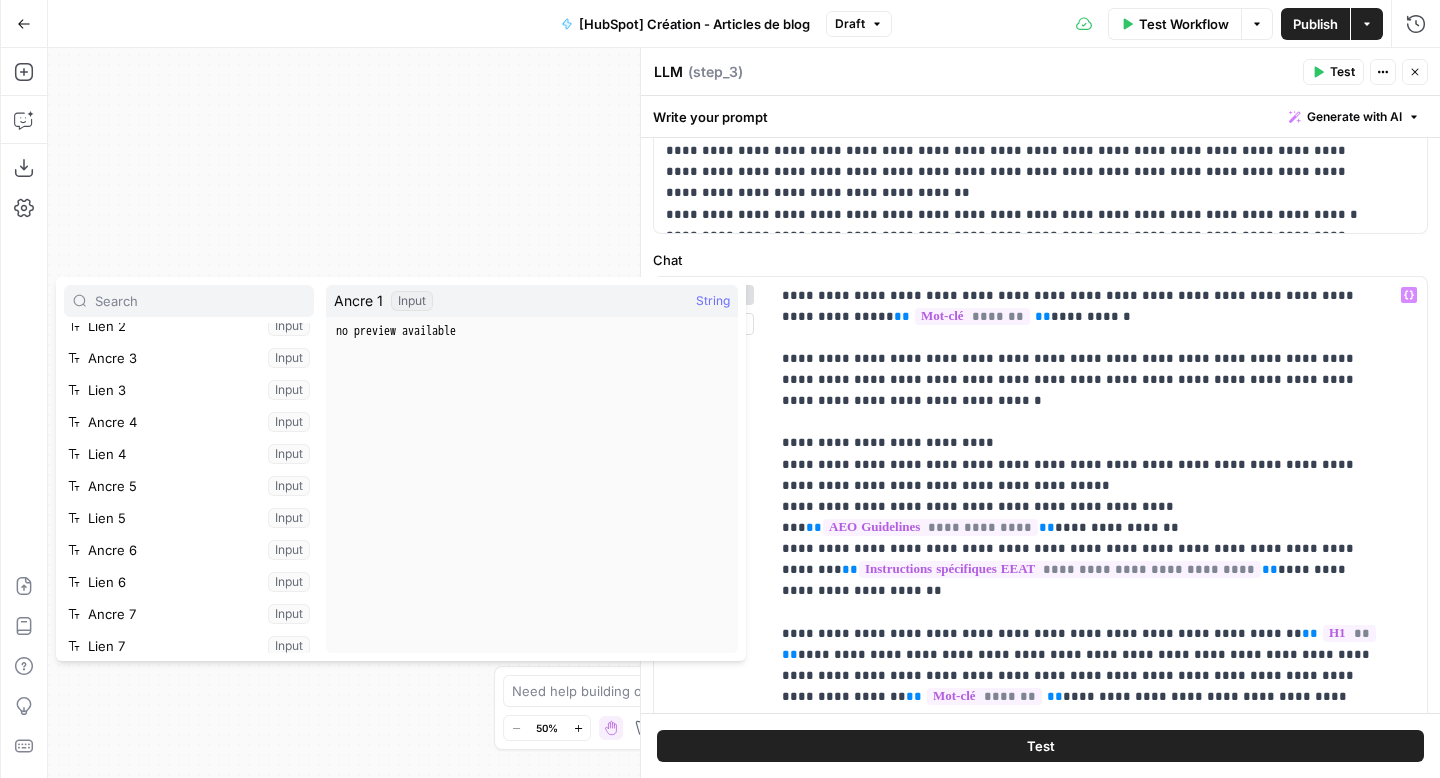 scroll, scrollTop: 566, scrollLeft: 0, axis: vertical 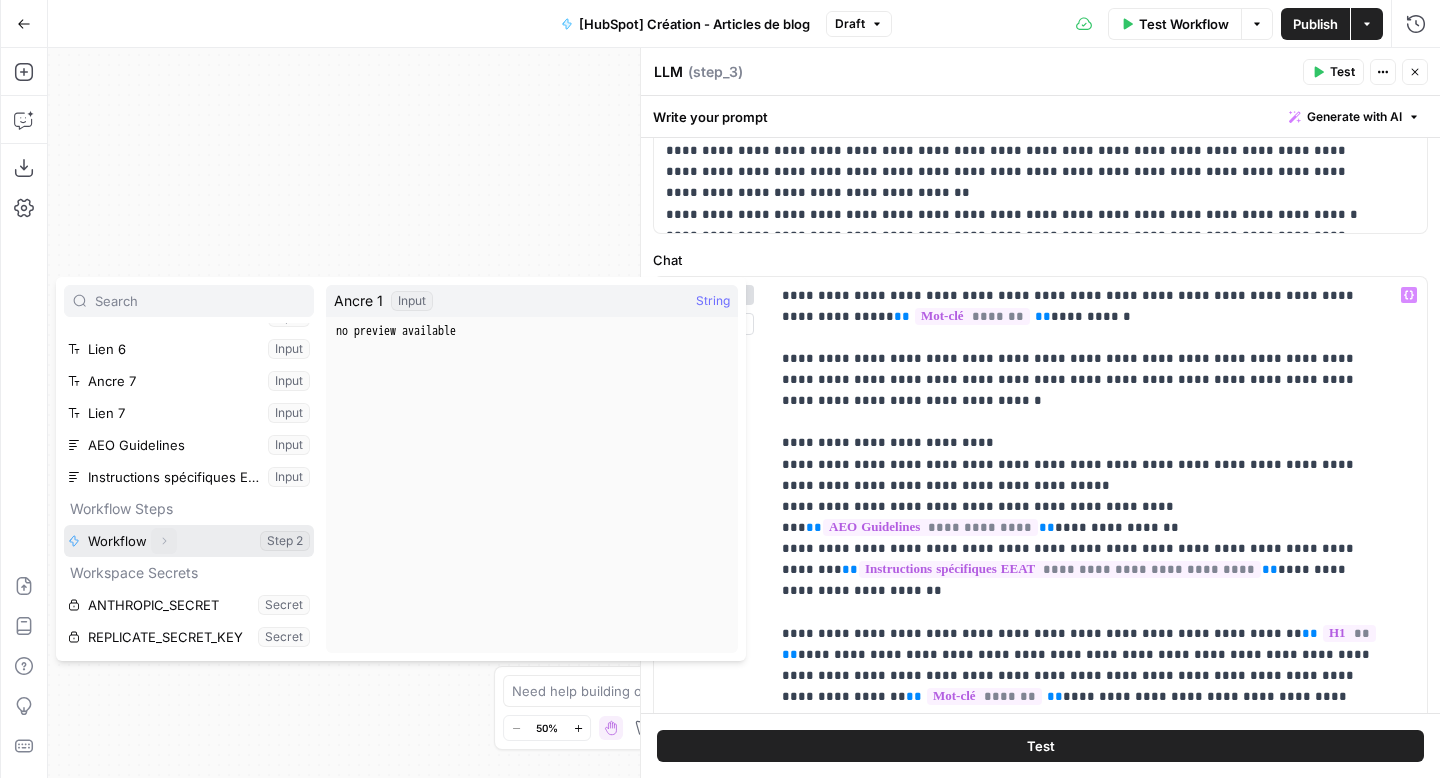 click on "Expand" at bounding box center (164, 541) 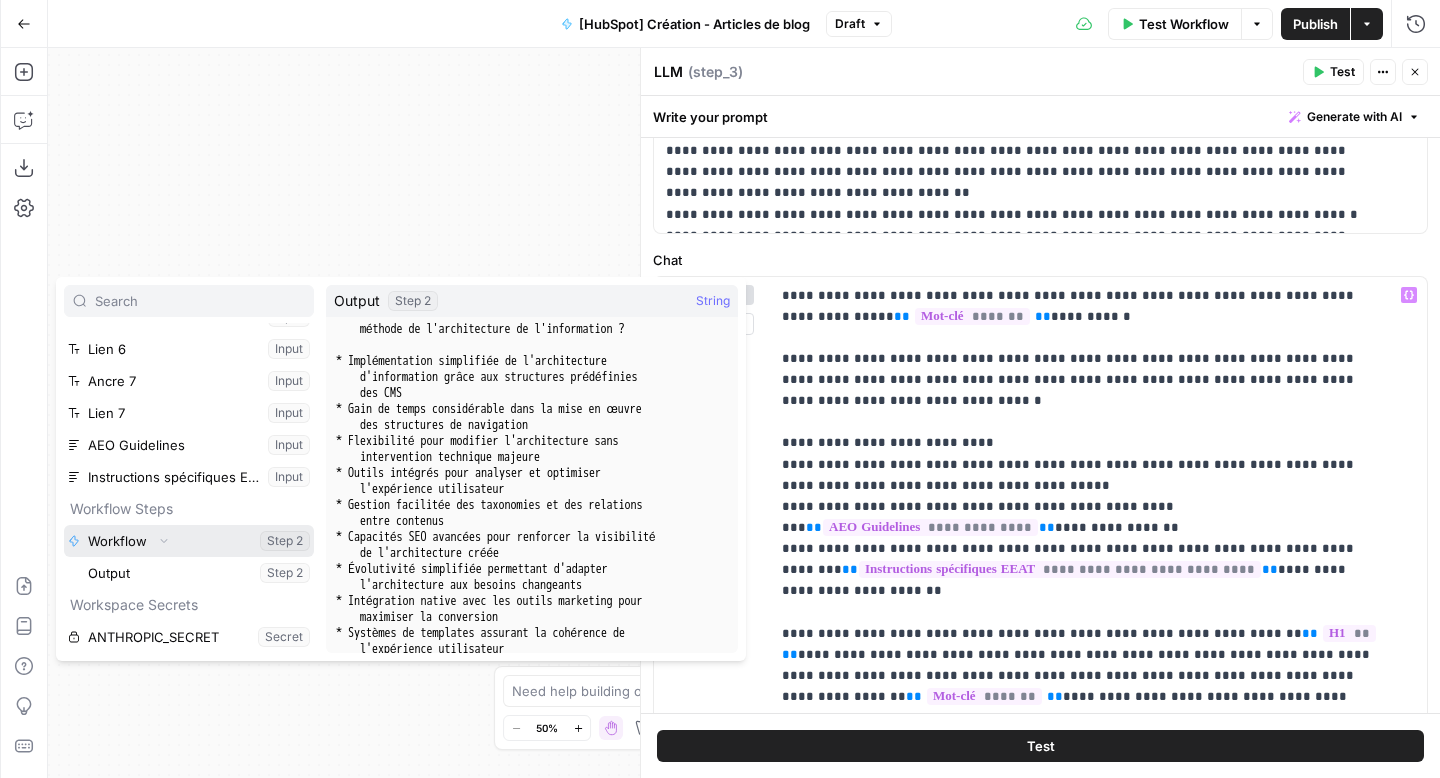 scroll, scrollTop: 2726, scrollLeft: 0, axis: vertical 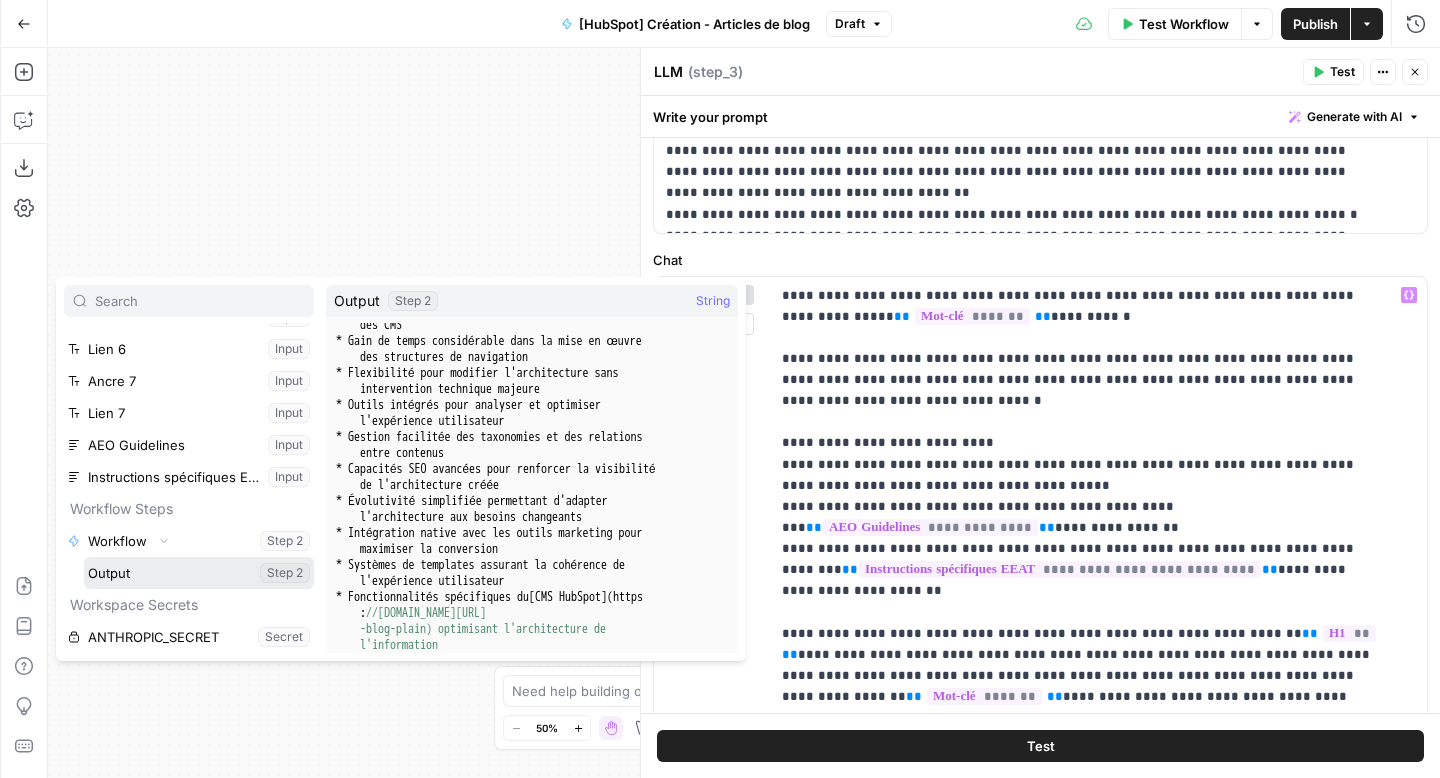 click at bounding box center [199, 573] 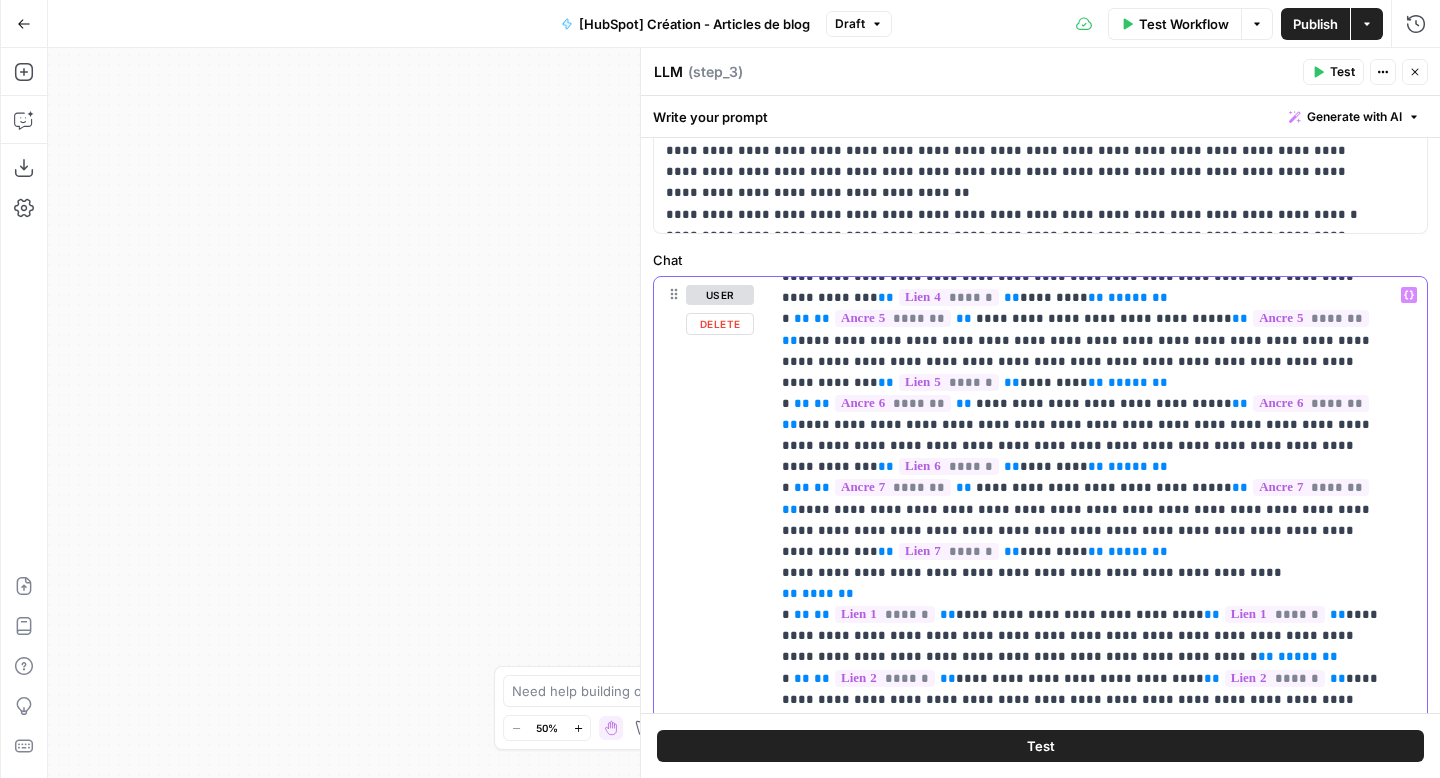 scroll, scrollTop: 891, scrollLeft: 0, axis: vertical 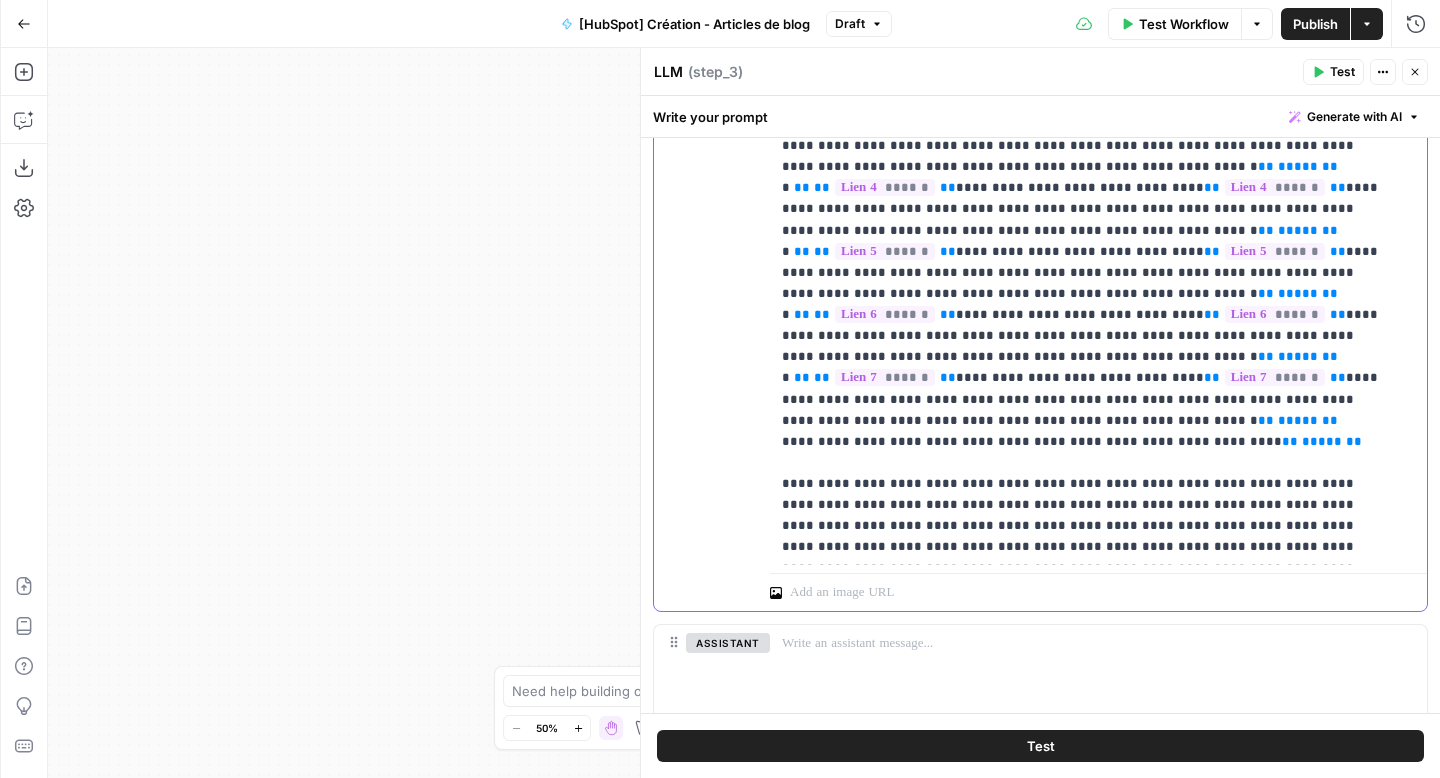 click on "**********" at bounding box center (1083, -287) 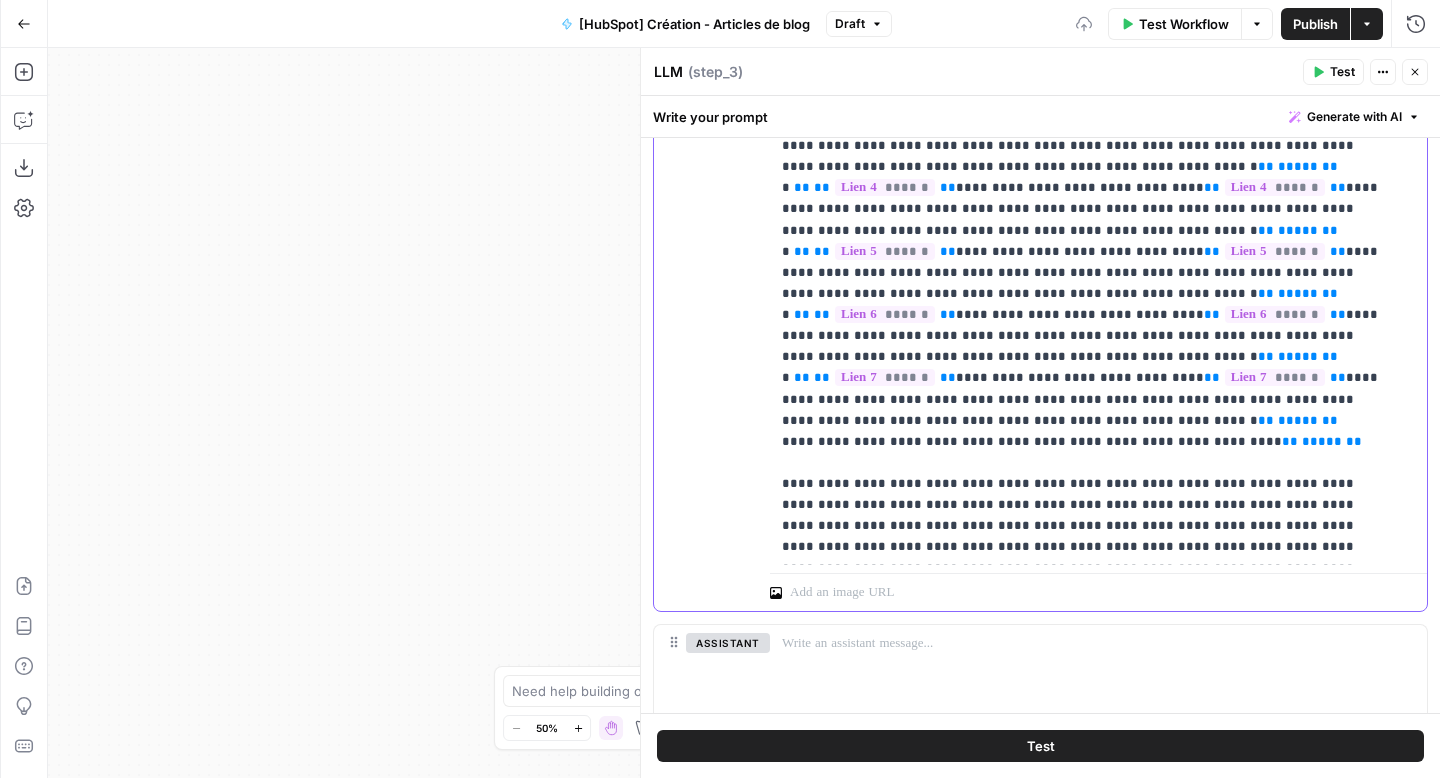 scroll, scrollTop: 1340, scrollLeft: 0, axis: vertical 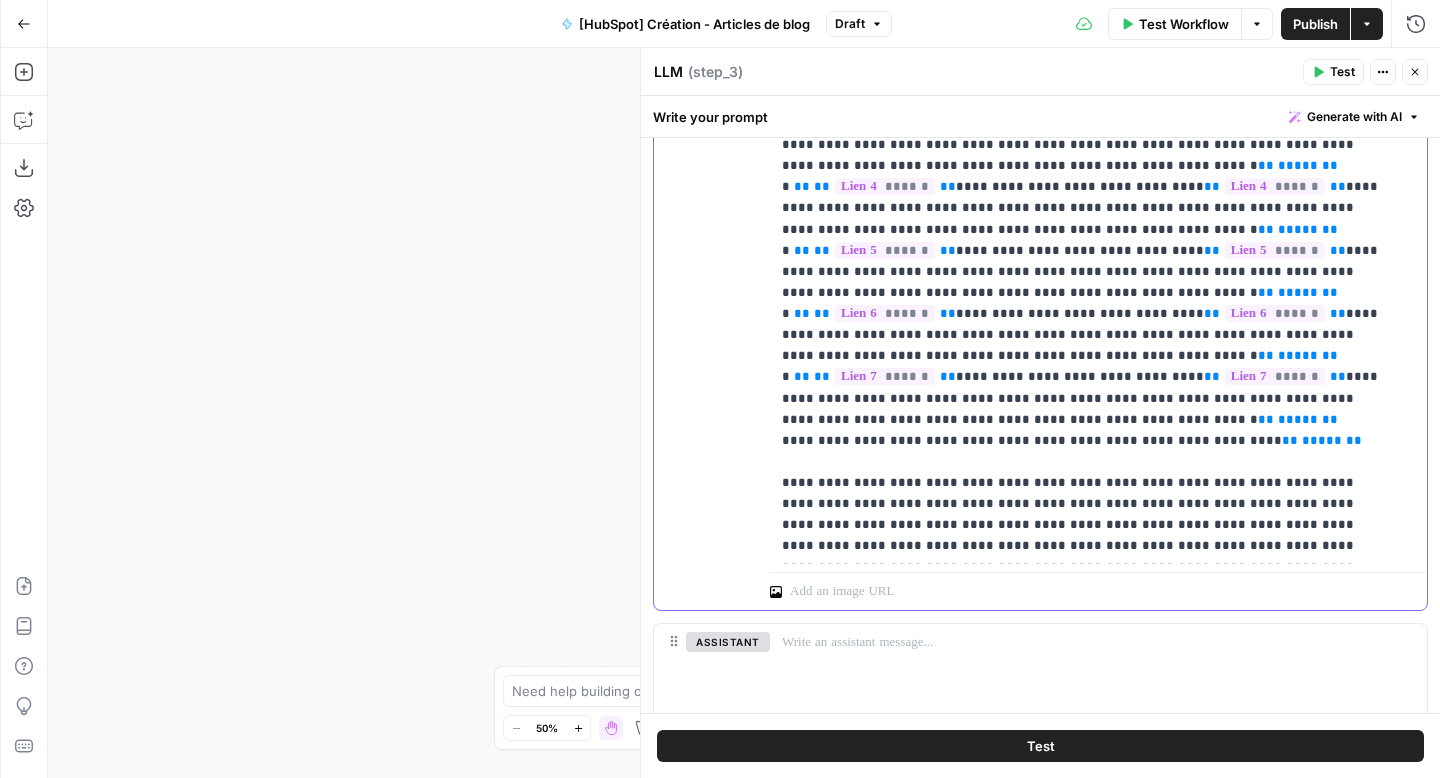 click on "**********" at bounding box center [1083, -288] 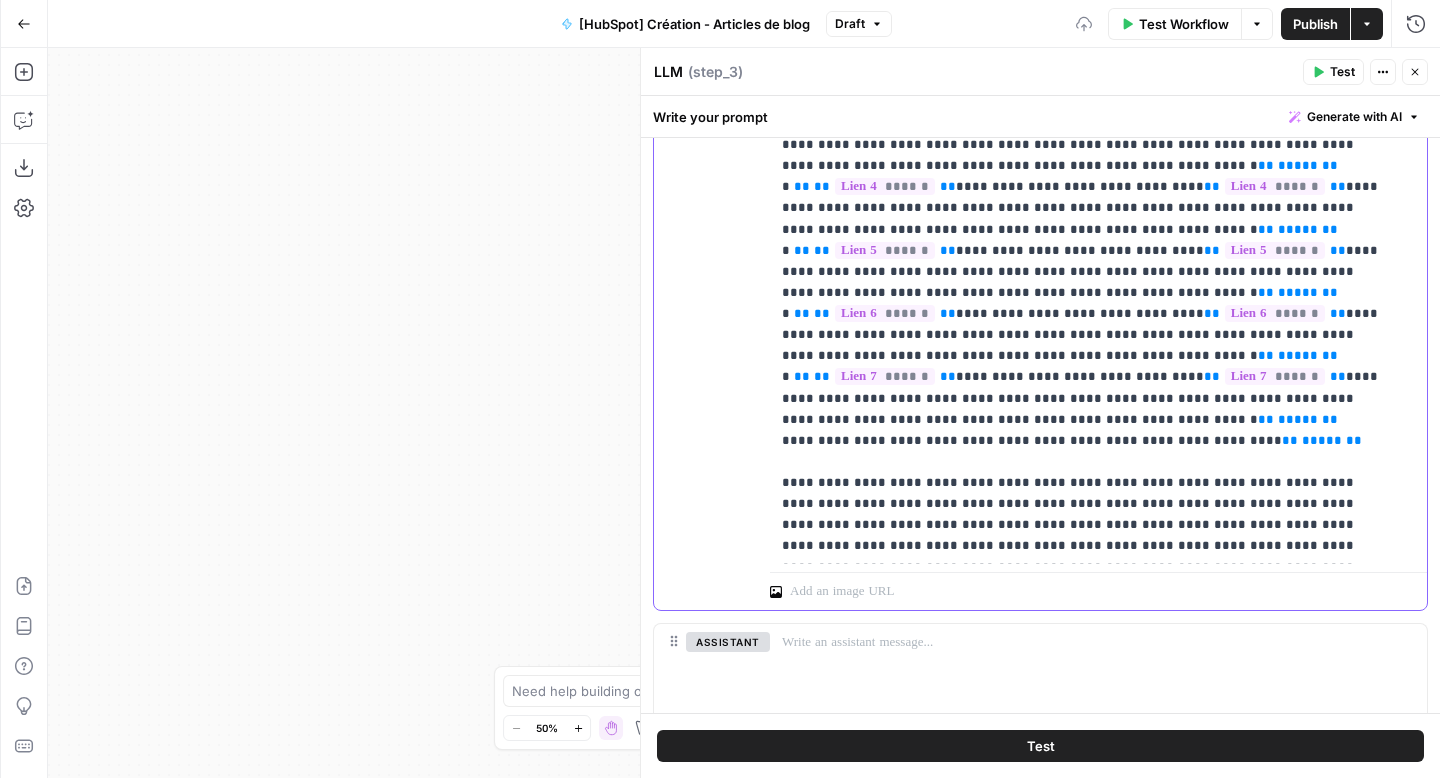 scroll, scrollTop: 1341, scrollLeft: 0, axis: vertical 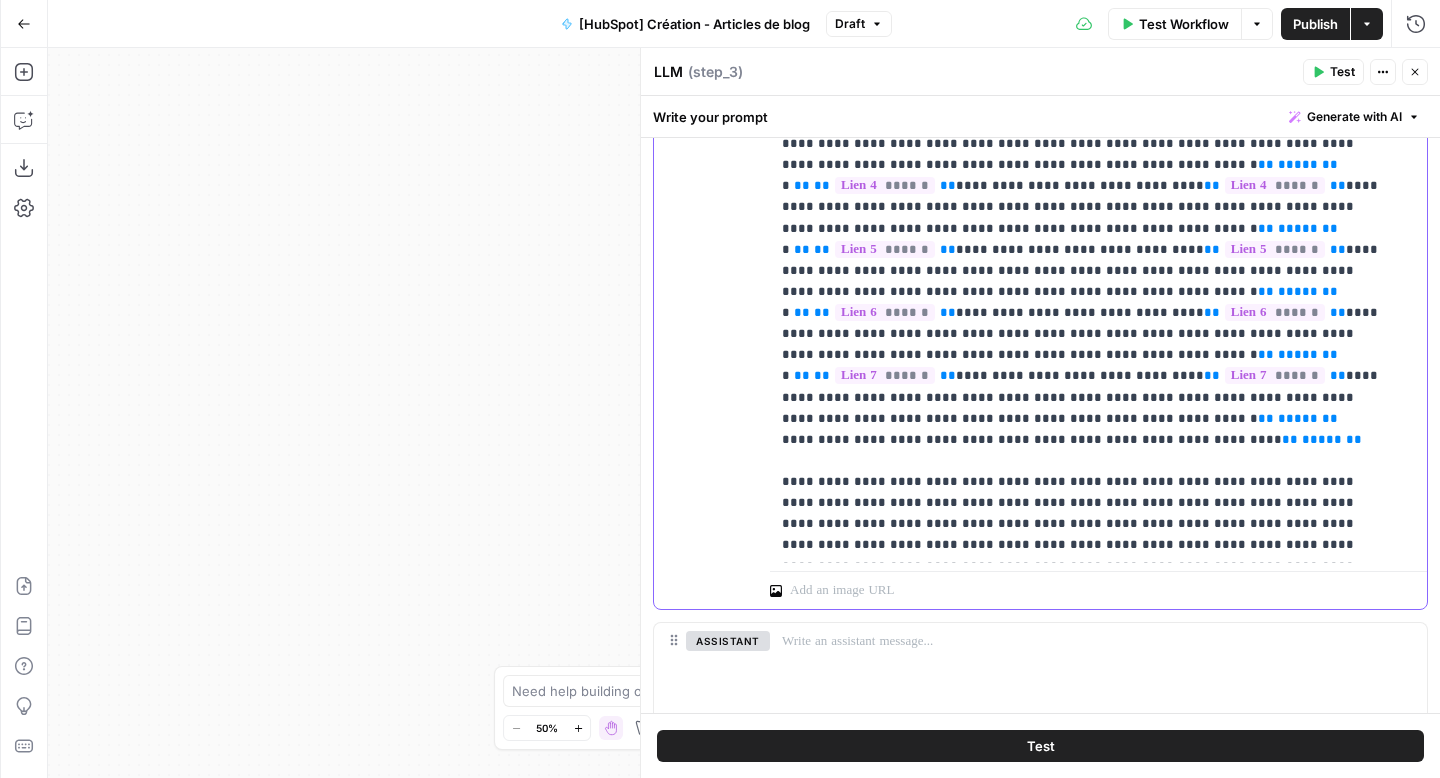 click on "**********" at bounding box center (1083, -289) 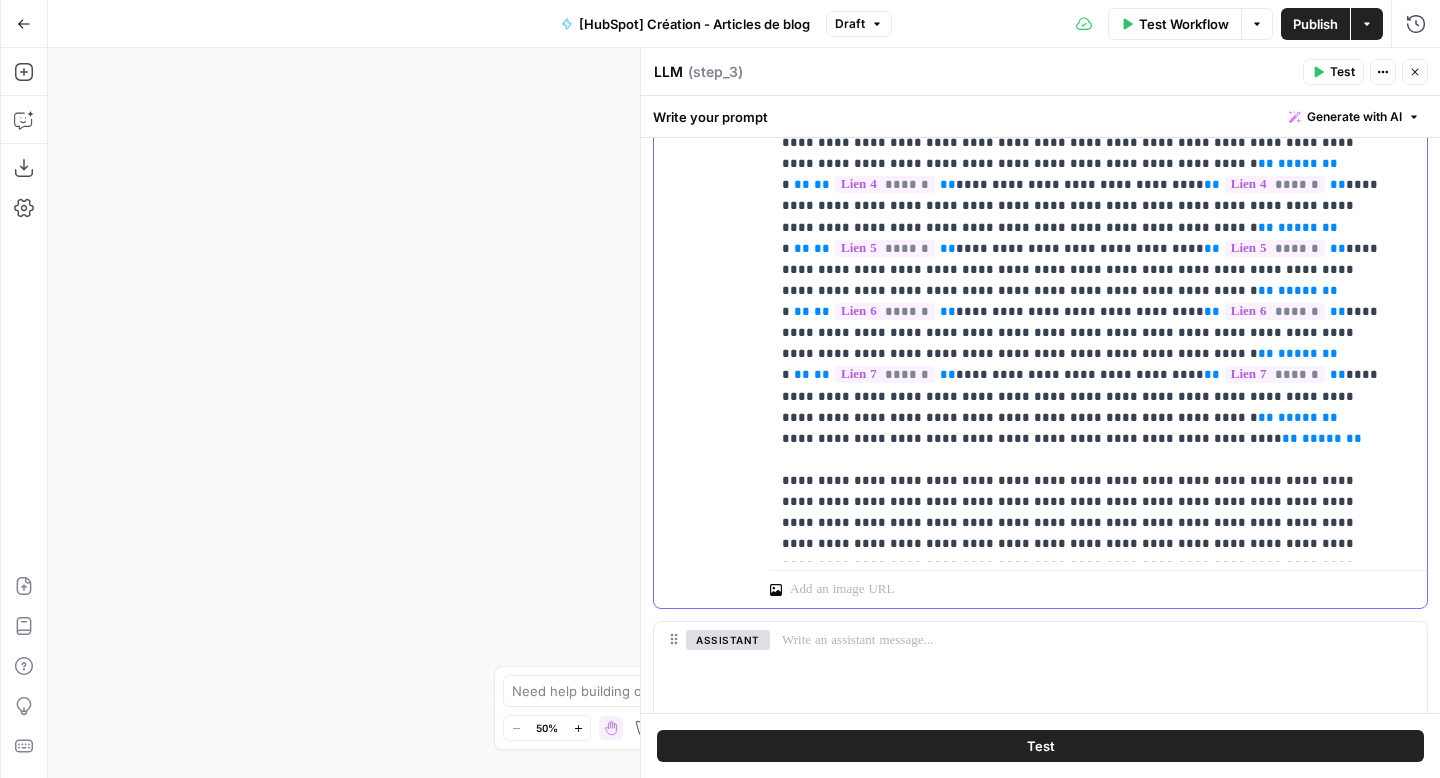 click on "**********" at bounding box center (1083, -290) 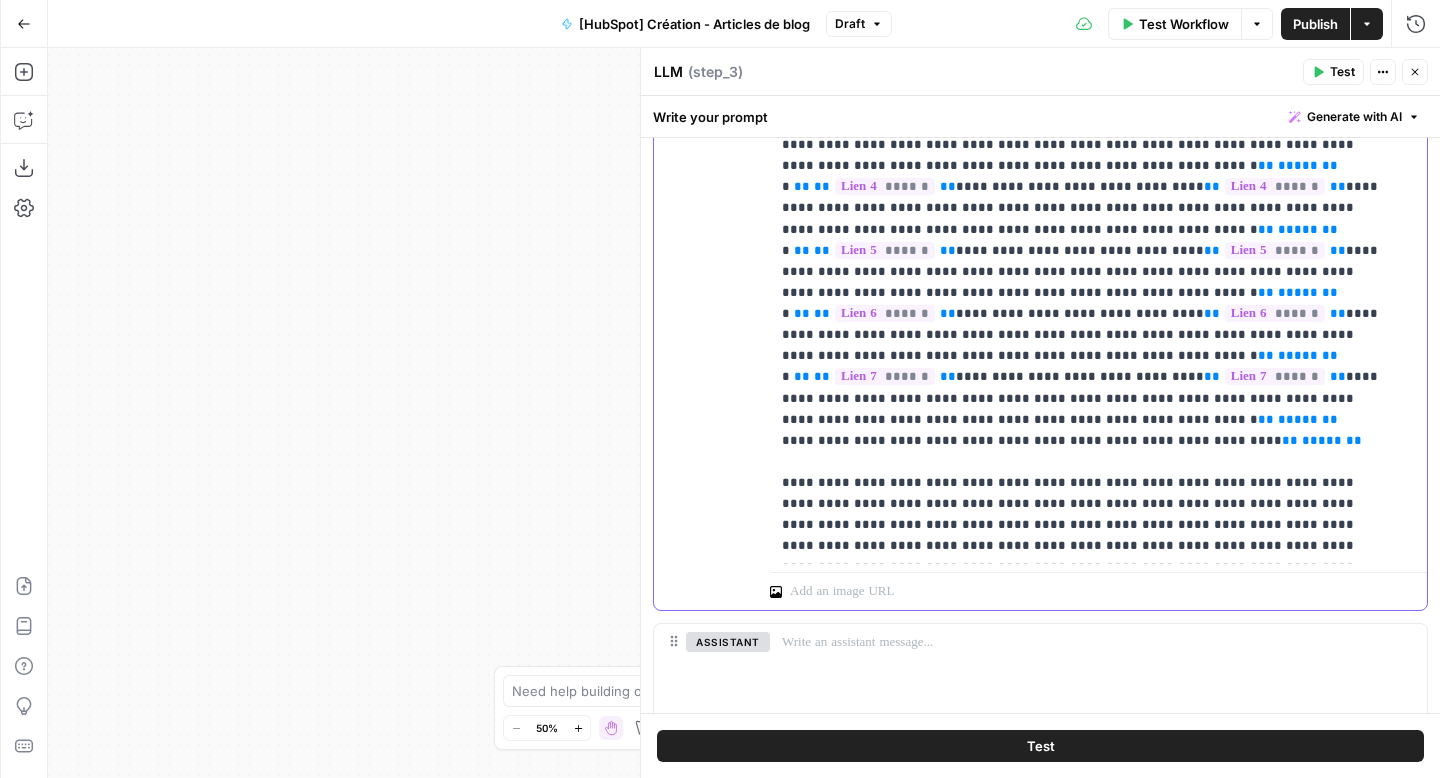 click on "**********" at bounding box center [1083, -288] 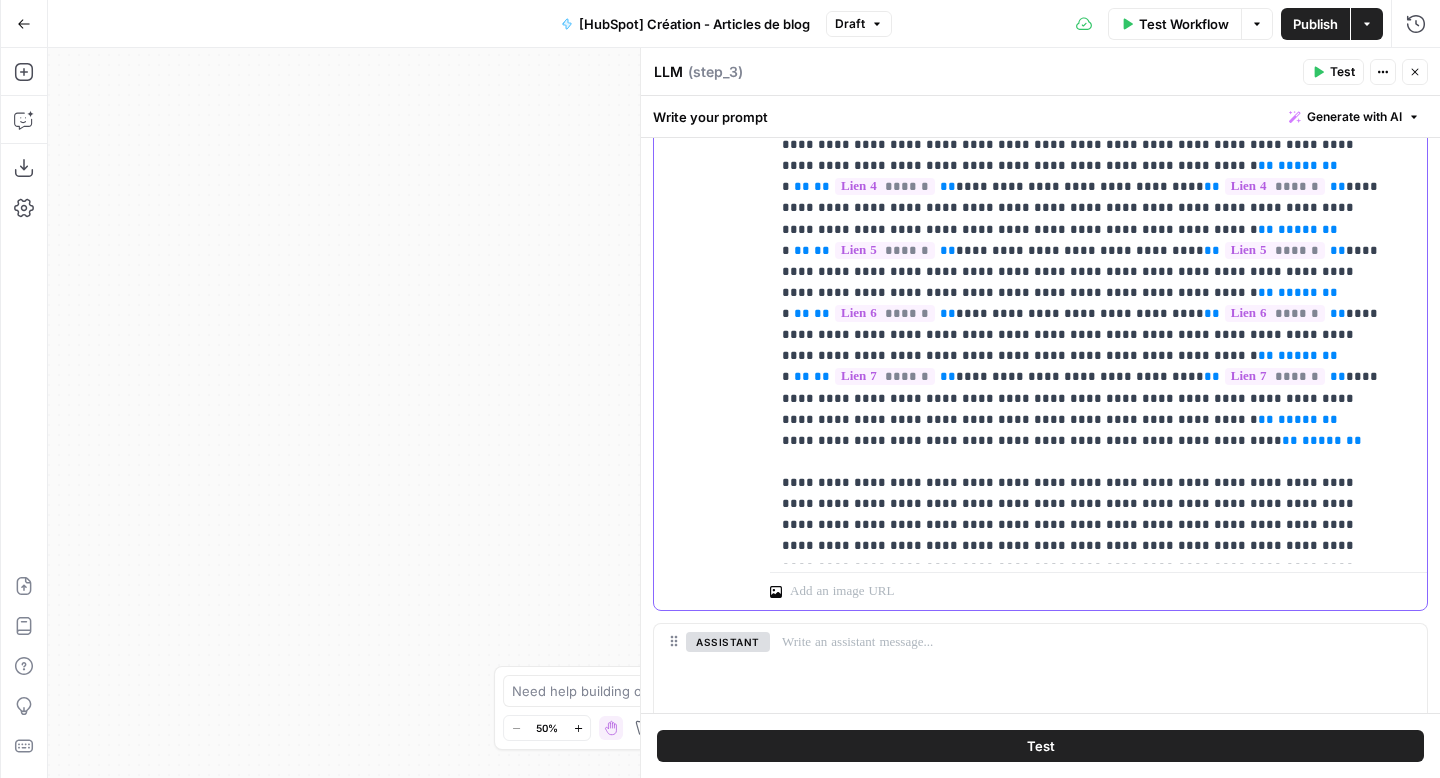 drag, startPoint x: 1239, startPoint y: 465, endPoint x: 965, endPoint y: 469, distance: 274.0292 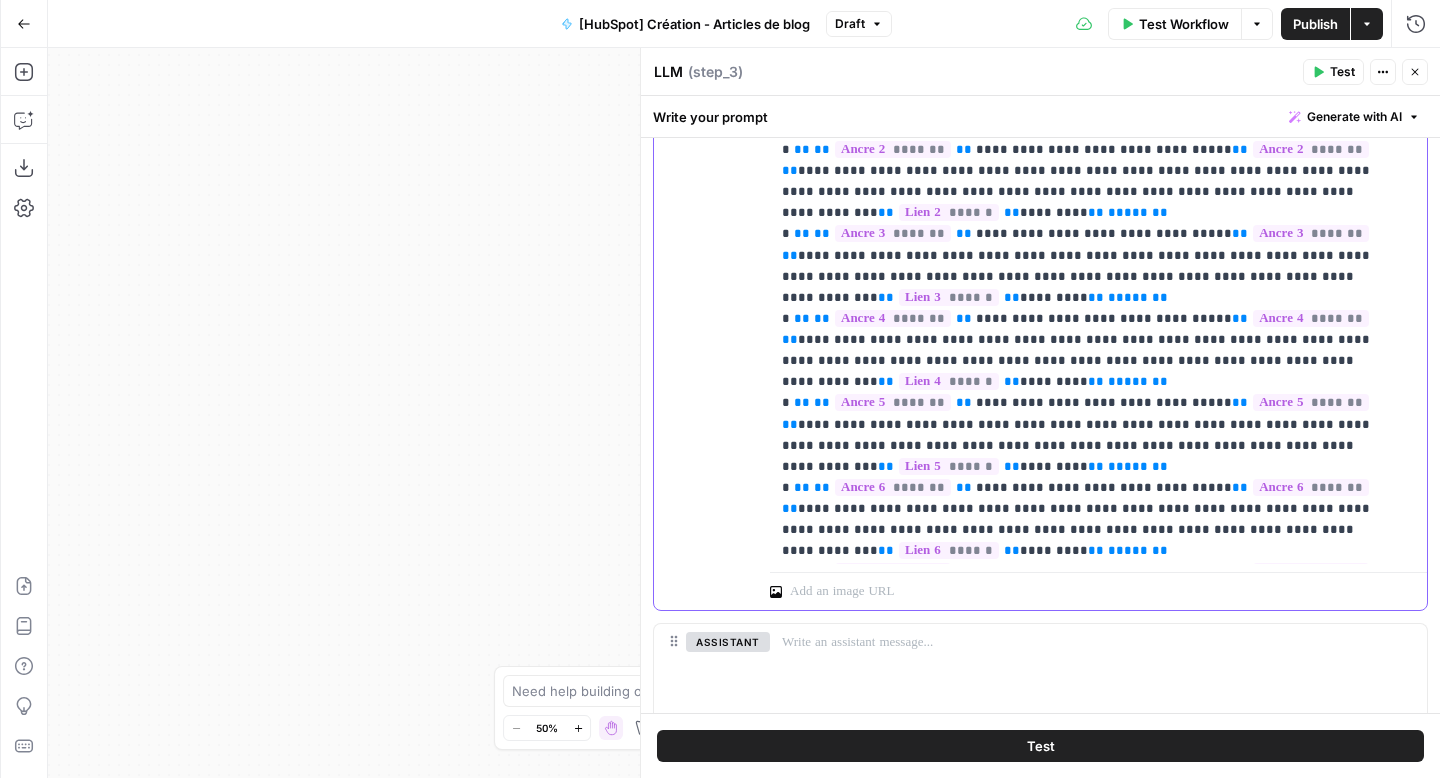 scroll, scrollTop: 0, scrollLeft: 0, axis: both 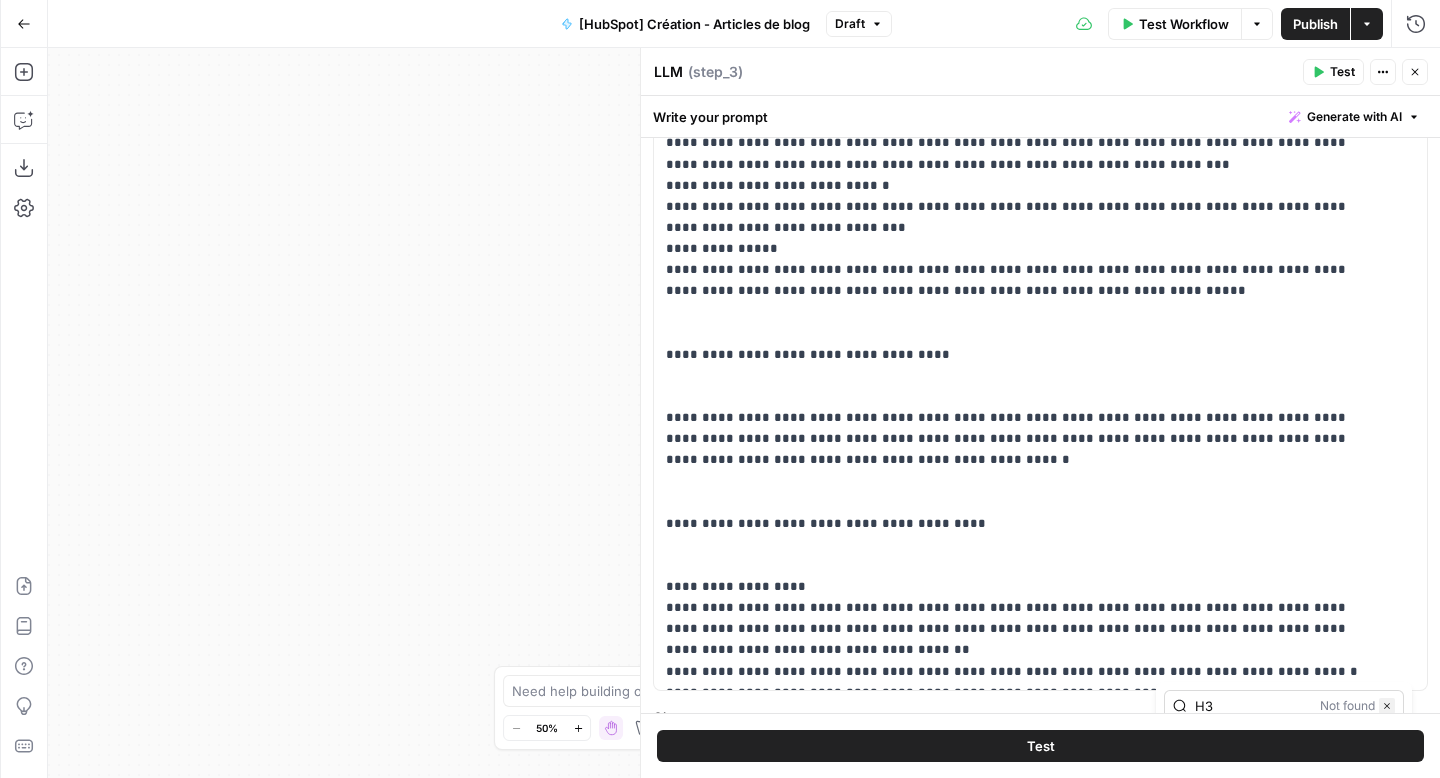 type on "H3" 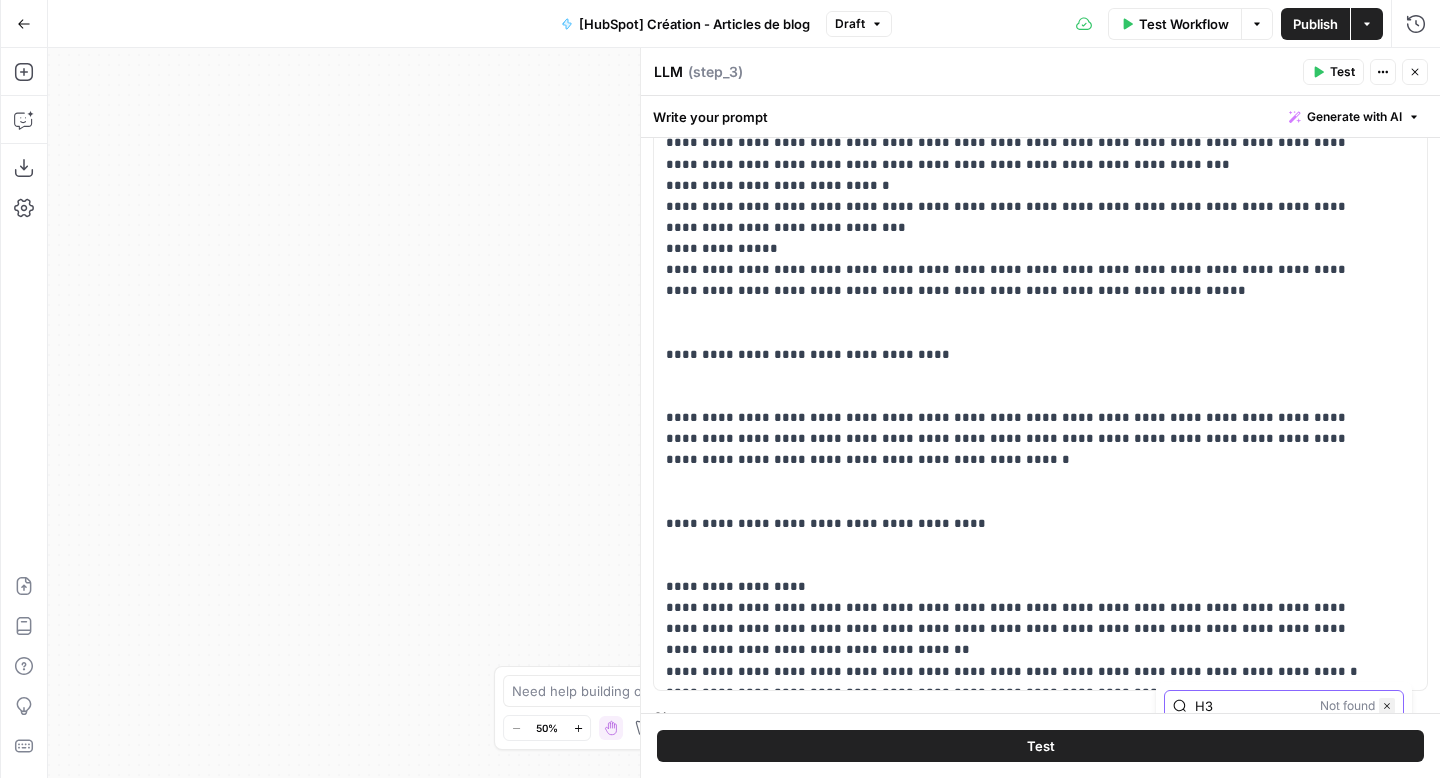 click 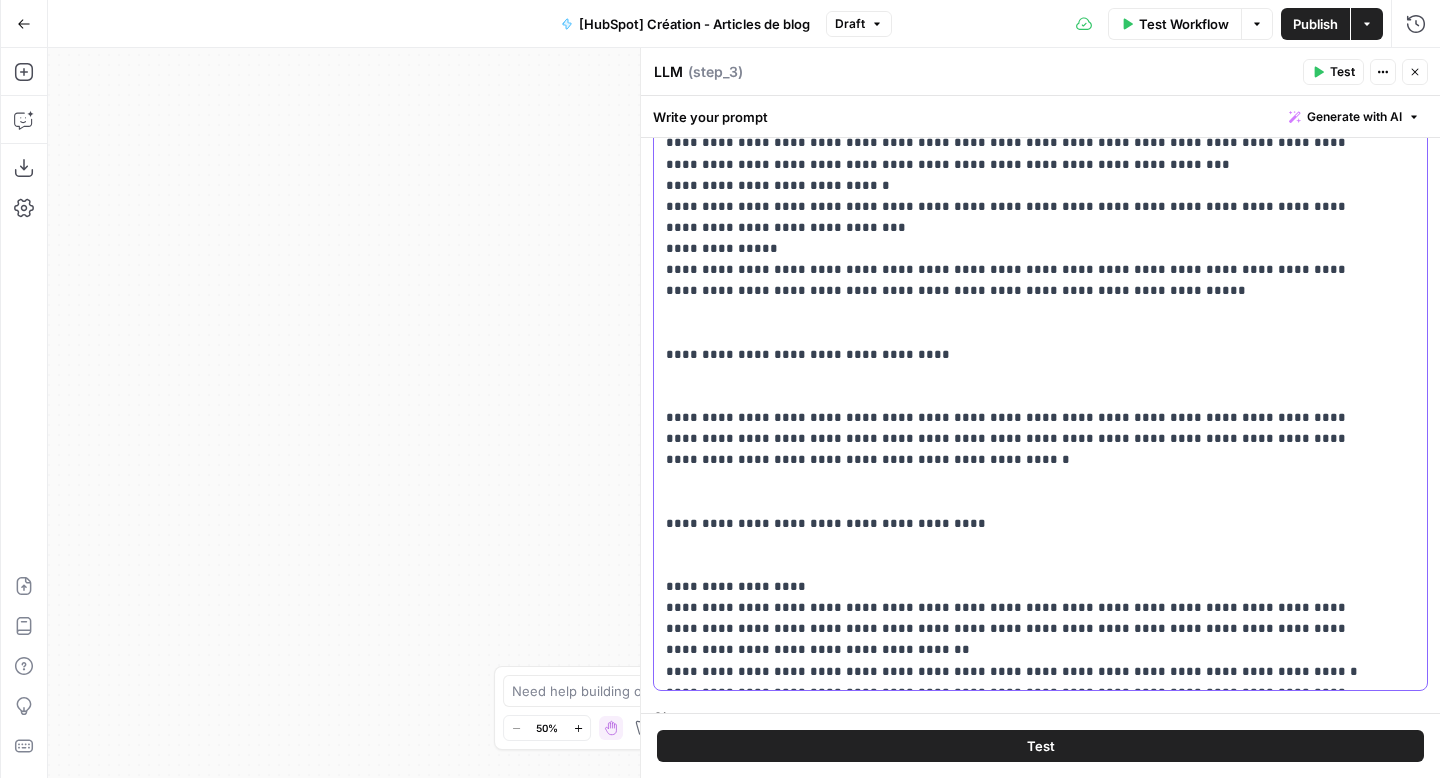 click on "**********" at bounding box center (1025, -2160) 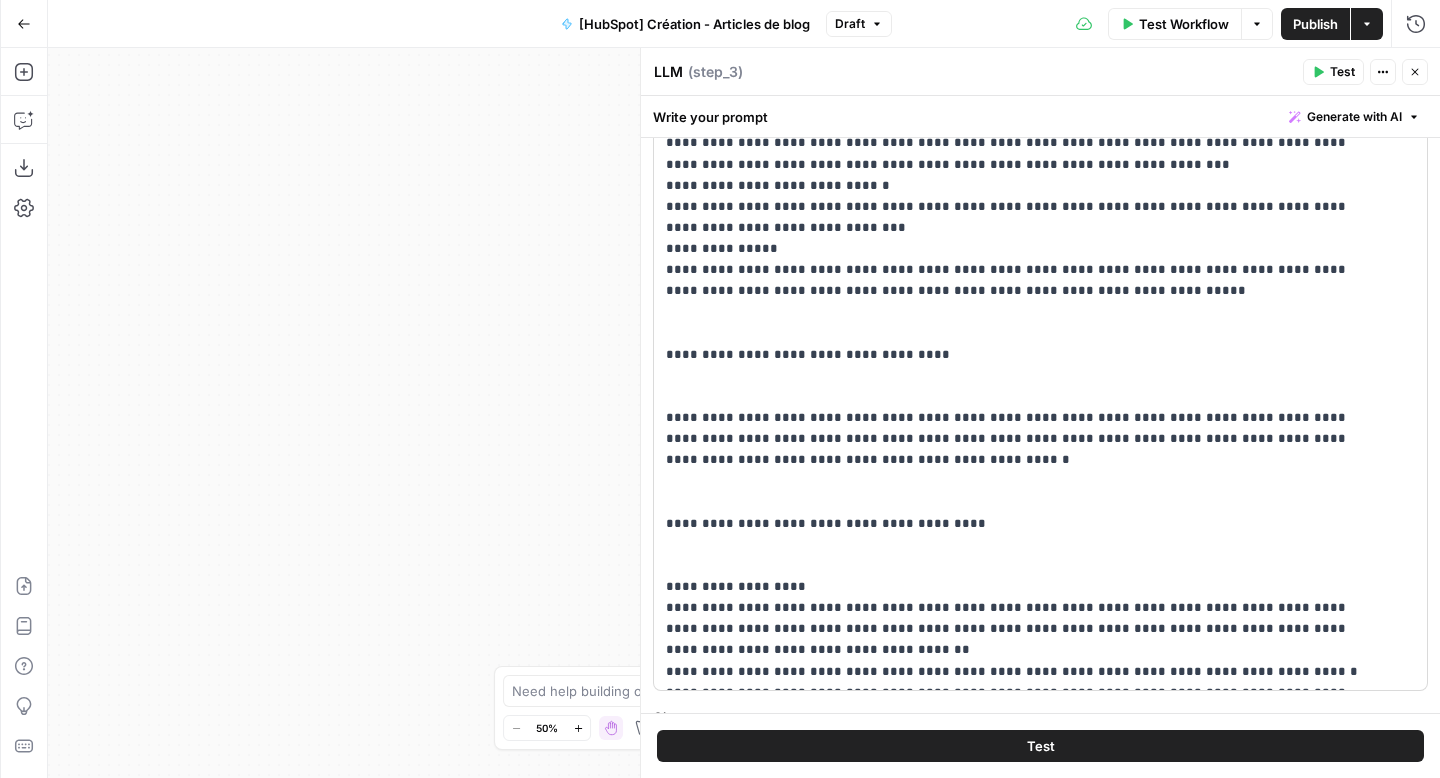scroll, scrollTop: 0, scrollLeft: 0, axis: both 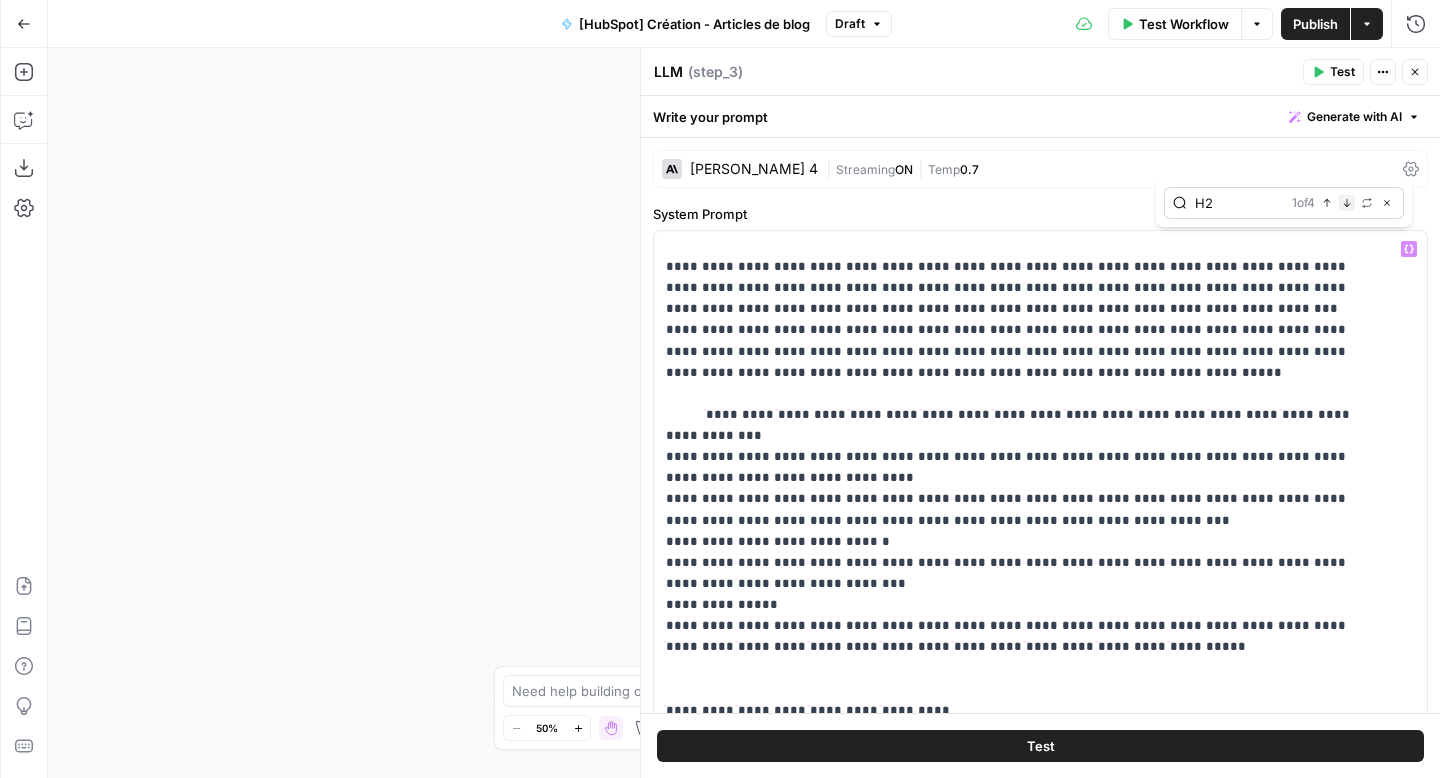 type on "H2" 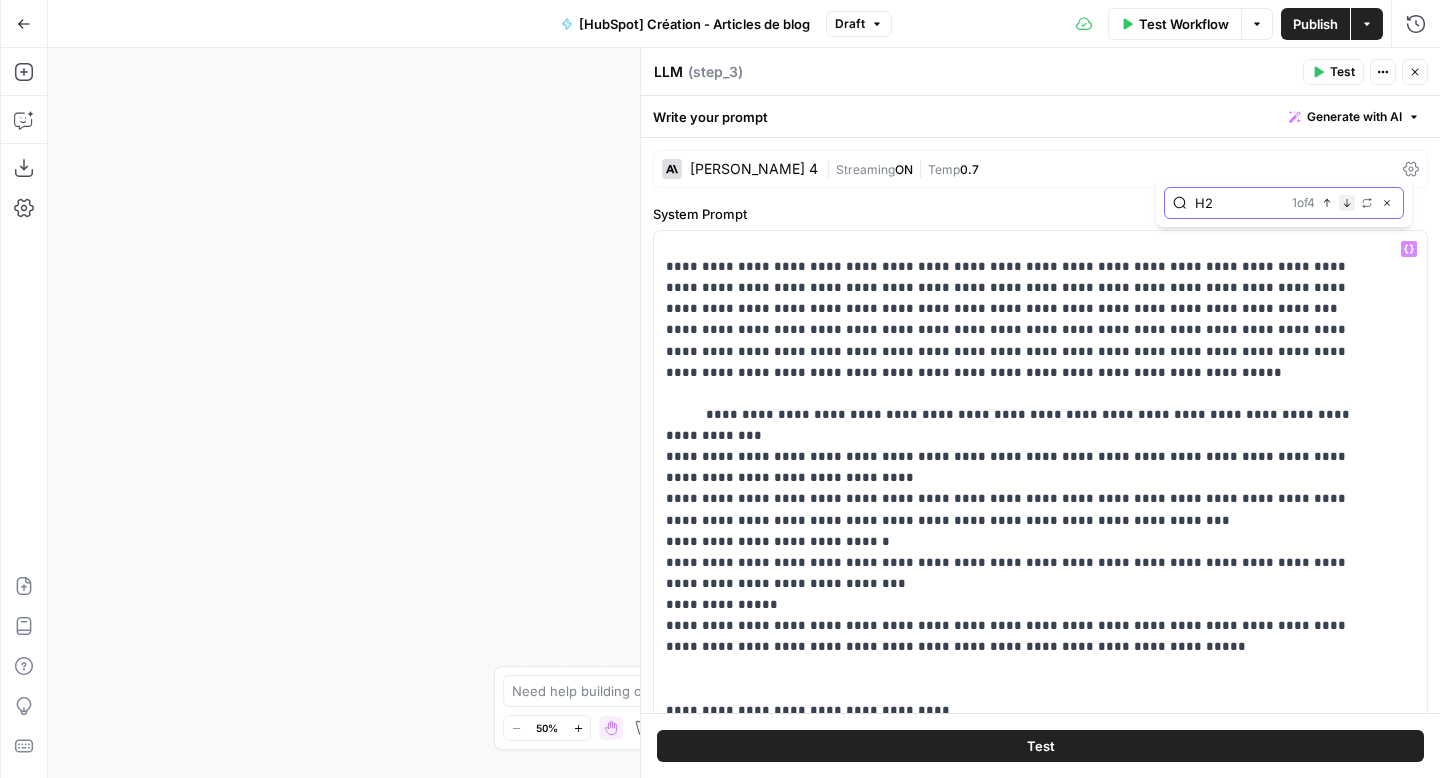 click 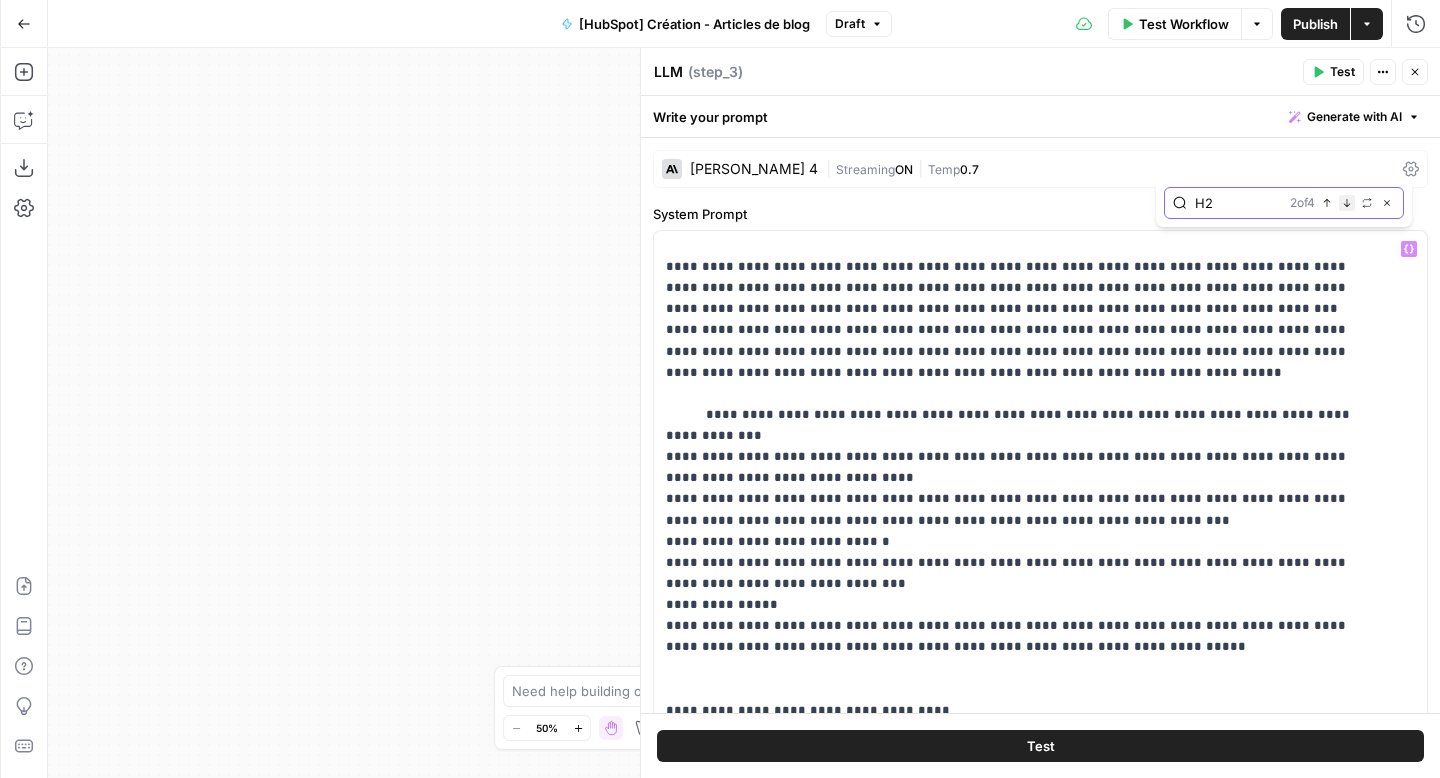 scroll, scrollTop: 93, scrollLeft: 0, axis: vertical 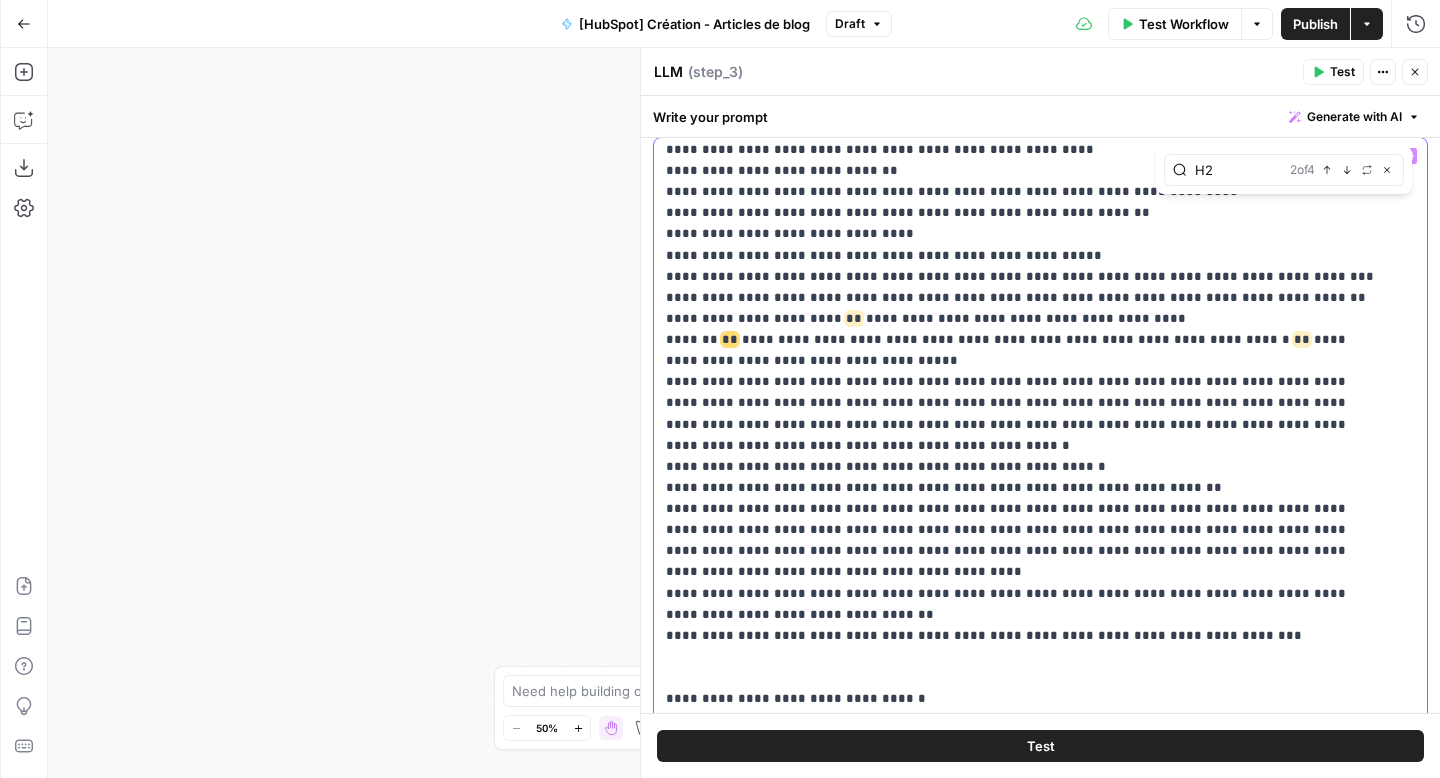 click on "**********" at bounding box center [1025, -41] 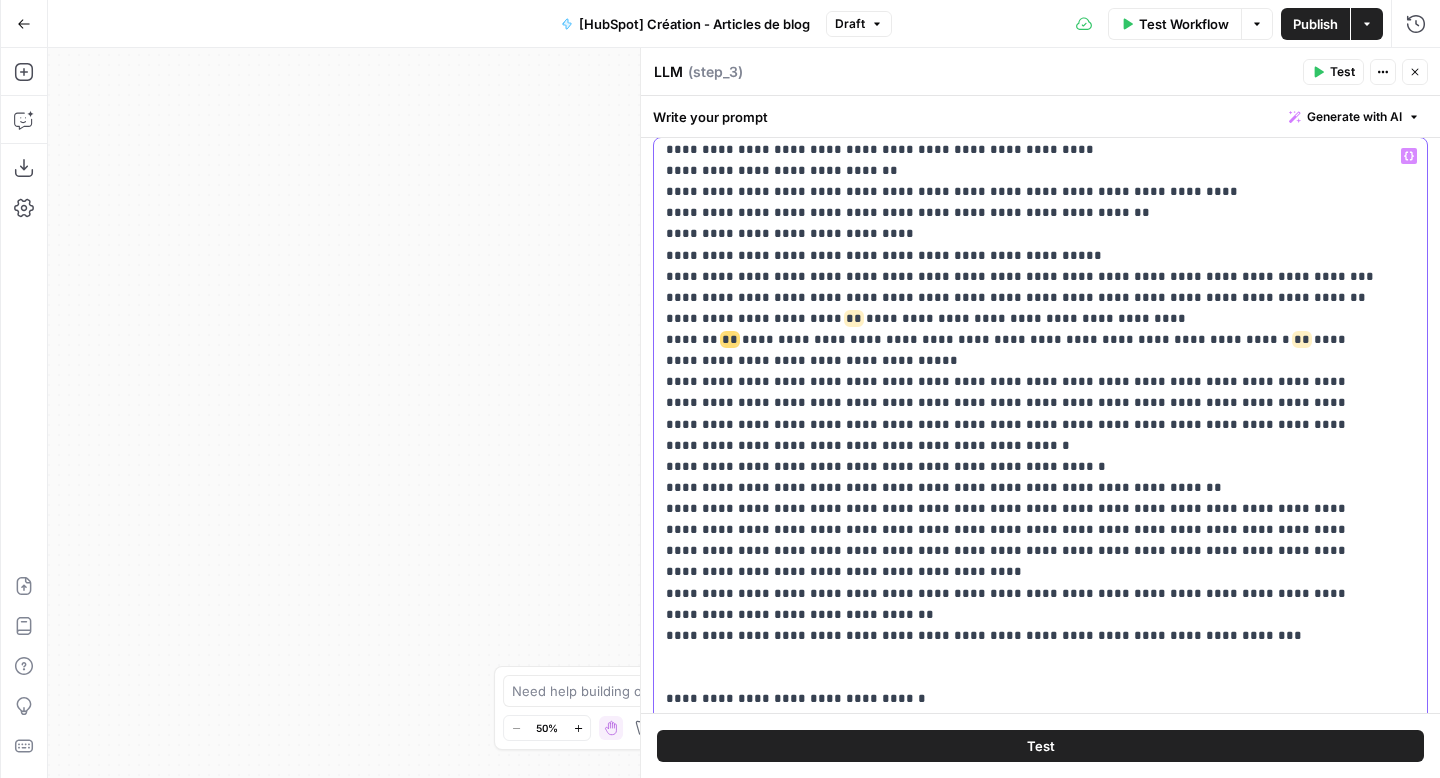 type 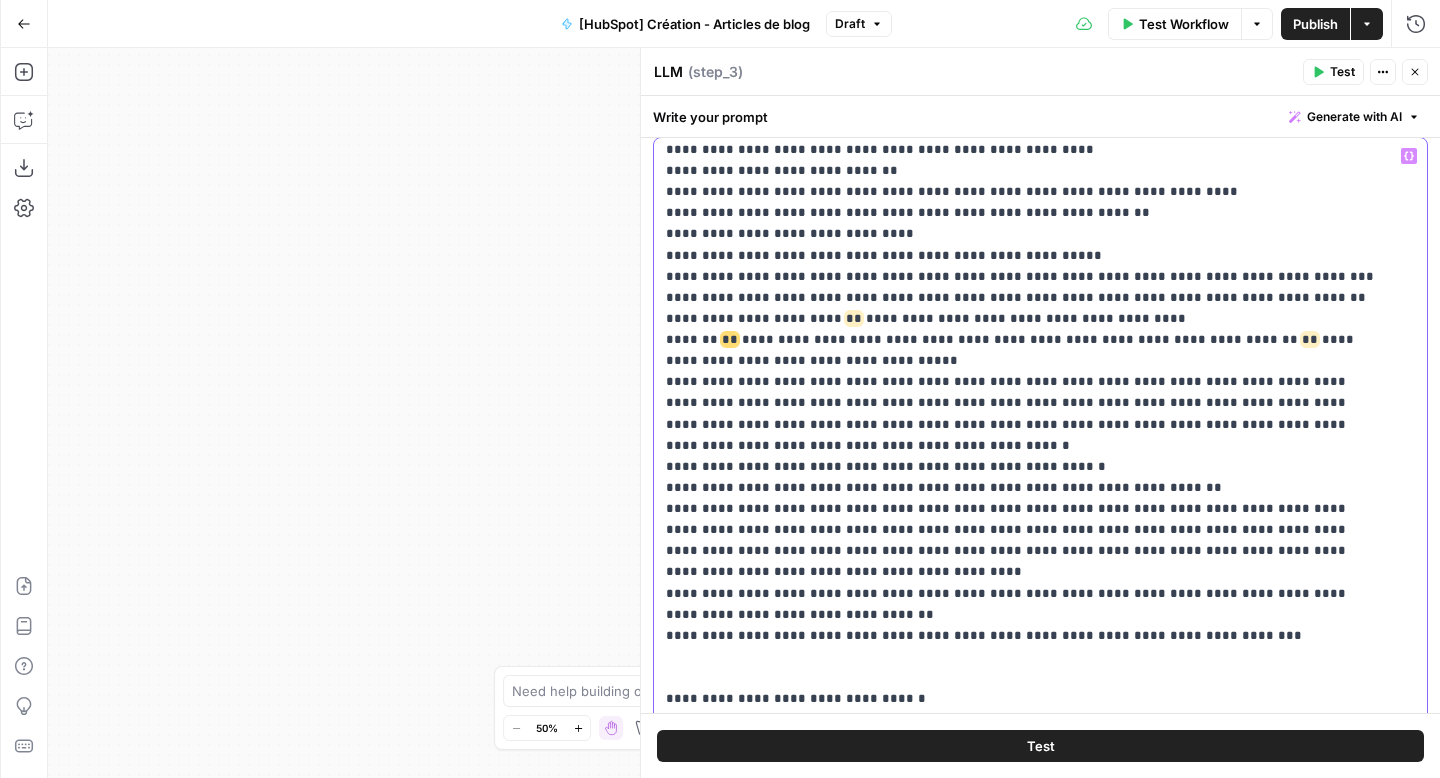click on "**********" at bounding box center [1025, -41] 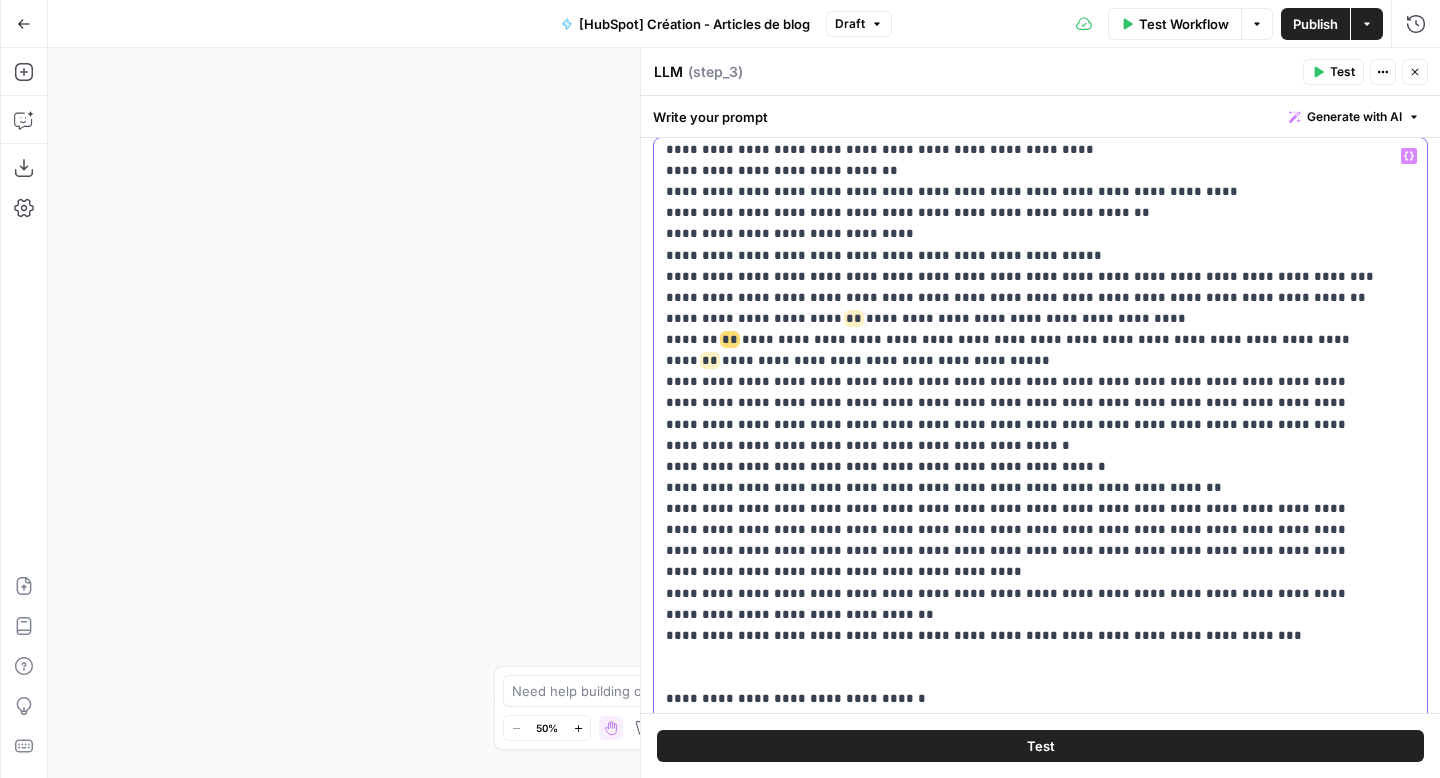 click on "**********" at bounding box center (1025, -41) 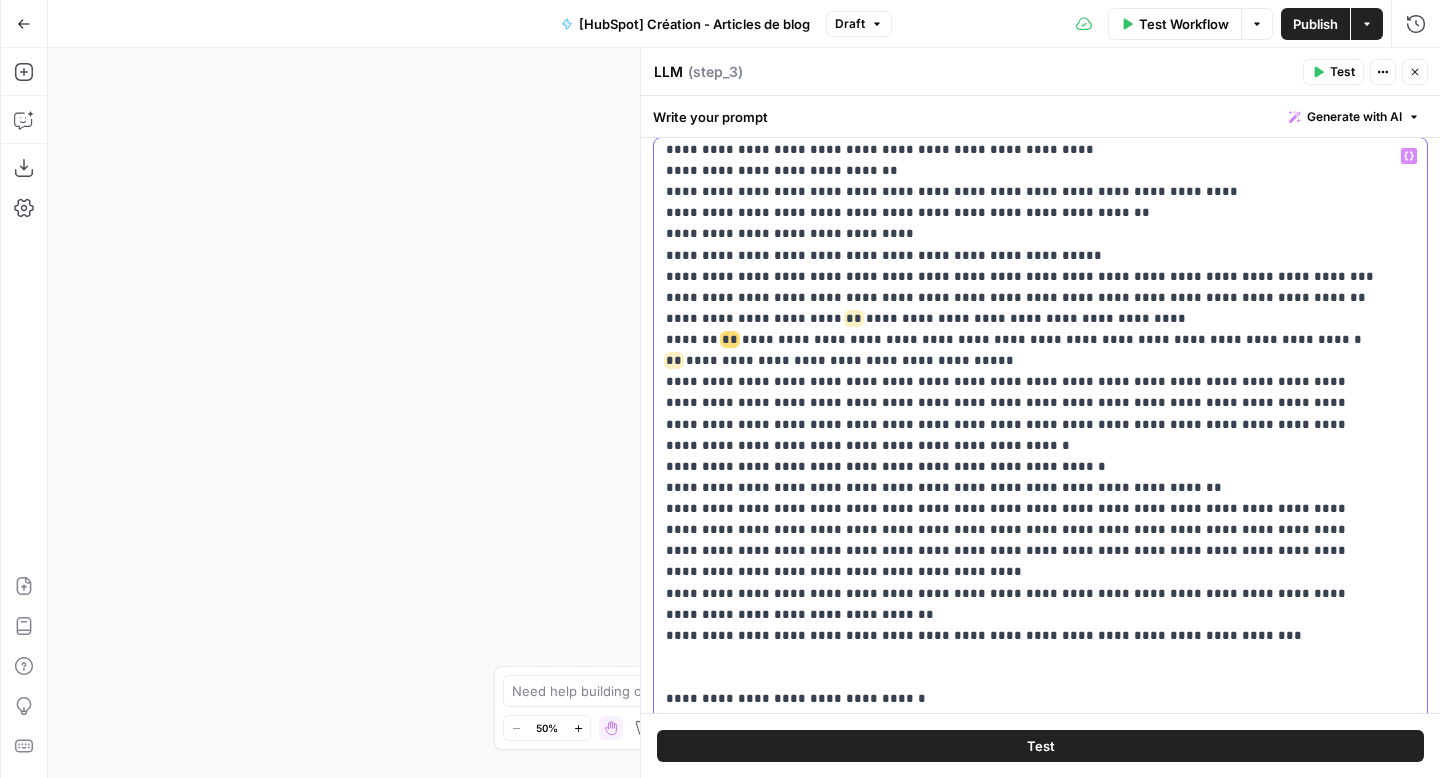 drag, startPoint x: 1000, startPoint y: 256, endPoint x: 900, endPoint y: 254, distance: 100.02 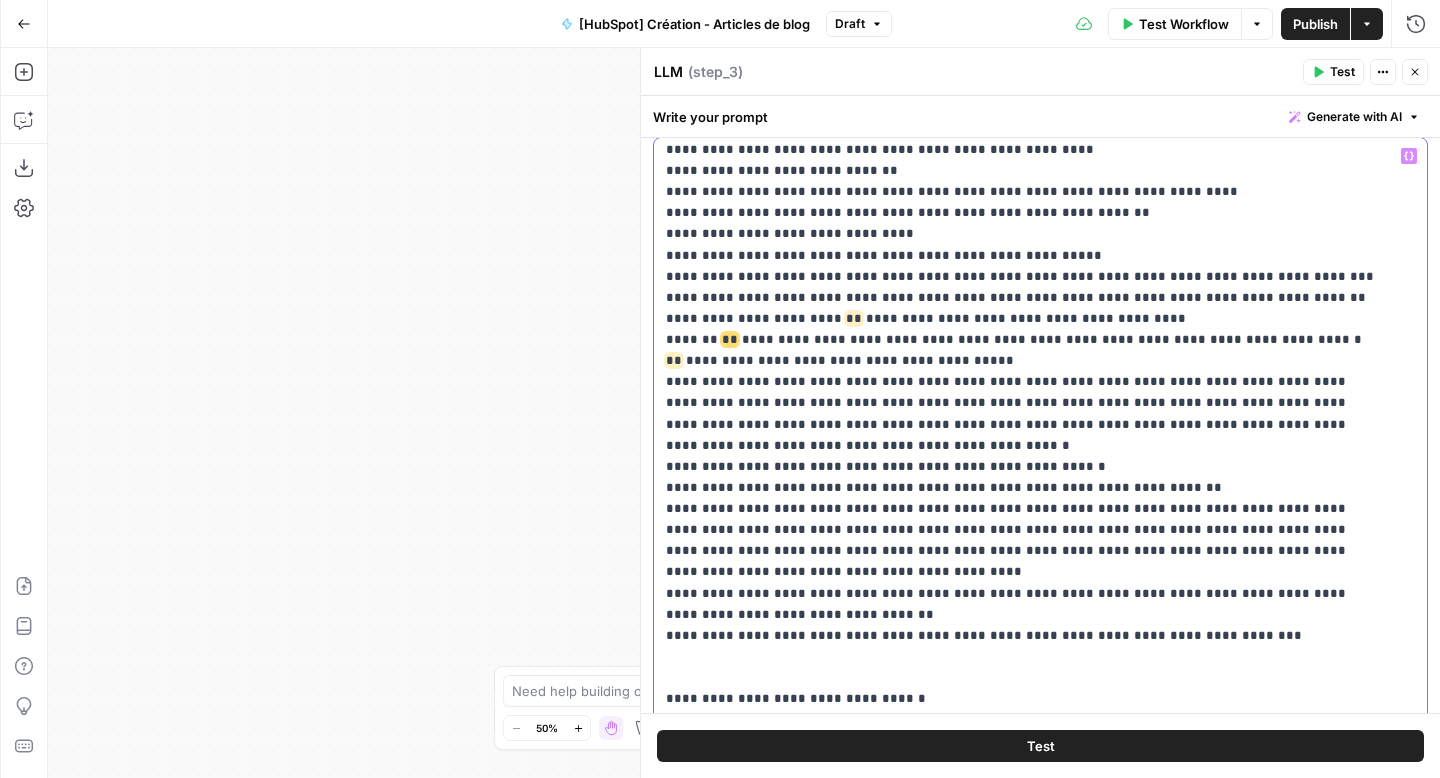 click on "**********" at bounding box center (1025, -41) 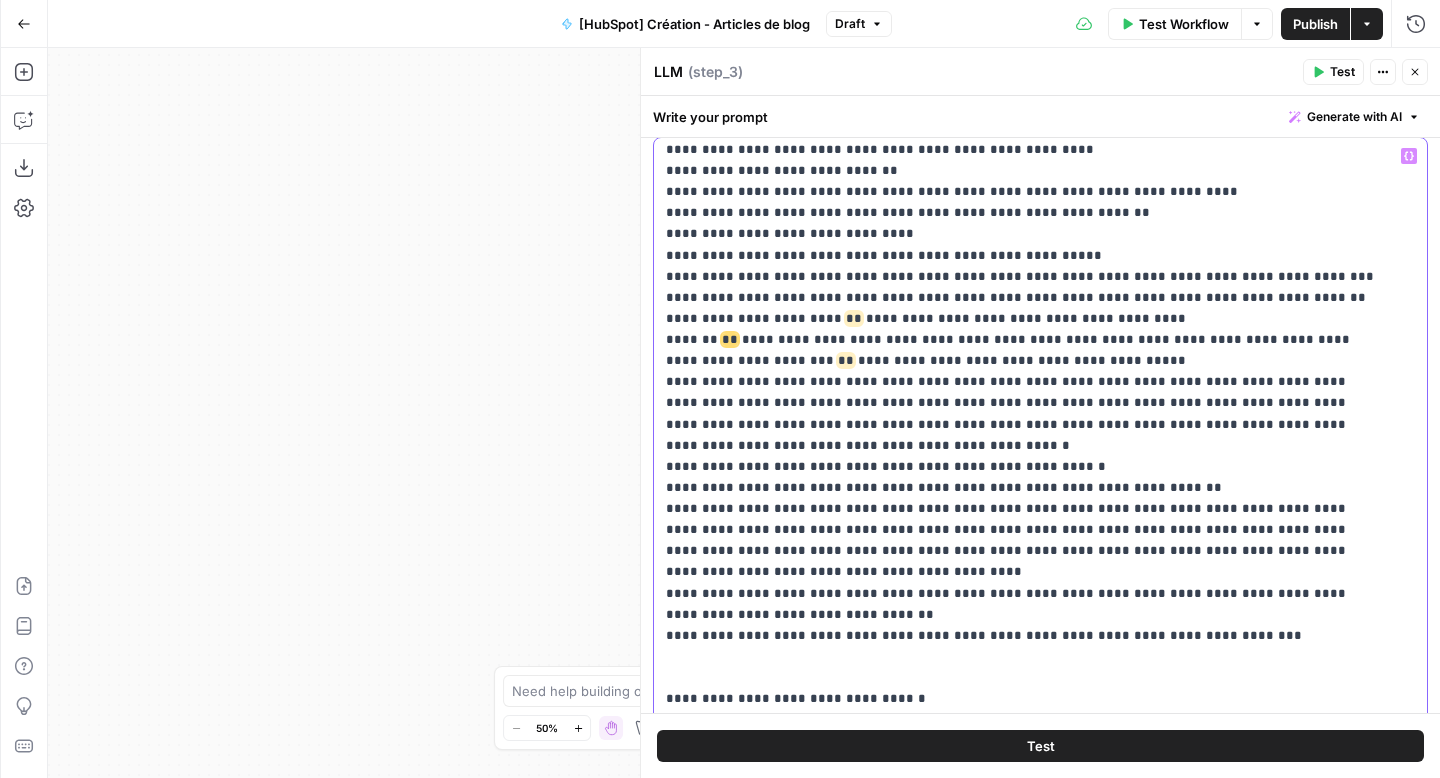 click on "**********" at bounding box center [1025, -41] 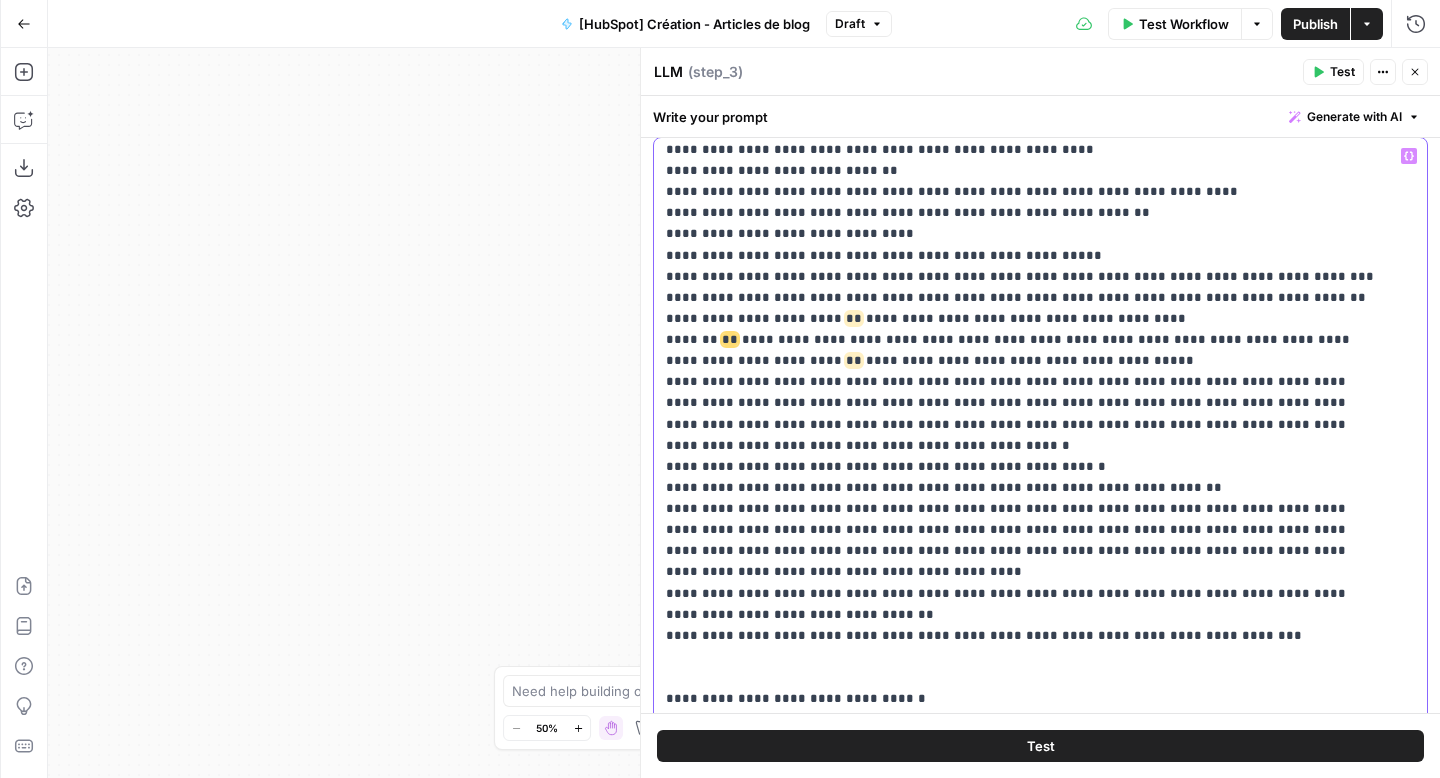 click on "**********" at bounding box center (1025, -41) 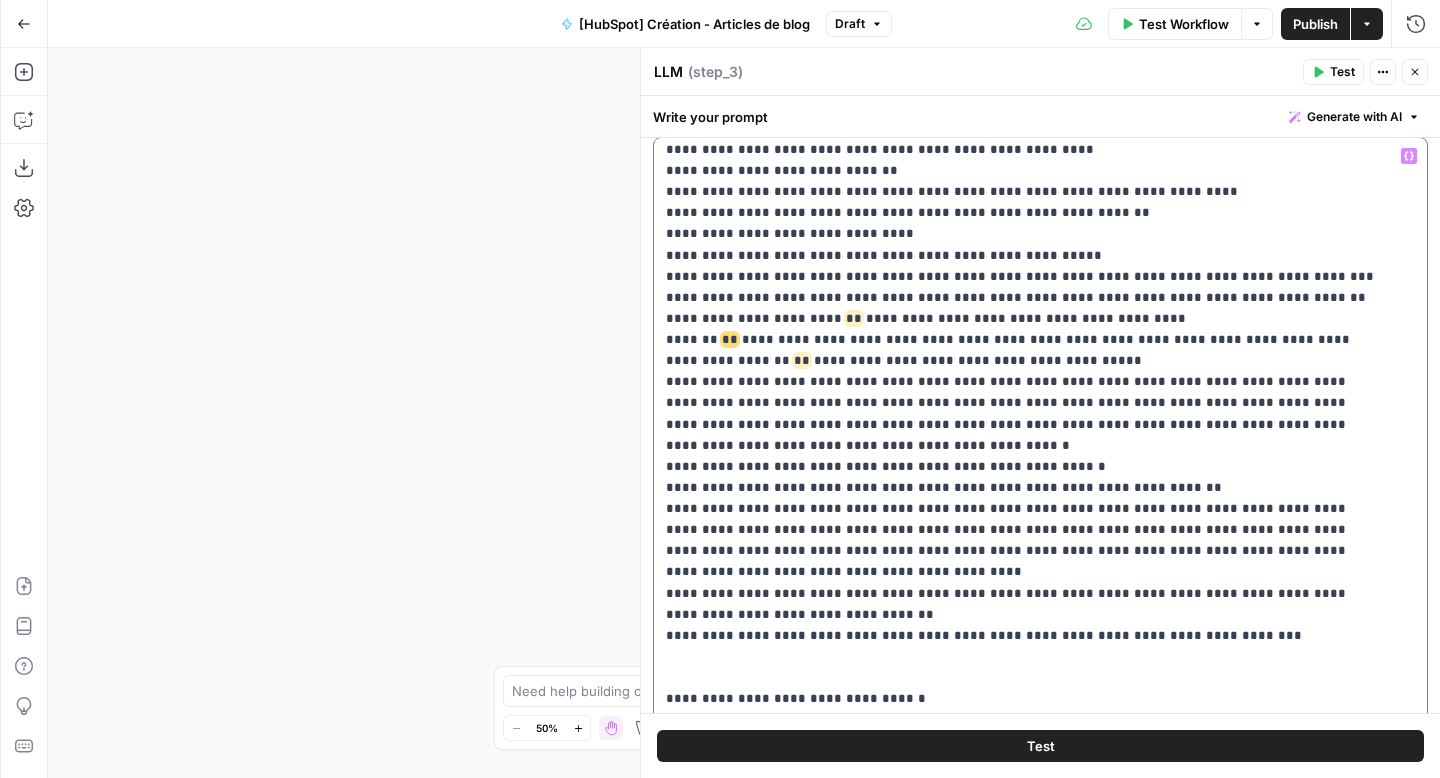 click on "**********" at bounding box center (1025, -41) 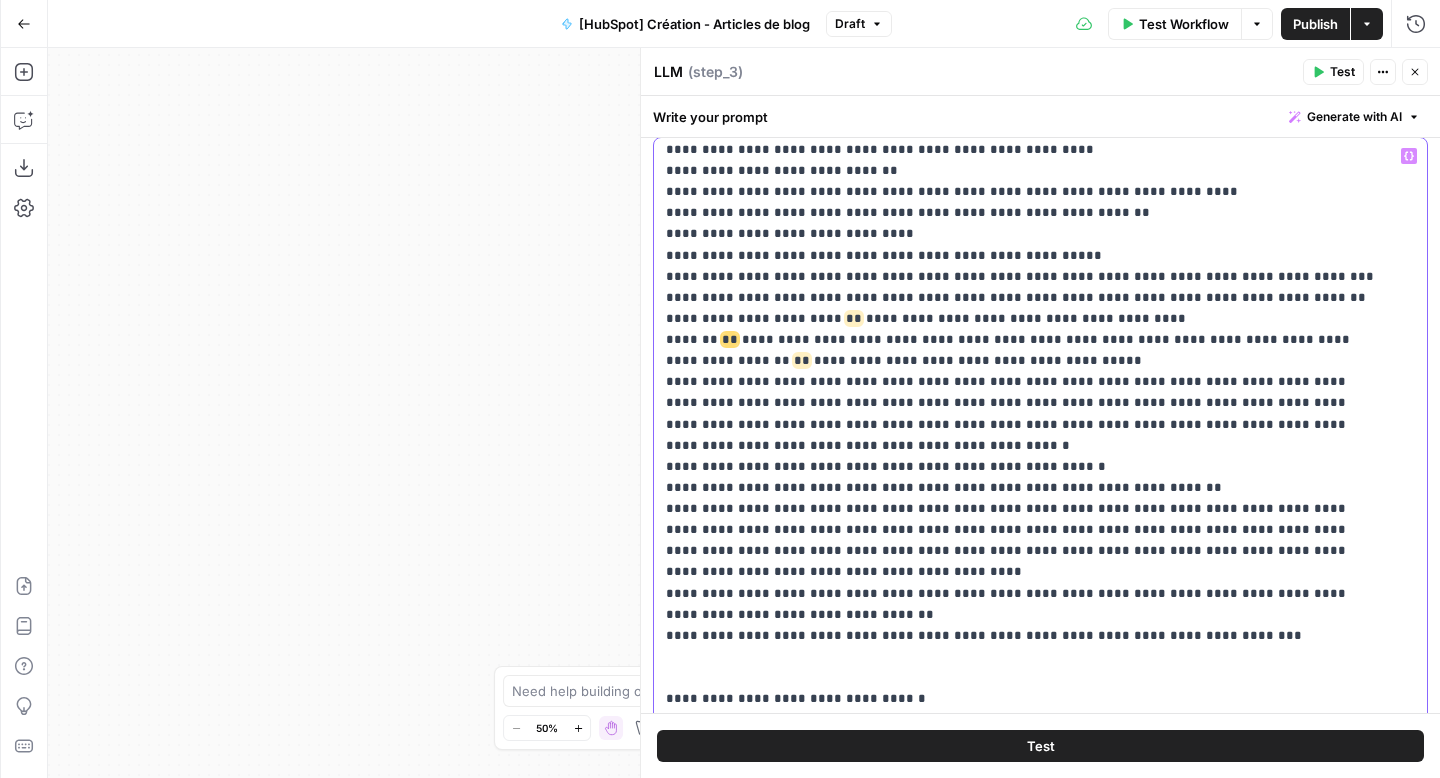 click on "**********" at bounding box center [1025, -41] 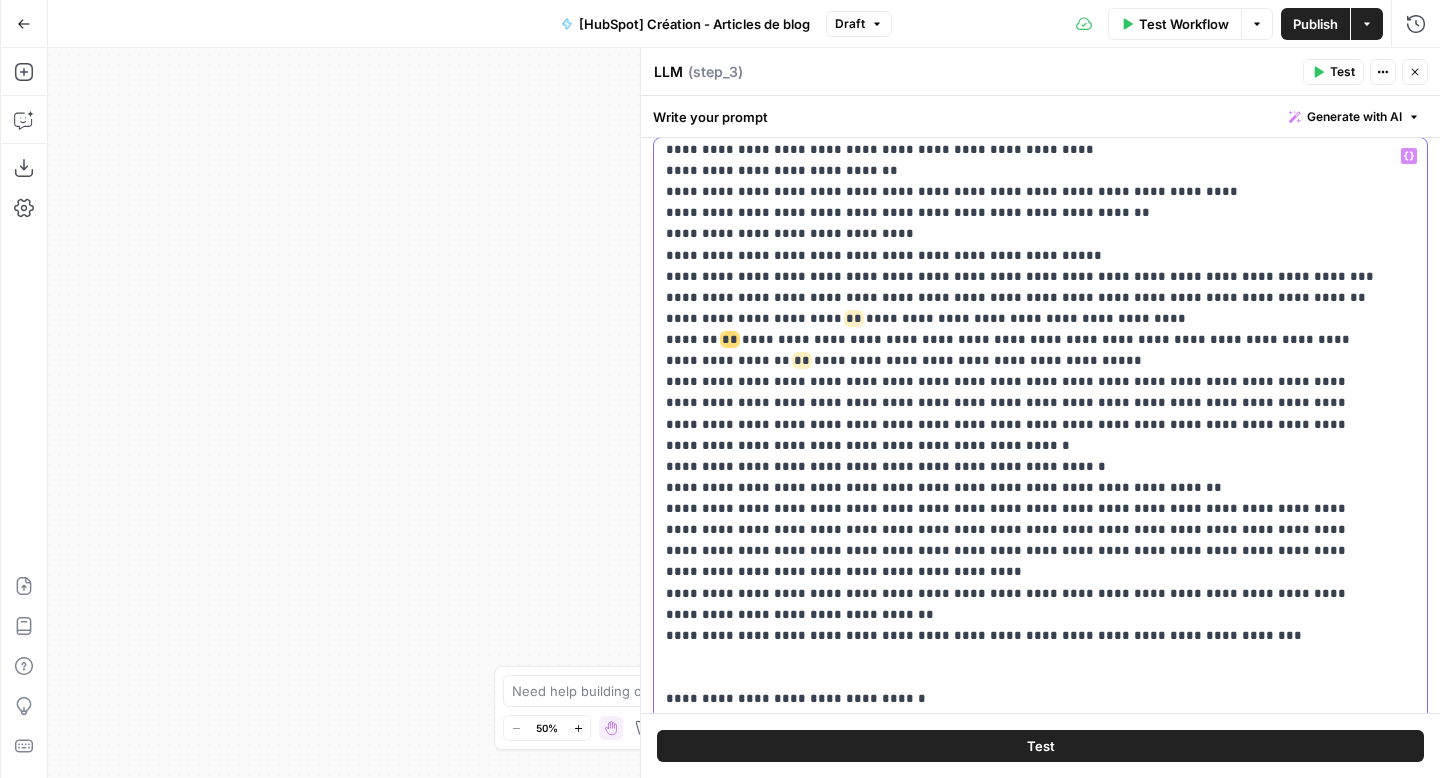drag, startPoint x: 934, startPoint y: 274, endPoint x: 674, endPoint y: 269, distance: 260.04807 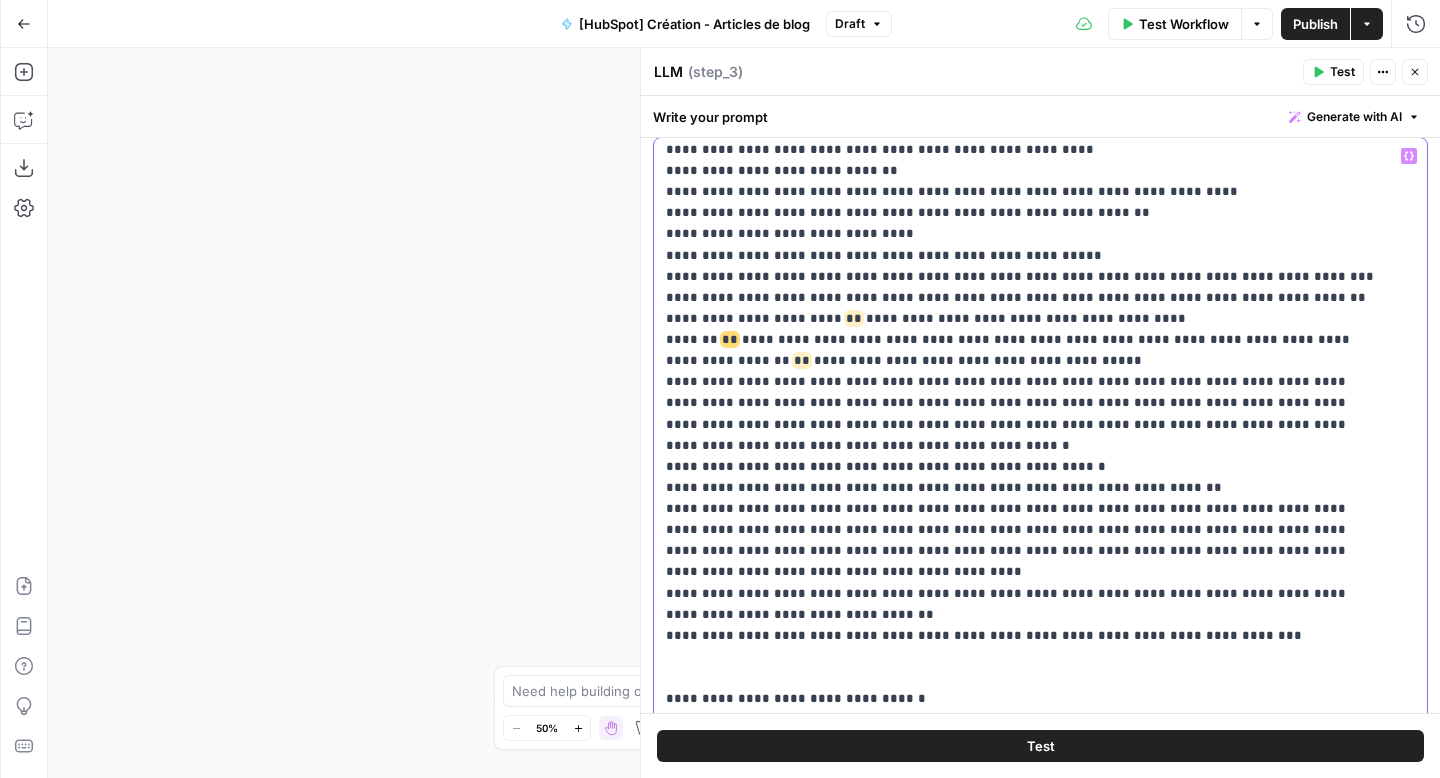 click on "**********" at bounding box center (1025, -41) 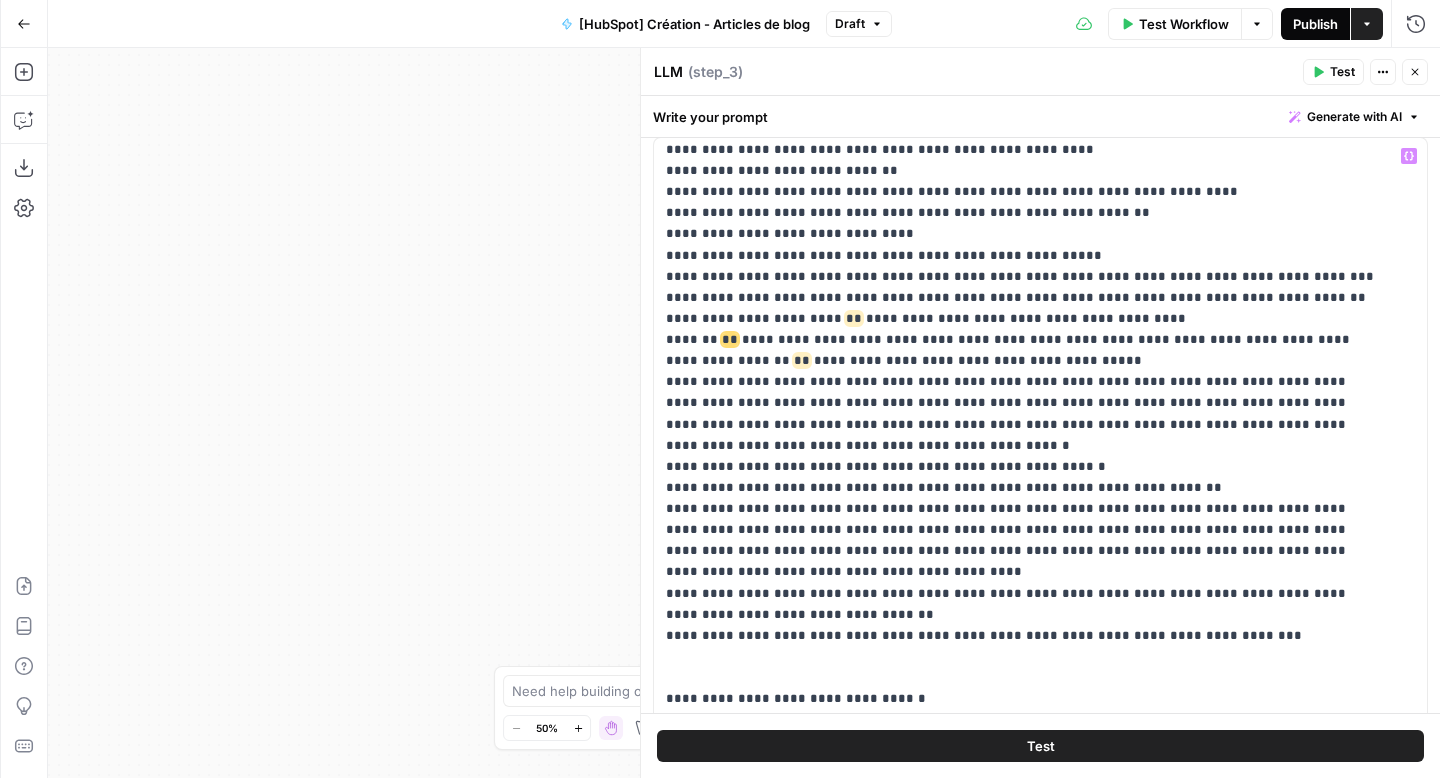 click on "Publish" at bounding box center (1315, 24) 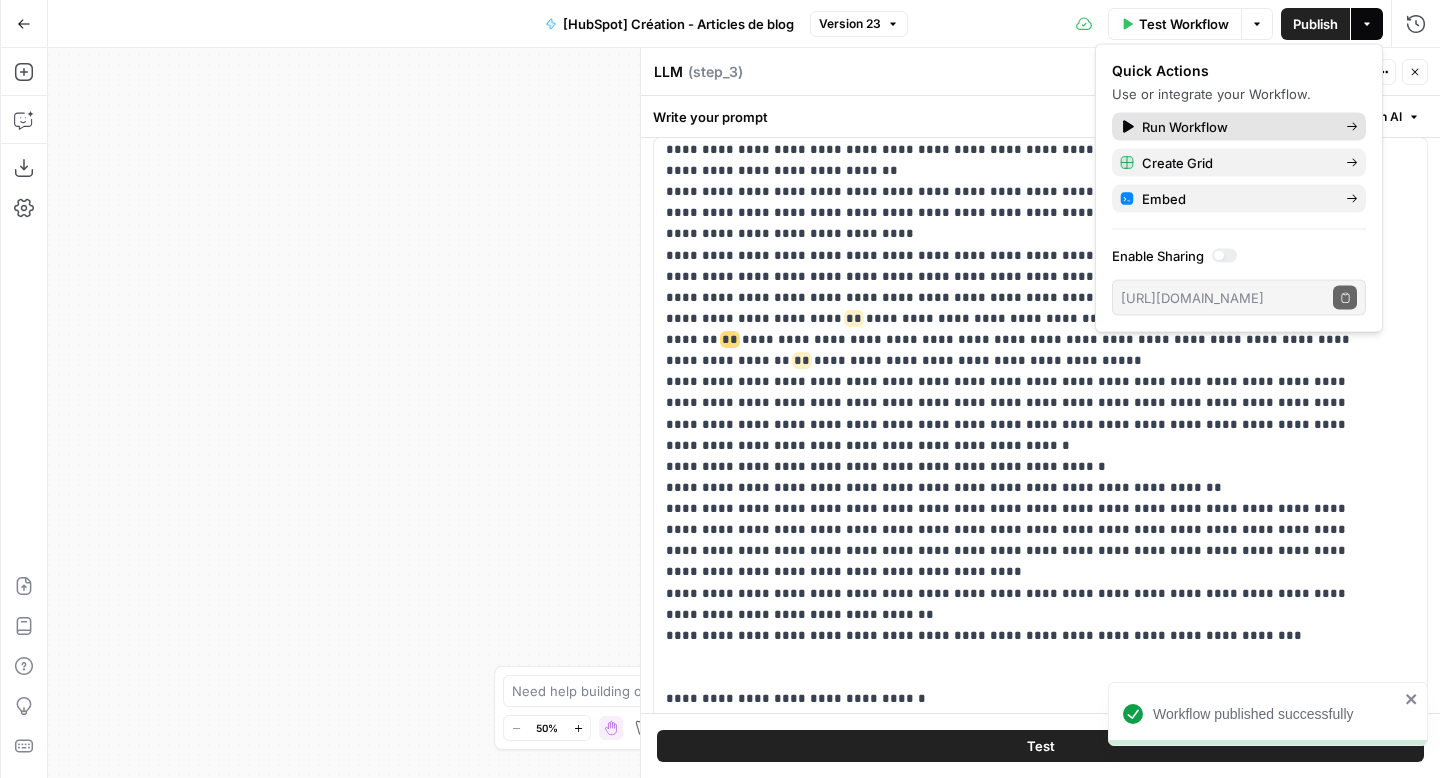 click on "Run Workflow" at bounding box center (1239, 127) 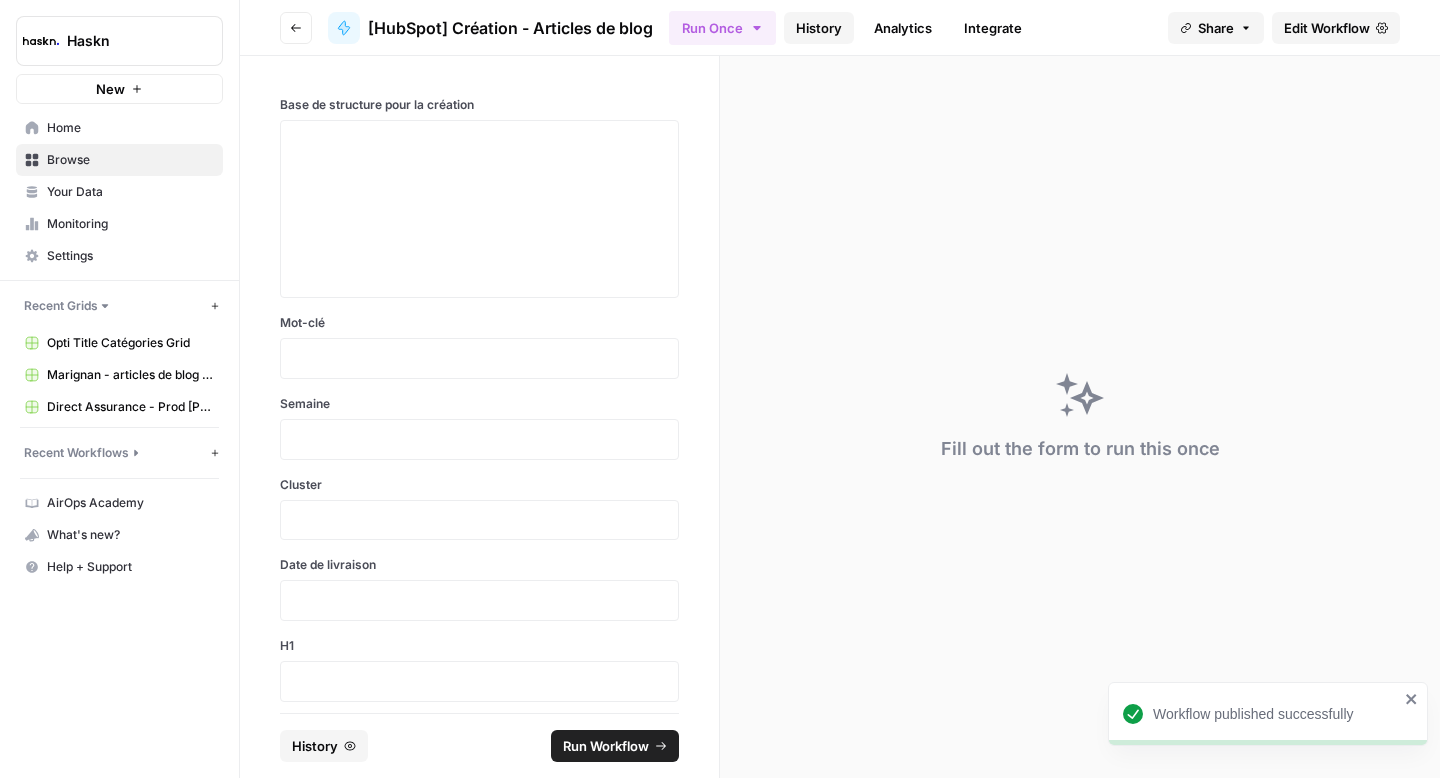 click on "History" at bounding box center [819, 28] 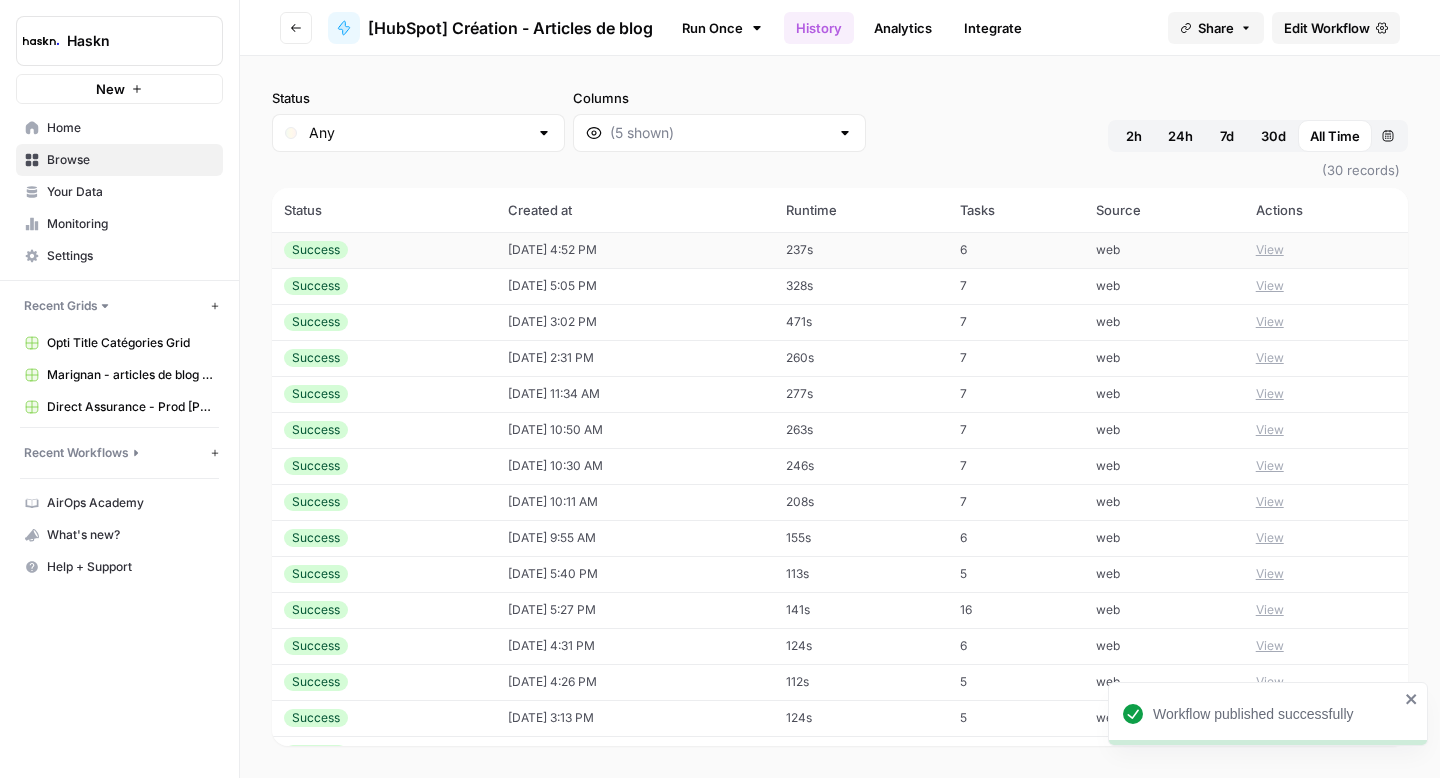 click on "View" at bounding box center (1270, 250) 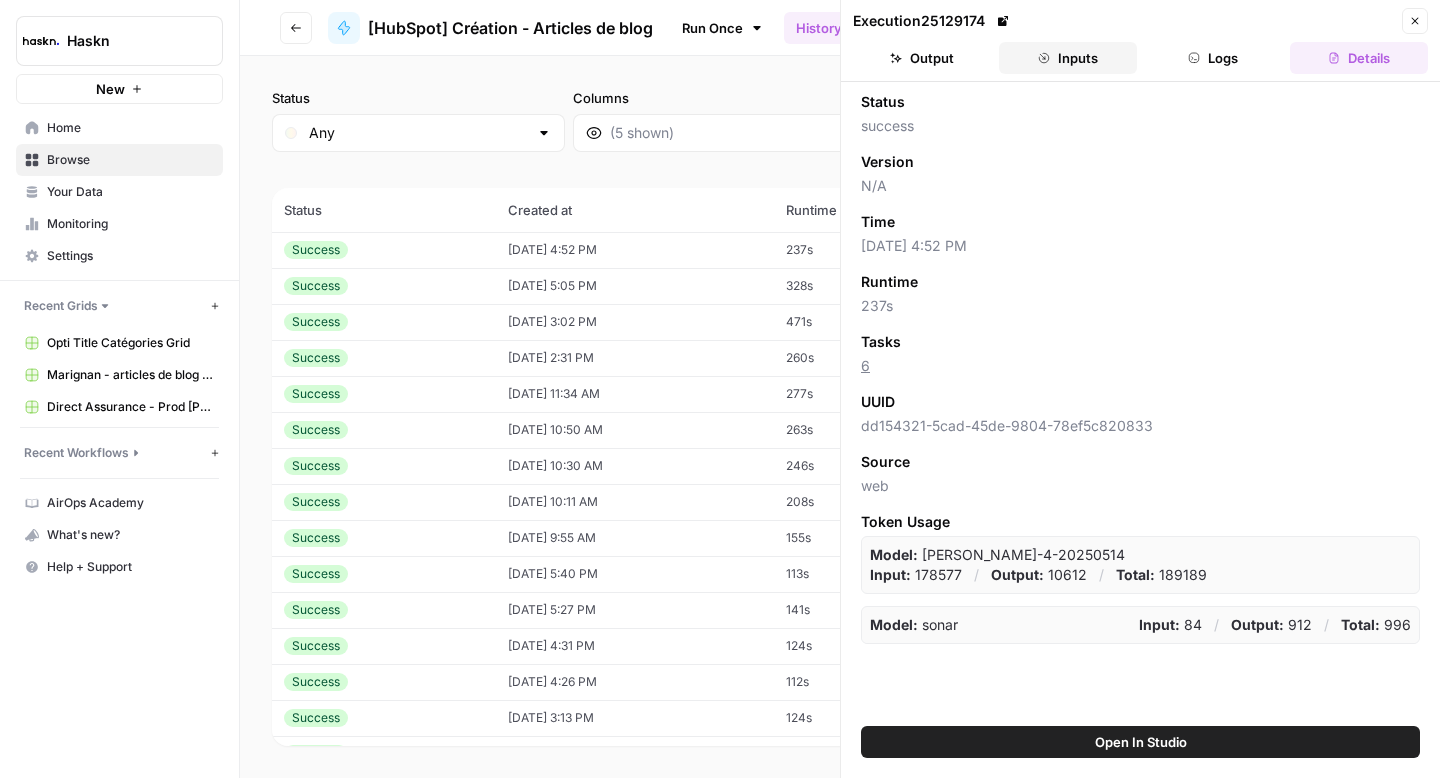 click on "Inputs" at bounding box center (1068, 58) 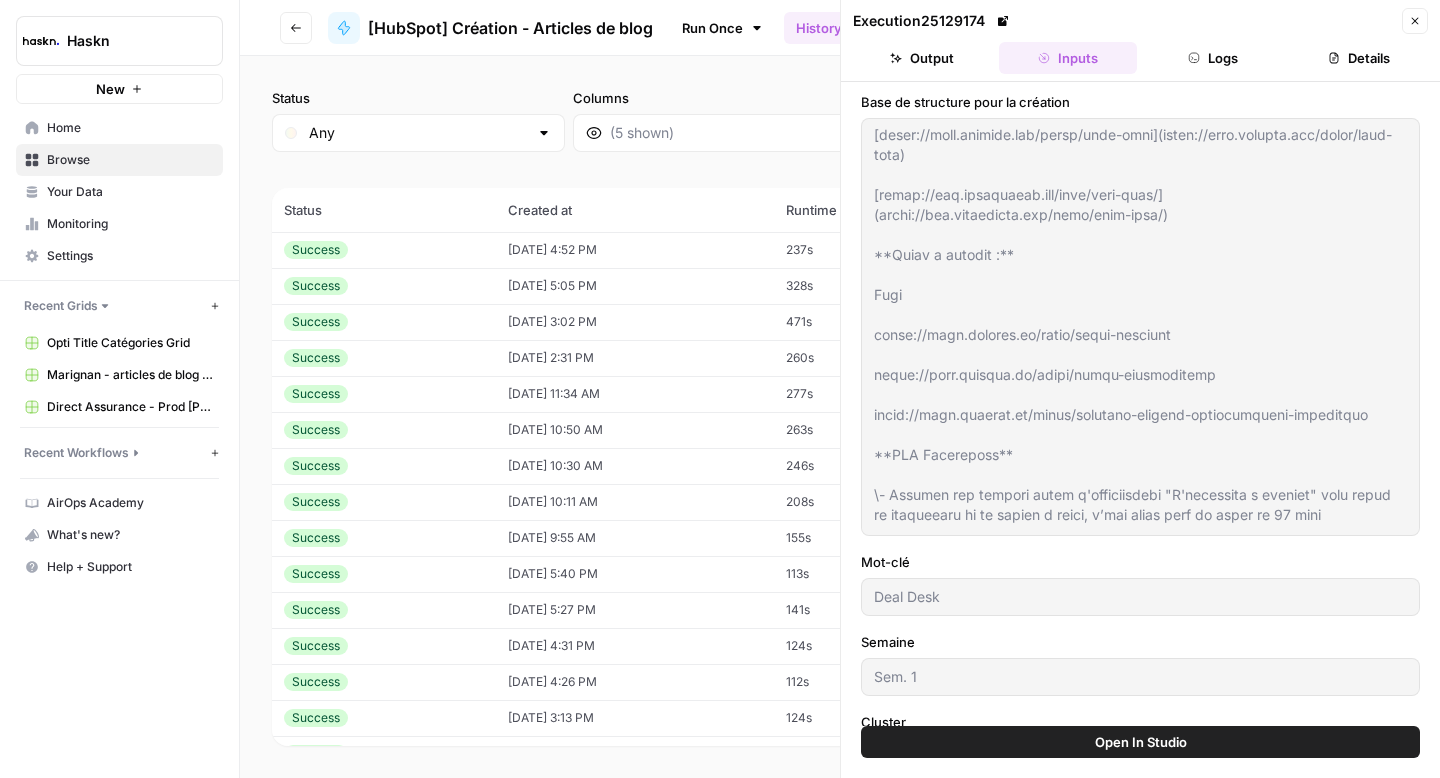 scroll, scrollTop: 10460, scrollLeft: 0, axis: vertical 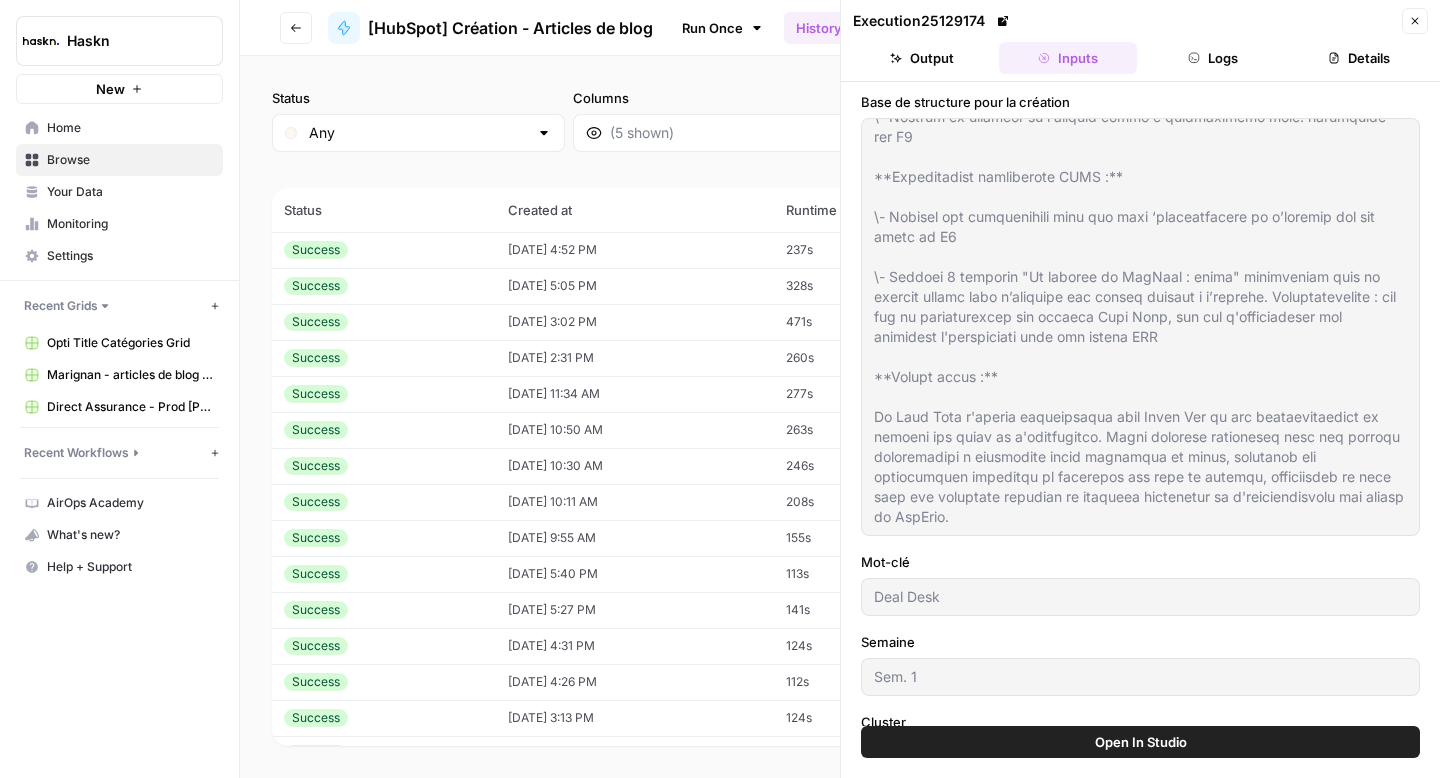 click on "Base de structure pour la création Mot-clé Deal Desk [PERSON_NAME]. 1 Cluster Sales Date de livraison 04.07 H1 Deal Desk : définition, avantages et mise en place Ancre 1   (Optional) null Lien 1   (Optional) [URL][DOMAIN_NAME] Ancre 2   (Optional) null Lien 2   (Optional) [URL][DOMAIN_NAME] Ancre 3   (Optional) null Lien 3   (Optional) [URL][DOMAIN_NAME] Ancre 4   (Optional) null Lien 4   (Optional) null Ancre 5   (Optional) null Lien 5   (Optional) null Ancre 6   (Optional) null Lien 6   (Optional) null Ancre 7   (Optional) null Lien 7   (Optional) null AEO Guidelines   (Optional) **AEO Guidelines**
\- Rédiger une section avant l'introduction "L'essentiel à retenir" sous forme de paragraphe ou de listes à puces, c’est libre mais en moins de 90 mots
\- Rédiger un sommaire de l'article après l'introduction avec. uniquement les H2 Instructions spécifiques EEAT   (Optional)" at bounding box center [1140, 1288] 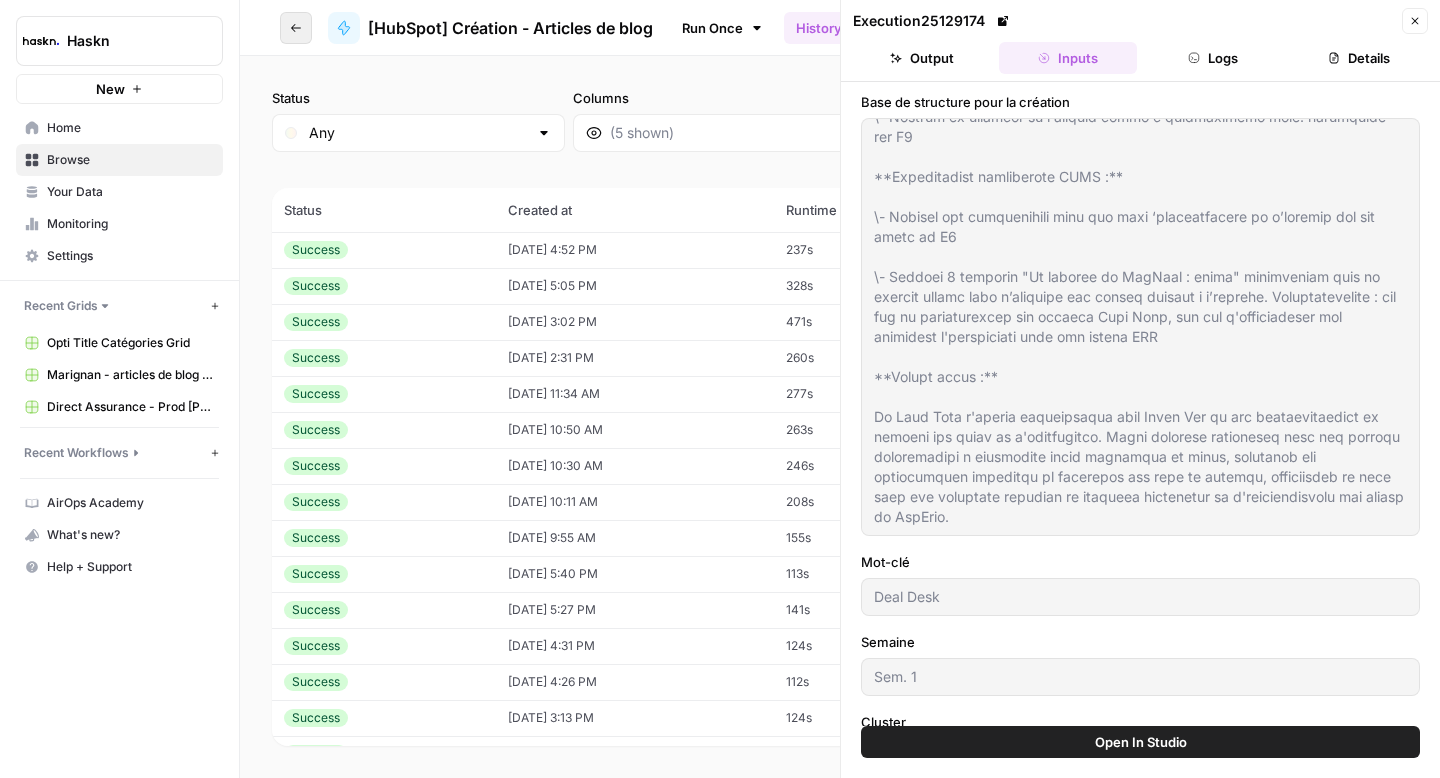 click on "Go back" at bounding box center [296, 28] 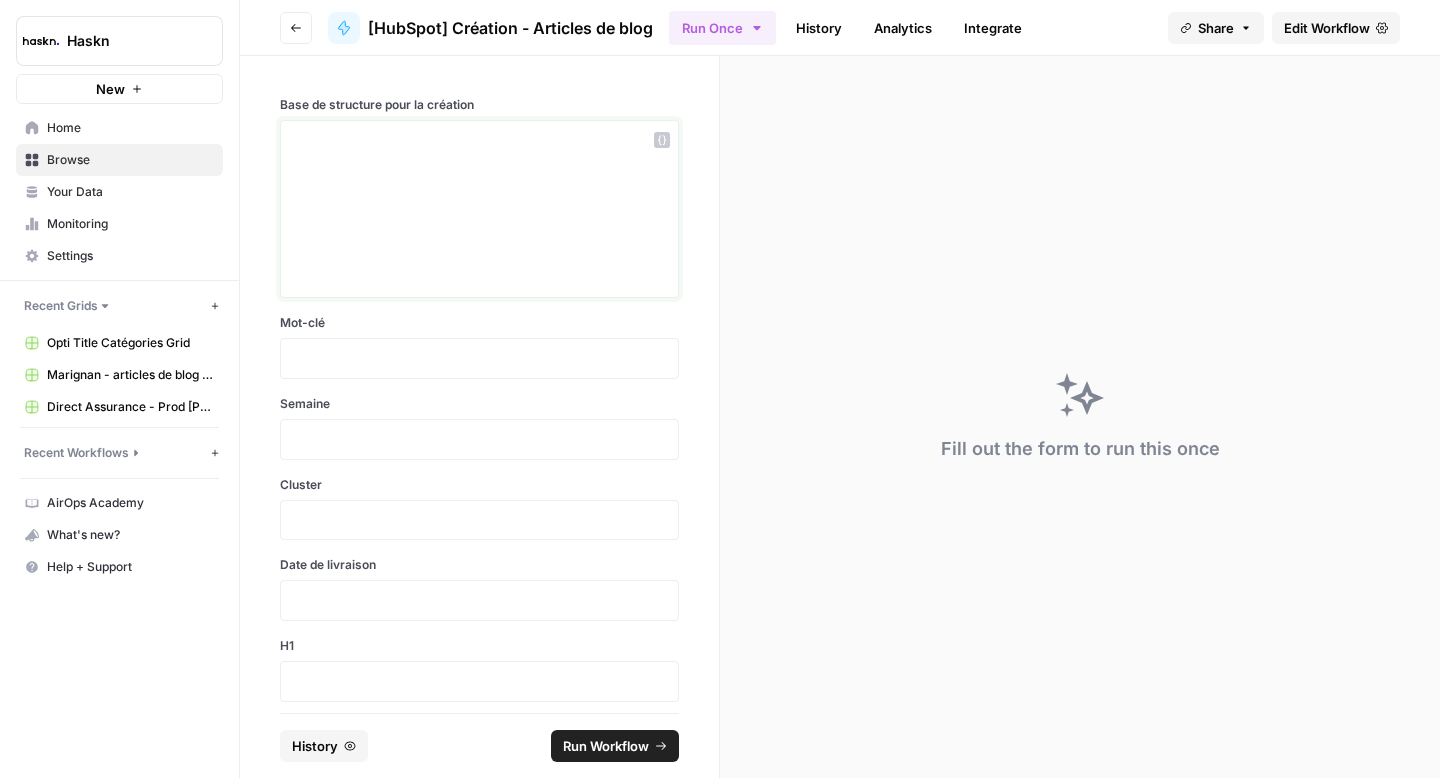 click at bounding box center [479, 209] 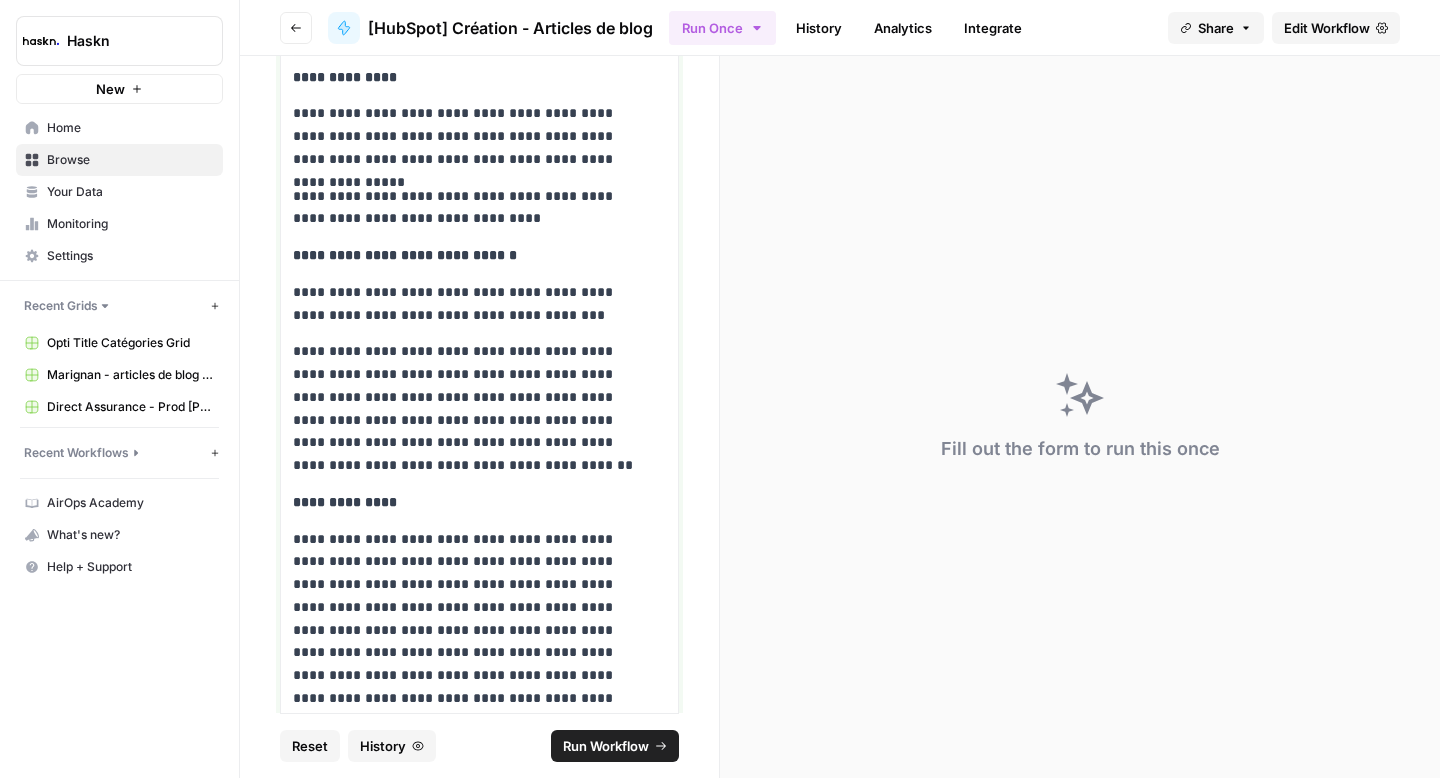 scroll, scrollTop: 13527, scrollLeft: 0, axis: vertical 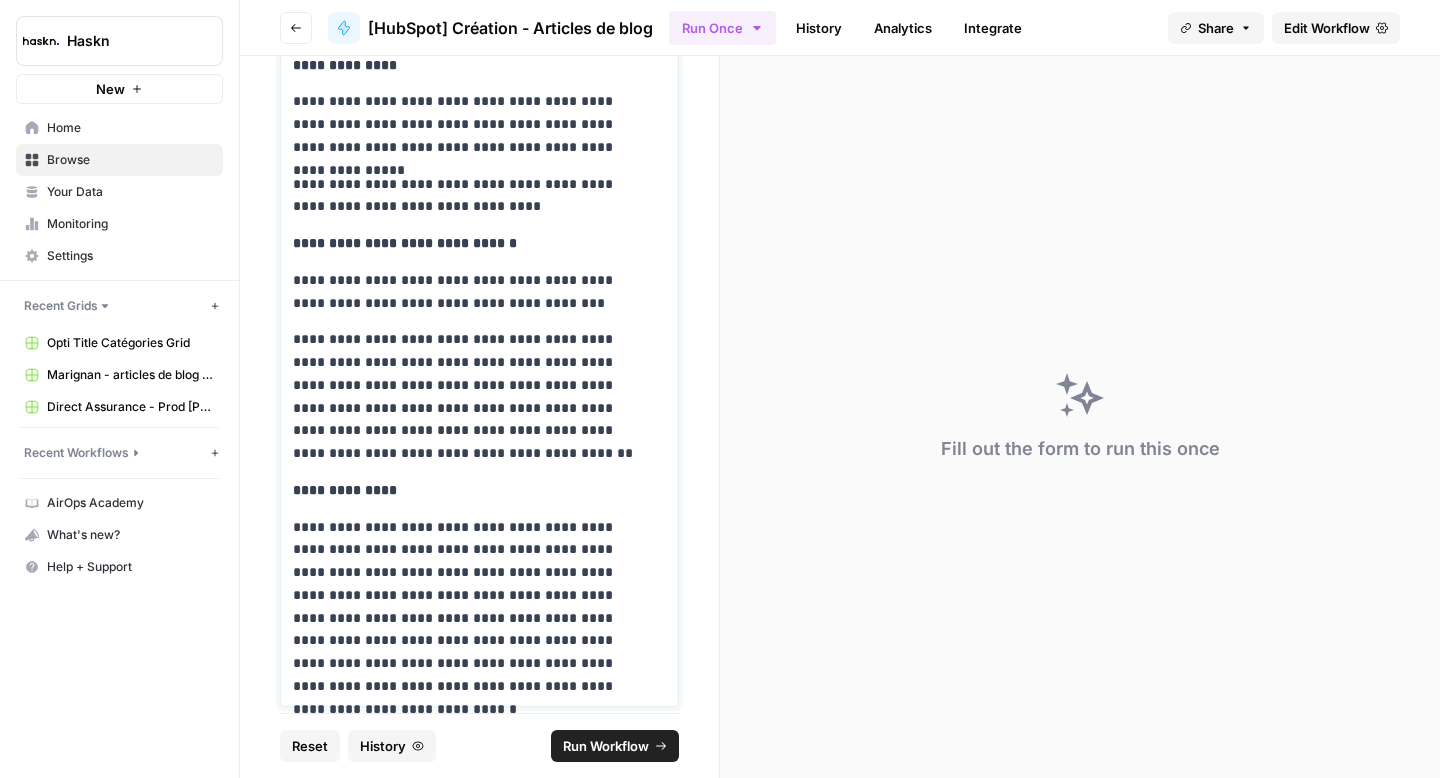 click on "**********" at bounding box center [472, 396] 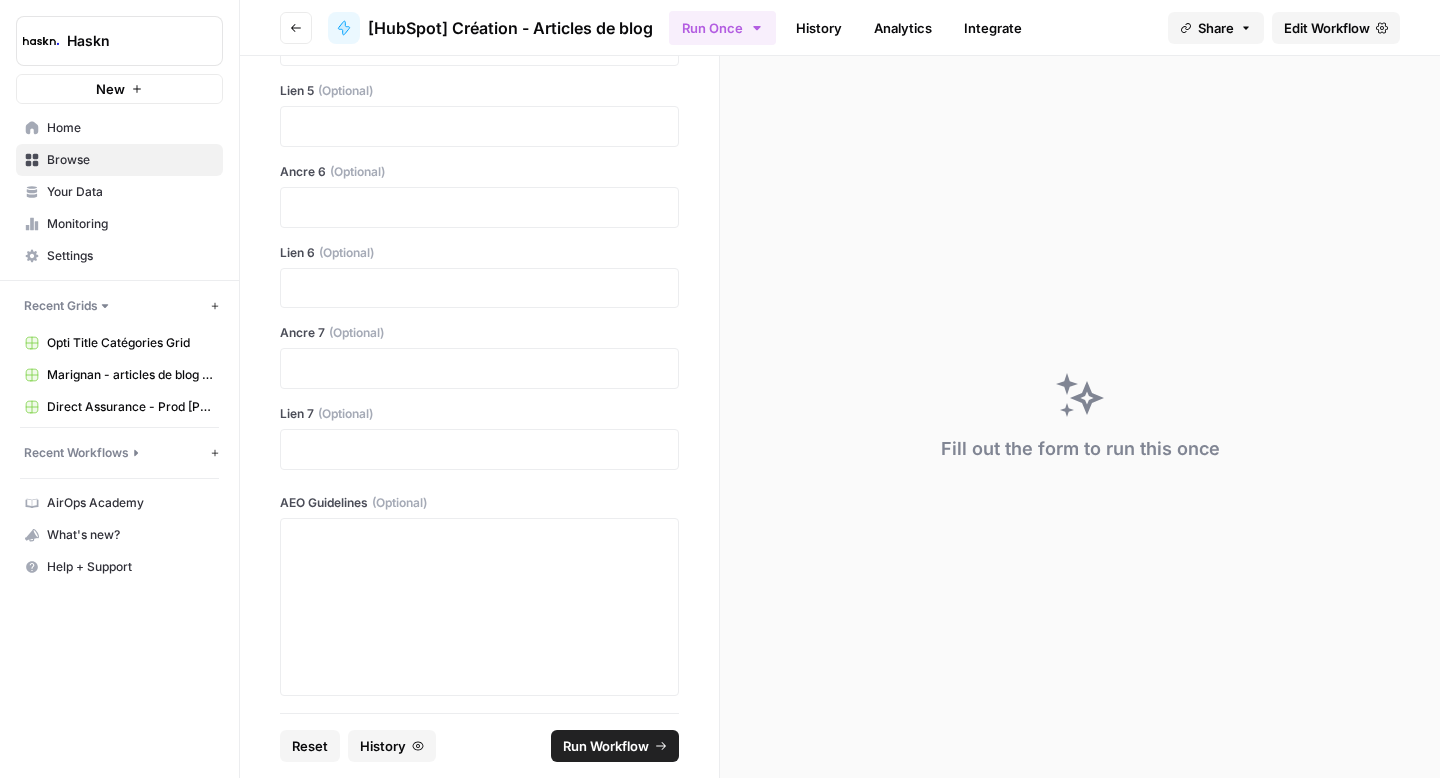 scroll, scrollTop: 15309, scrollLeft: 0, axis: vertical 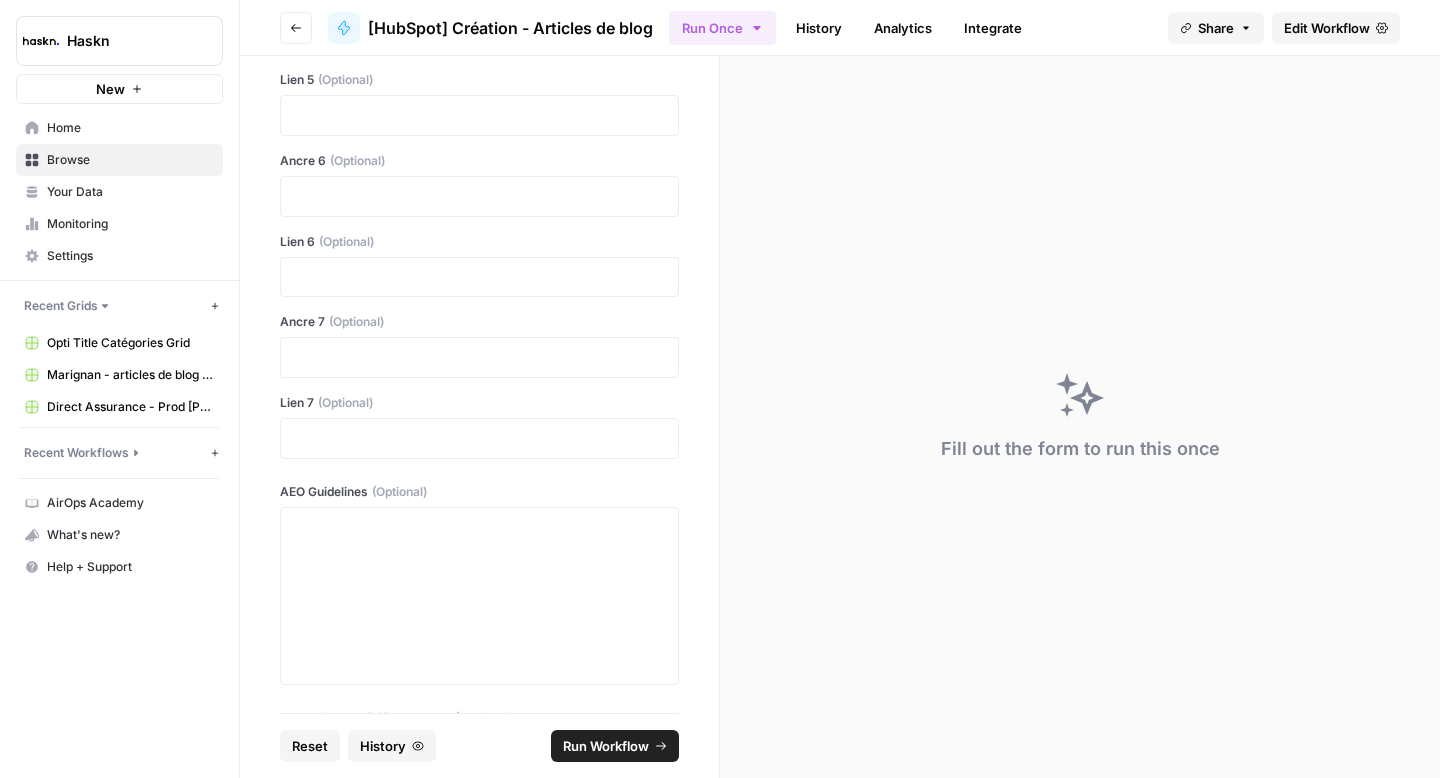 click at bounding box center [479, 822] 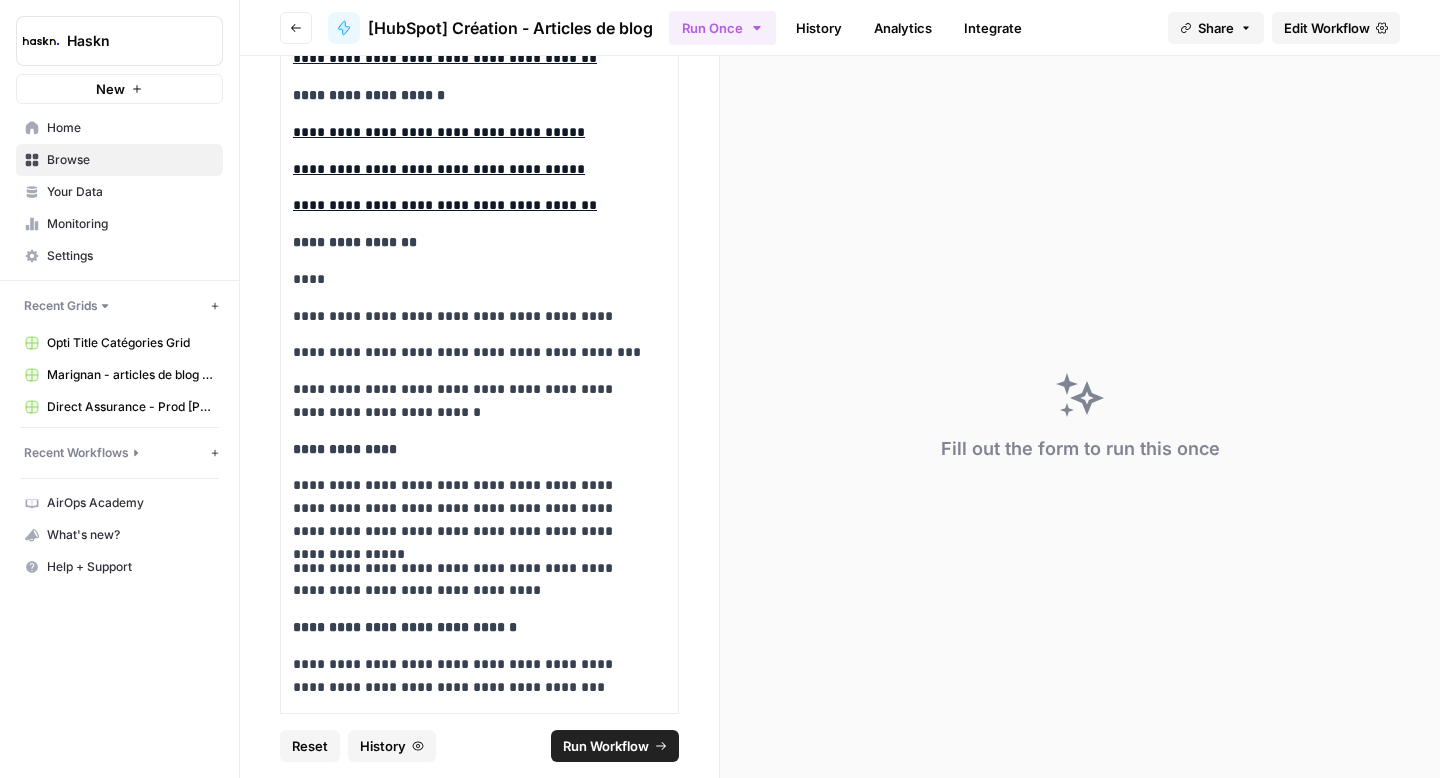 scroll, scrollTop: 13147, scrollLeft: 0, axis: vertical 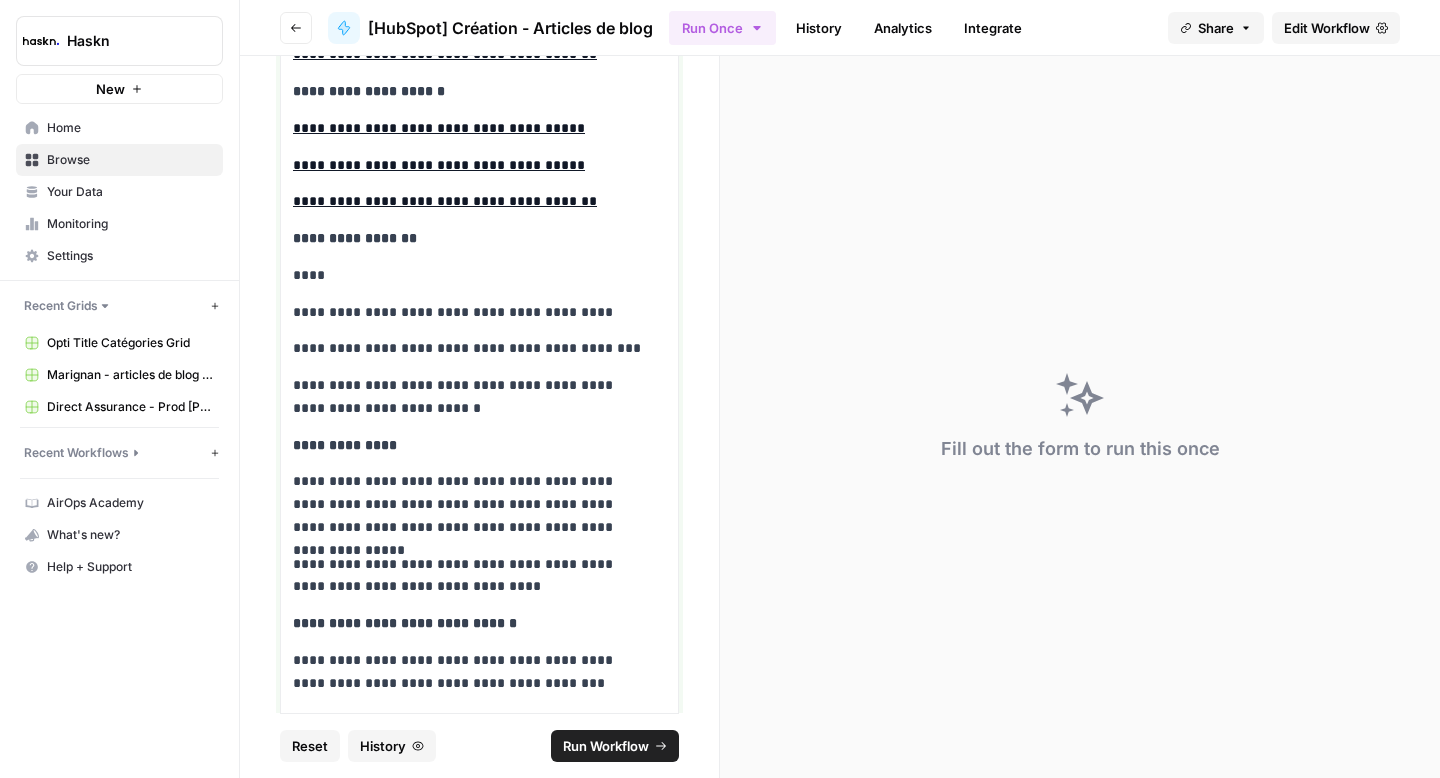 drag, startPoint x: 516, startPoint y: 458, endPoint x: 329, endPoint y: 354, distance: 213.9743 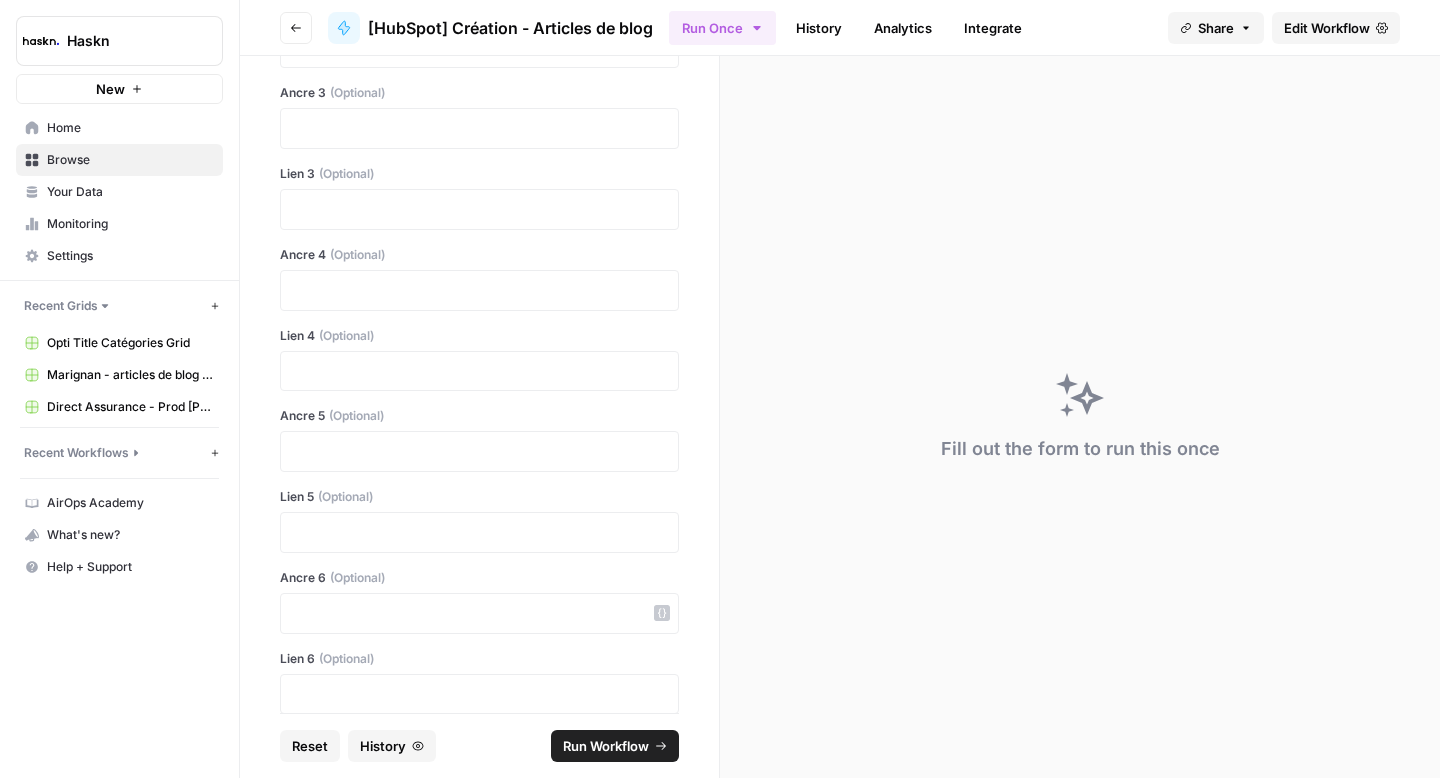 scroll, scrollTop: 15471, scrollLeft: 0, axis: vertical 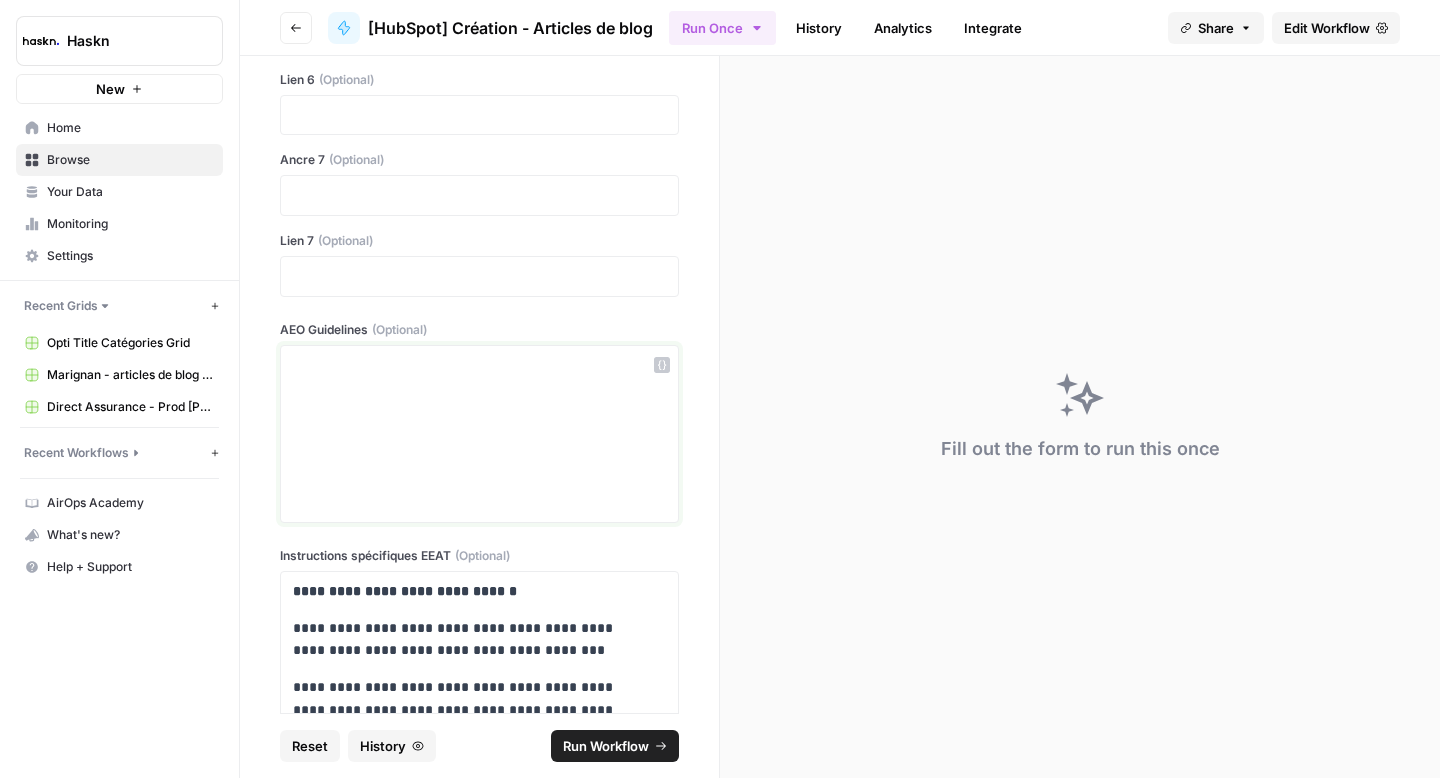 click at bounding box center (479, 434) 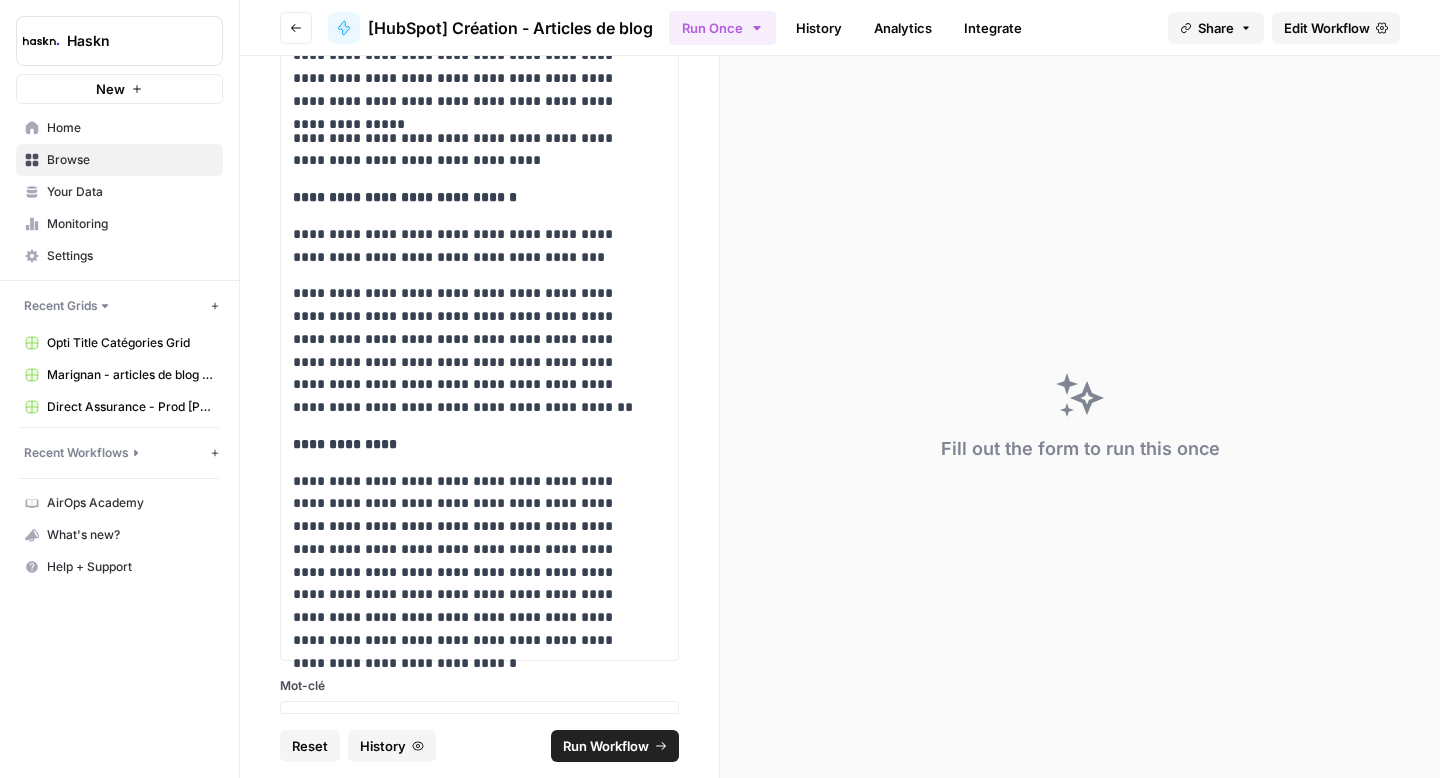 scroll, scrollTop: 13787, scrollLeft: 0, axis: vertical 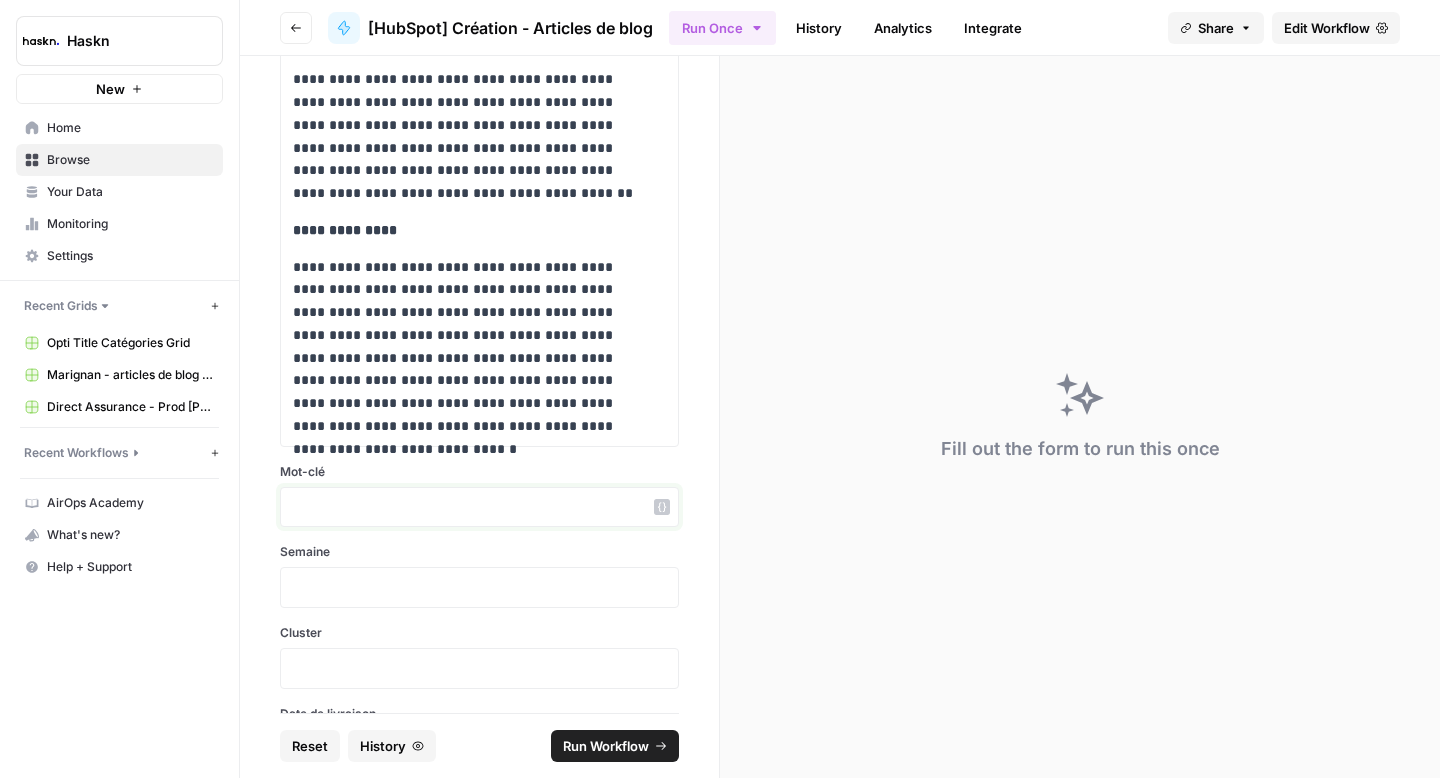 click at bounding box center (479, 507) 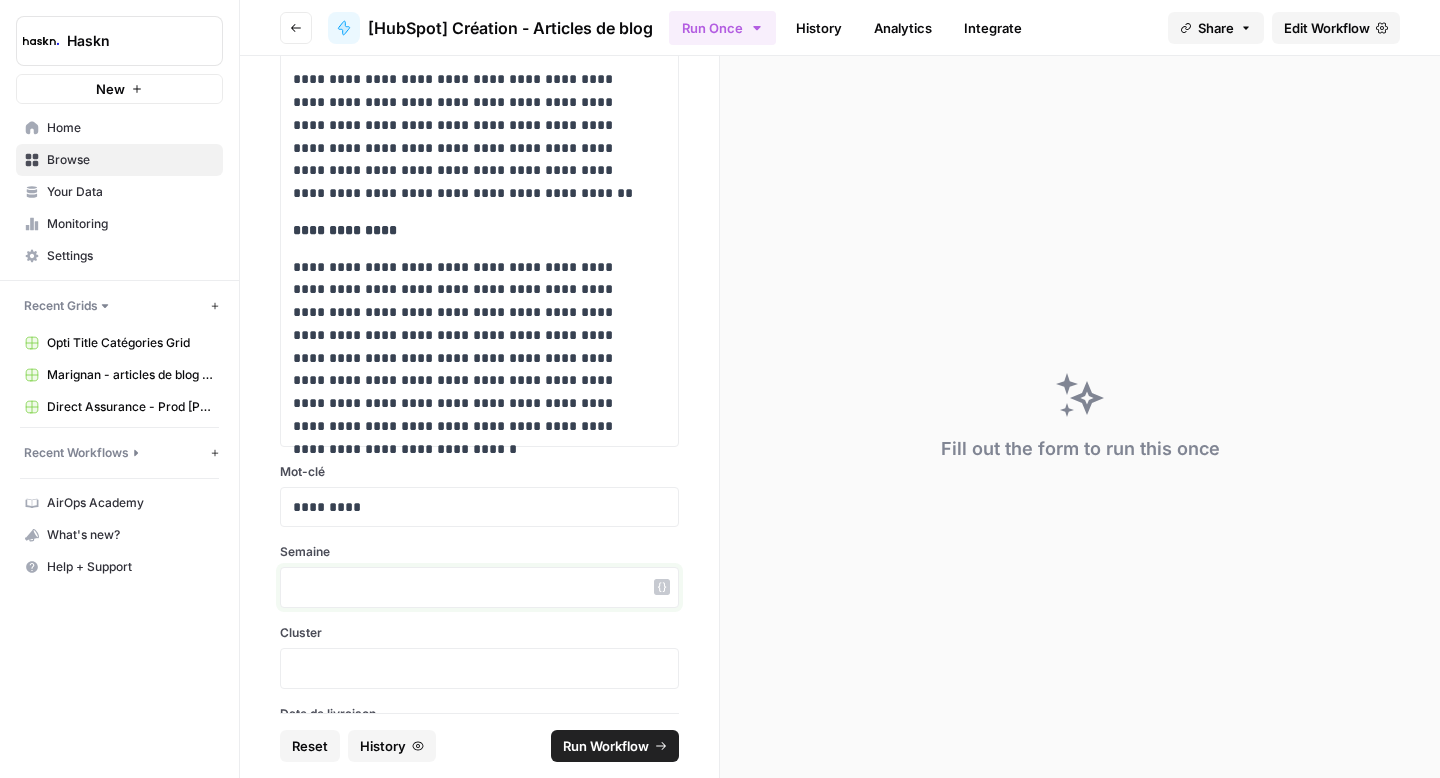 click at bounding box center (479, 587) 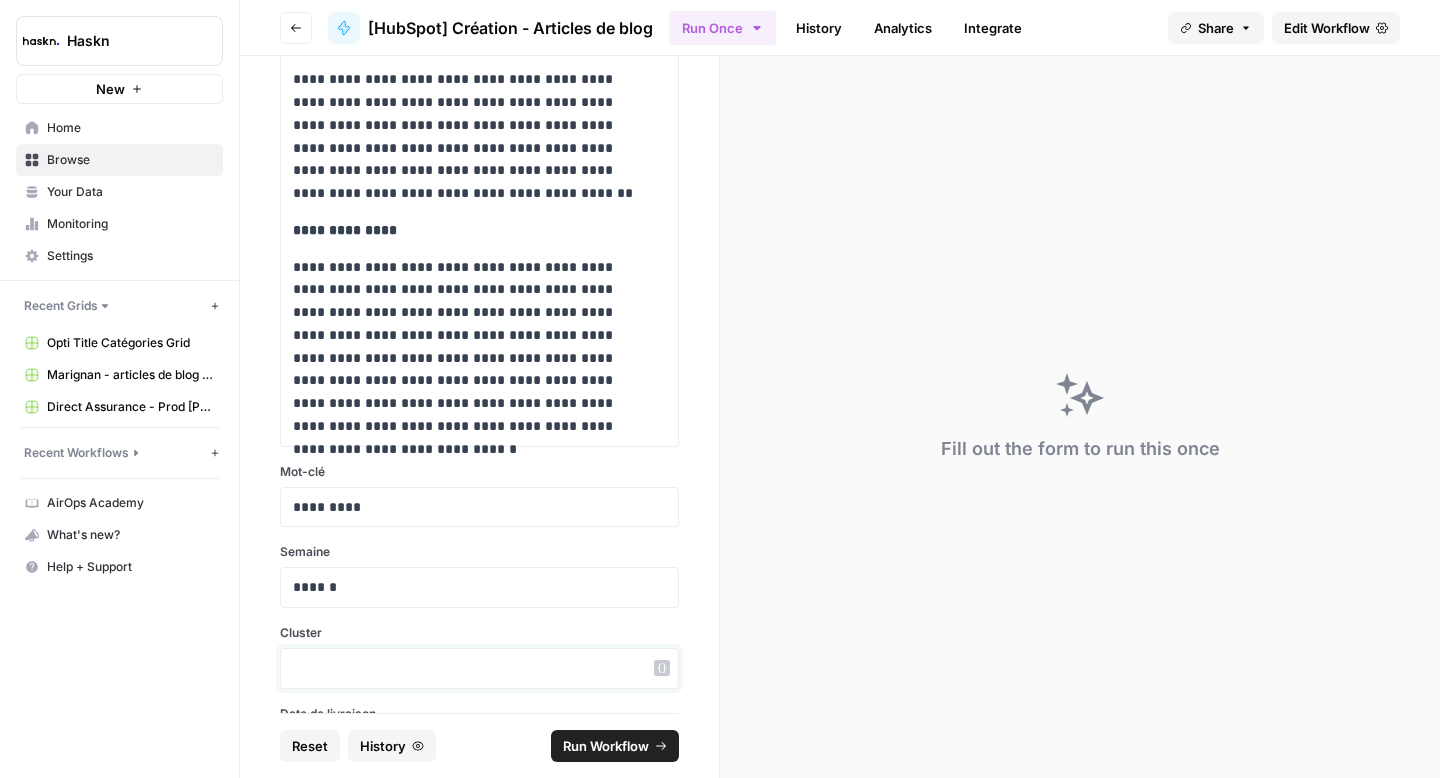 click at bounding box center (479, 668) 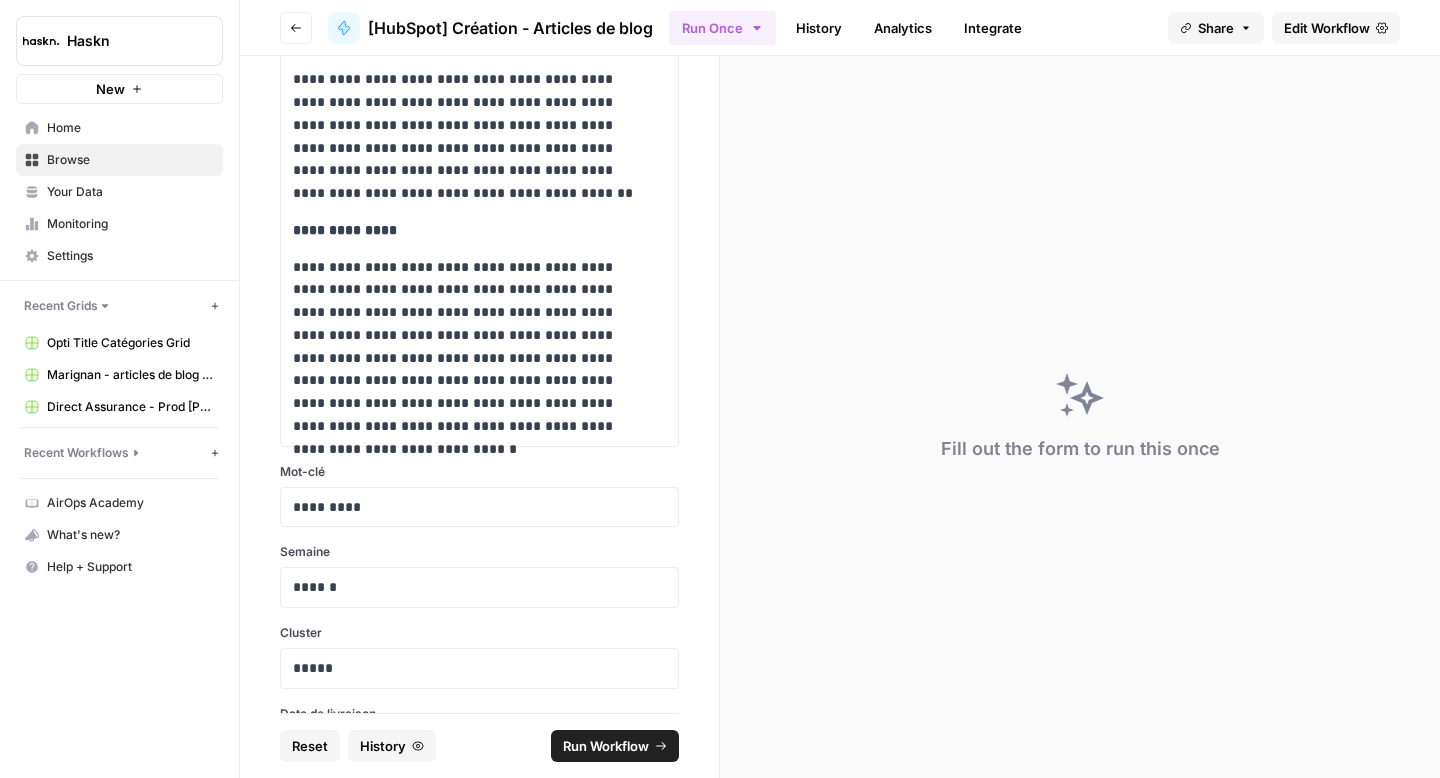 click at bounding box center (479, 749) 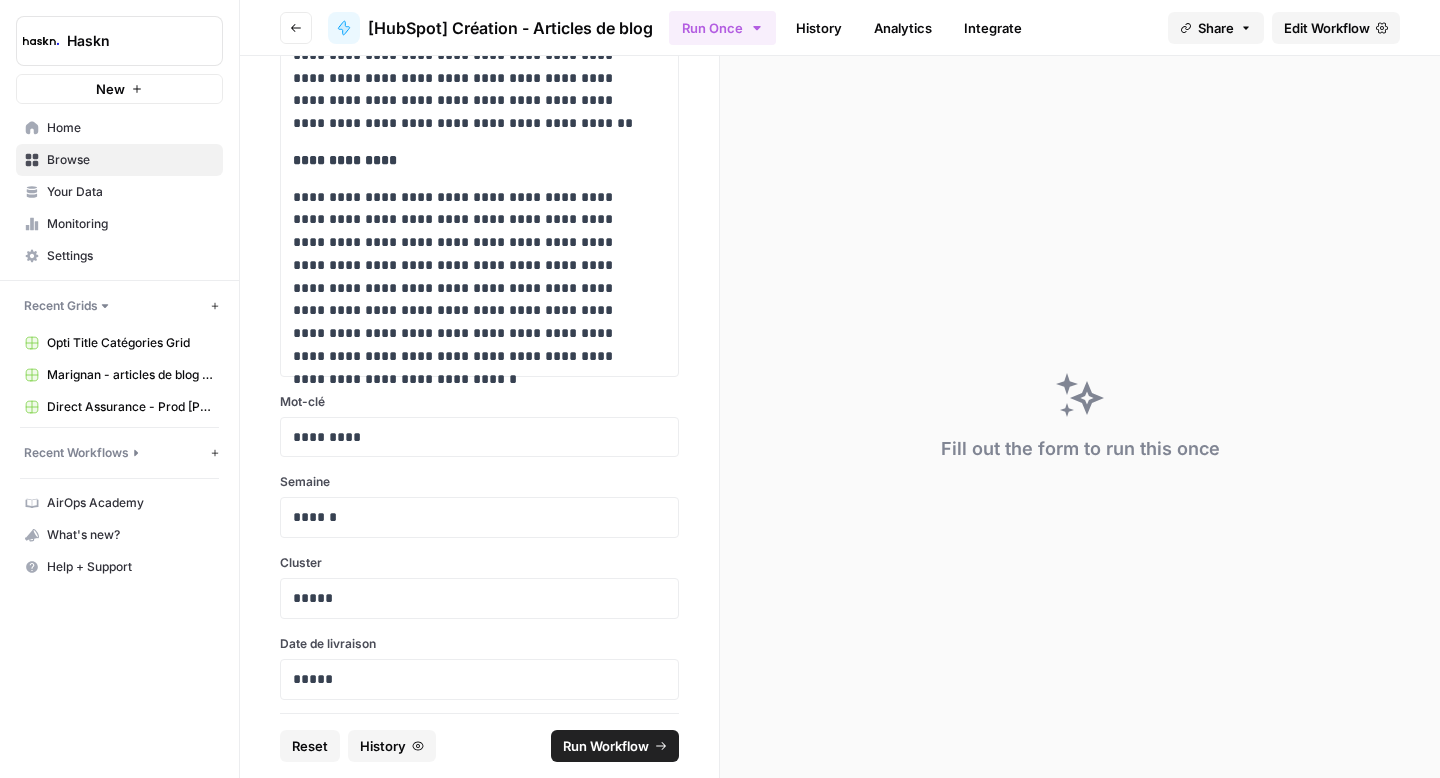 scroll, scrollTop: 13892, scrollLeft: 0, axis: vertical 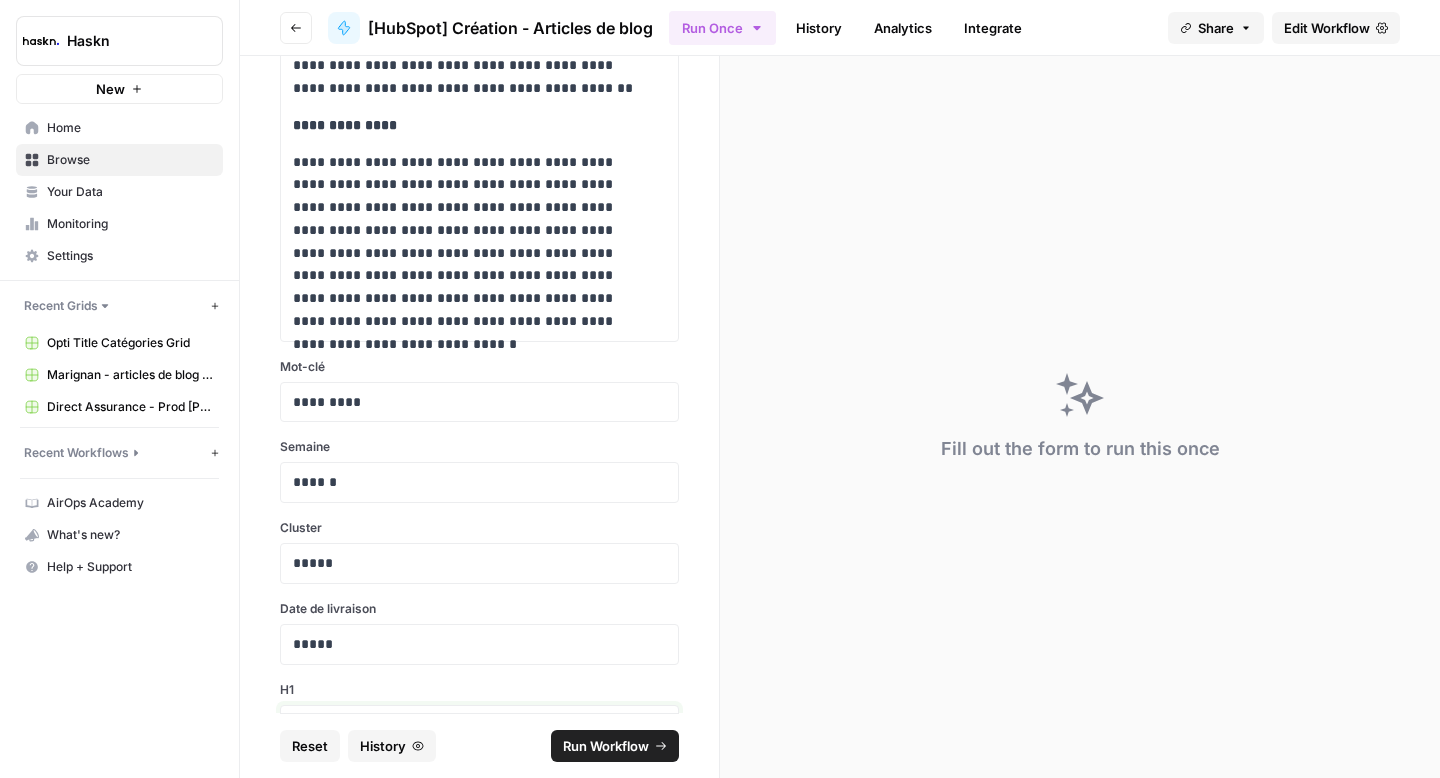 click at bounding box center [479, 725] 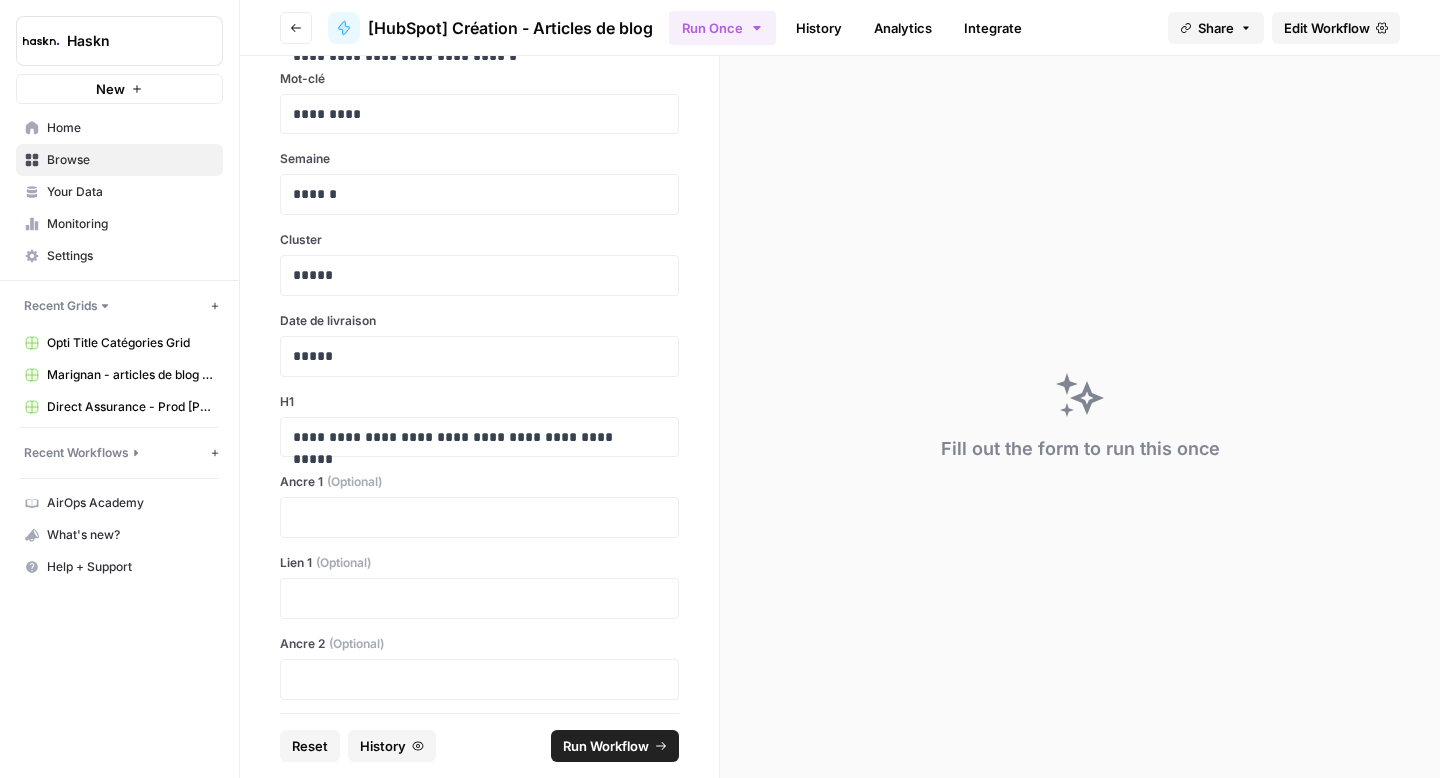 scroll, scrollTop: 14212, scrollLeft: 0, axis: vertical 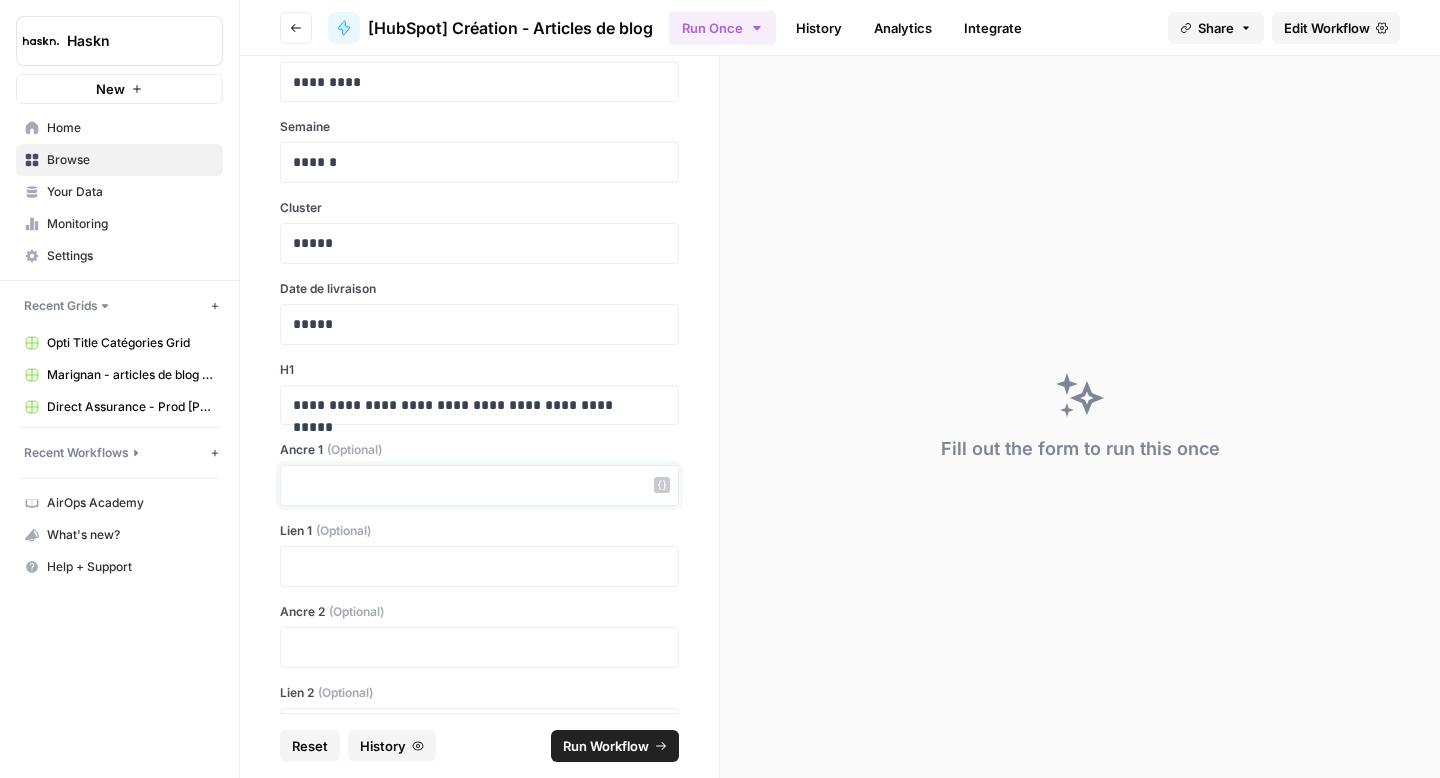 click at bounding box center (479, 485) 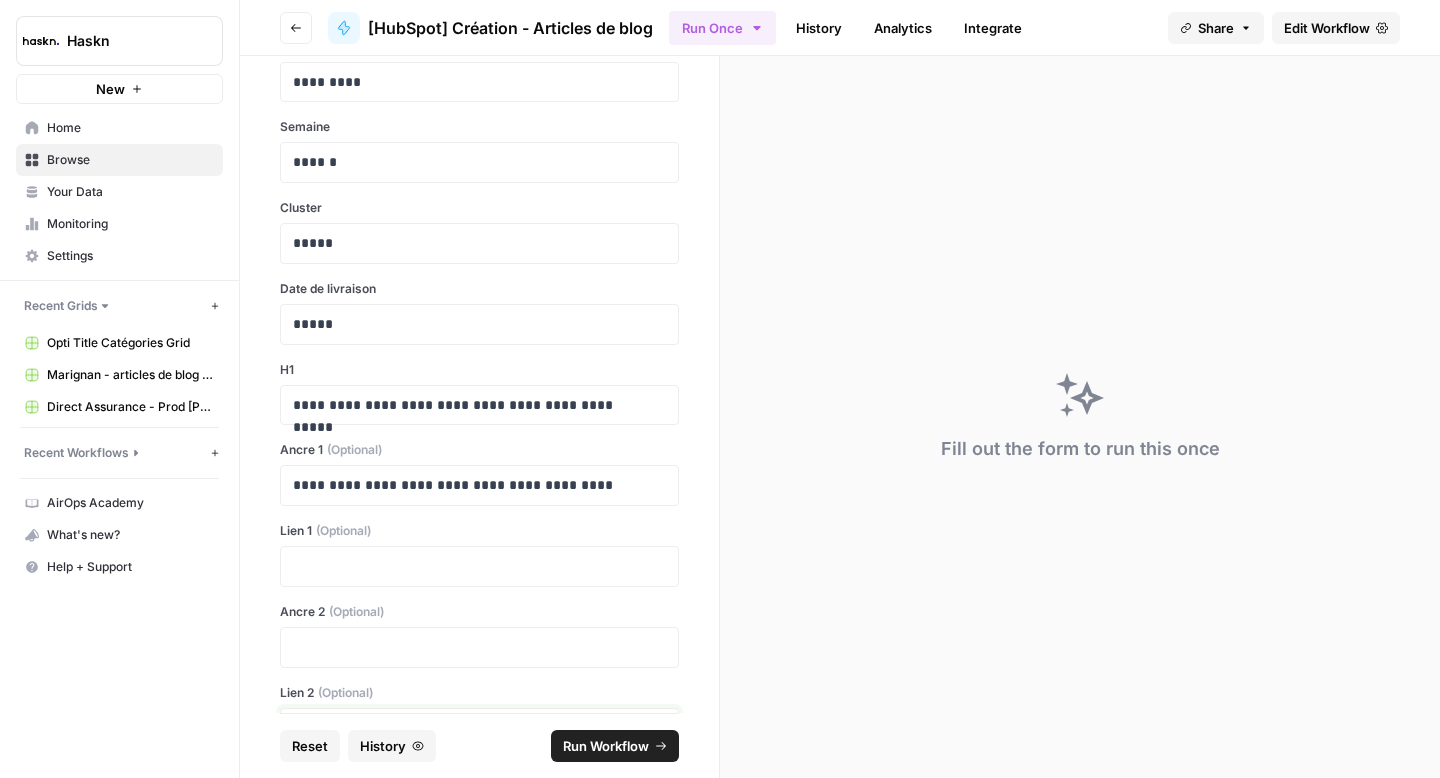 click at bounding box center [479, 728] 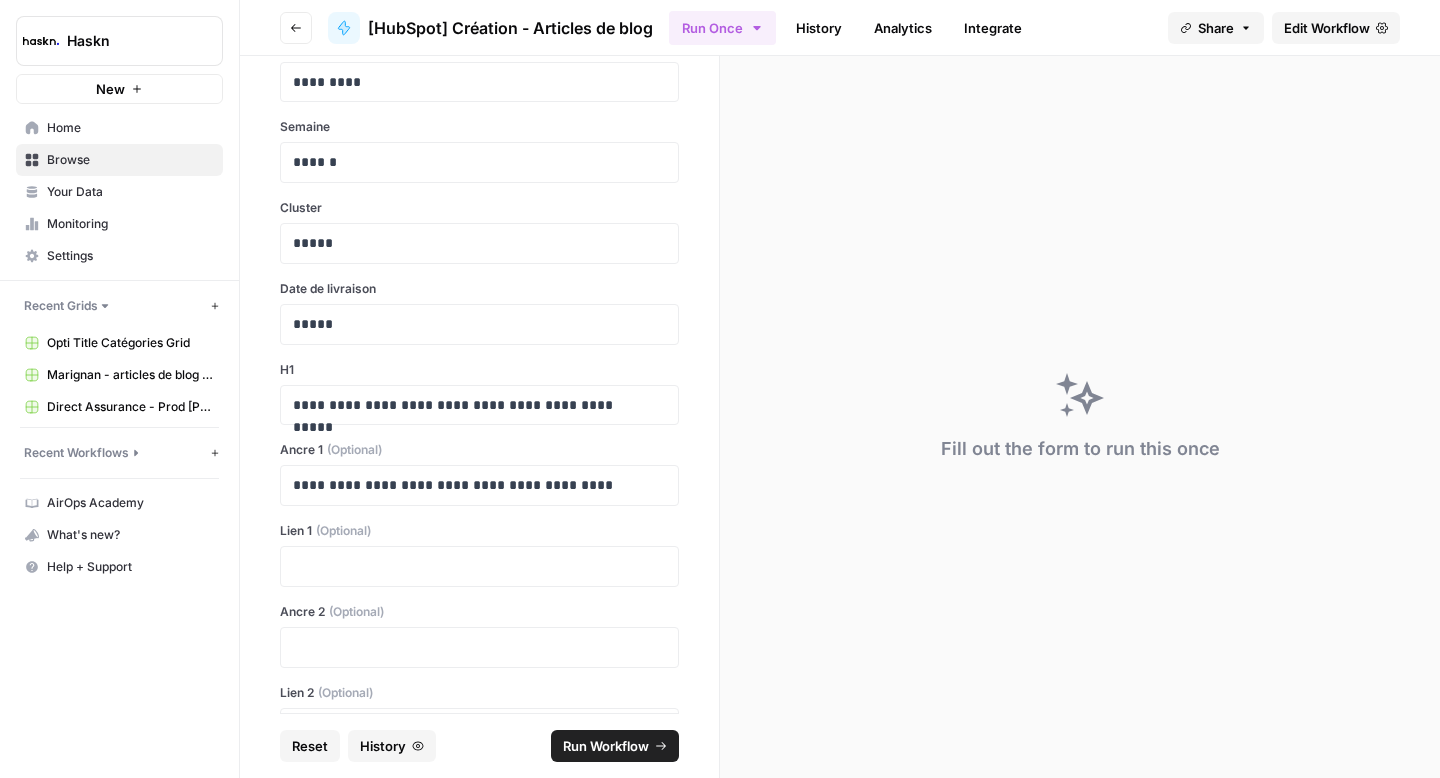 scroll, scrollTop: 14410, scrollLeft: 0, axis: vertical 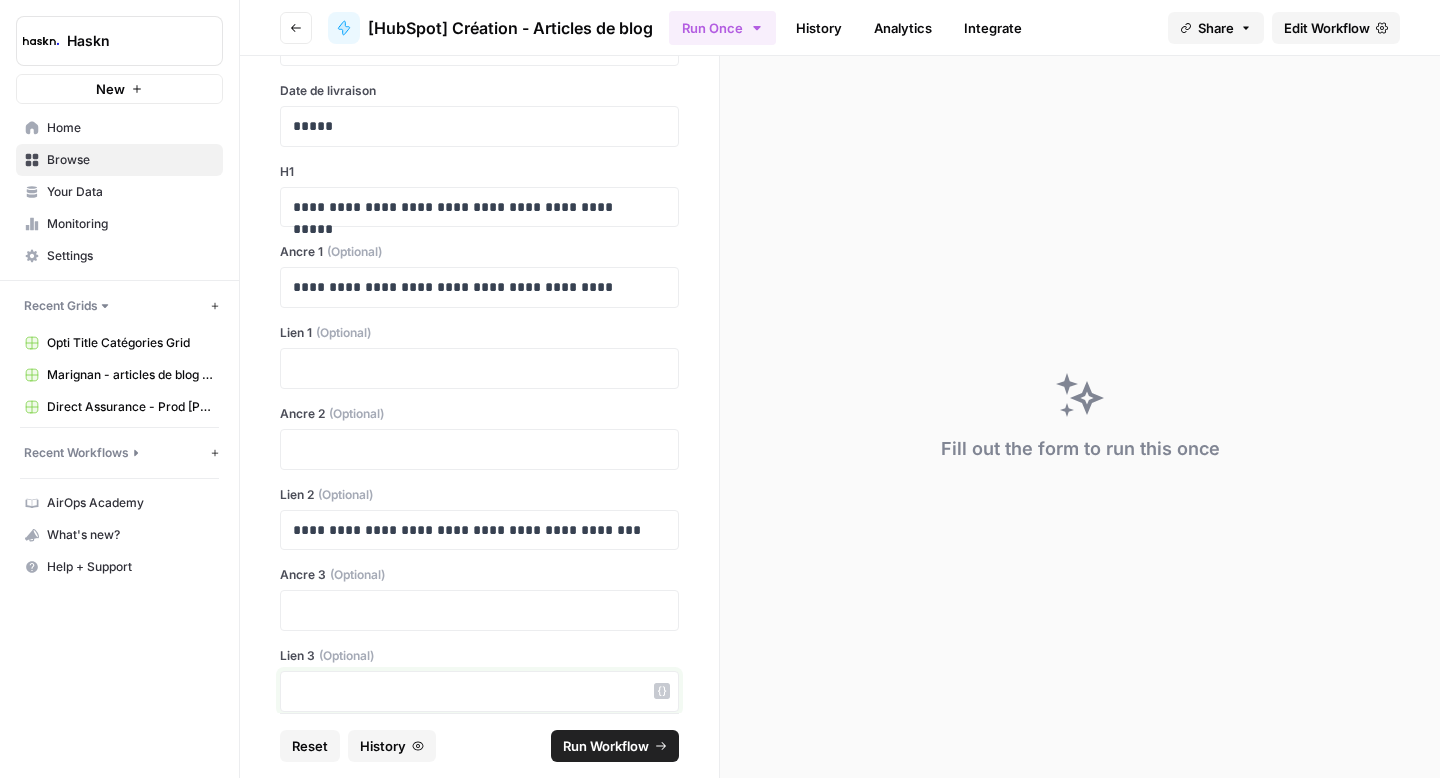 click at bounding box center (479, 691) 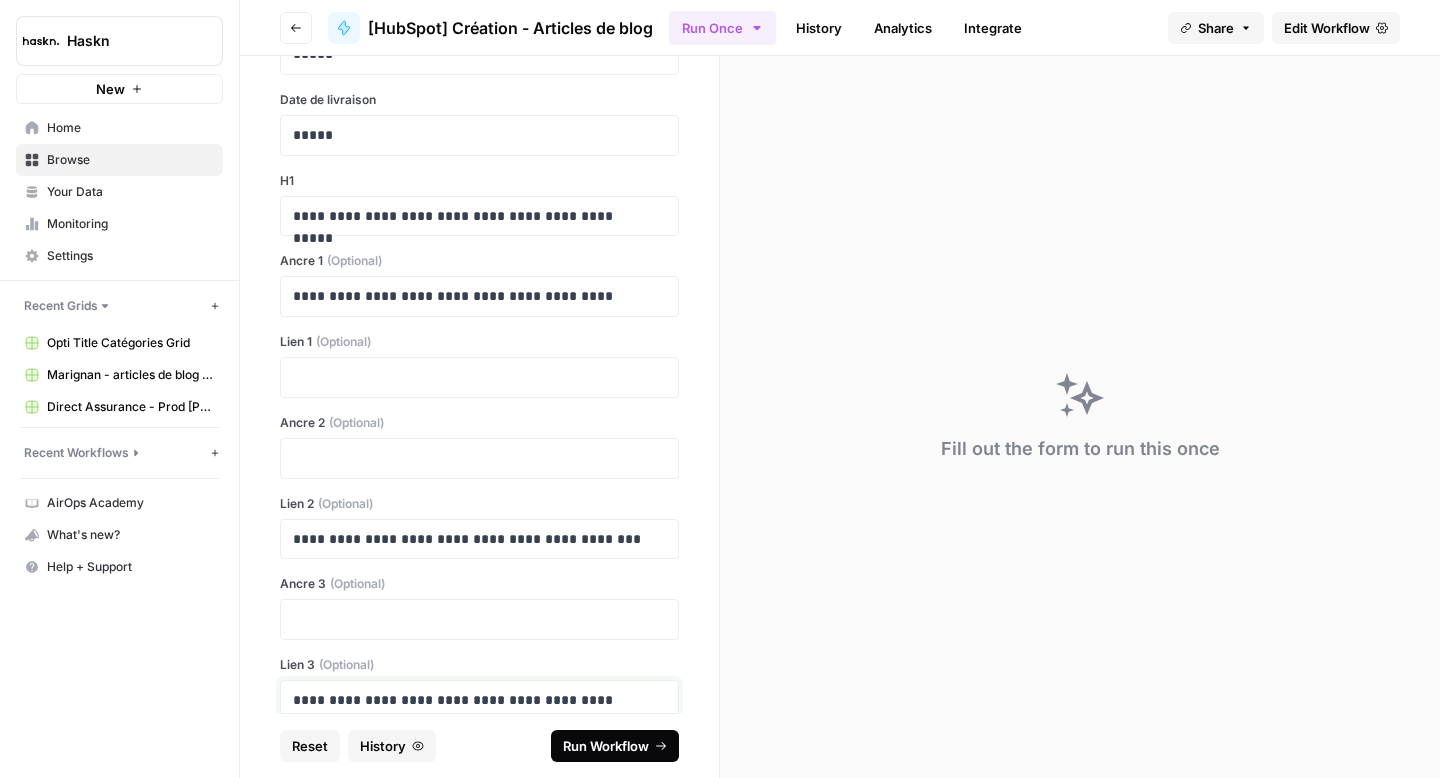 scroll, scrollTop: 14409, scrollLeft: 0, axis: vertical 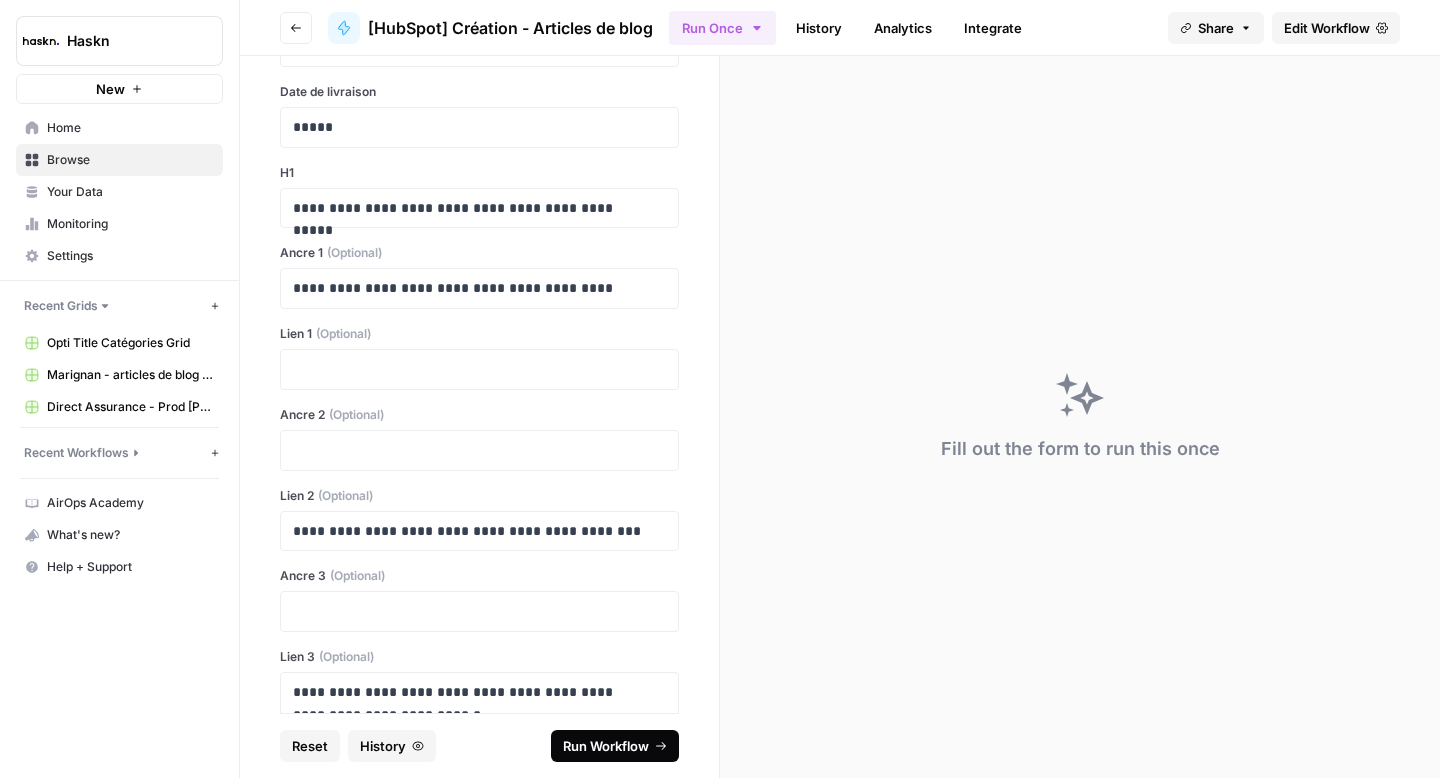 click on "Run Workflow" at bounding box center [606, 746] 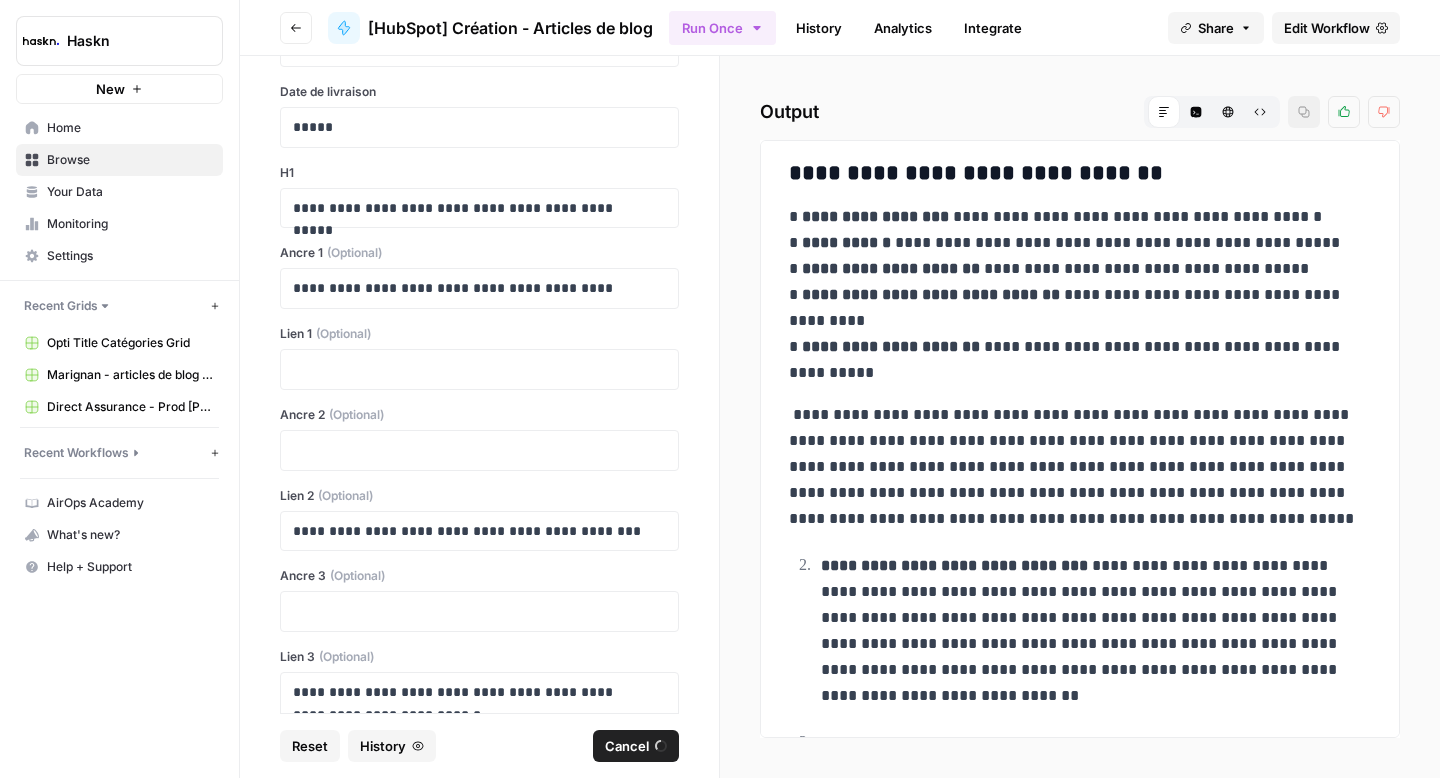 scroll, scrollTop: 11163, scrollLeft: 0, axis: vertical 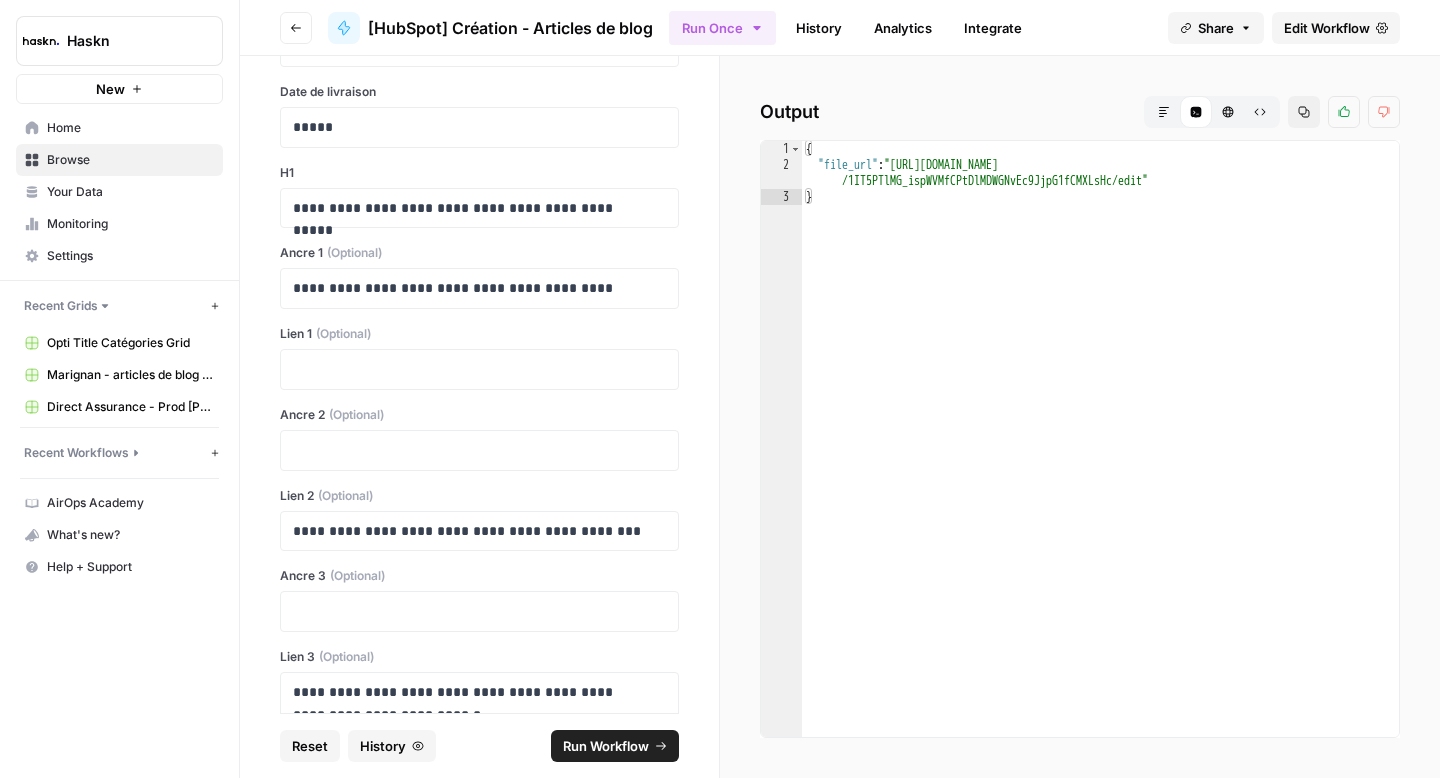 type on "**********" 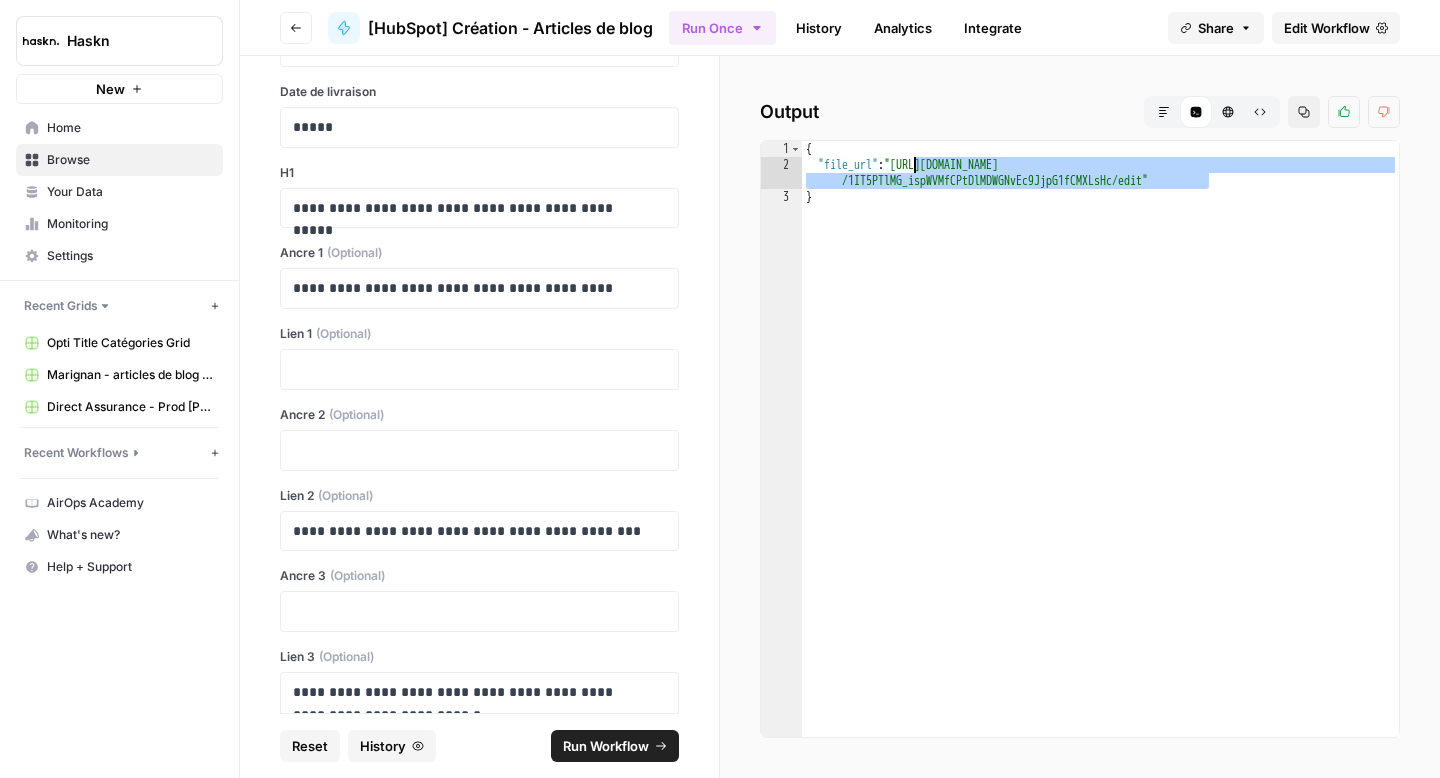 drag, startPoint x: 1208, startPoint y: 182, endPoint x: 916, endPoint y: 165, distance: 292.49445 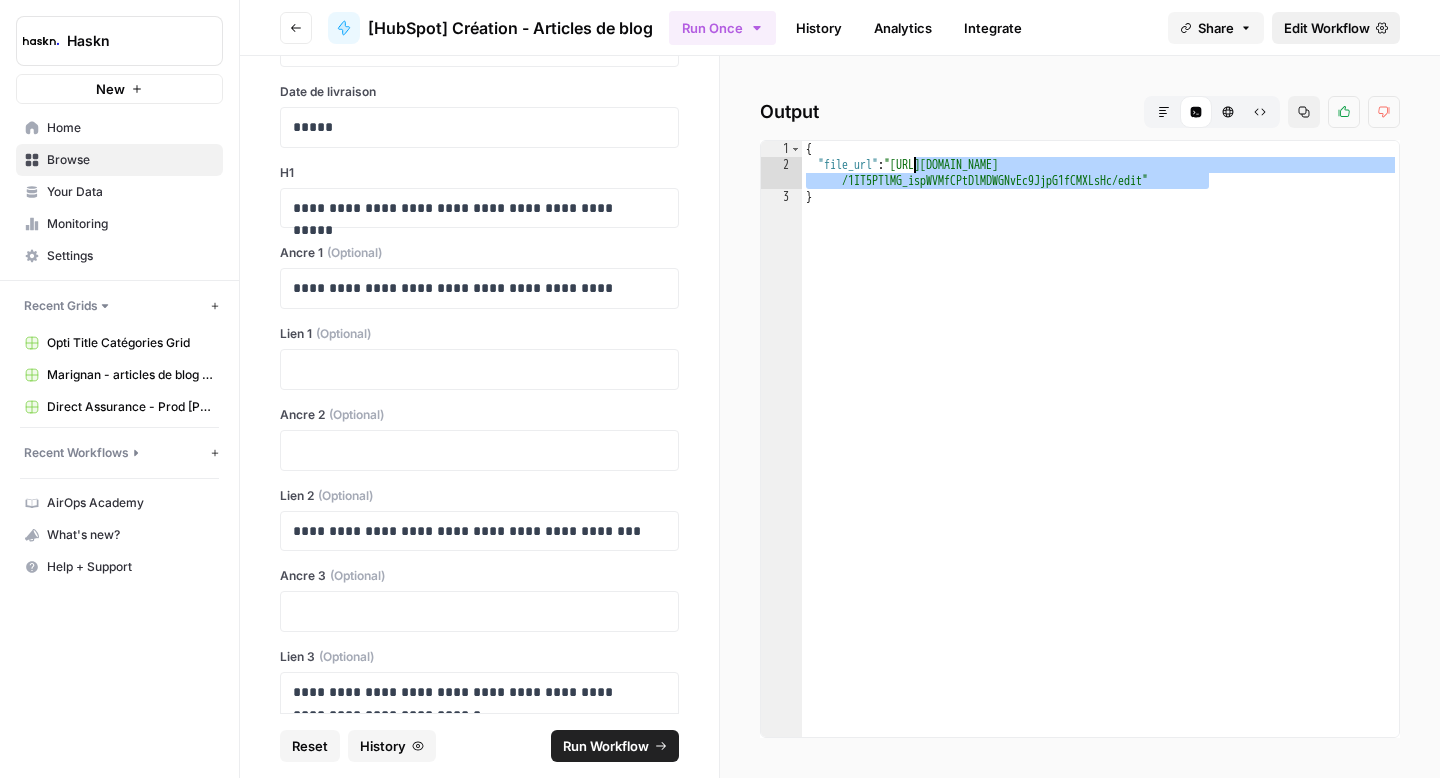 click on "Edit Workflow" at bounding box center [1327, 28] 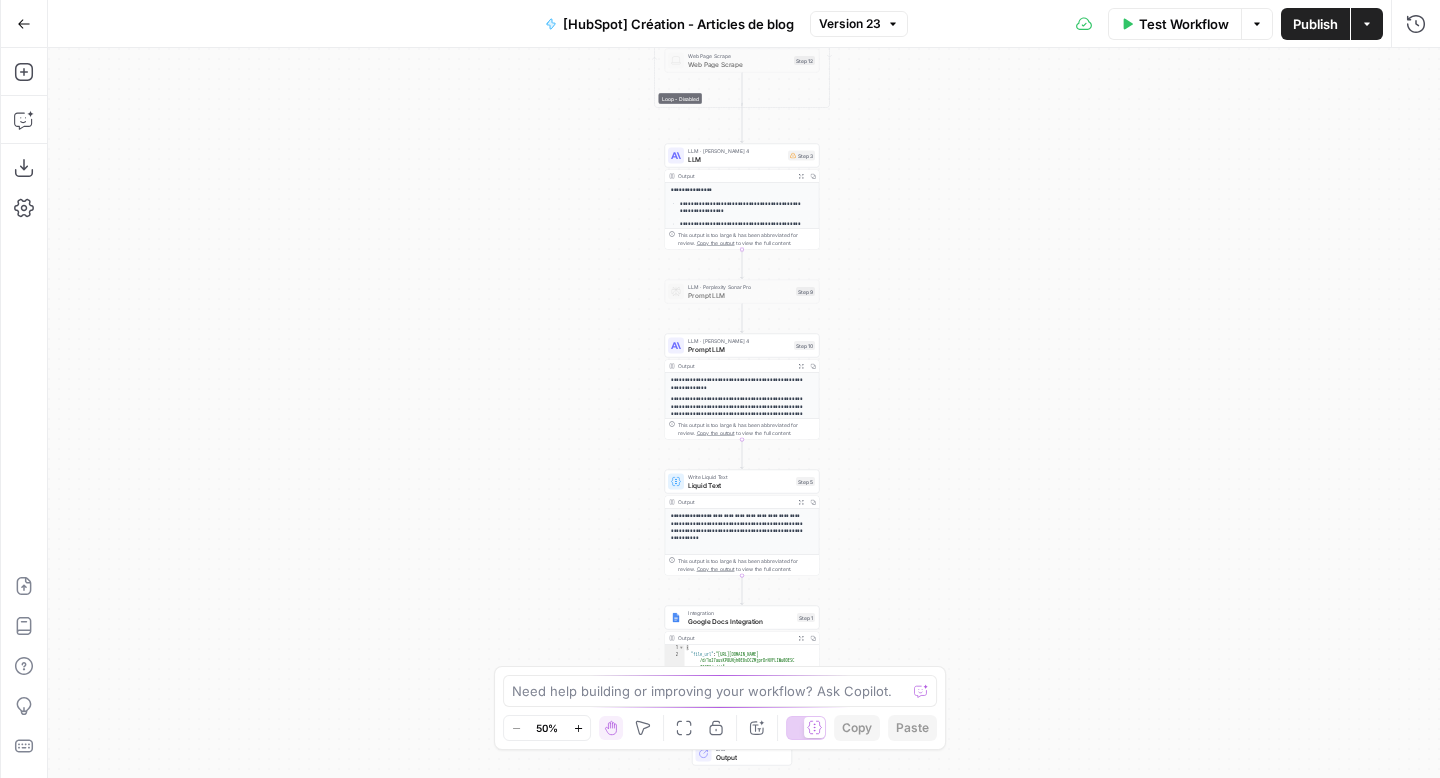 drag, startPoint x: 552, startPoint y: 479, endPoint x: 550, endPoint y: 351, distance: 128.01562 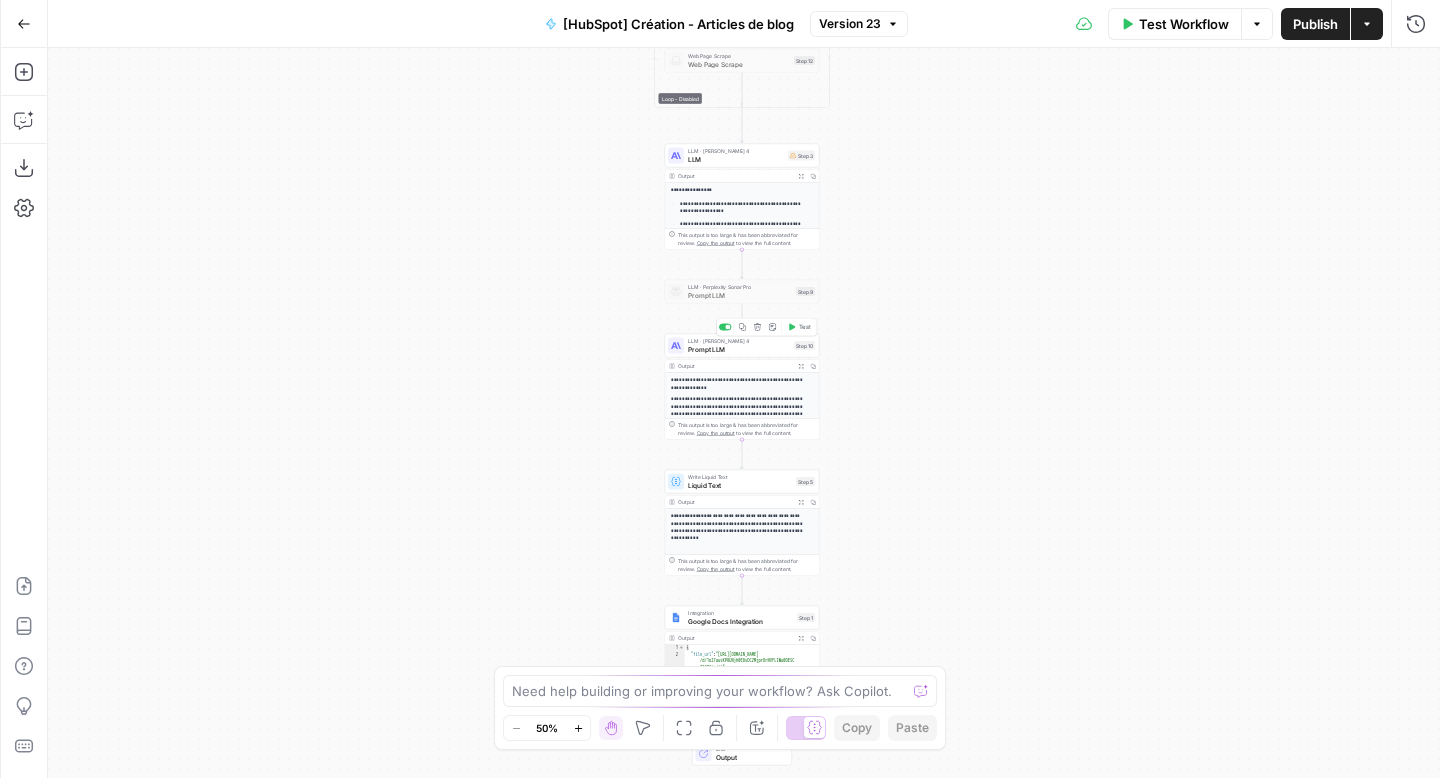 click on "Prompt LLM" at bounding box center [739, 349] 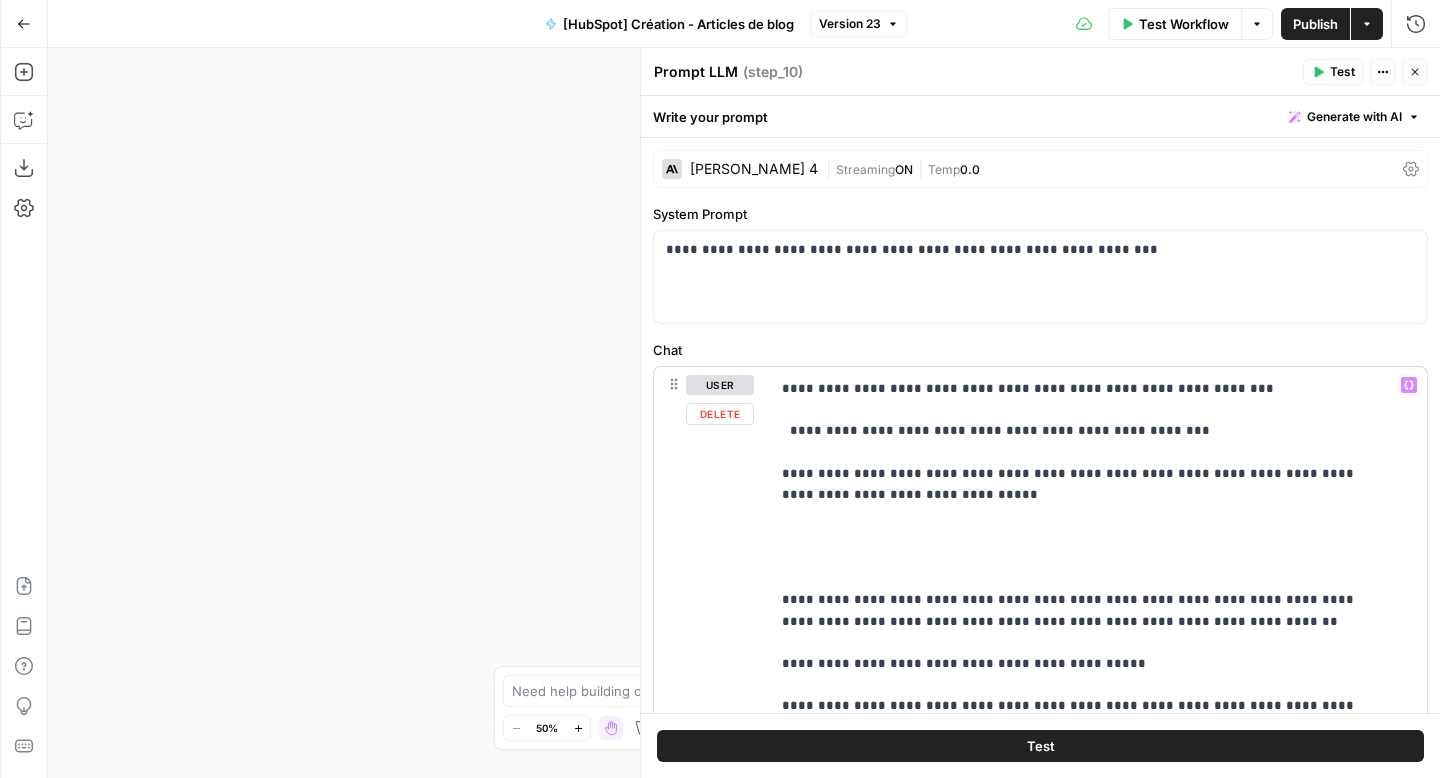 scroll, scrollTop: 41451, scrollLeft: 0, axis: vertical 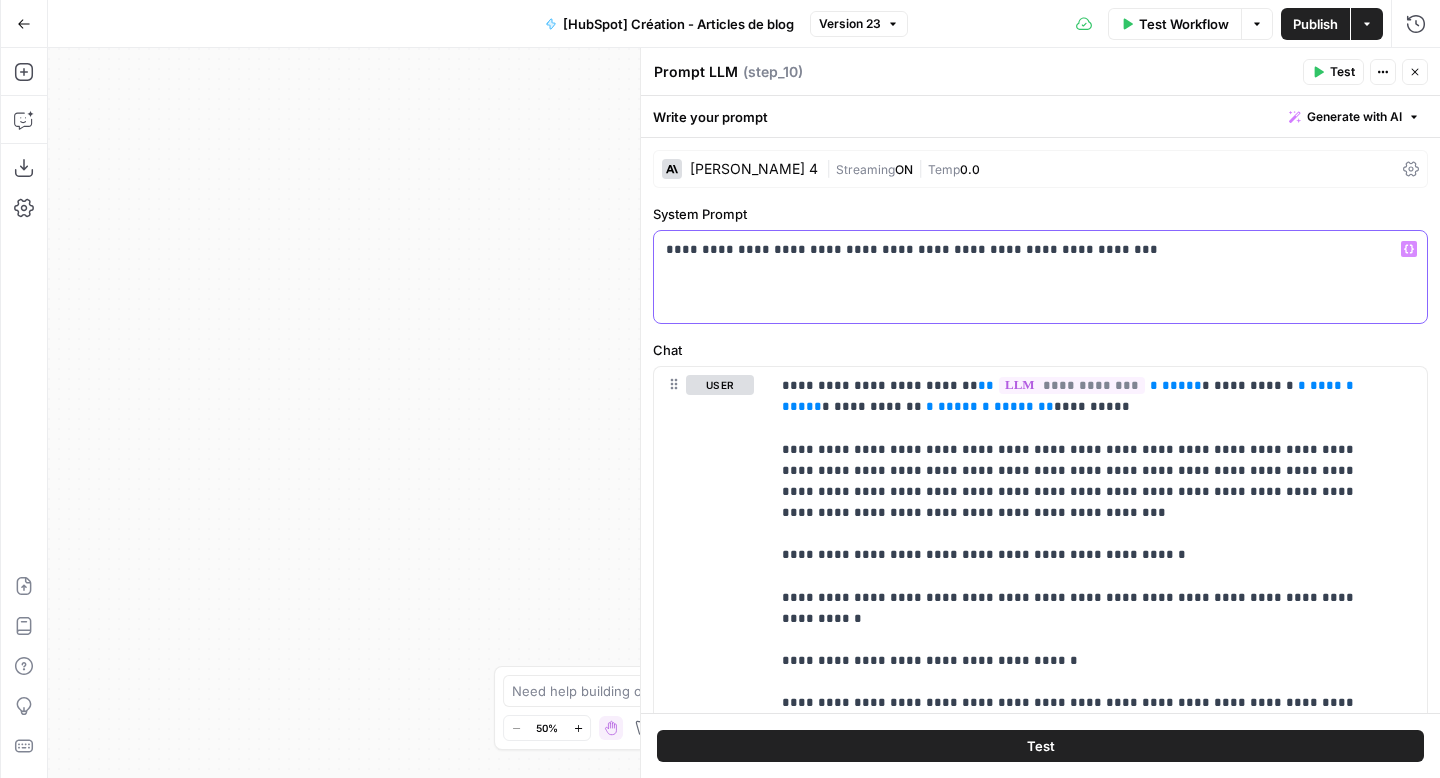 click on "**********" at bounding box center [1033, 249] 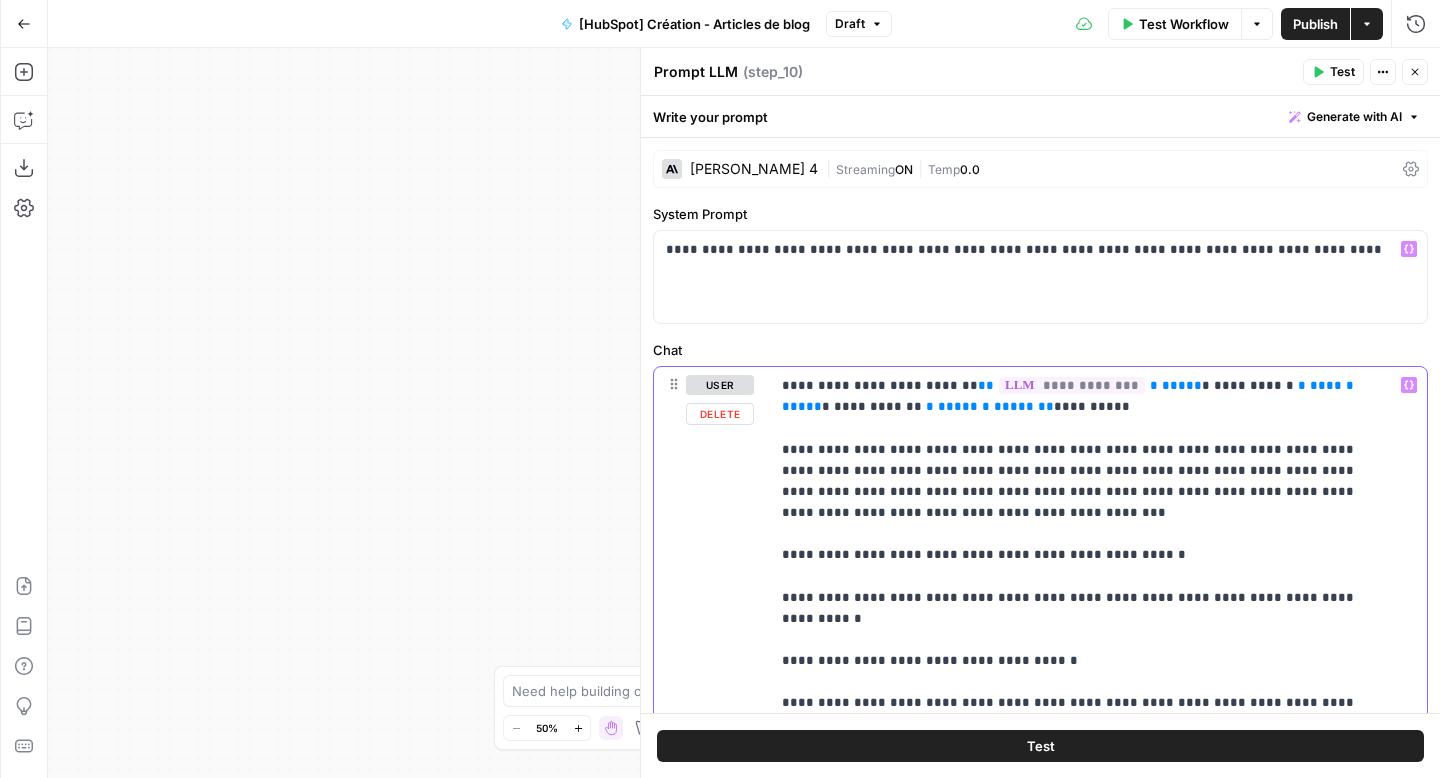 click on "**********" at bounding box center [1083, 21500] 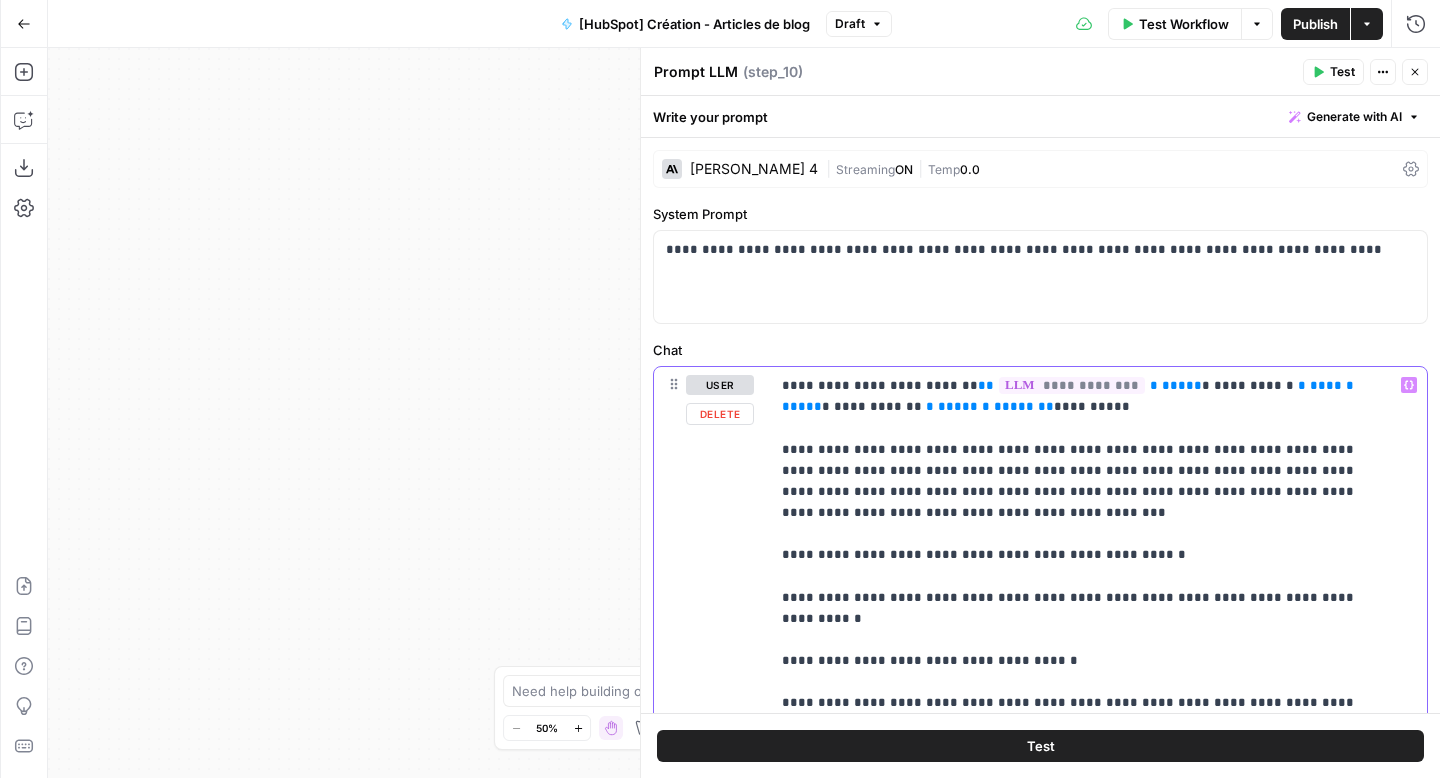 click on "**********" at bounding box center (1083, 21500) 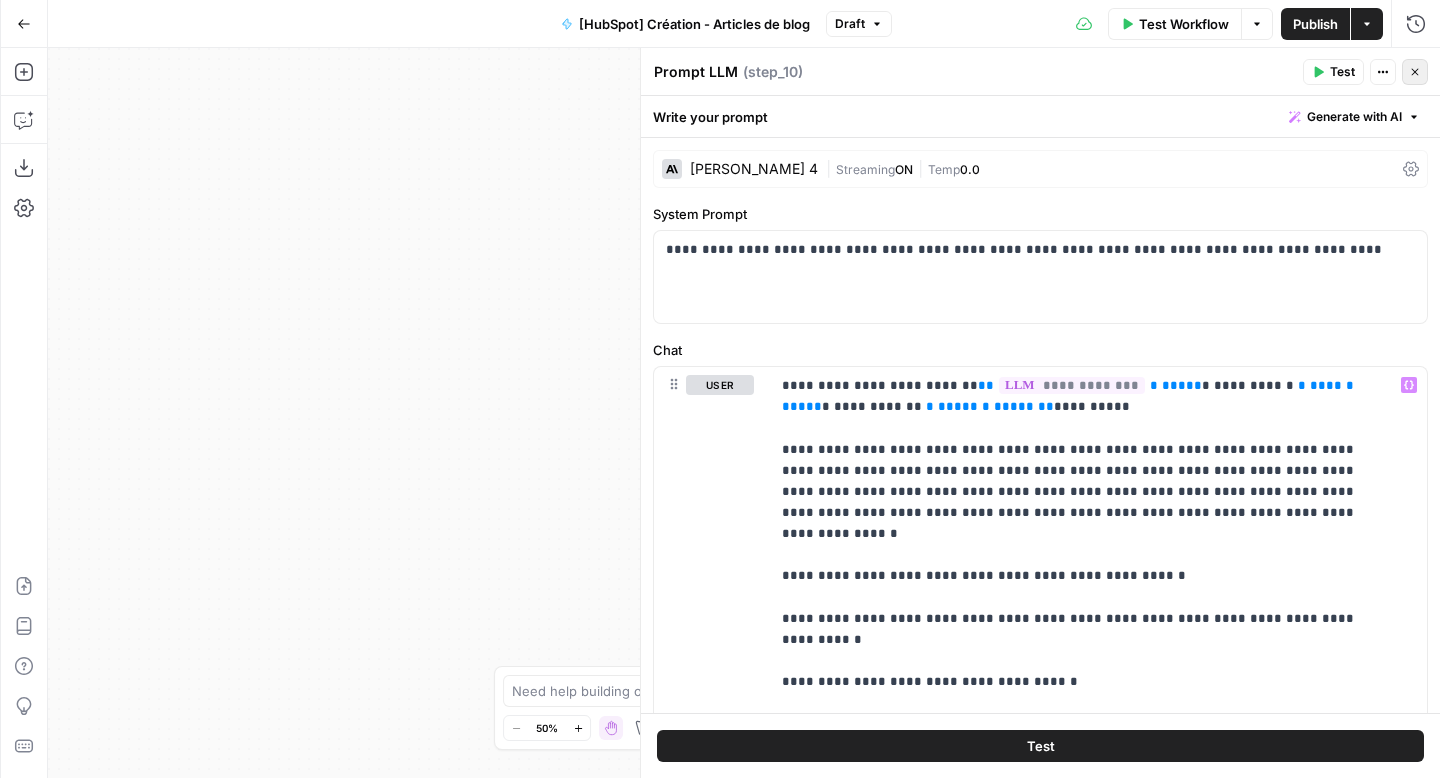 click on "Close" at bounding box center [1415, 72] 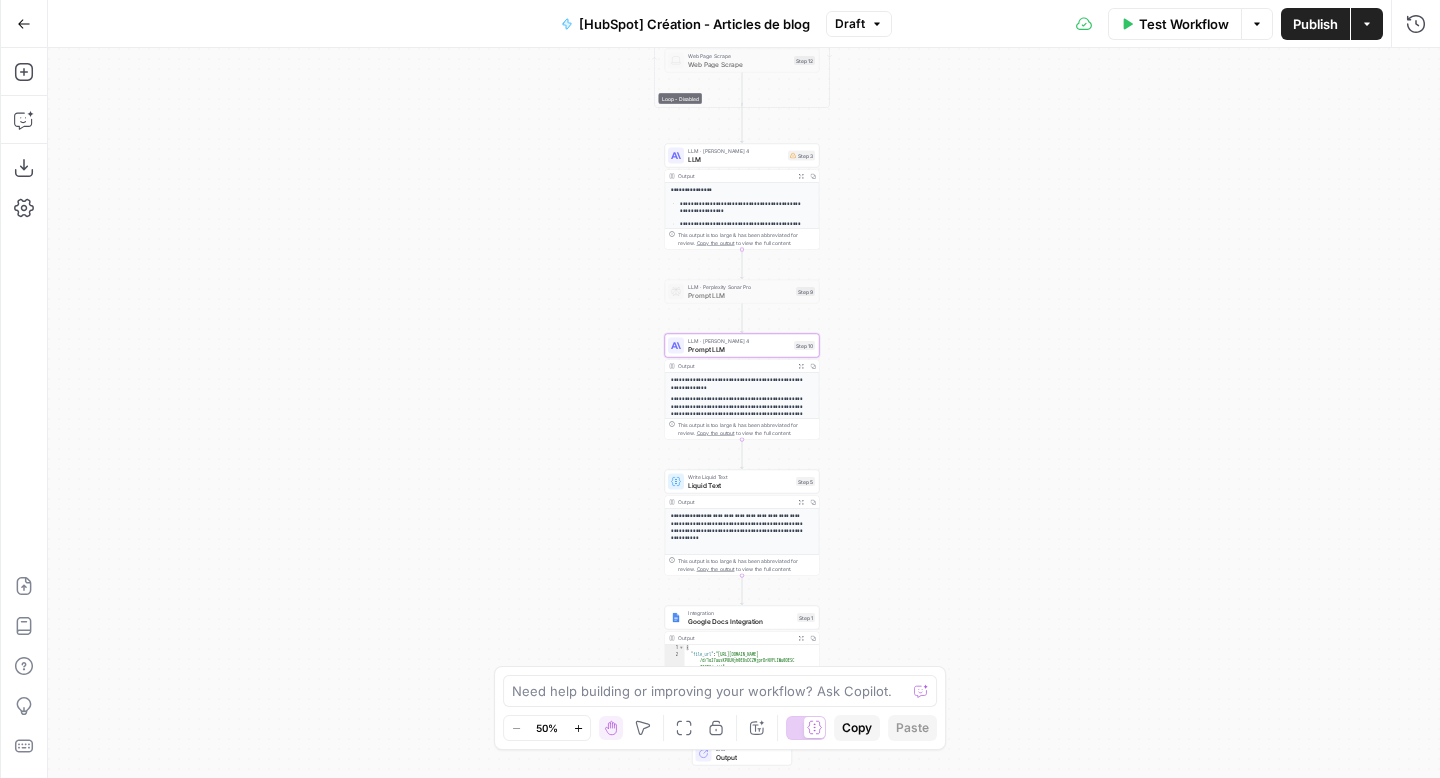 click on "LLM" at bounding box center (736, 159) 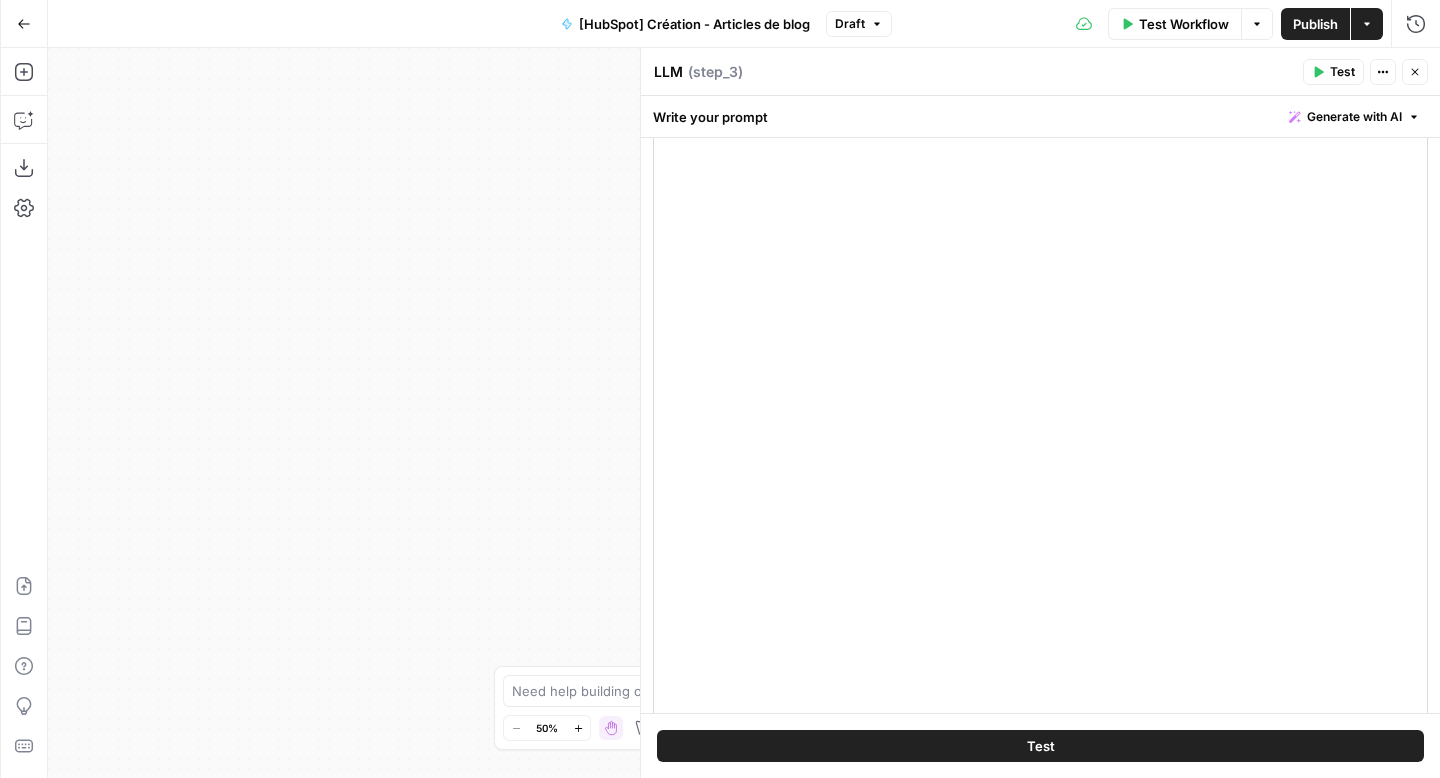 scroll, scrollTop: 158, scrollLeft: 0, axis: vertical 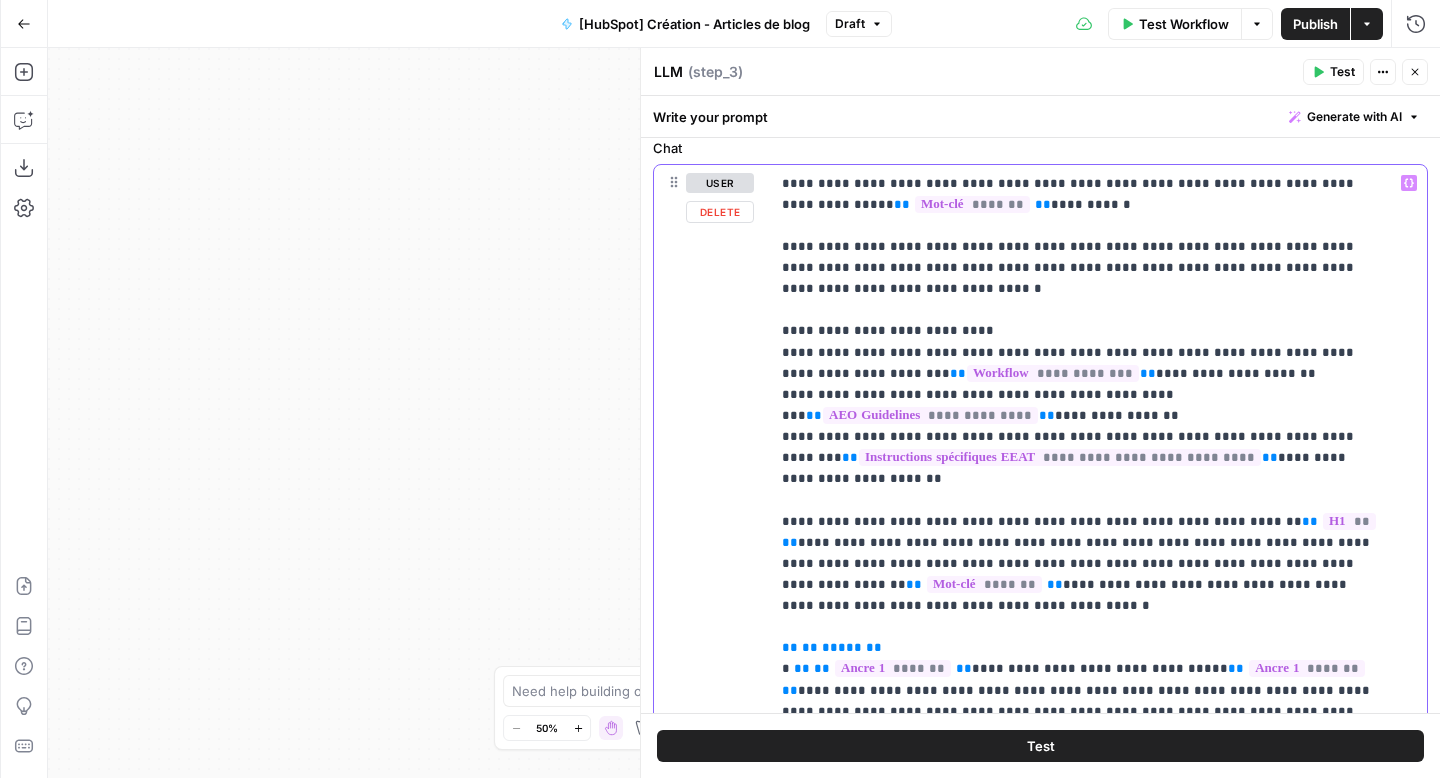 click on "**********" at bounding box center (1083, 1018) 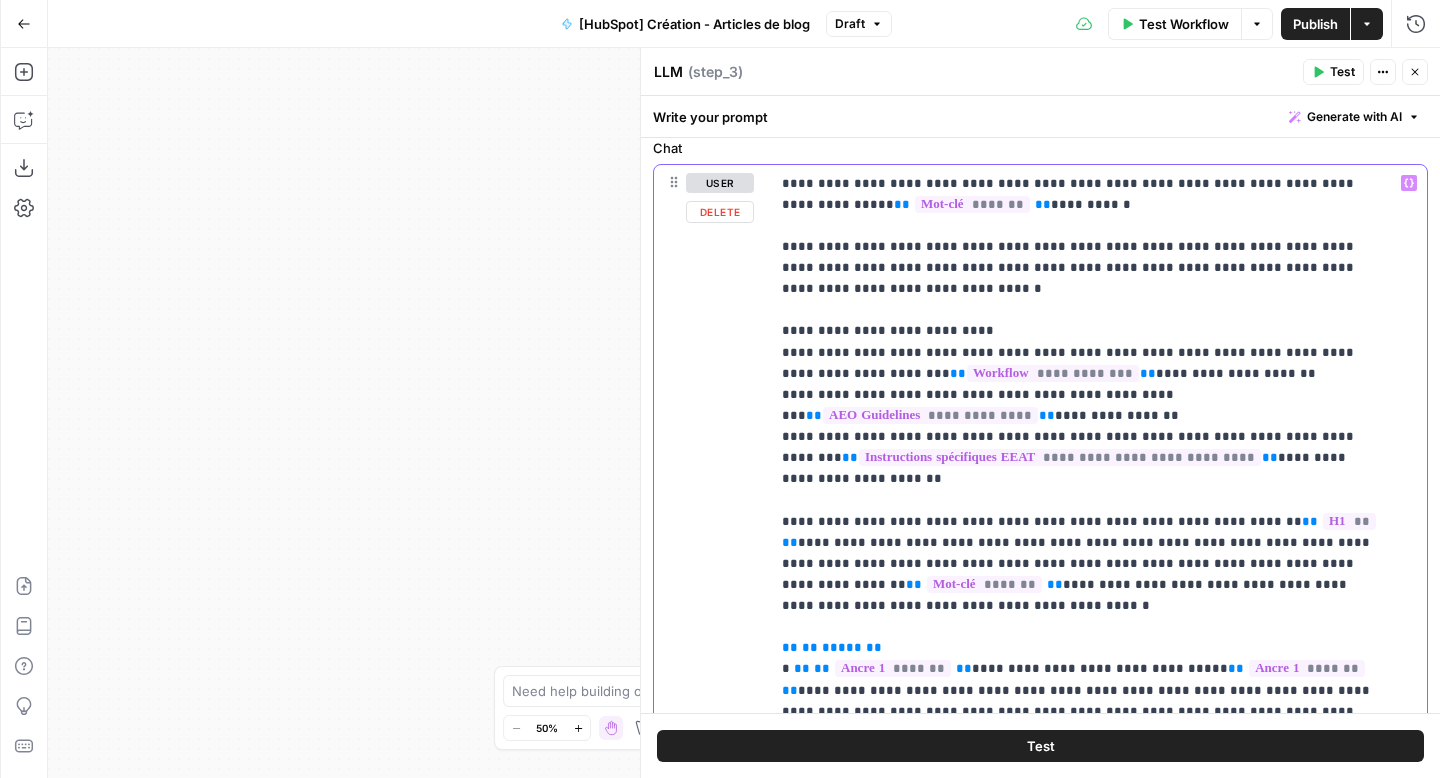 scroll, scrollTop: 891, scrollLeft: 0, axis: vertical 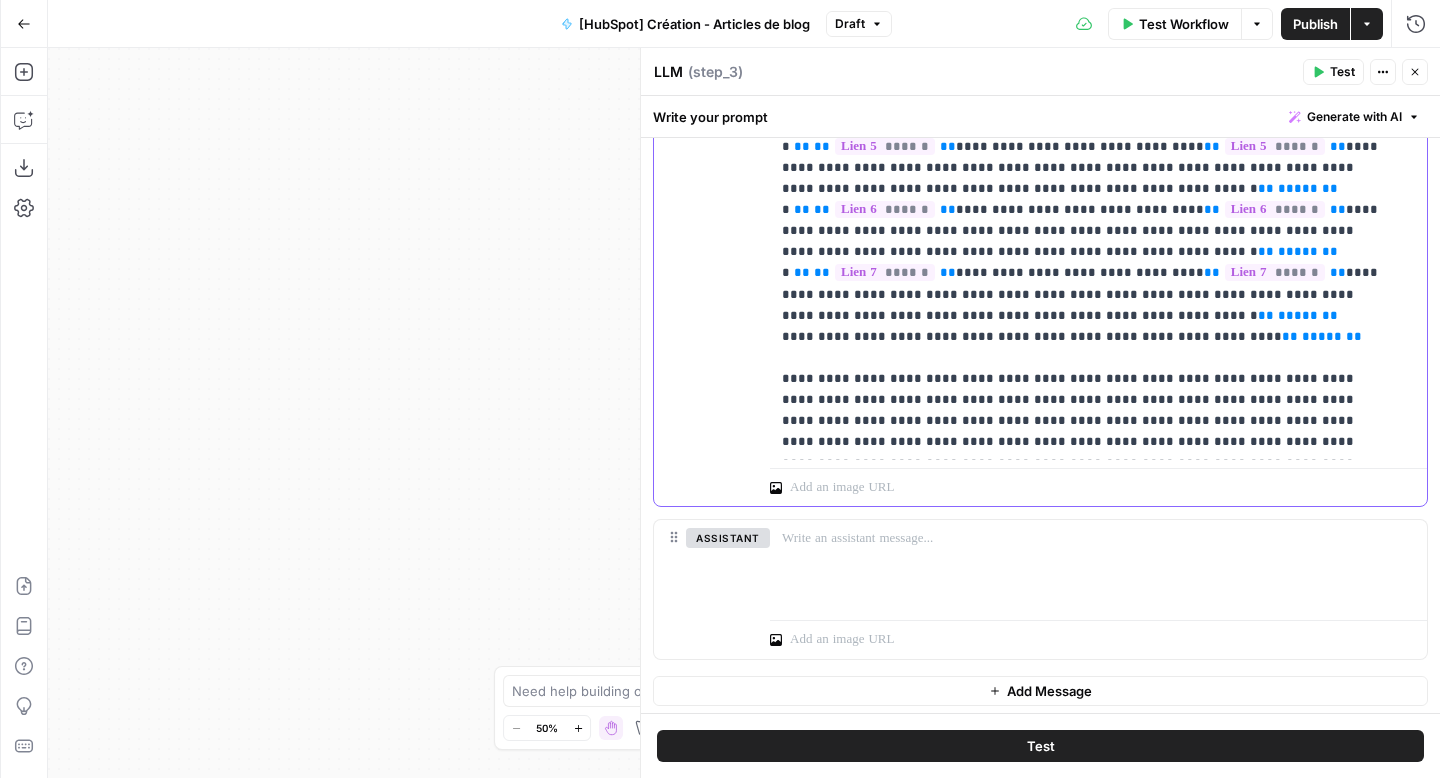 click on "**********" at bounding box center (1083, -392) 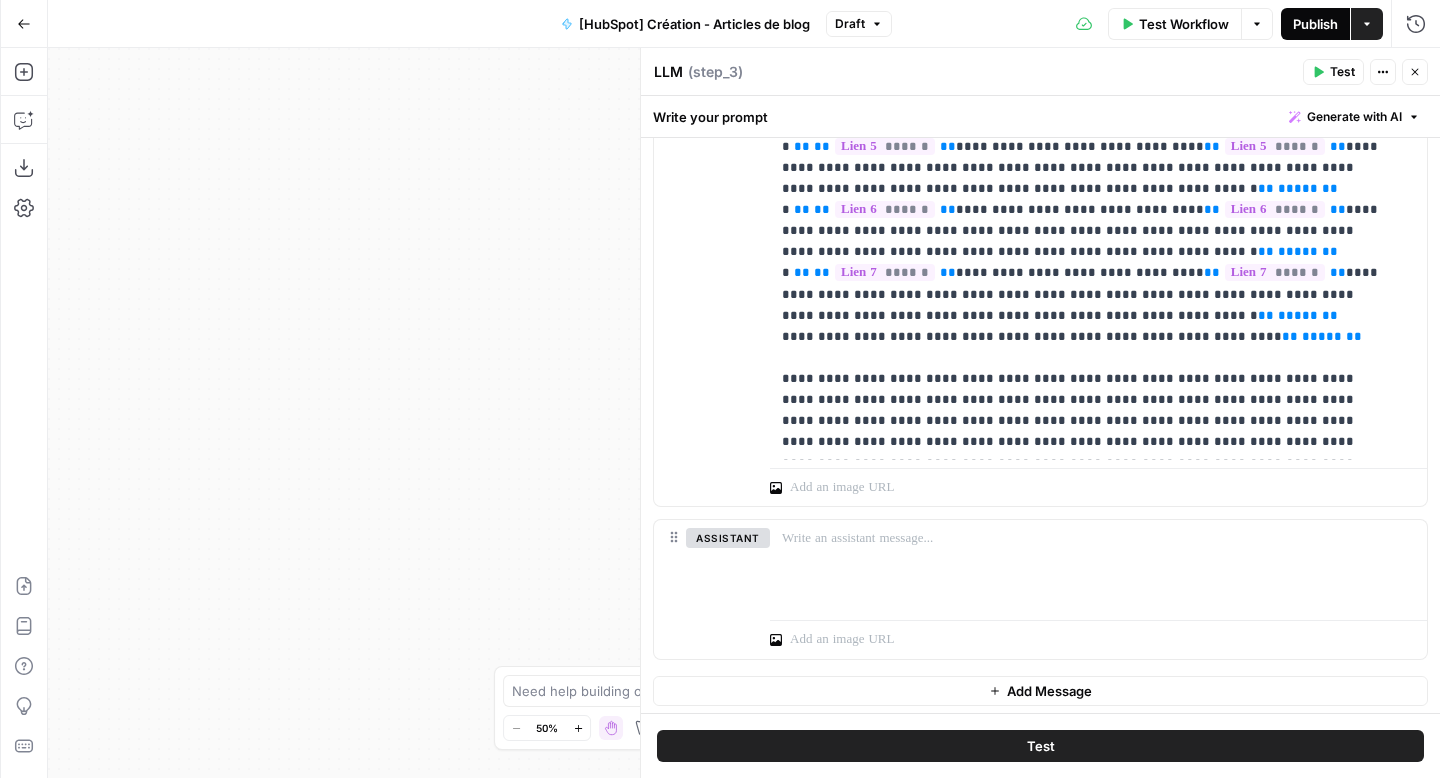 click on "Publish" at bounding box center (1315, 24) 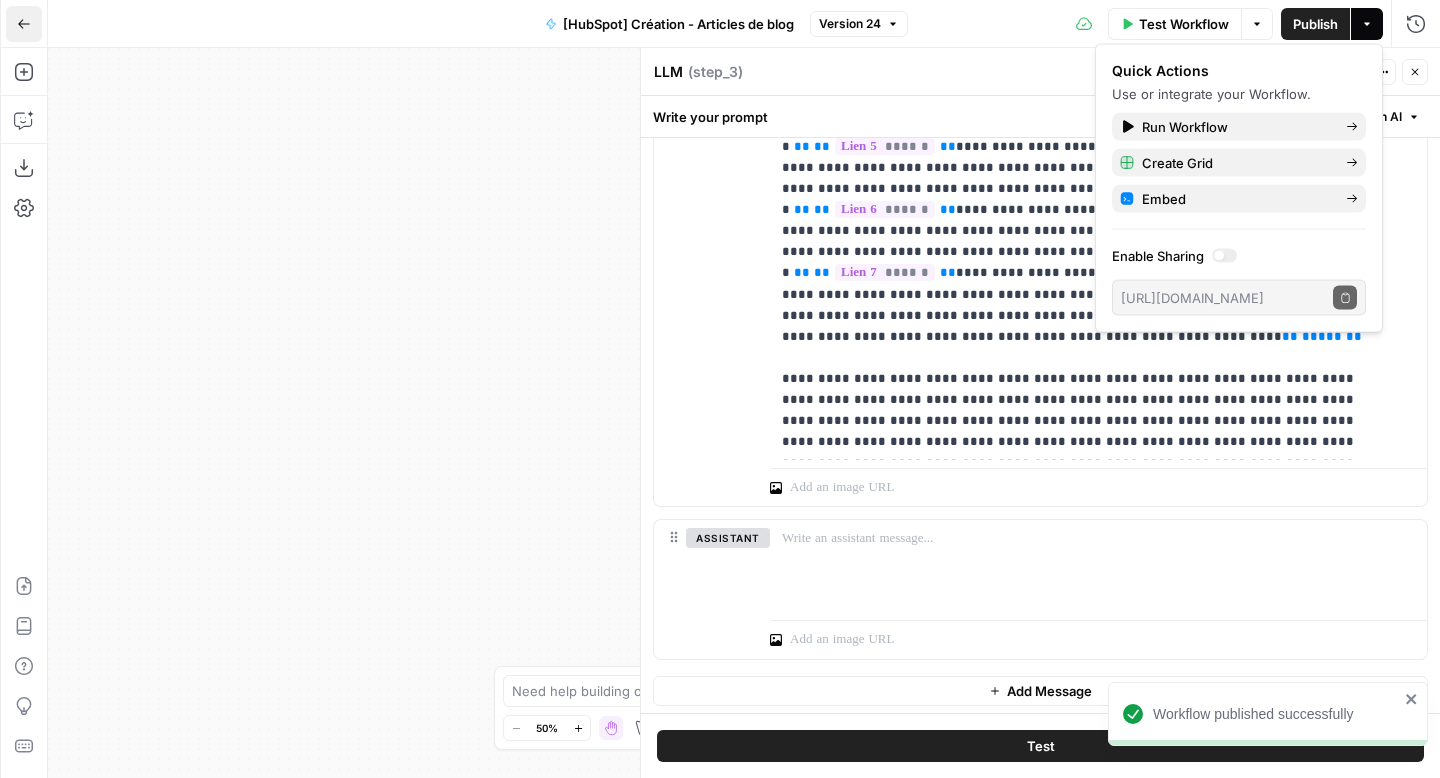 click on "Go Back" at bounding box center (24, 24) 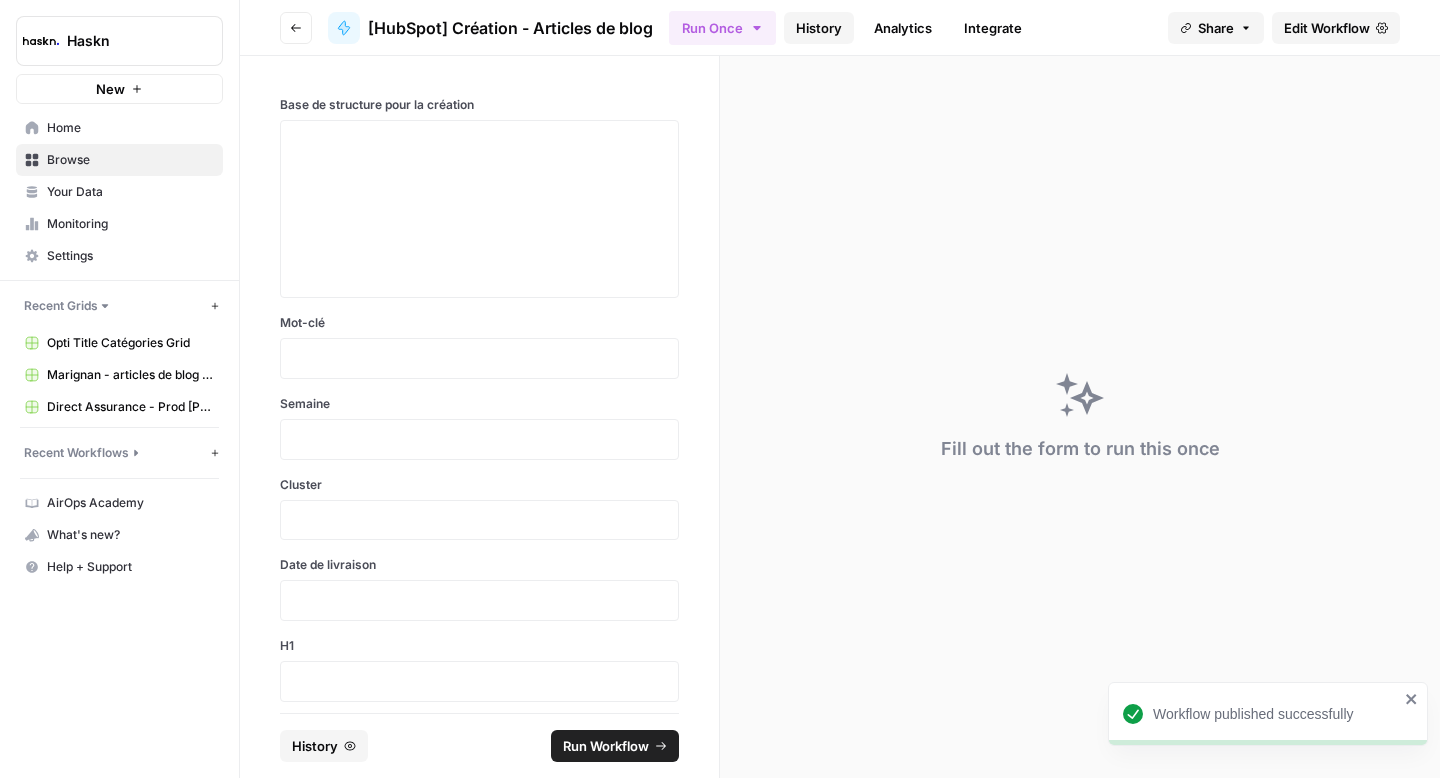 click on "History" at bounding box center [819, 28] 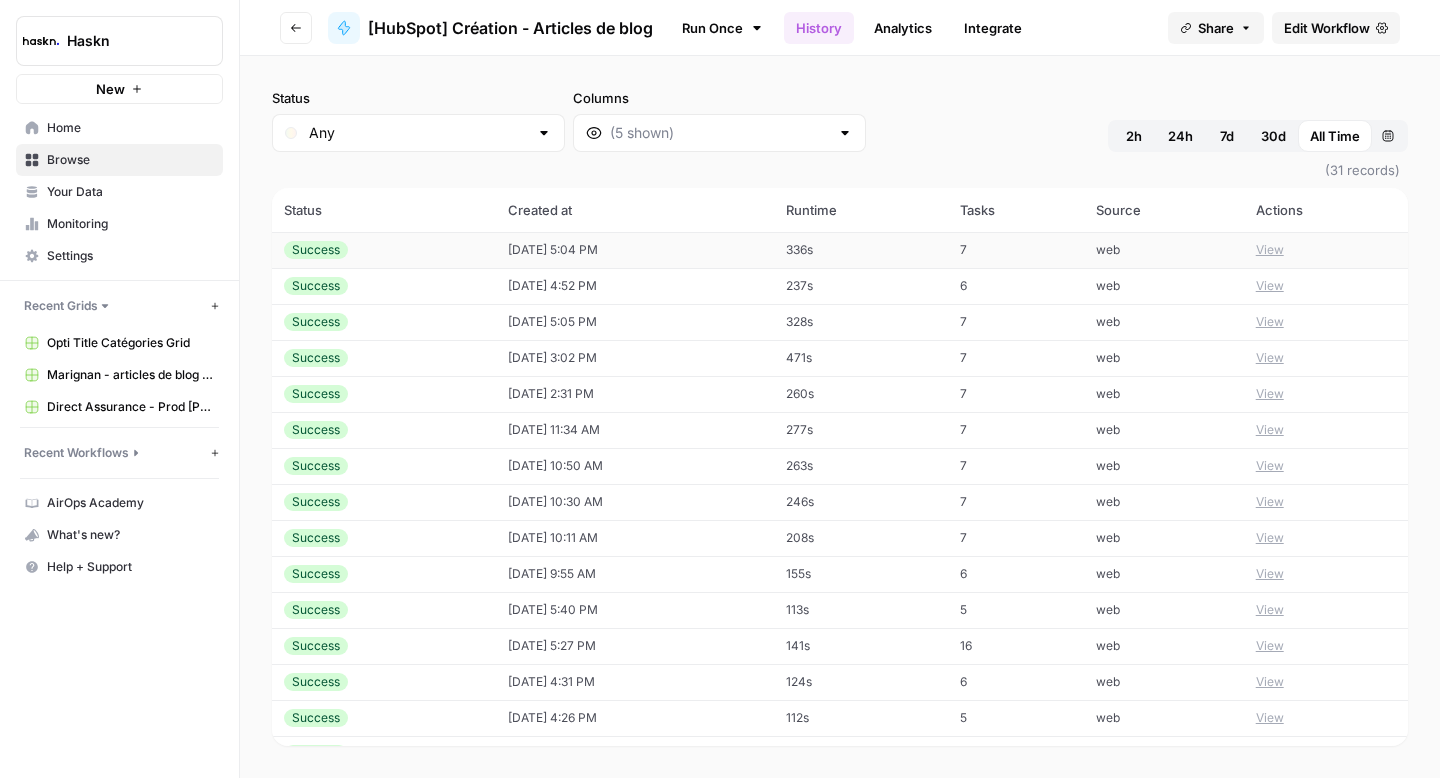 click on "Success" at bounding box center (384, 250) 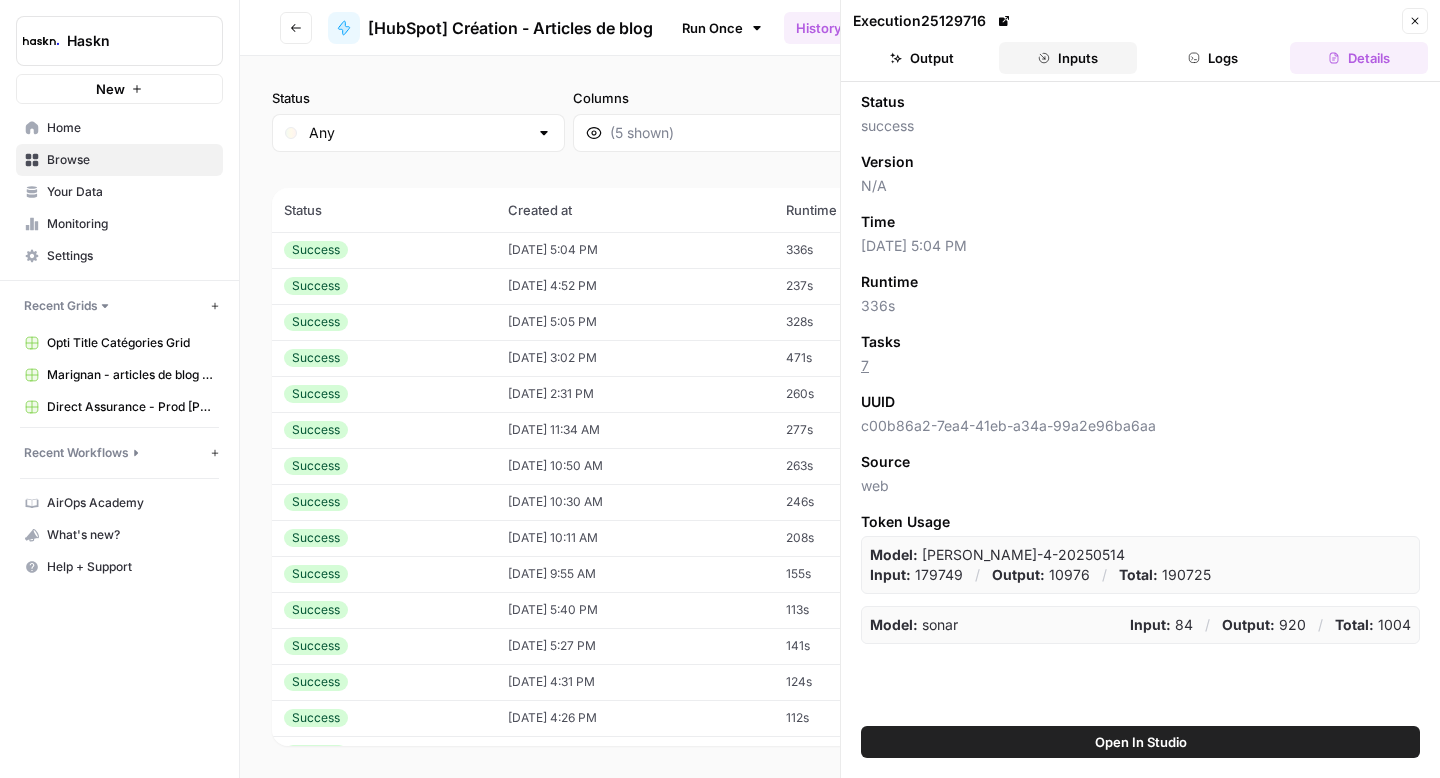 click on "Inputs" at bounding box center (1068, 58) 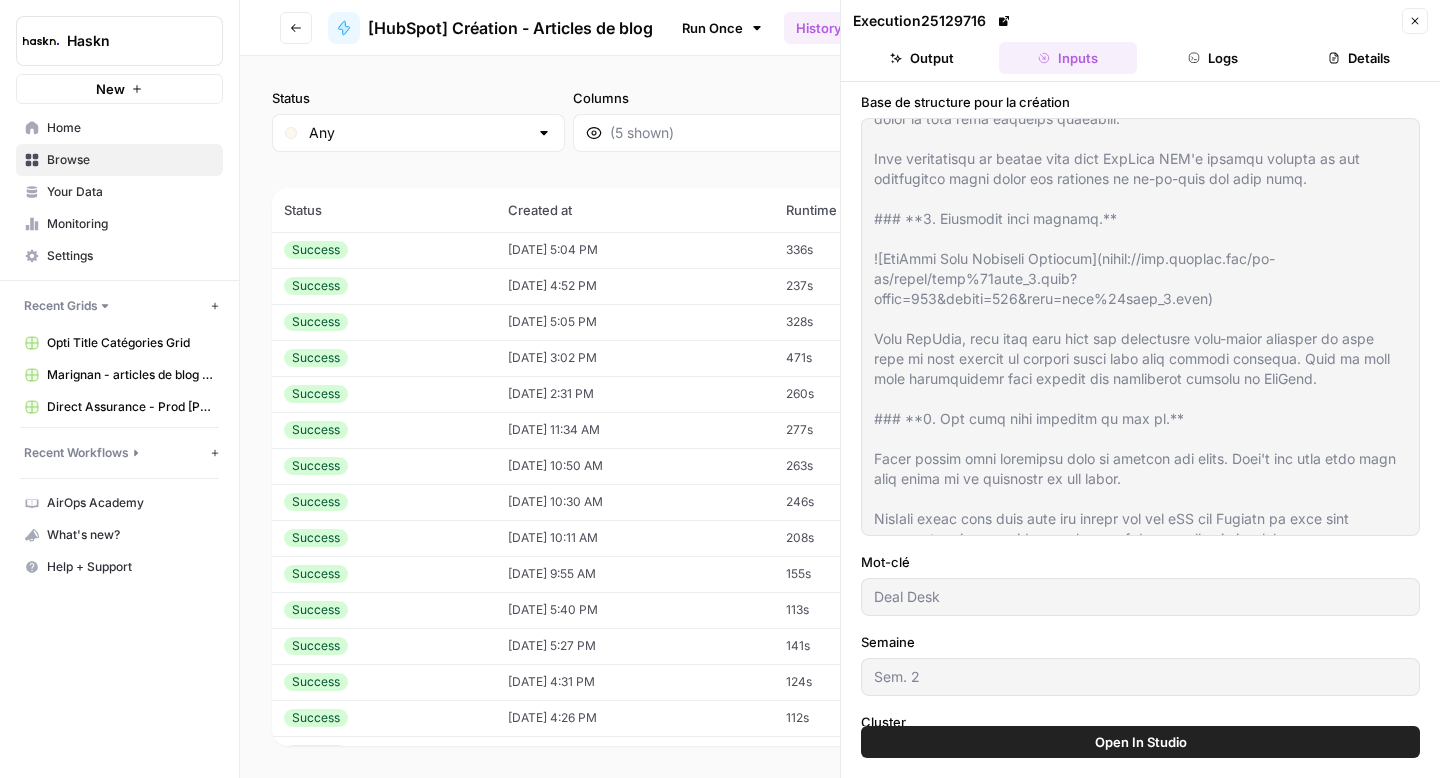 scroll, scrollTop: 10460, scrollLeft: 0, axis: vertical 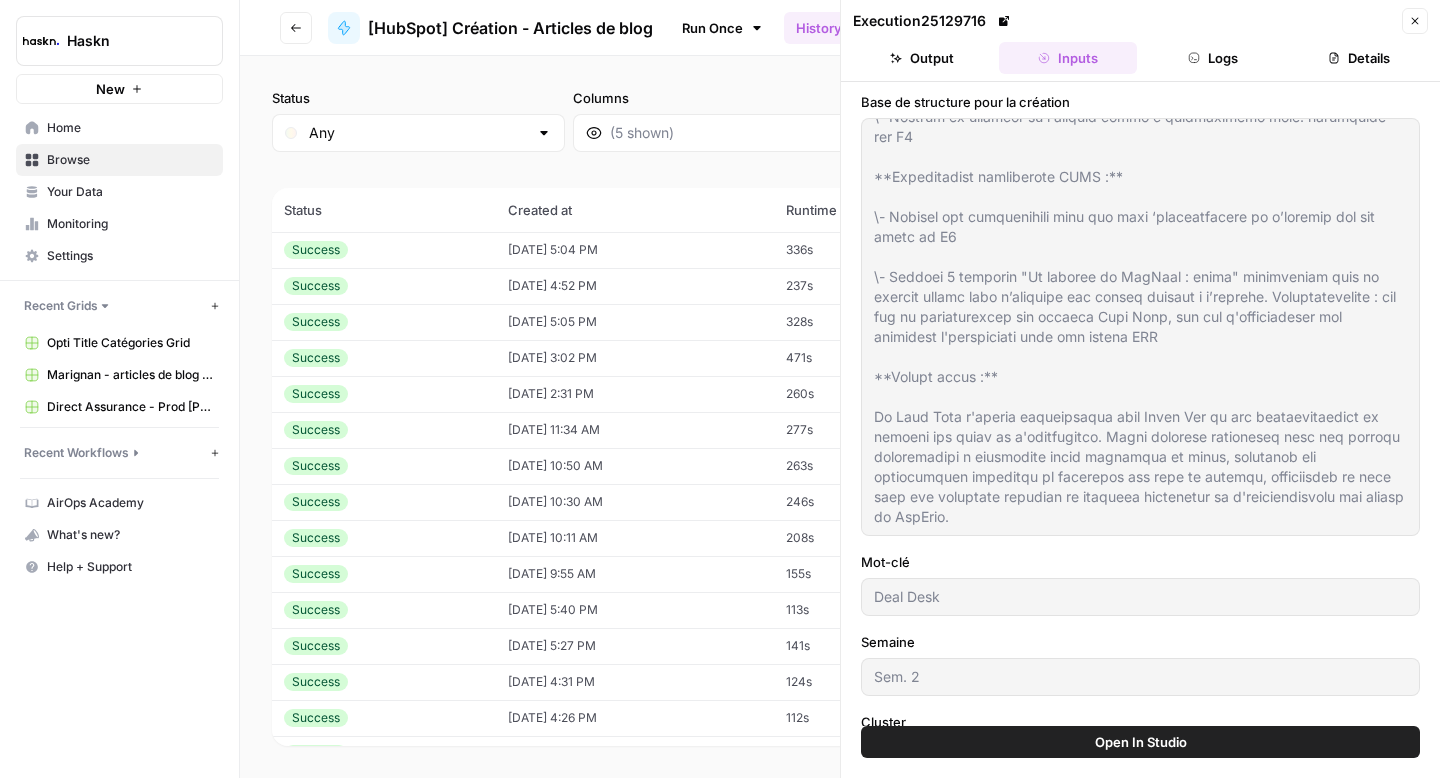 click on "Base de structure pour la création Mot-clé Deal Desk [PERSON_NAME]. 2 Cluster Sales Date de livraison 04.07 H1 Deal Desk : définition, avantages et mise en place Ancre 1   (Optional) [URL][DOMAIN_NAME] Lien 1   (Optional) null Ancre 2   (Optional) null Lien 2   (Optional) [URL][DOMAIN_NAME] Ancre 3   (Optional) null Lien 3   (Optional) [URL][DOMAIN_NAME] Ancre 4   (Optional) null Lien 4   (Optional) null Ancre 5   (Optional) null Lien 5   (Optional) null Ancre 6   (Optional) null Lien 6   (Optional) null Ancre 7   (Optional) null Lien 7   (Optional) null AEO Guidelines   (Optional) **AEO Guidelines**
\- Rédiger une section avant l'introduction "L'essentiel à retenir" sous forme de paragraphe ou de listes à puces, c’est libre mais en moins de 90 mots
\- Rédiger un sommaire de l'article après l'introduction avec. uniquement les H2 Instructions spécifiques EEAT   (Optional)" at bounding box center [1140, 1288] 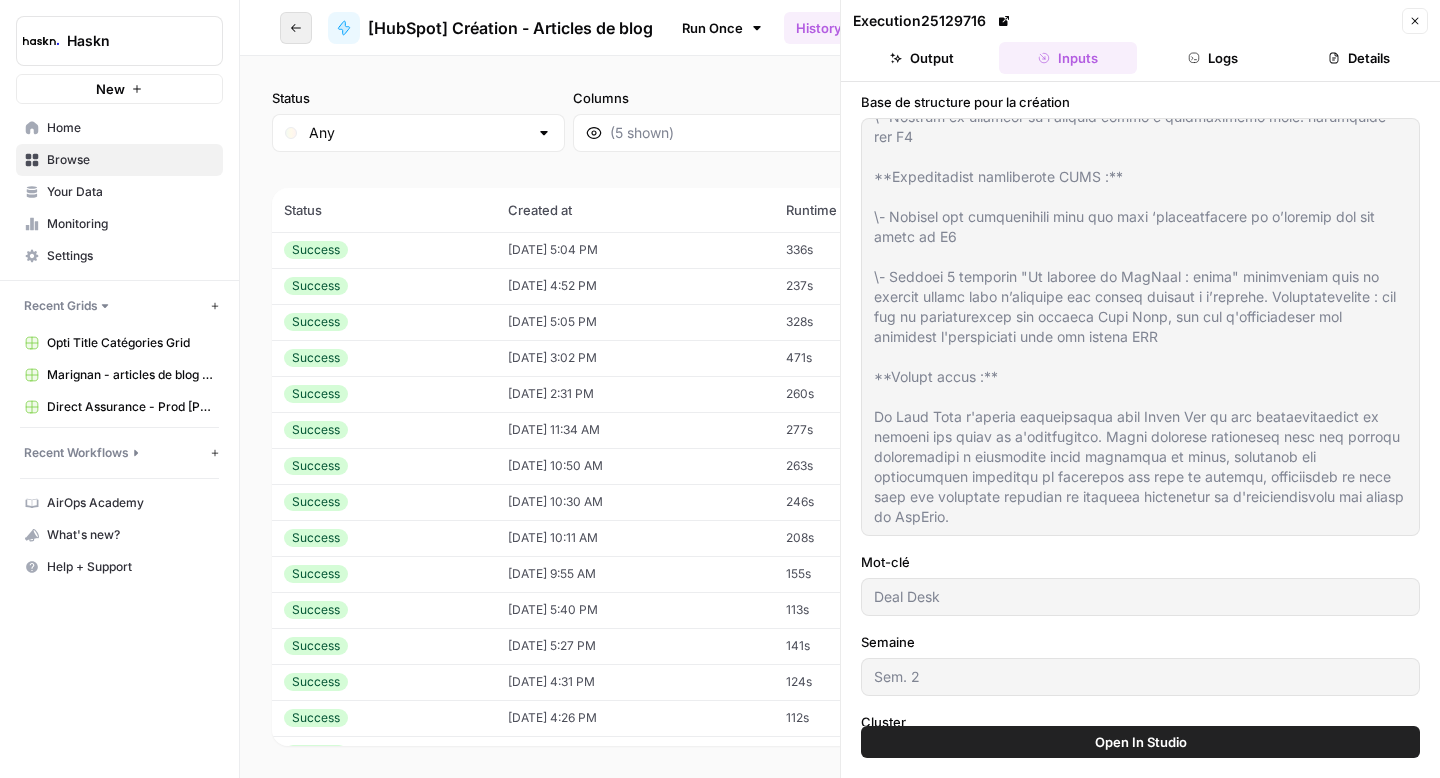 click on "Go back" at bounding box center (296, 28) 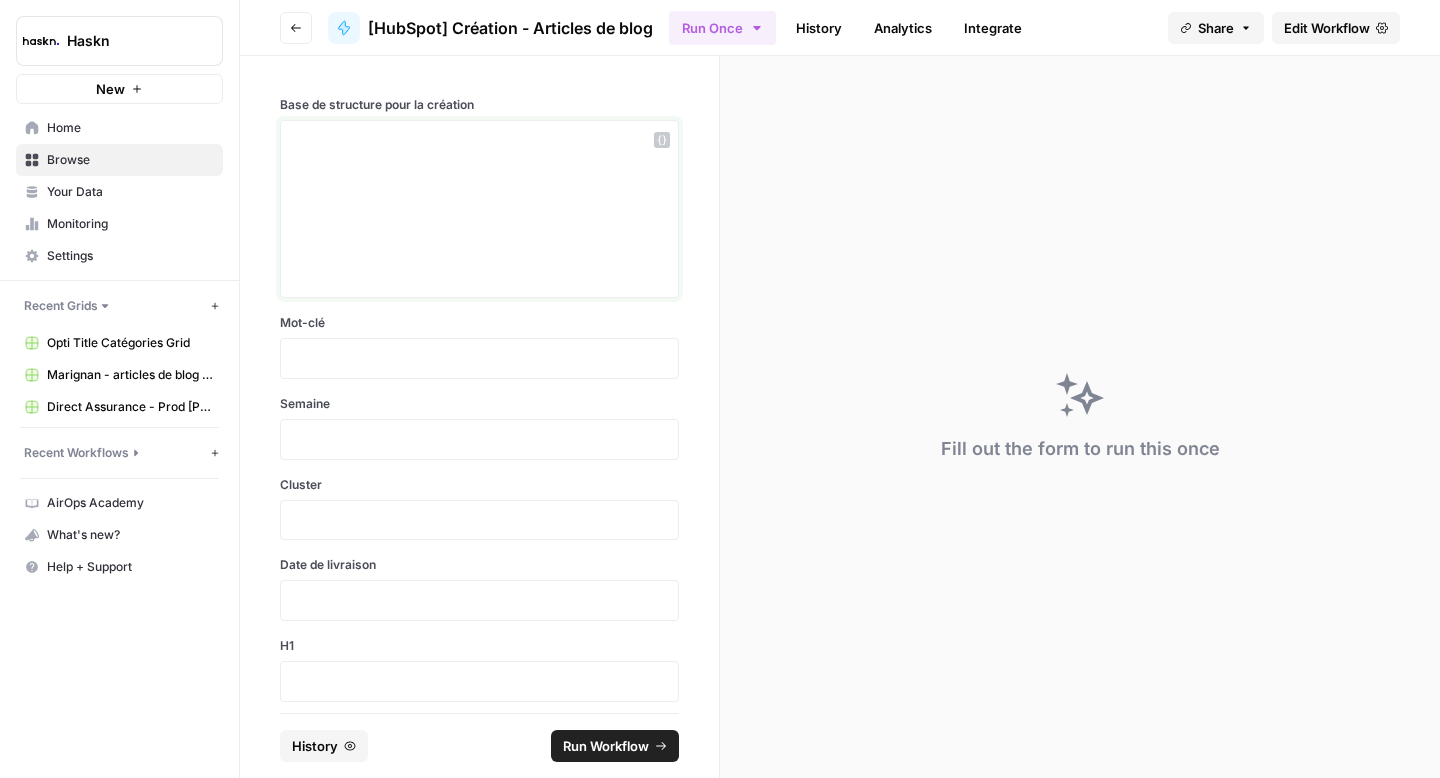 click at bounding box center (479, 209) 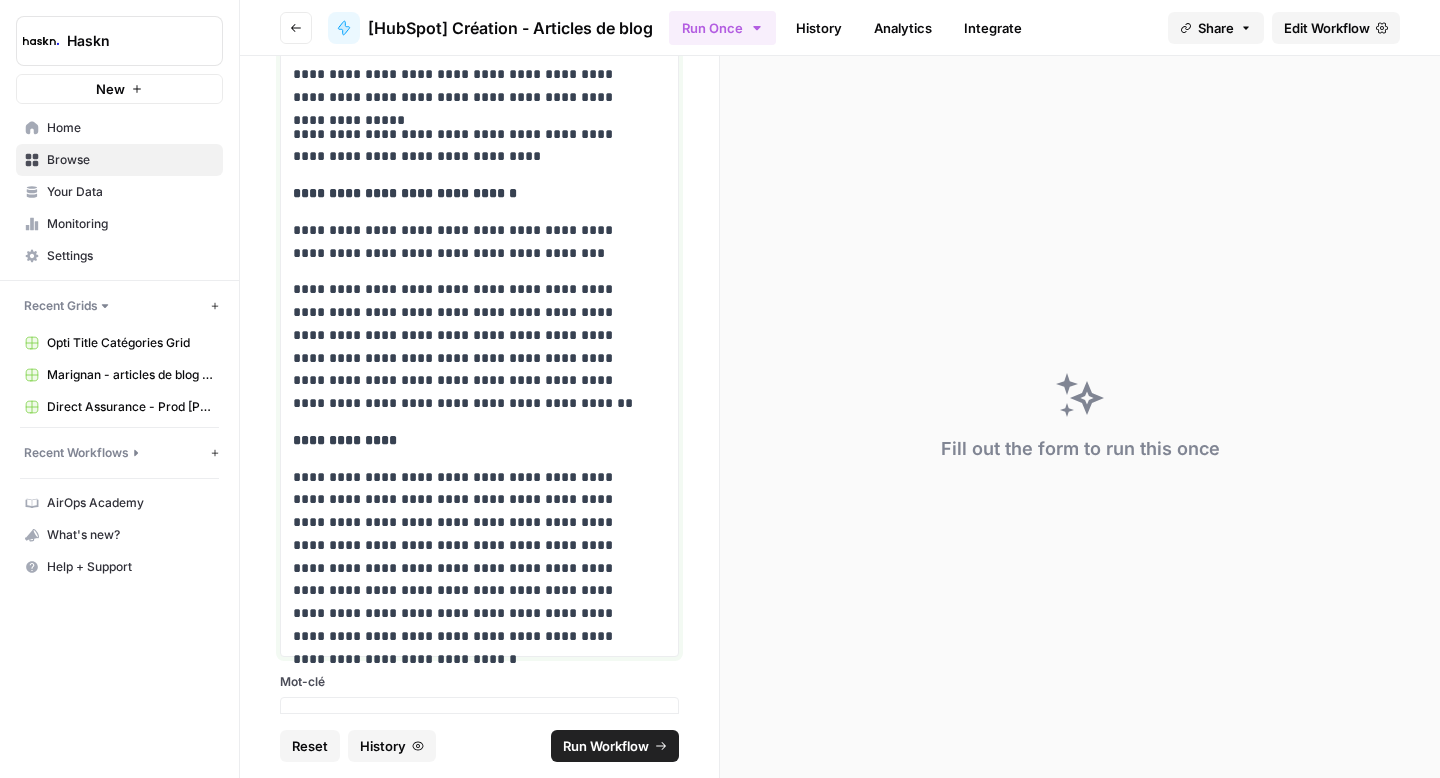 scroll, scrollTop: 13528, scrollLeft: 0, axis: vertical 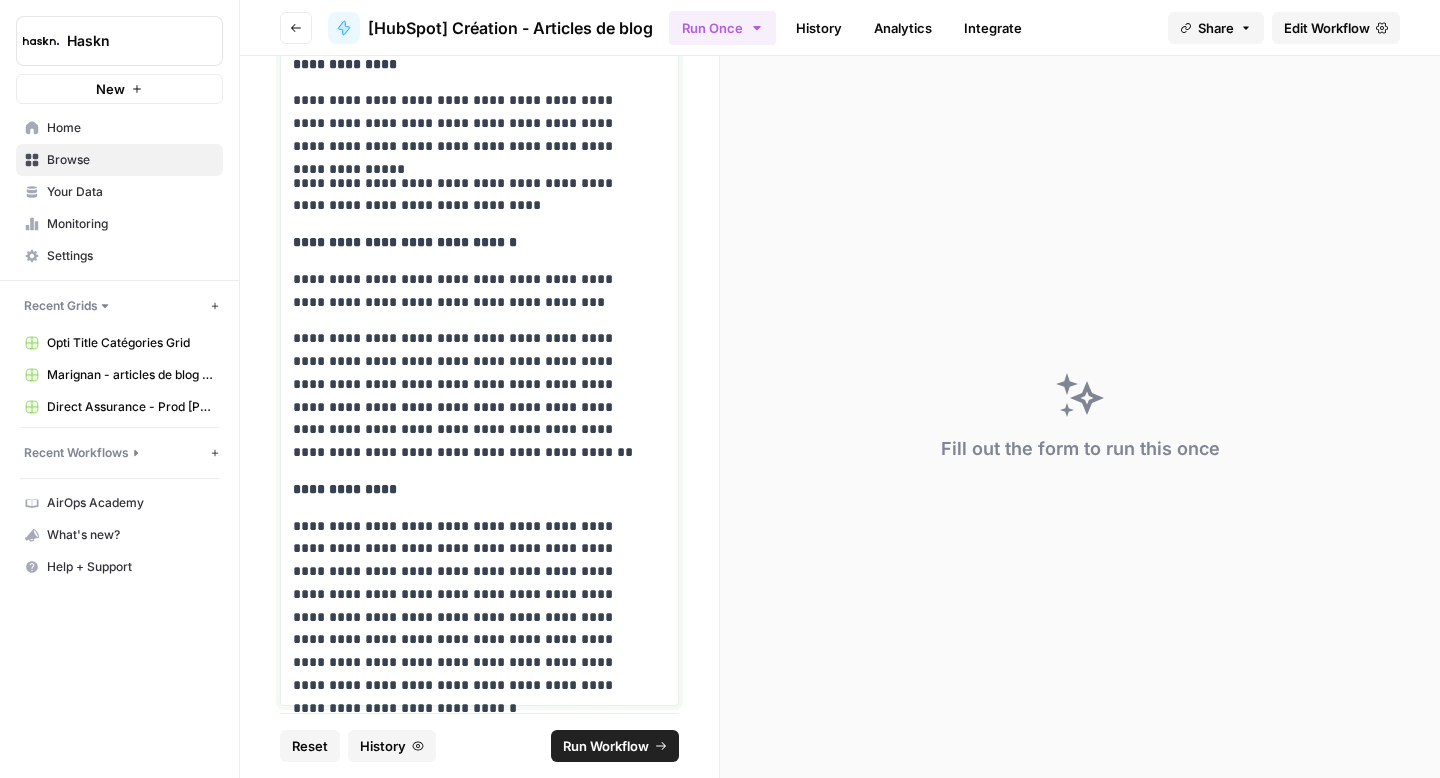 drag, startPoint x: 384, startPoint y: 318, endPoint x: 287, endPoint y: 118, distance: 222.28136 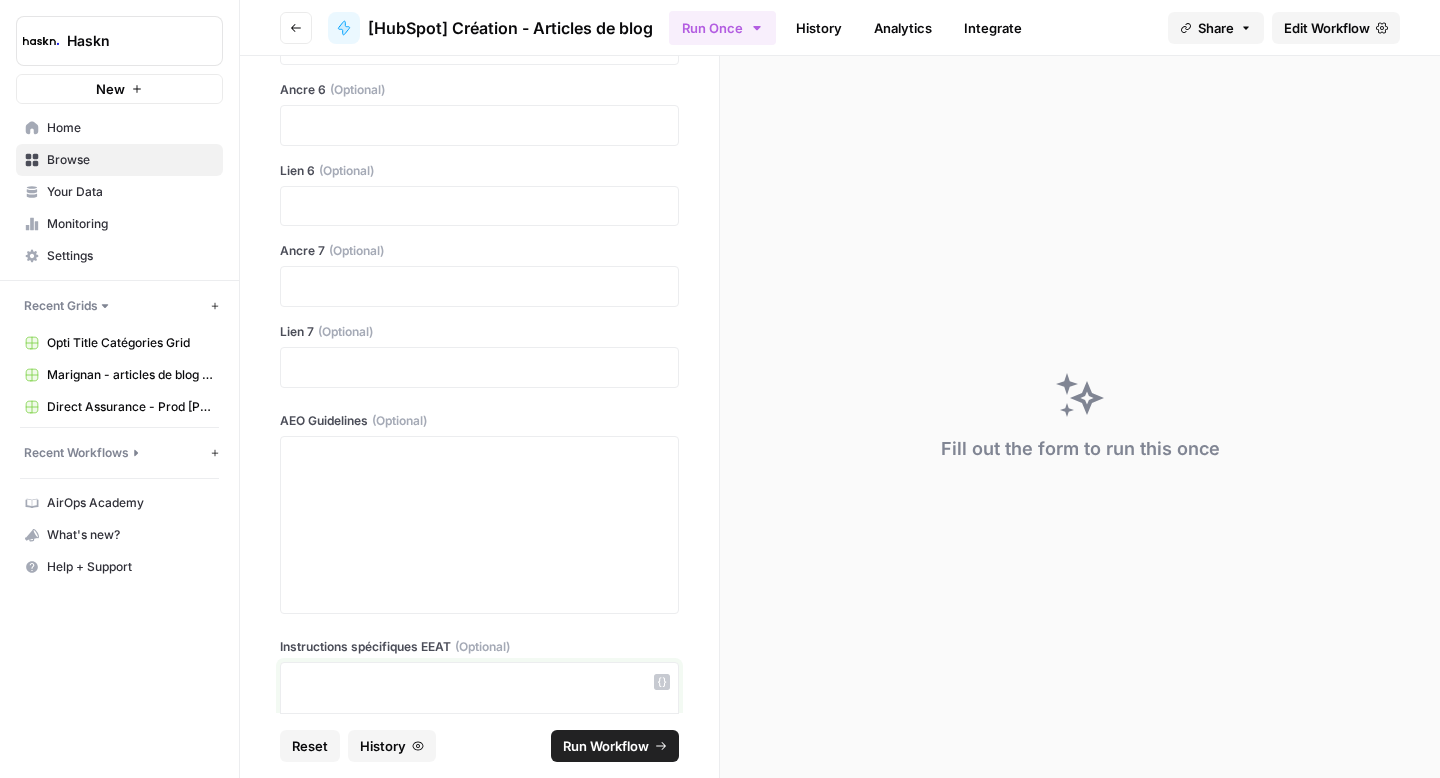 click at bounding box center [479, 751] 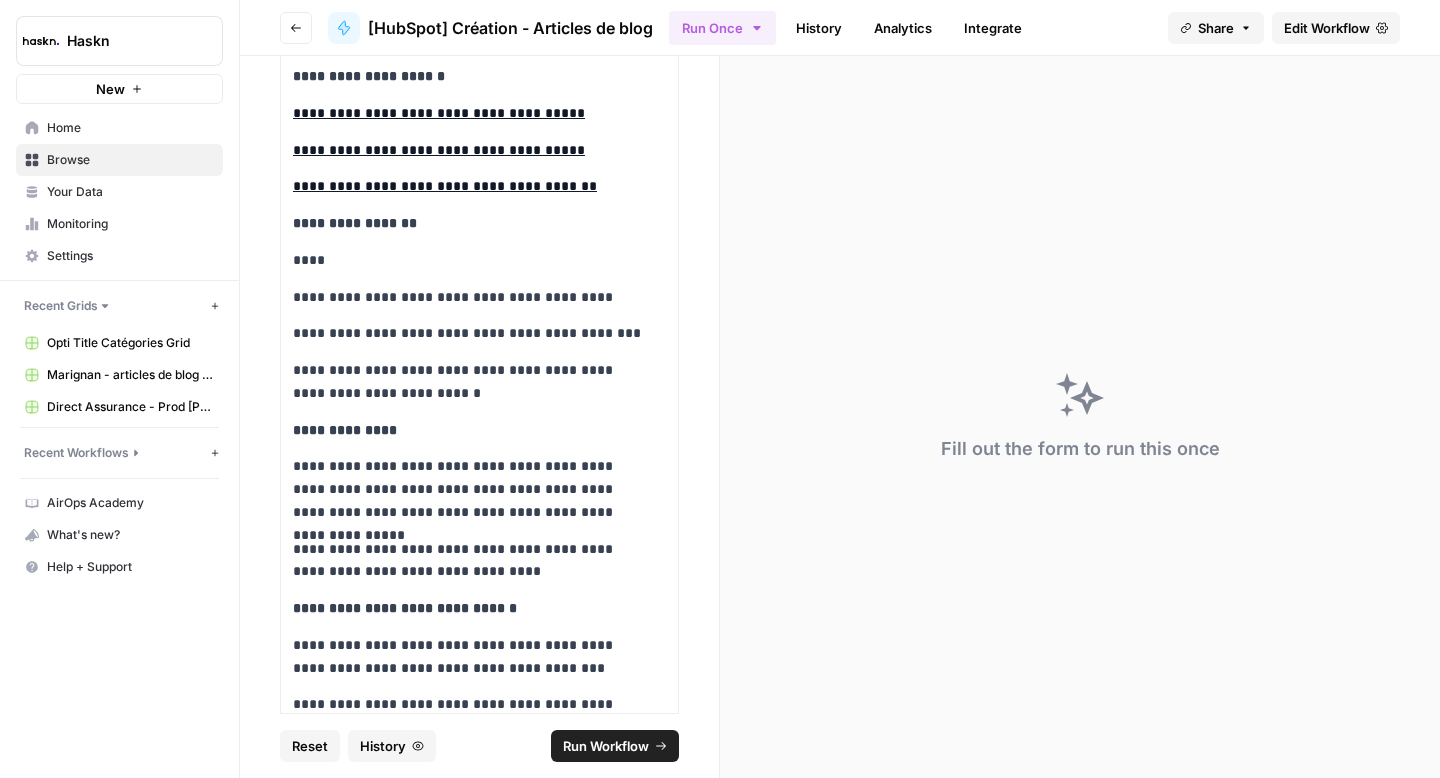 scroll, scrollTop: 13163, scrollLeft: 0, axis: vertical 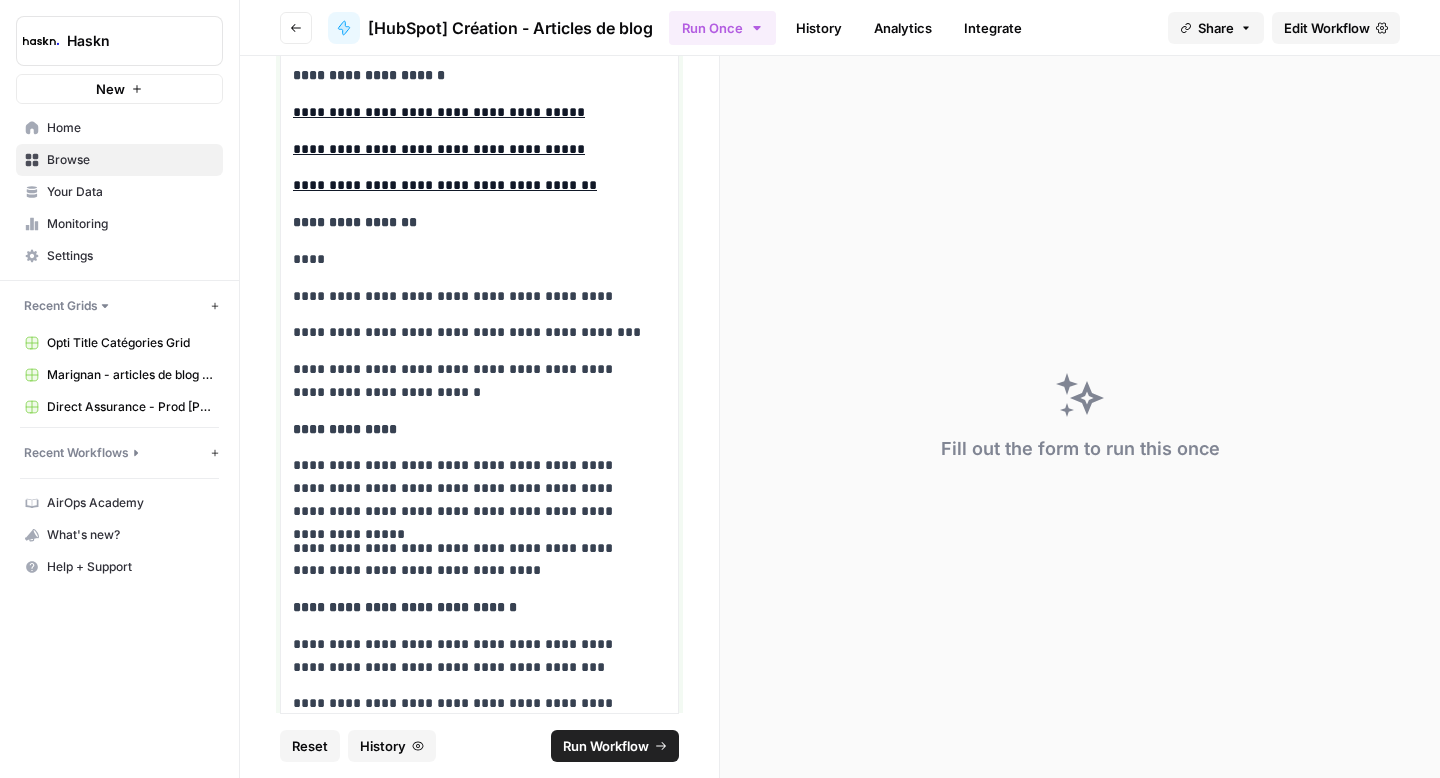 drag, startPoint x: 467, startPoint y: 438, endPoint x: 295, endPoint y: 296, distance: 223.0426 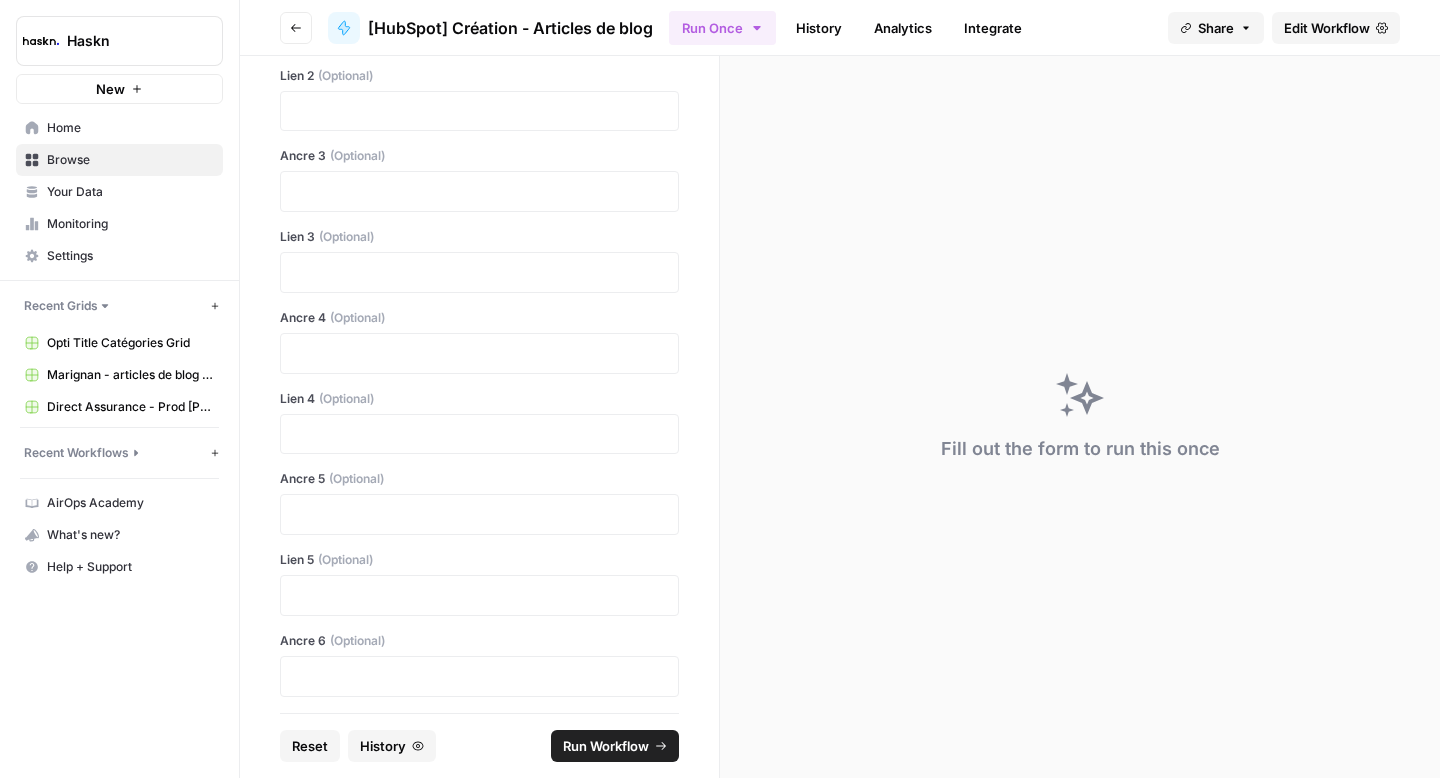 scroll, scrollTop: 15471, scrollLeft: 0, axis: vertical 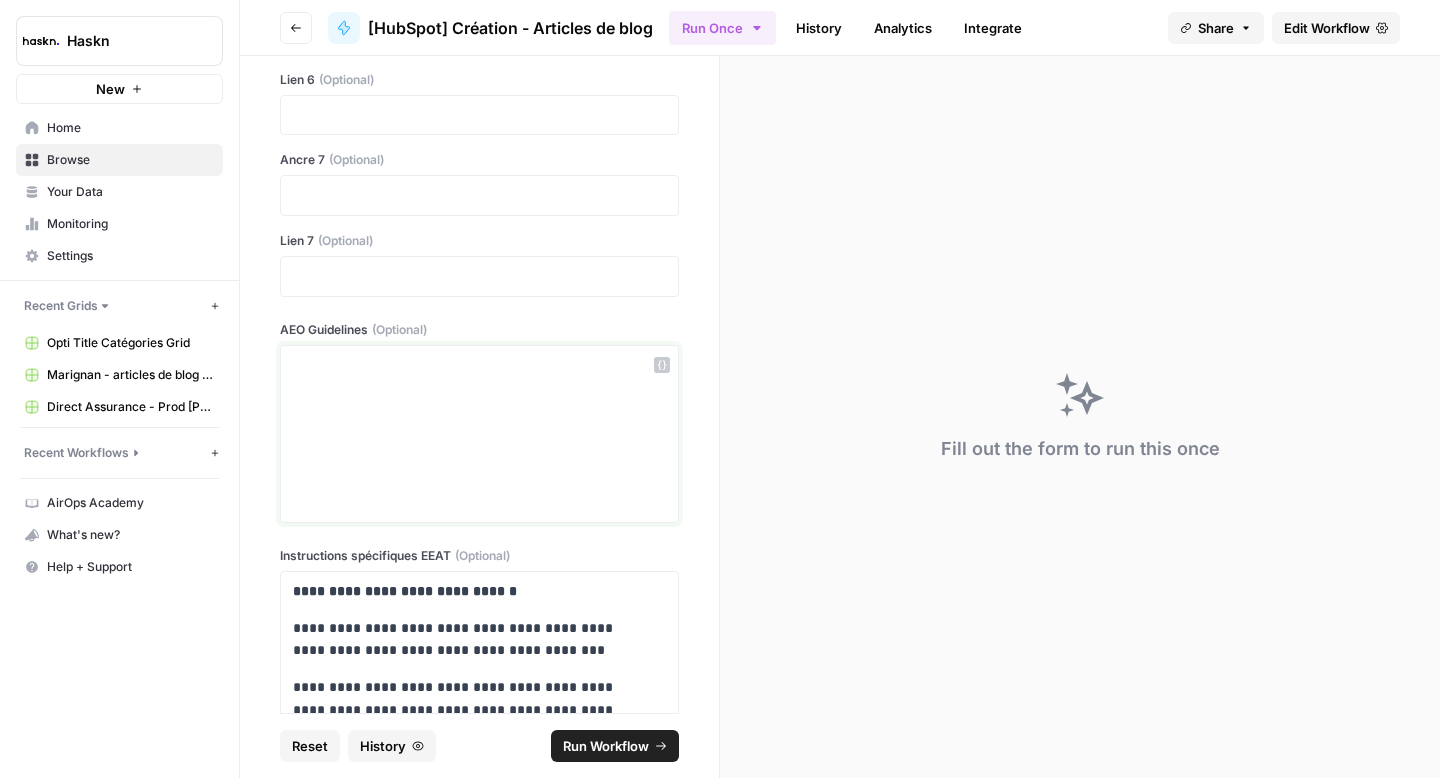 click at bounding box center [479, 434] 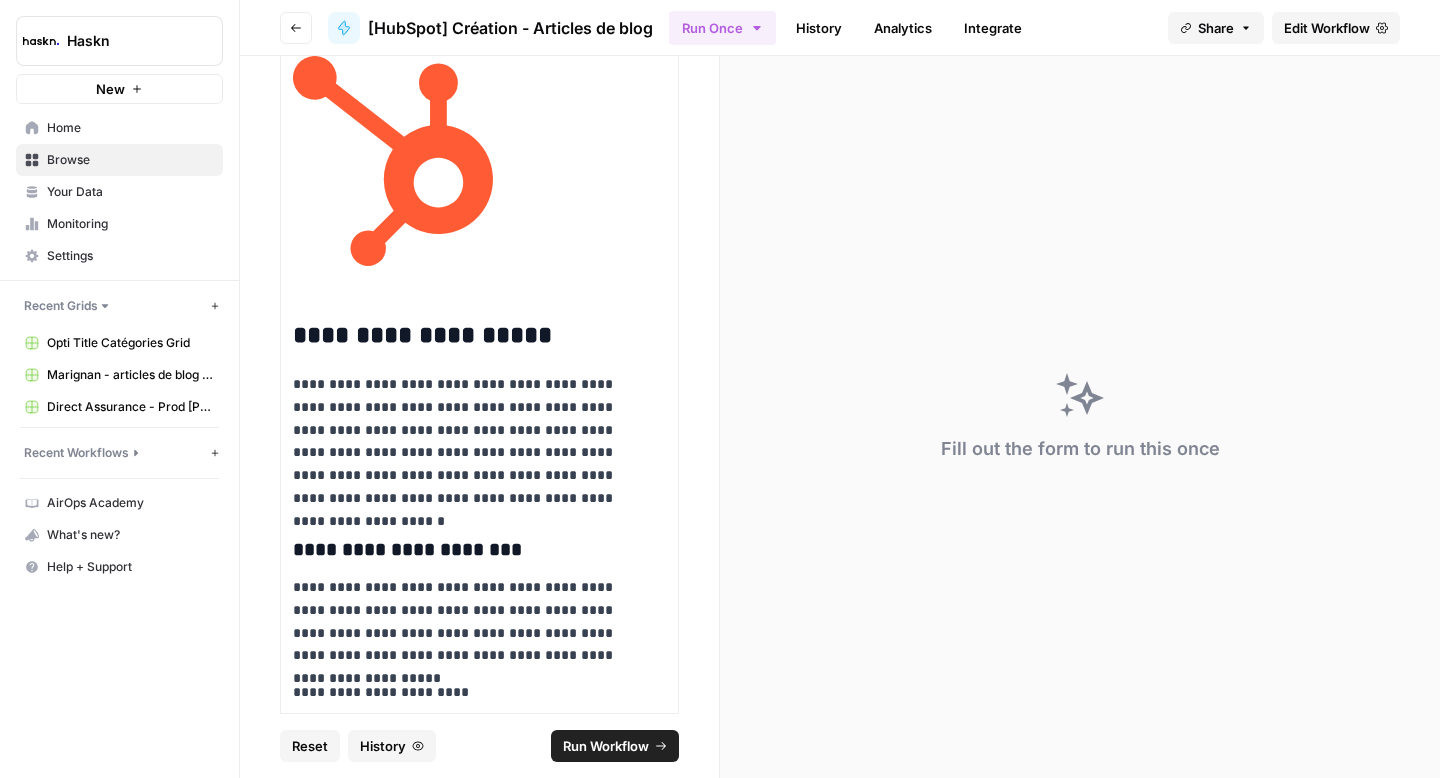 scroll, scrollTop: 0, scrollLeft: 0, axis: both 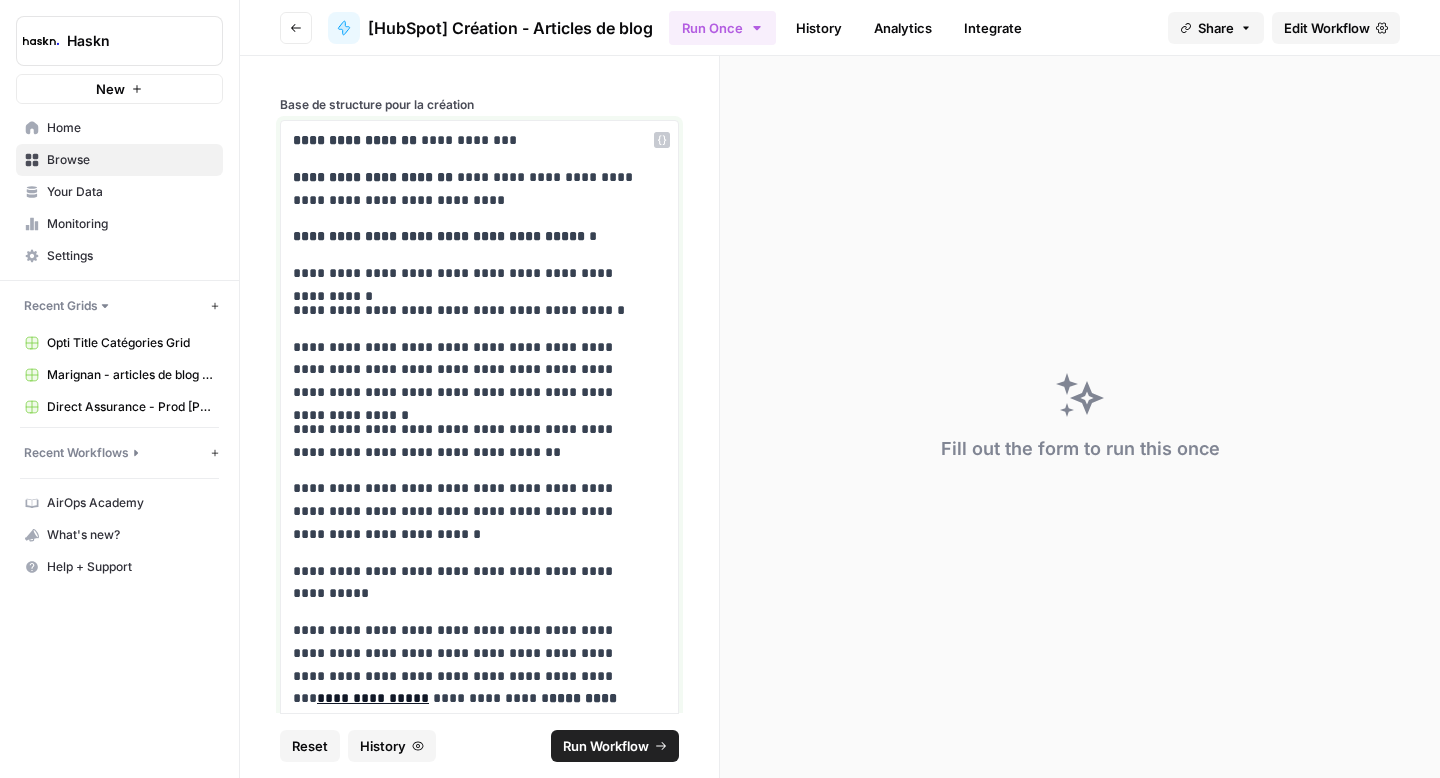 drag, startPoint x: 393, startPoint y: 204, endPoint x: 441, endPoint y: 187, distance: 50.92151 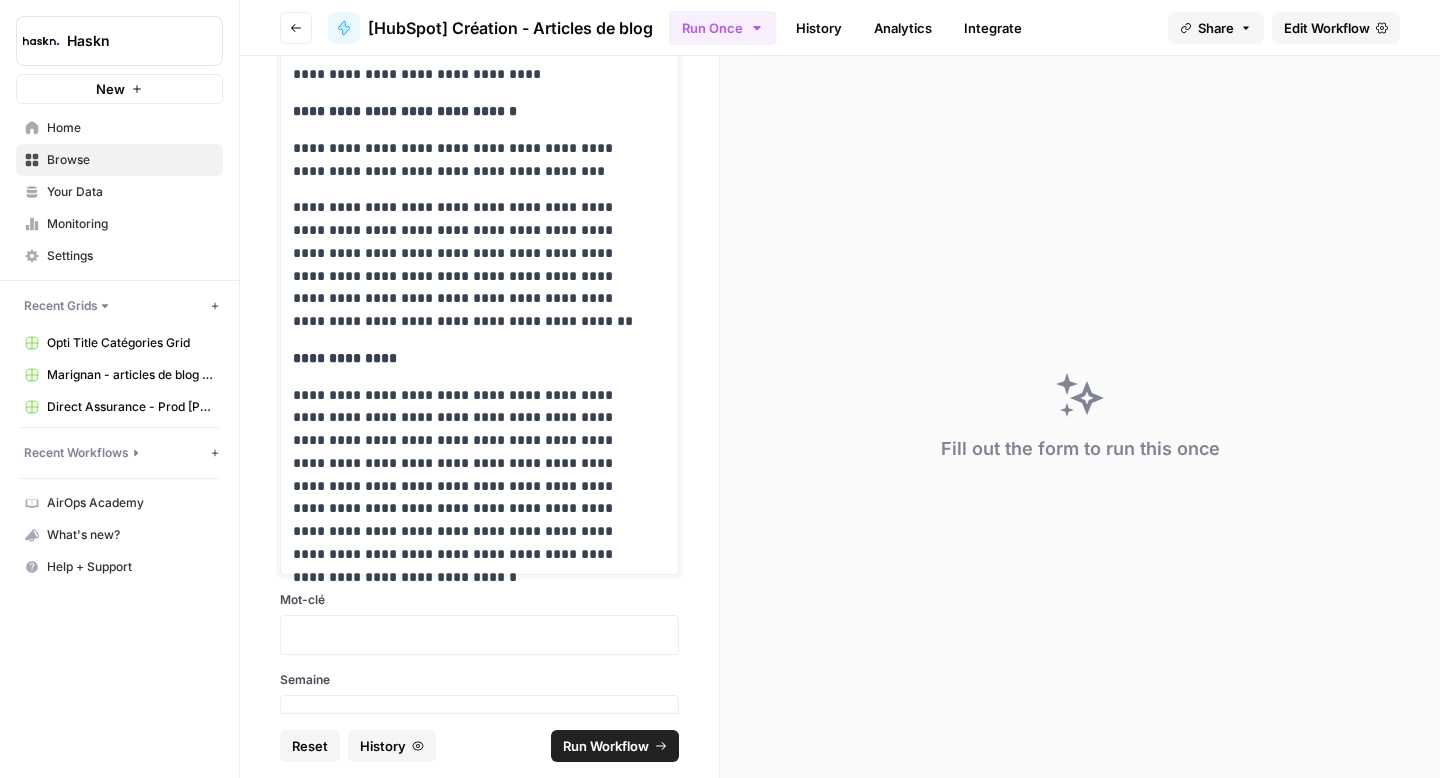 scroll, scrollTop: 13767, scrollLeft: 0, axis: vertical 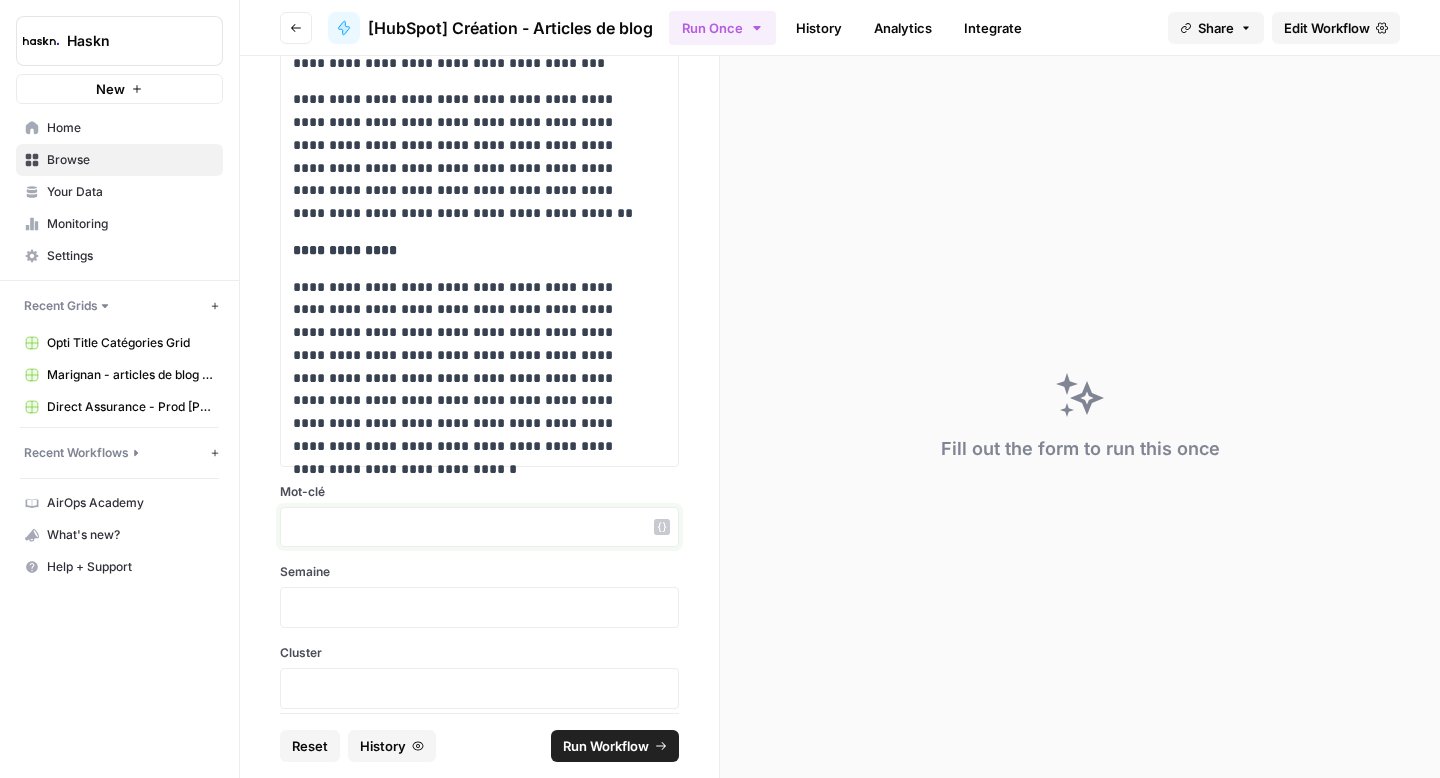 click at bounding box center (479, 527) 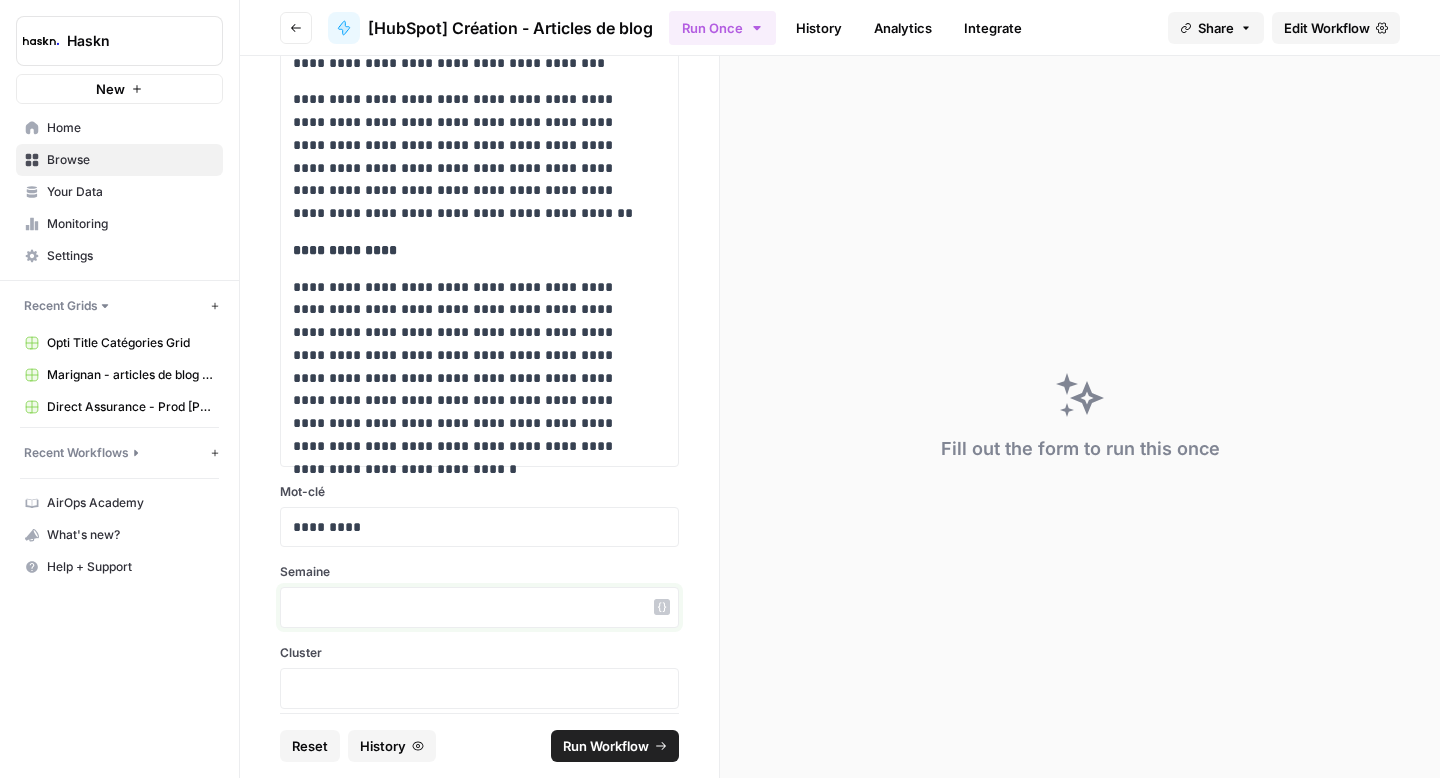 click at bounding box center (479, 607) 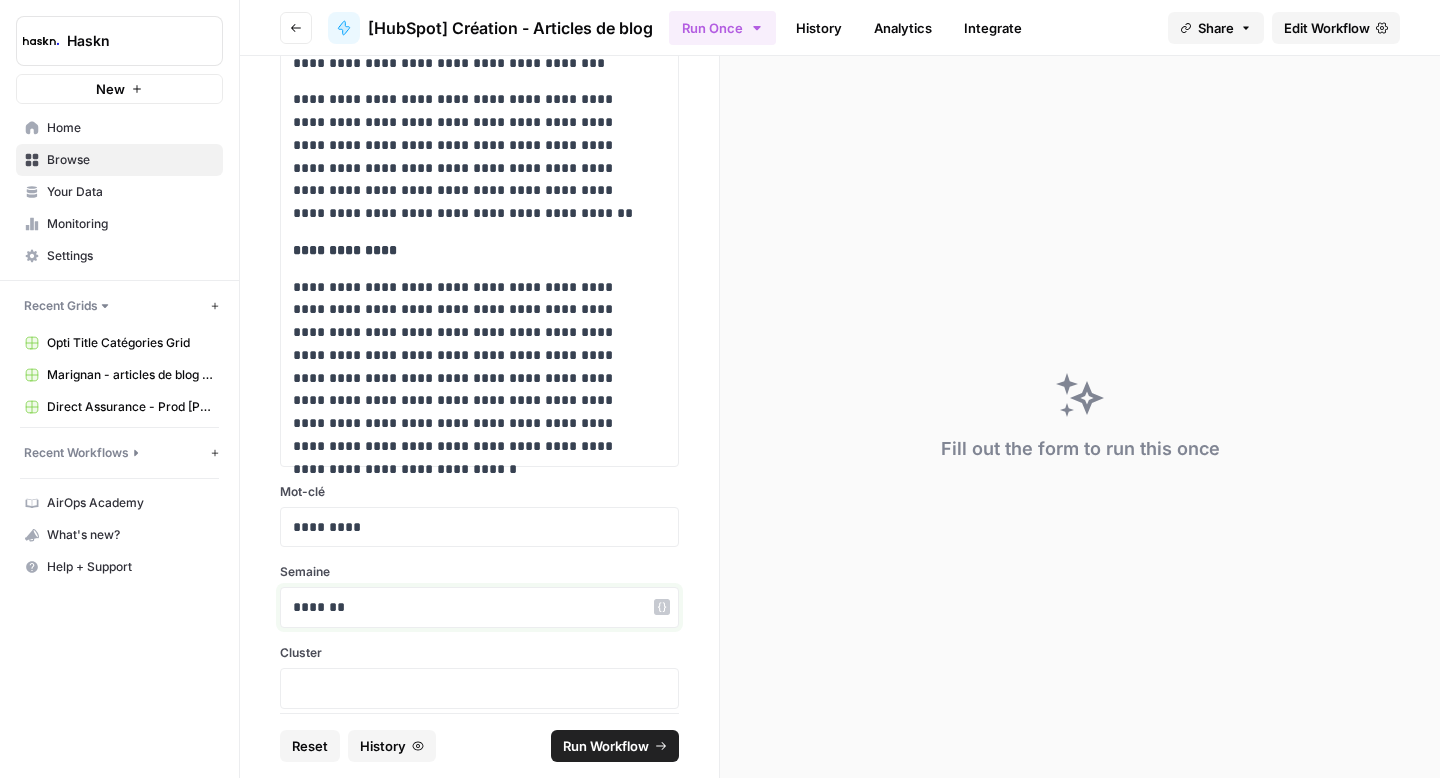 click on "*******" at bounding box center (472, 607) 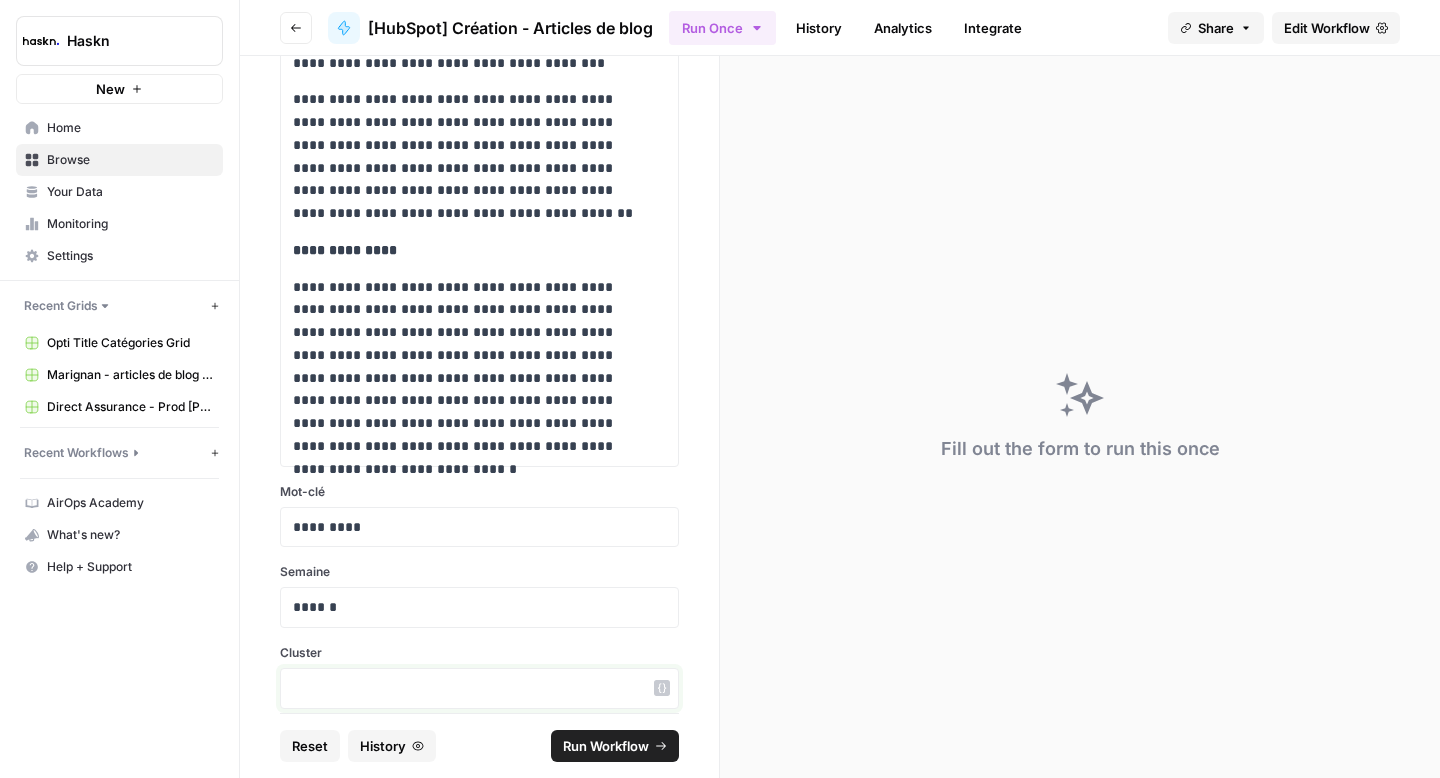 click at bounding box center (479, 688) 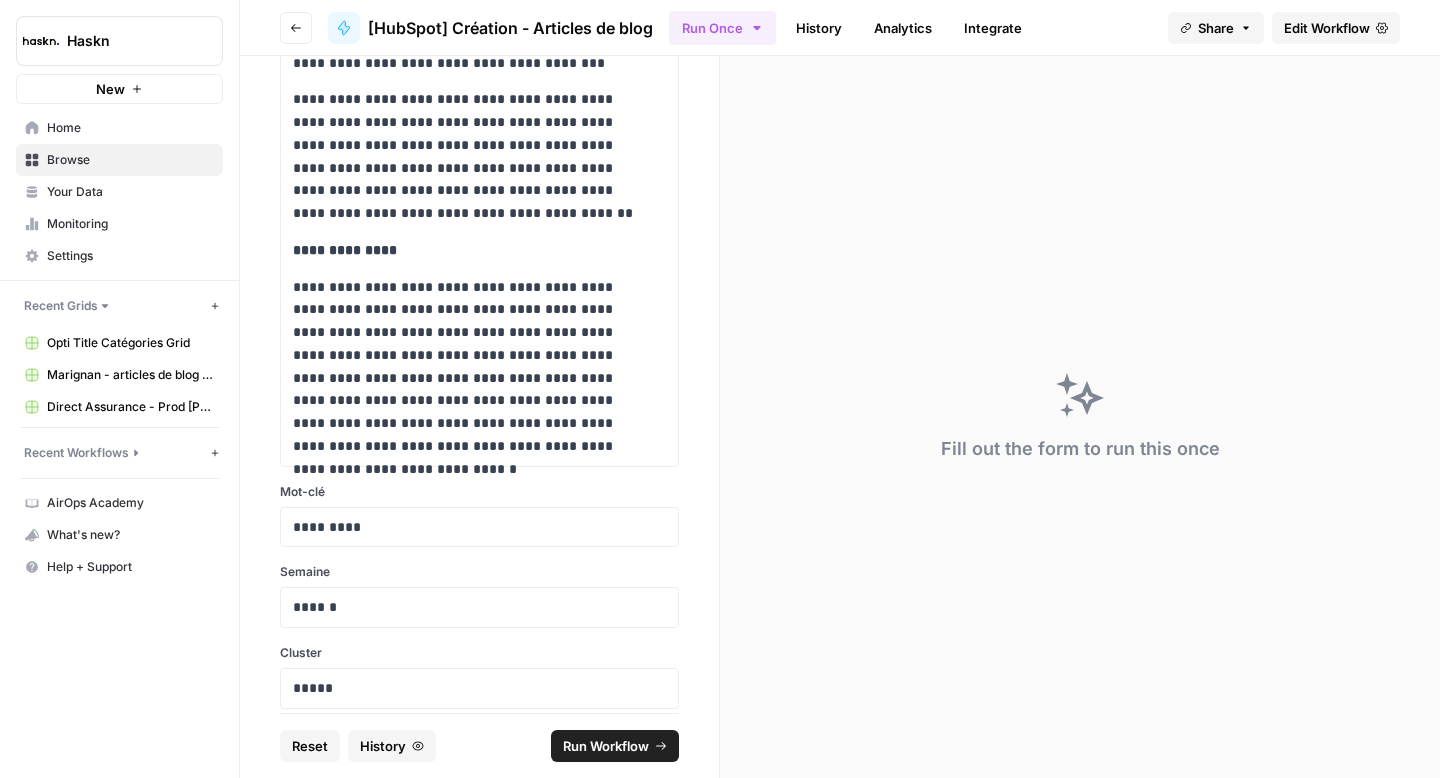 click at bounding box center (479, 769) 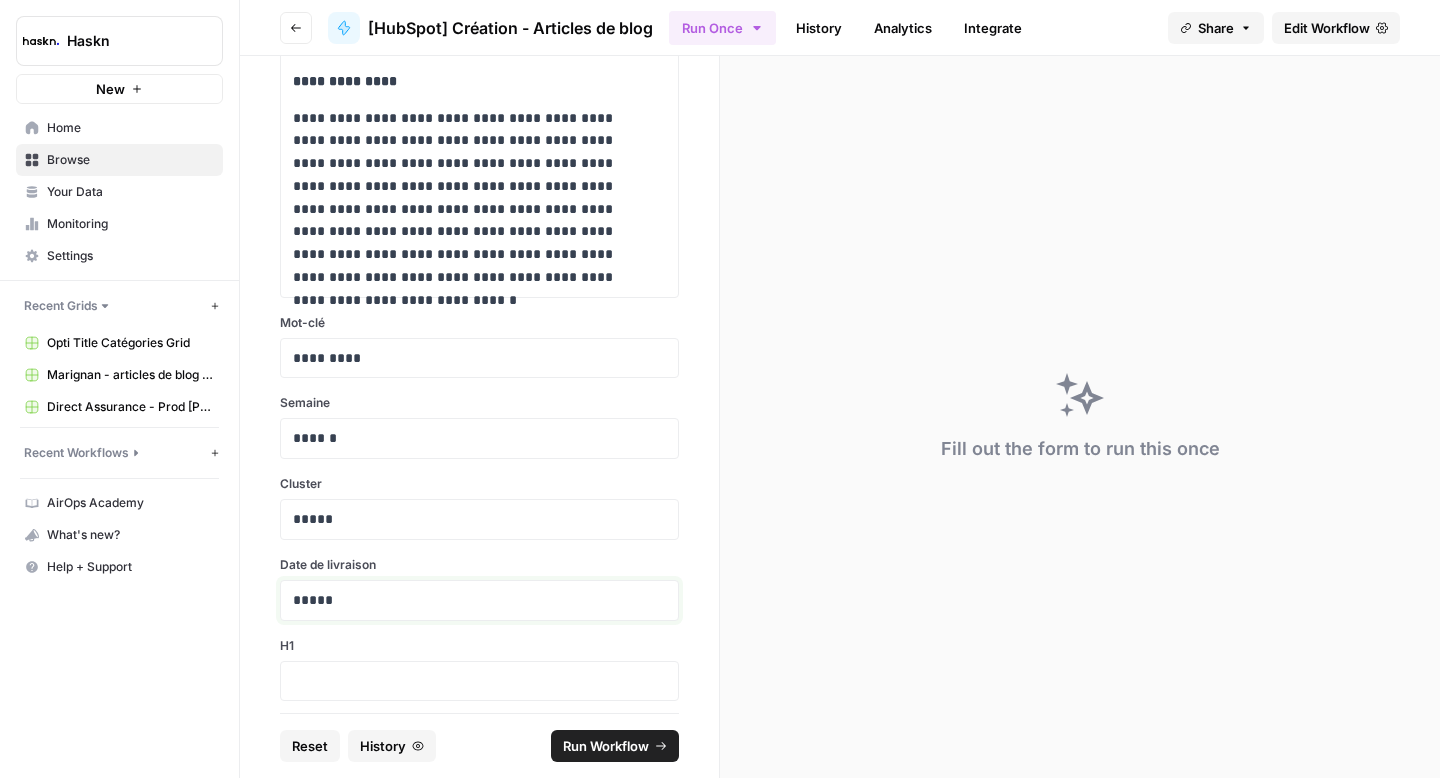 scroll, scrollTop: 13944, scrollLeft: 0, axis: vertical 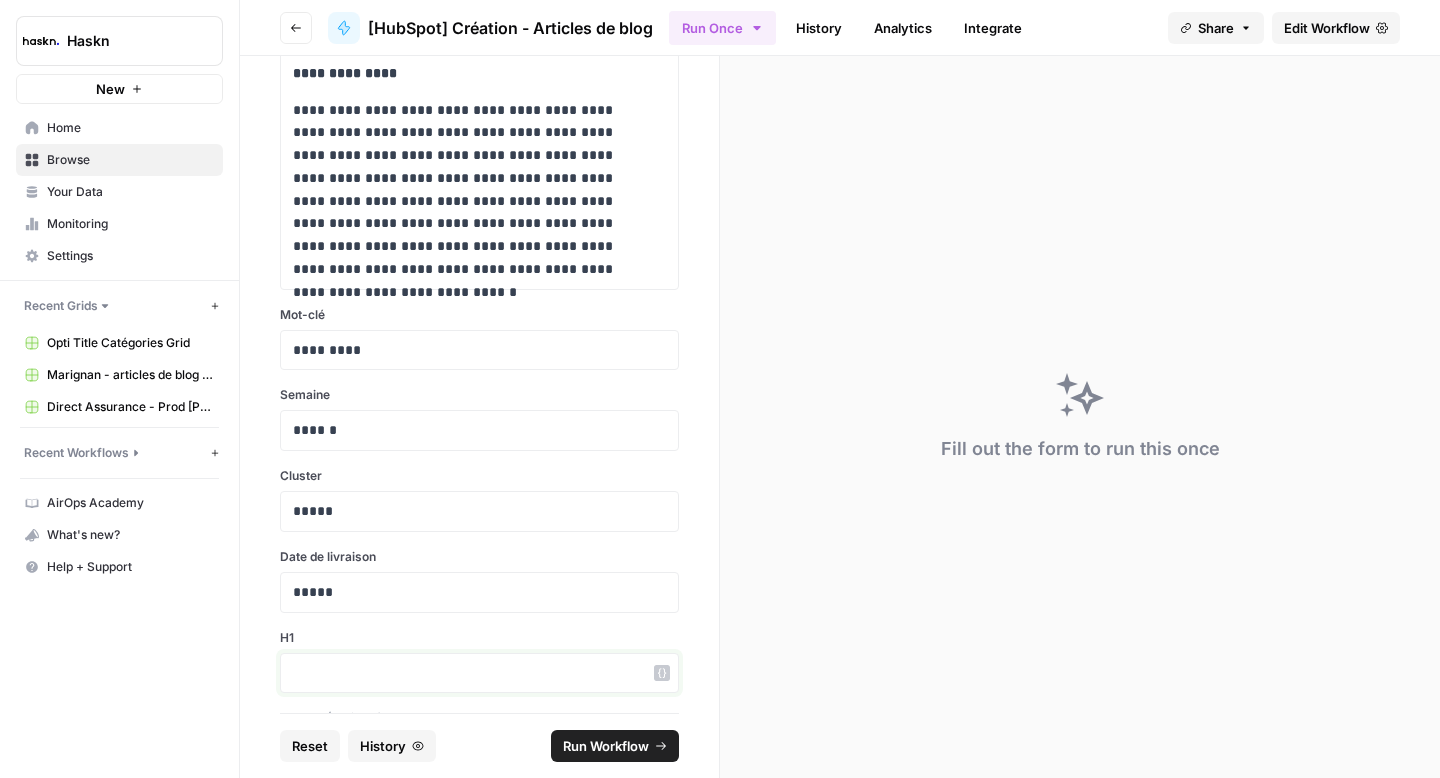 click at bounding box center (479, 673) 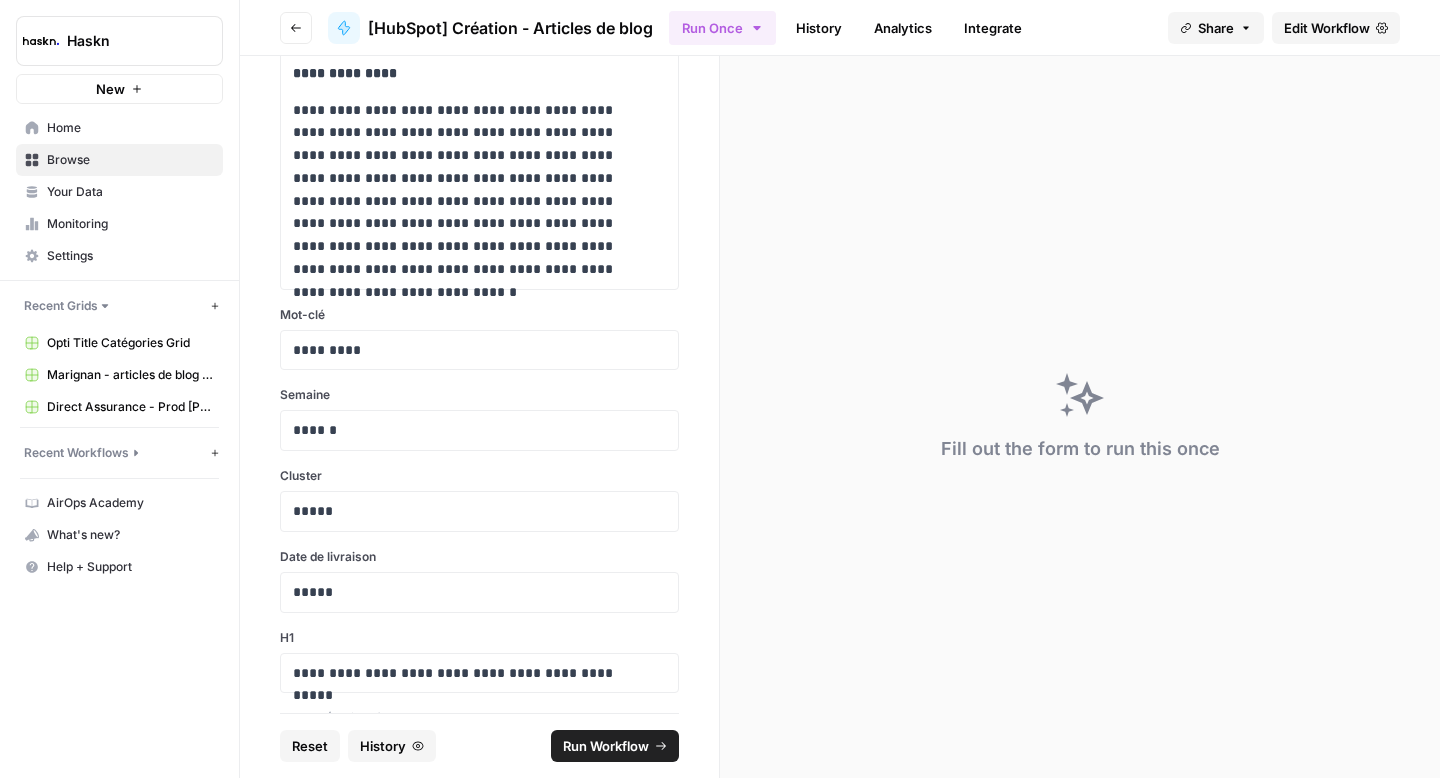 click at bounding box center (479, 834) 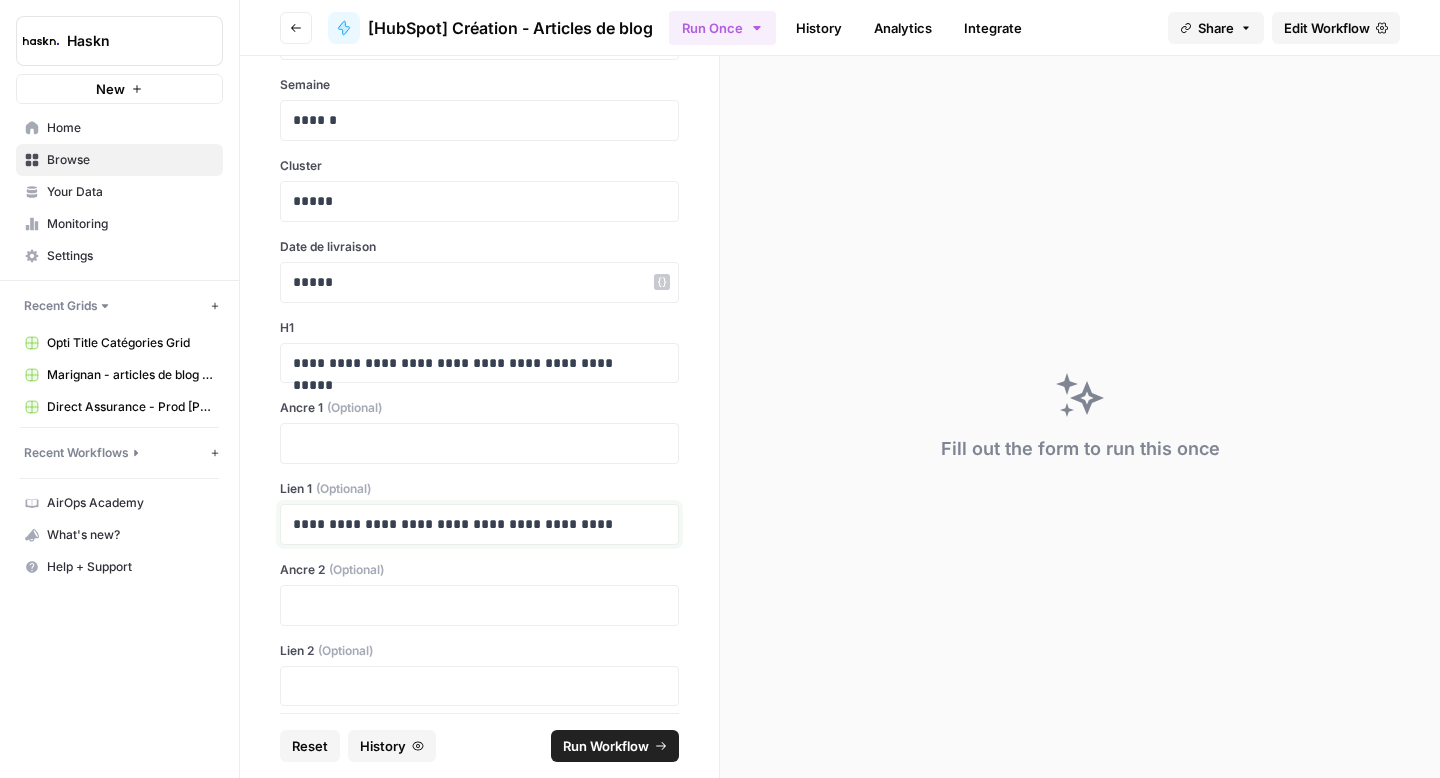 scroll, scrollTop: 14276, scrollLeft: 0, axis: vertical 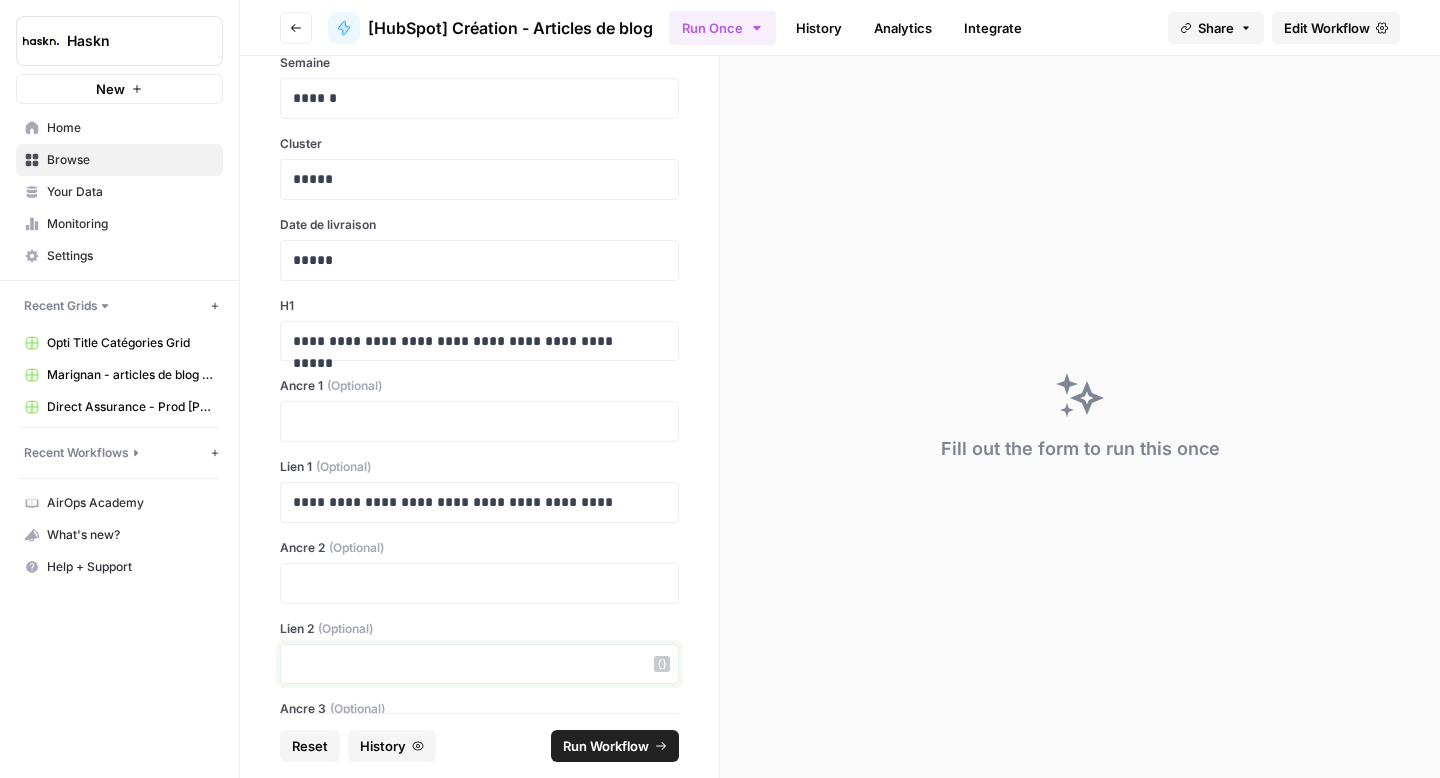 click at bounding box center [479, 664] 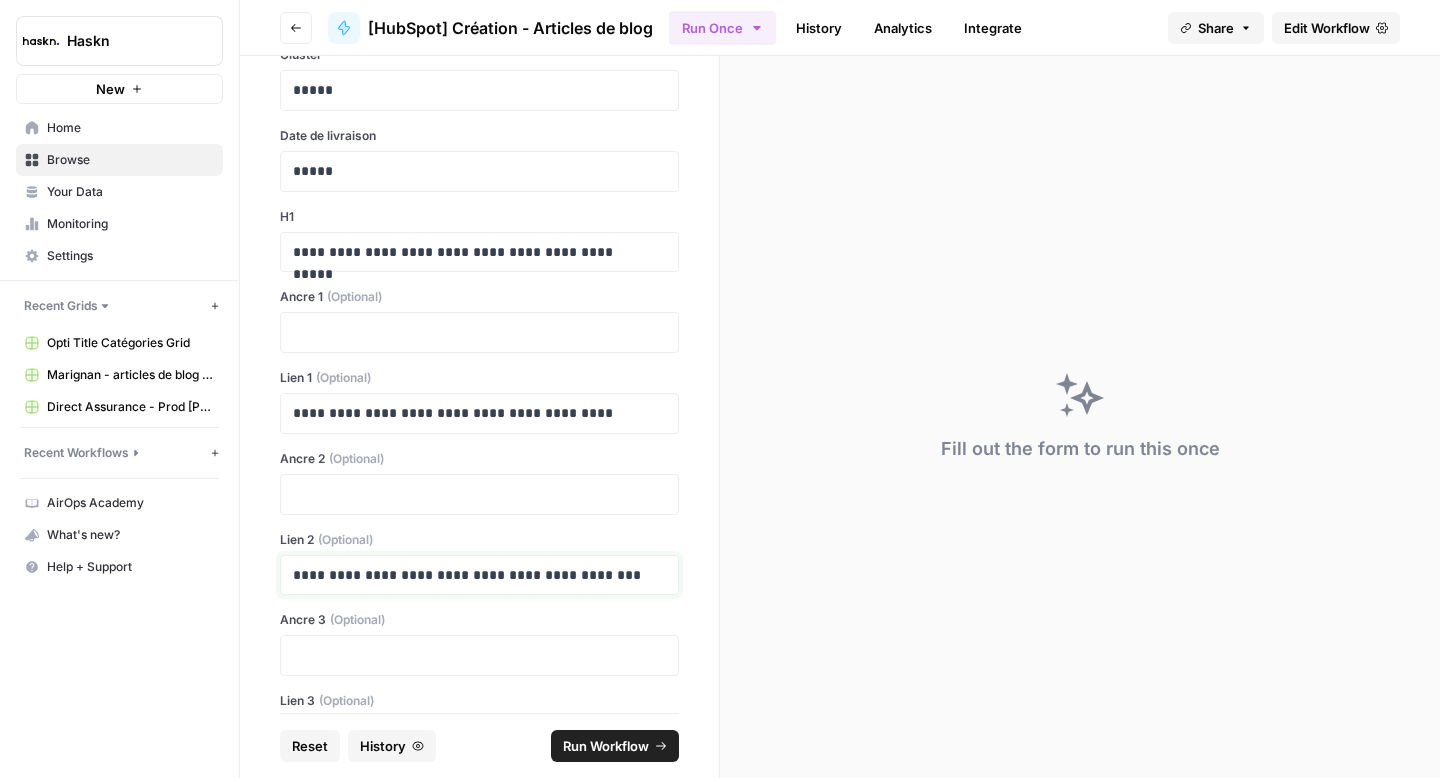 scroll, scrollTop: 14370, scrollLeft: 0, axis: vertical 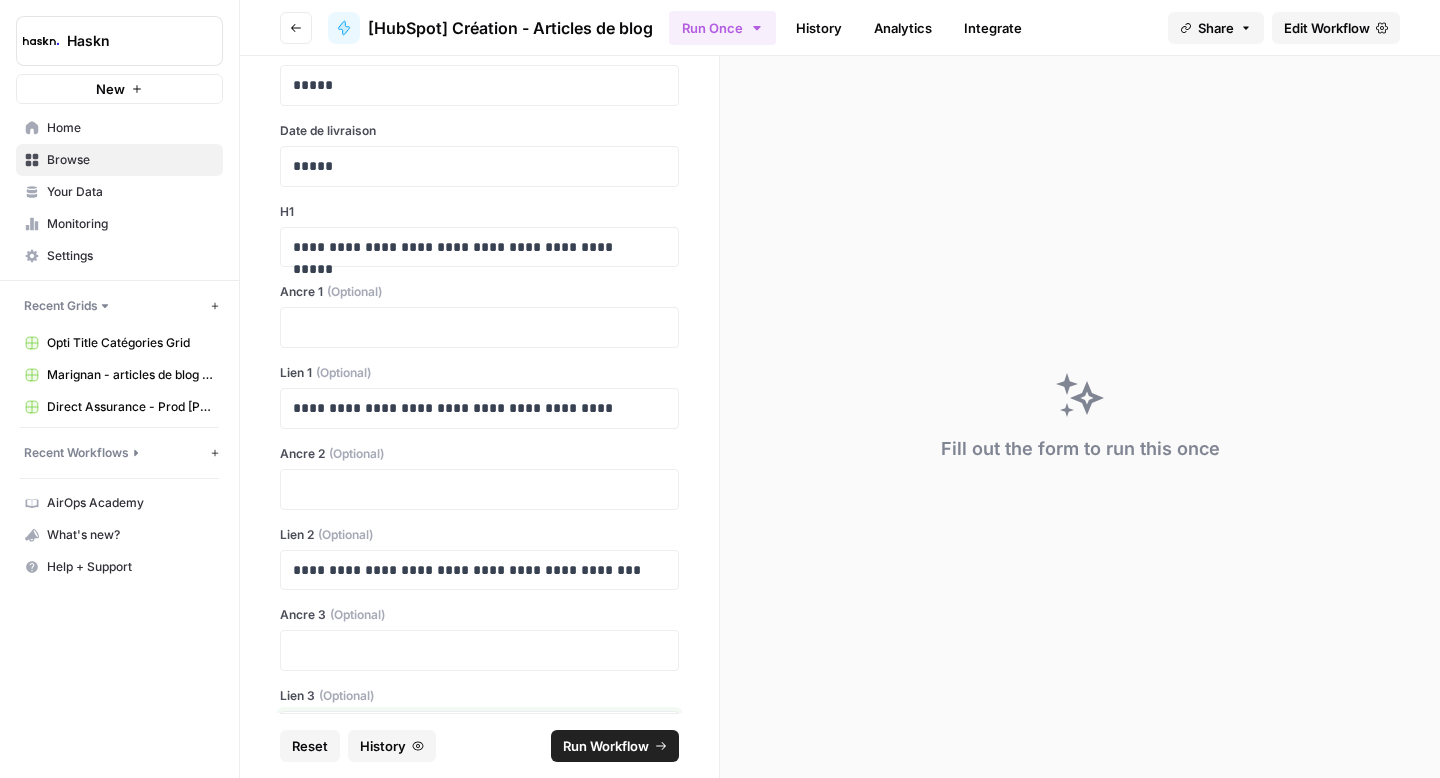 click at bounding box center (479, 731) 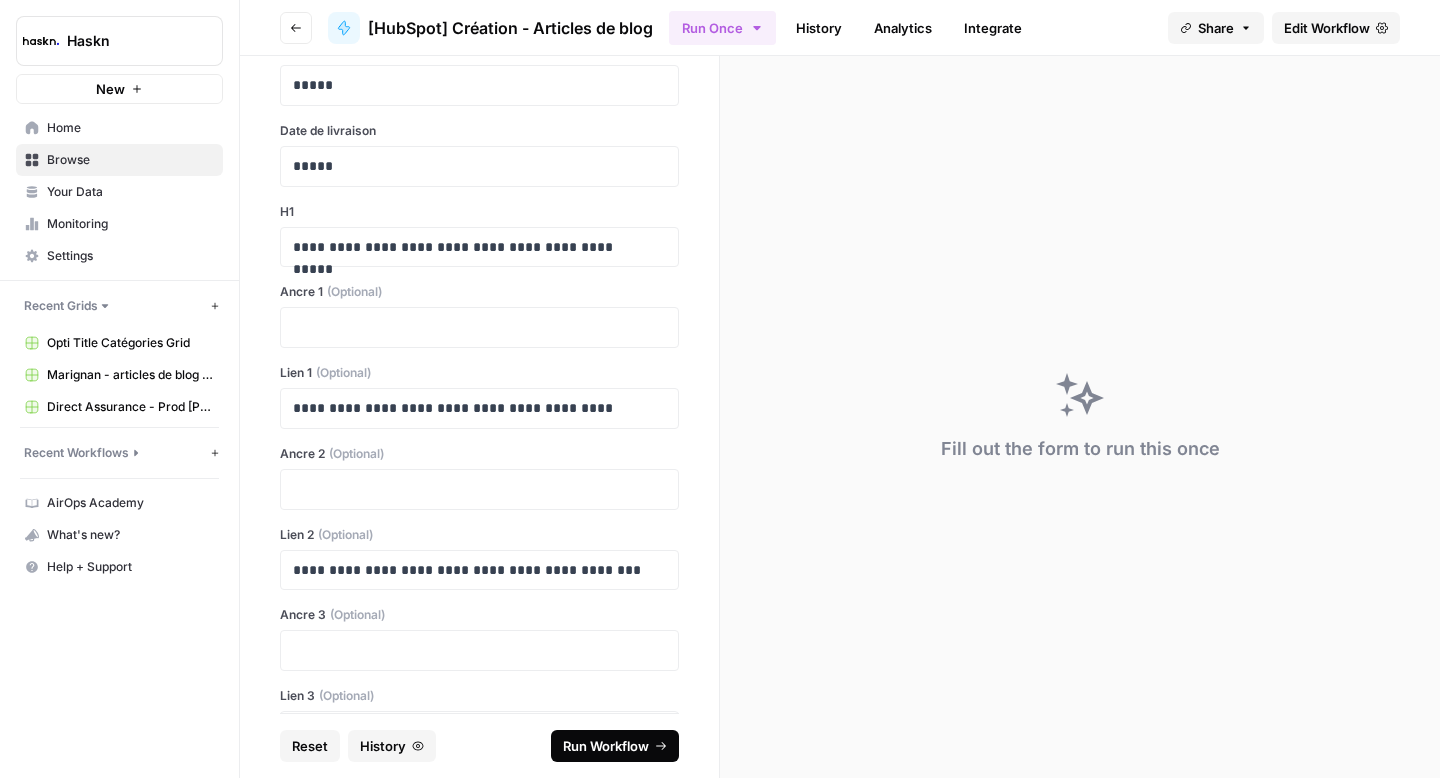 click on "Run Workflow" at bounding box center [606, 746] 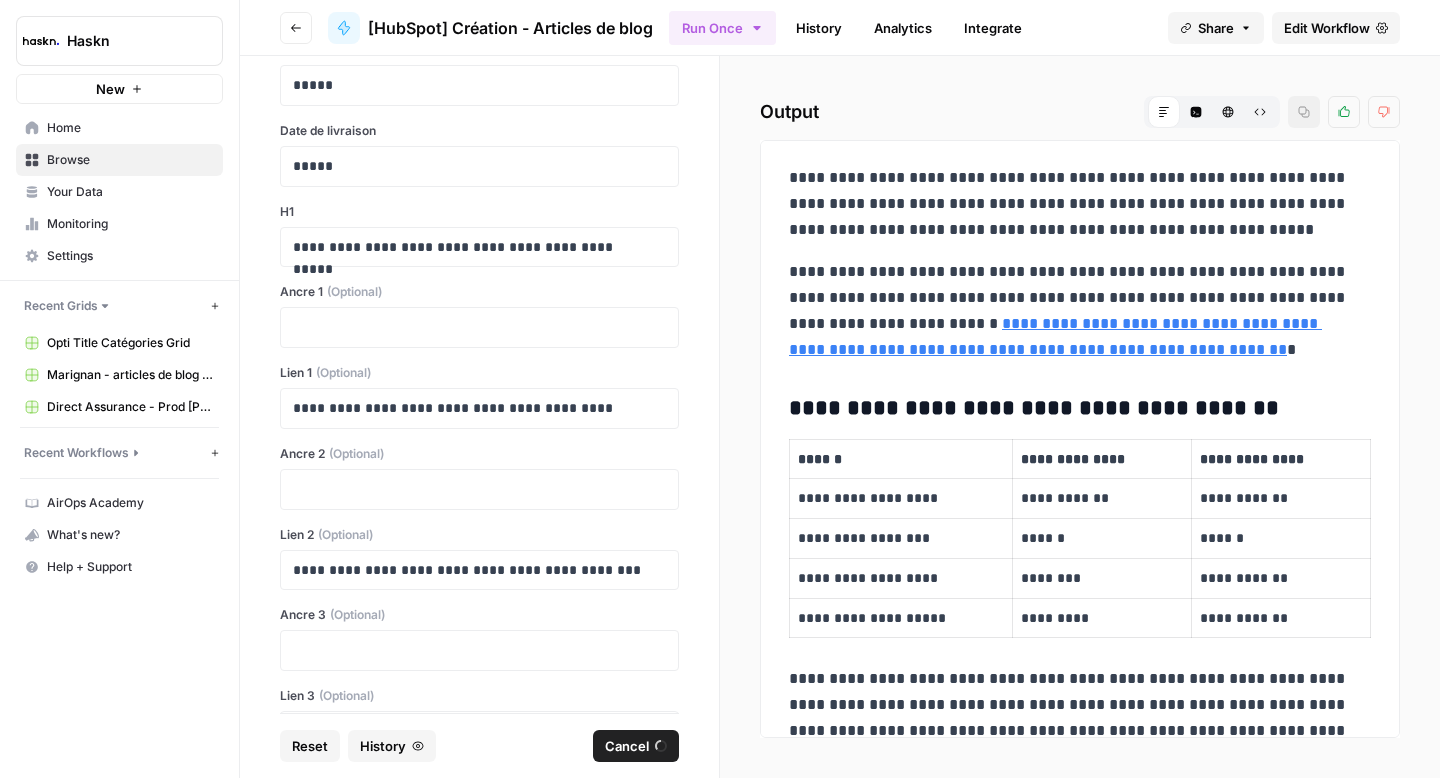 scroll, scrollTop: 0, scrollLeft: 0, axis: both 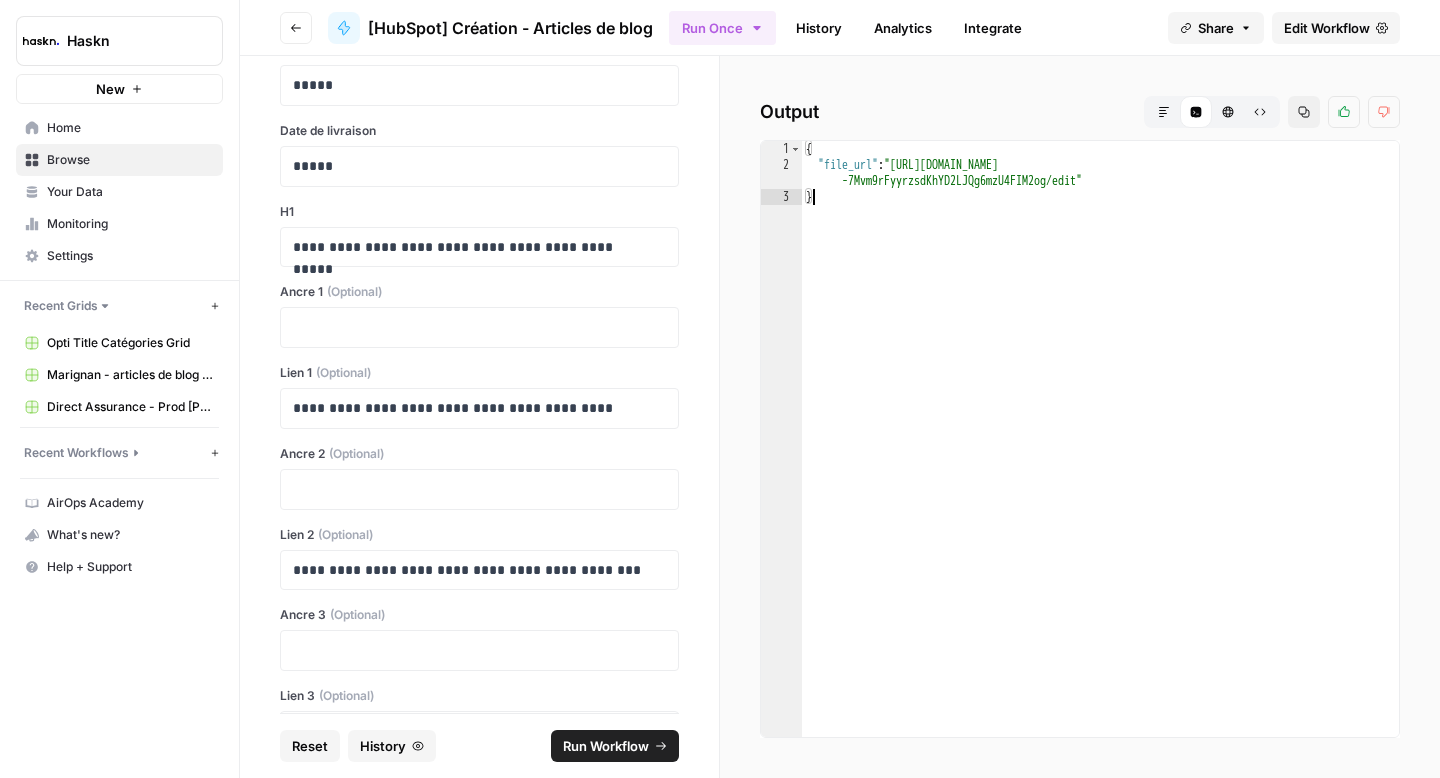 drag, startPoint x: 1132, startPoint y: 189, endPoint x: 977, endPoint y: 187, distance: 155.01291 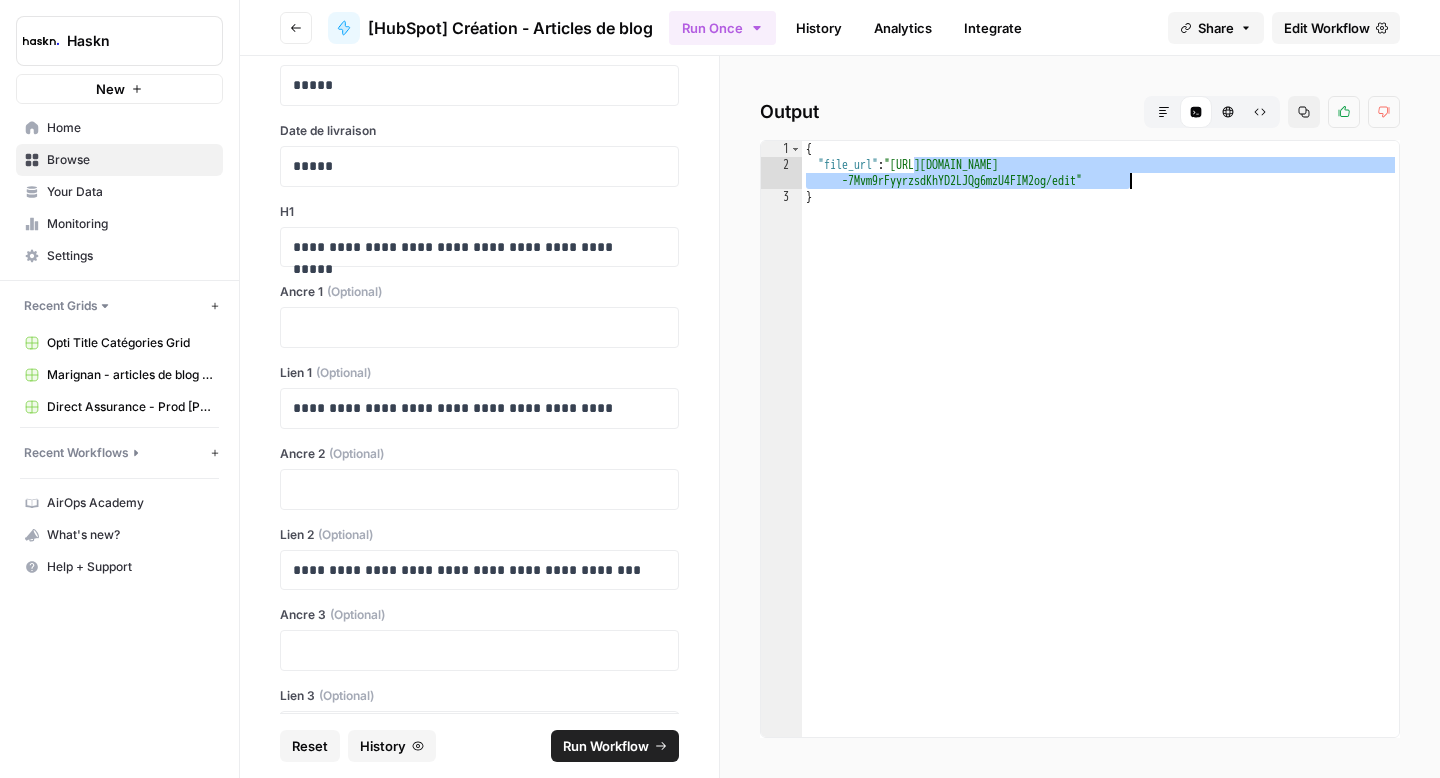 drag, startPoint x: 914, startPoint y: 164, endPoint x: 1132, endPoint y: 175, distance: 218.27734 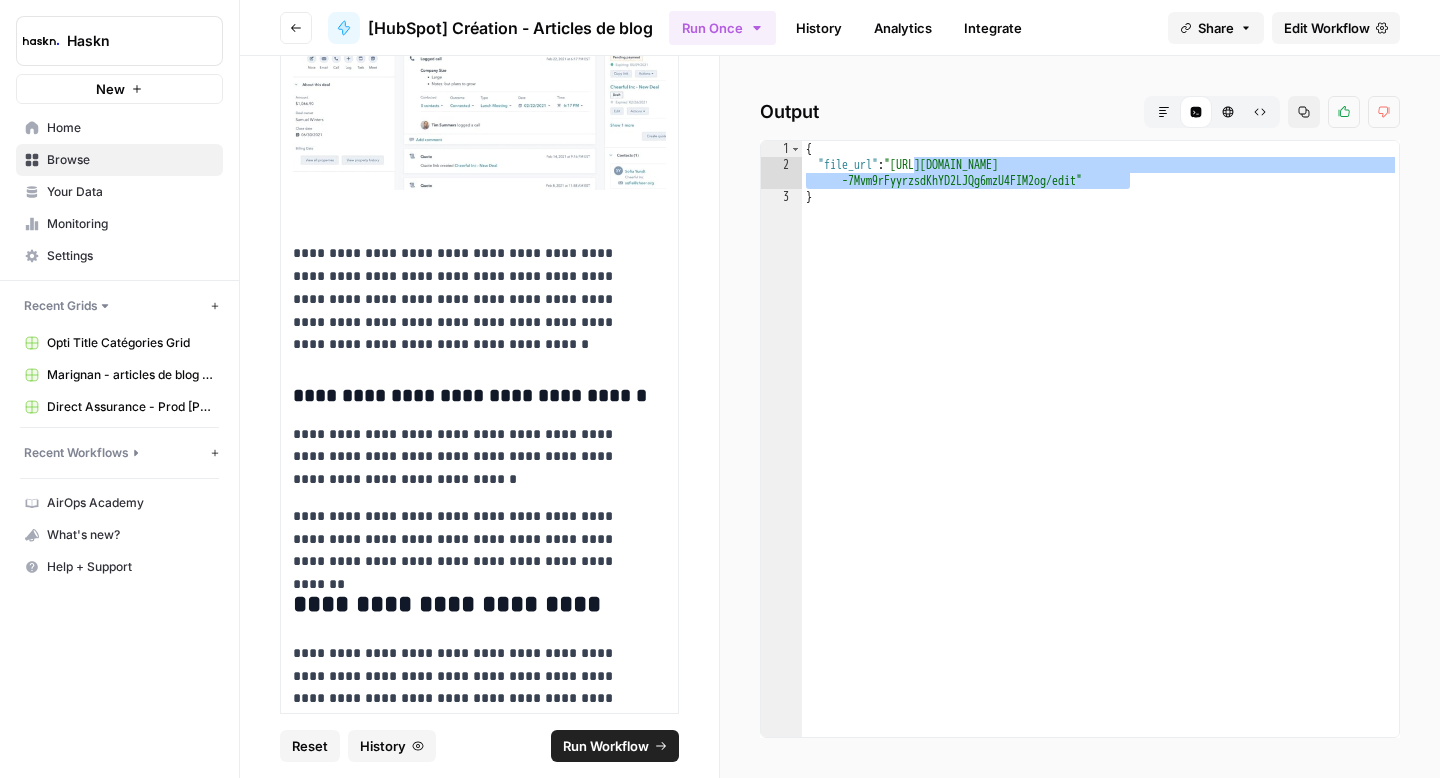 scroll, scrollTop: 12126, scrollLeft: 0, axis: vertical 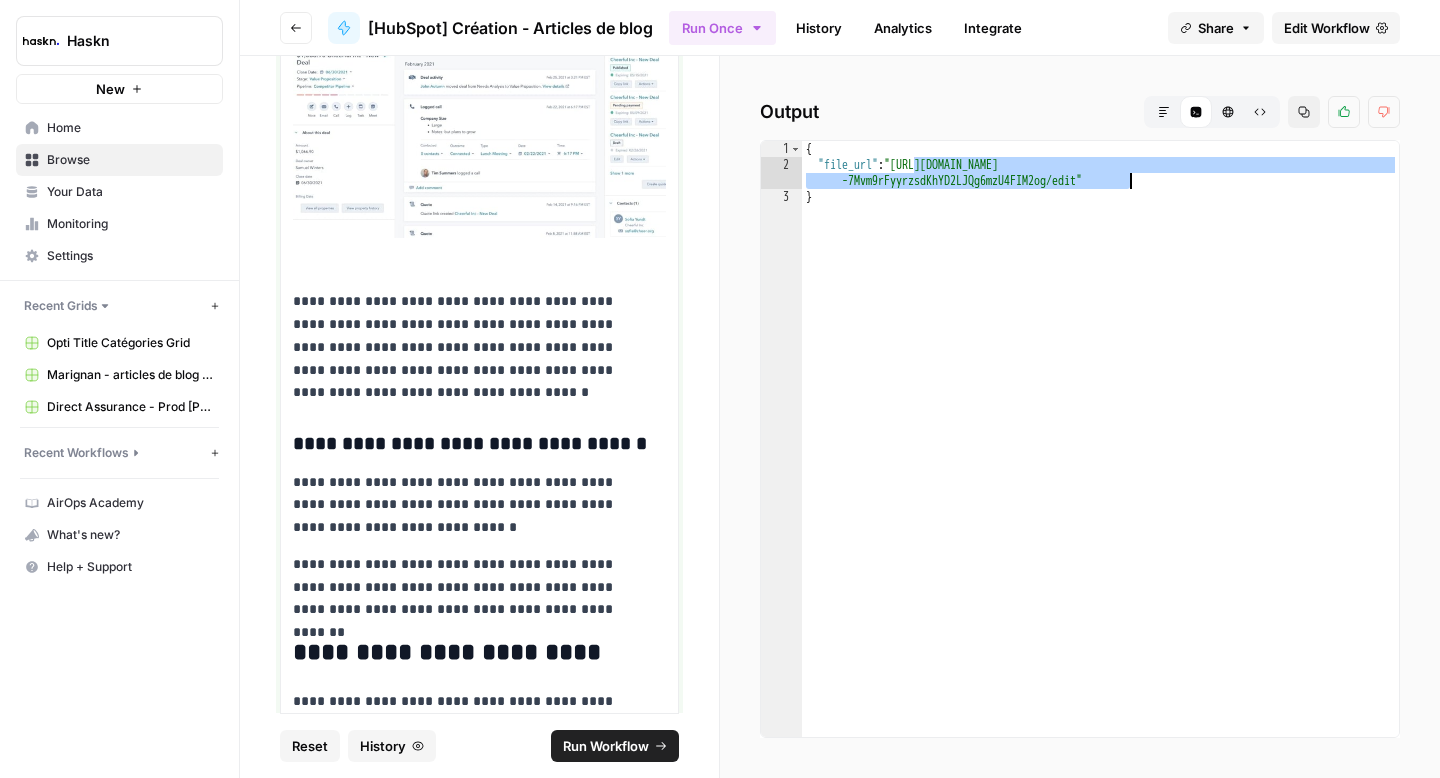 click on "**********" at bounding box center [479, -4949] 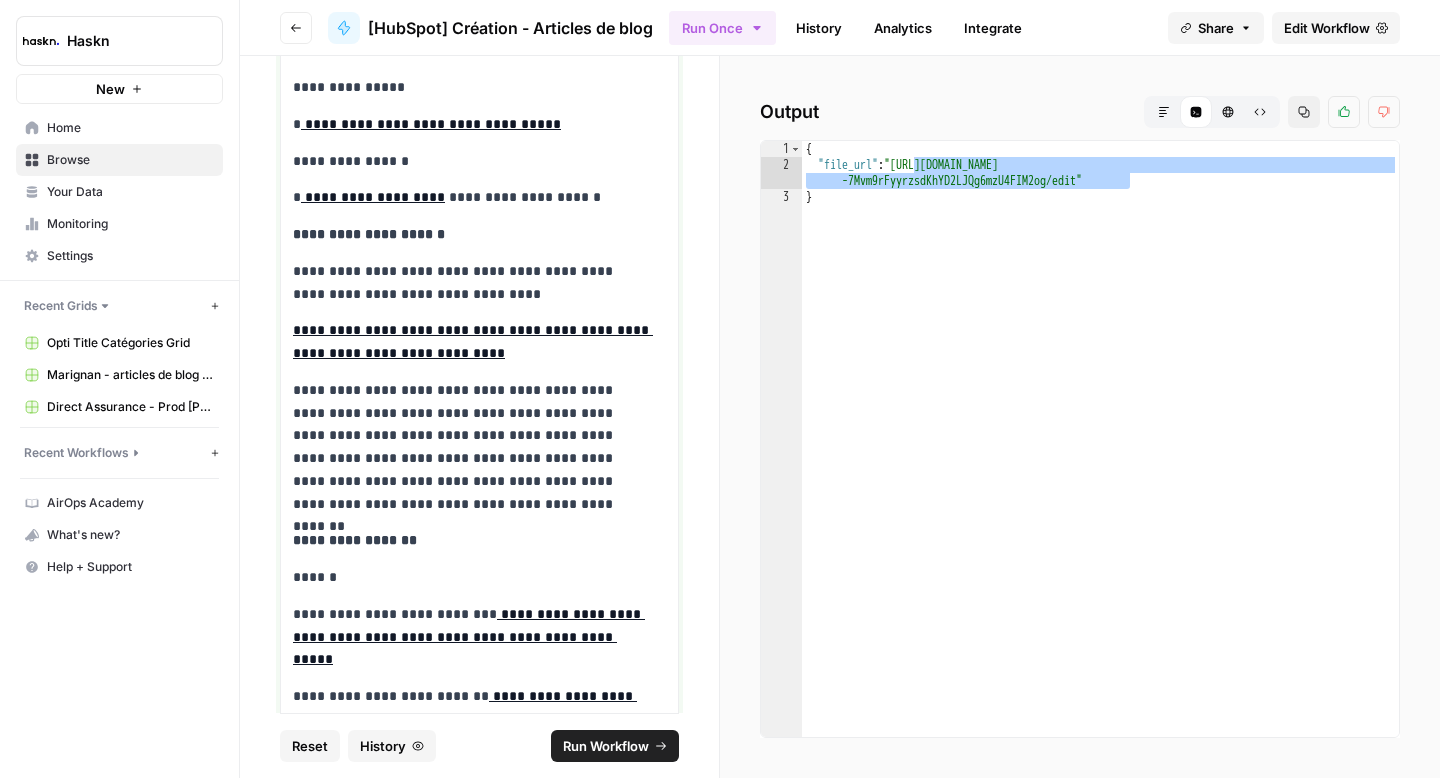 scroll, scrollTop: 0, scrollLeft: 0, axis: both 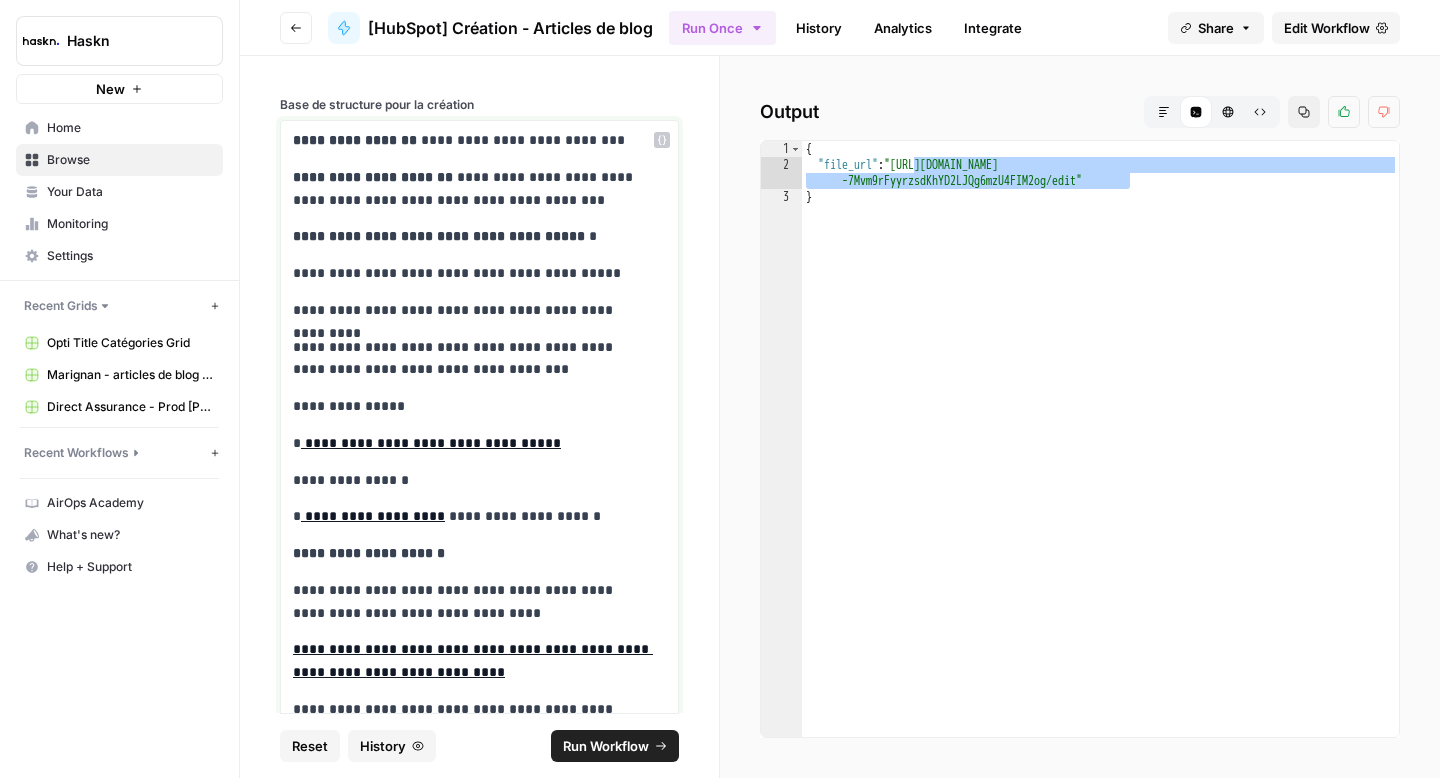 drag, startPoint x: 326, startPoint y: 347, endPoint x: 544, endPoint y: 370, distance: 219.20995 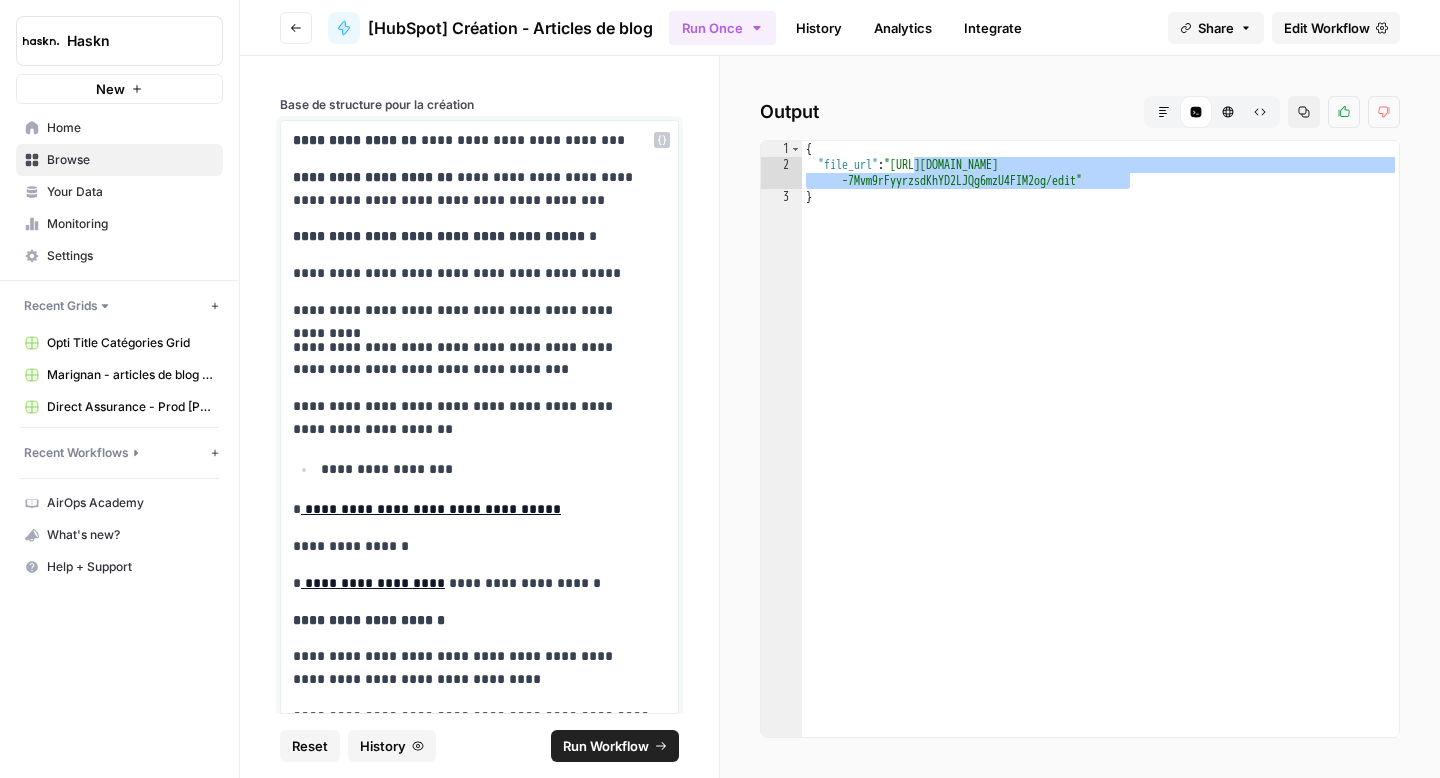 click on "**********" at bounding box center (486, 469) 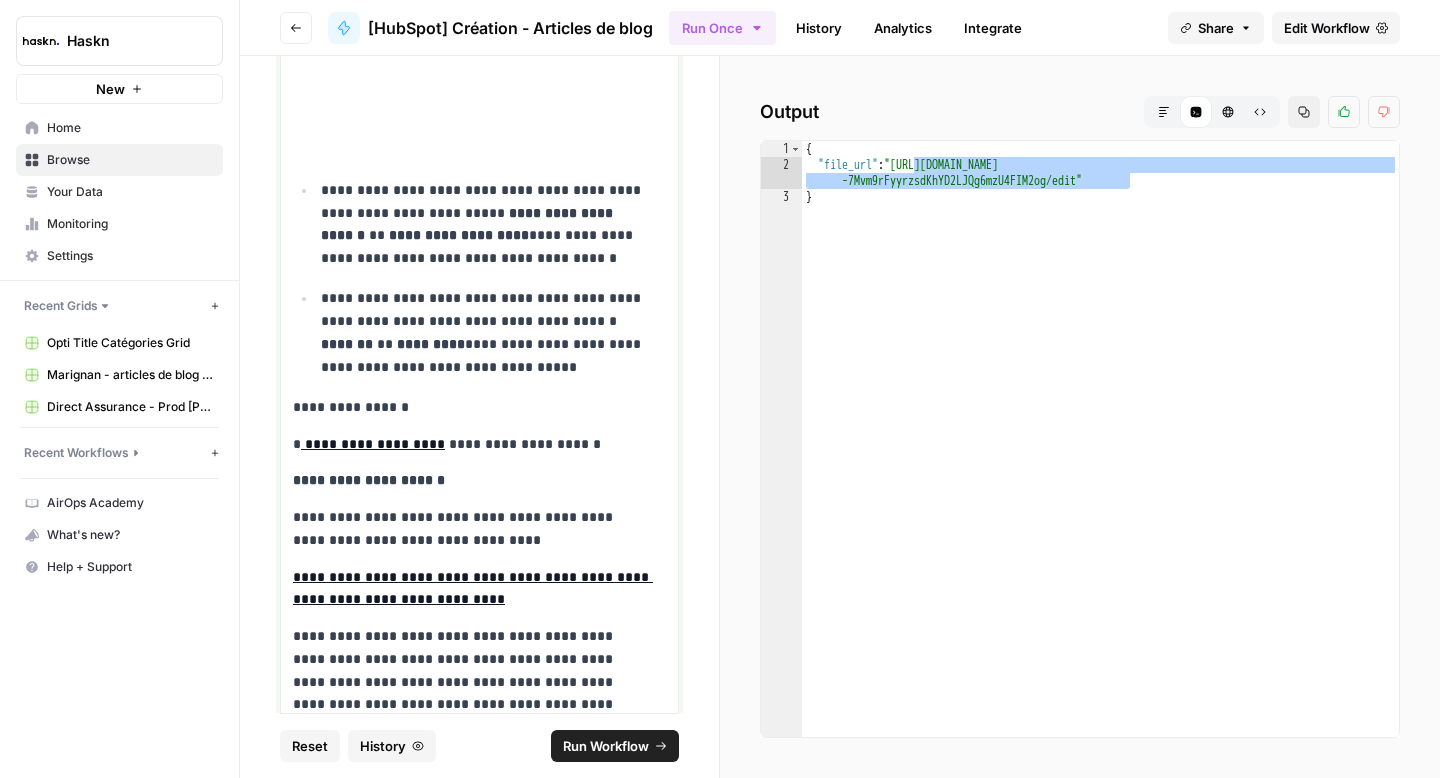 scroll, scrollTop: 8035, scrollLeft: 0, axis: vertical 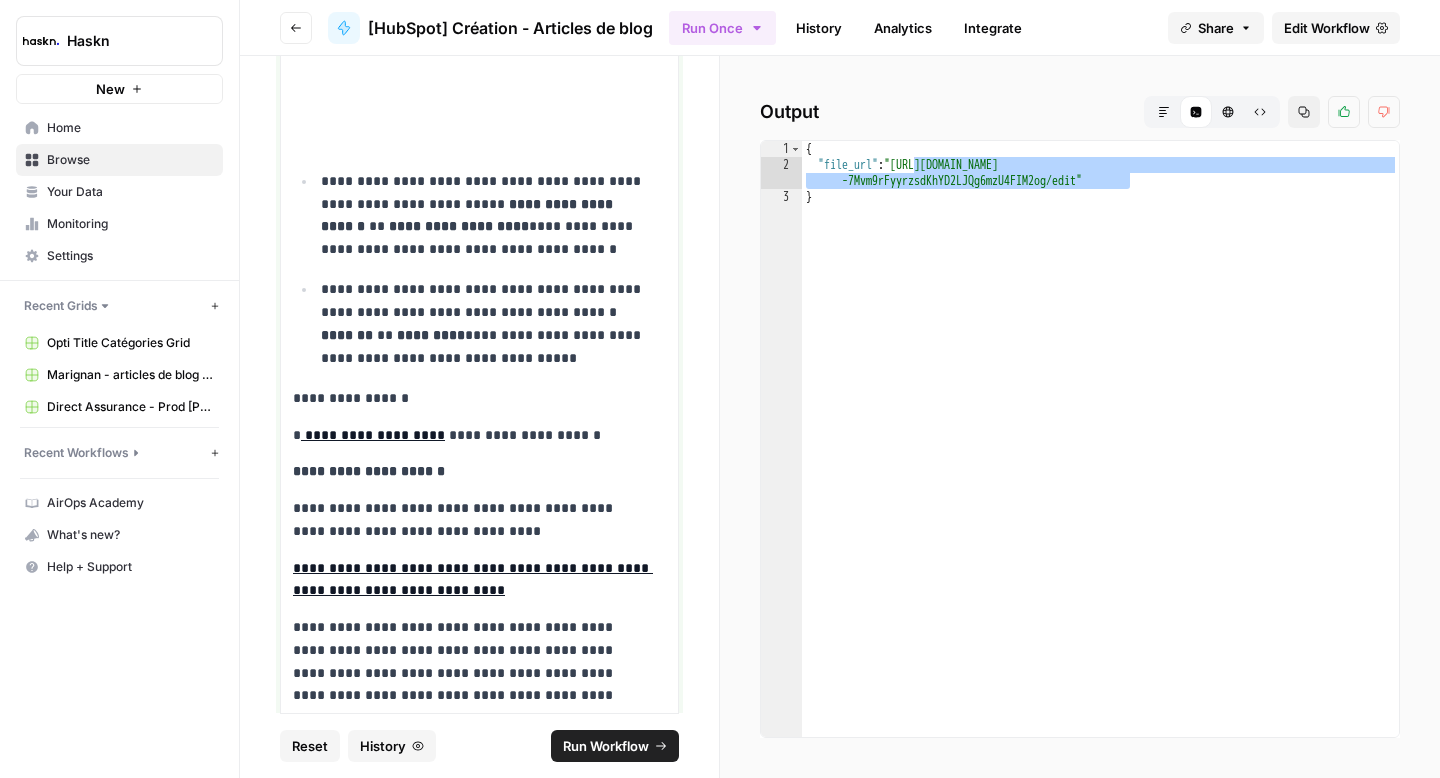 click on "**********" at bounding box center [472, 398] 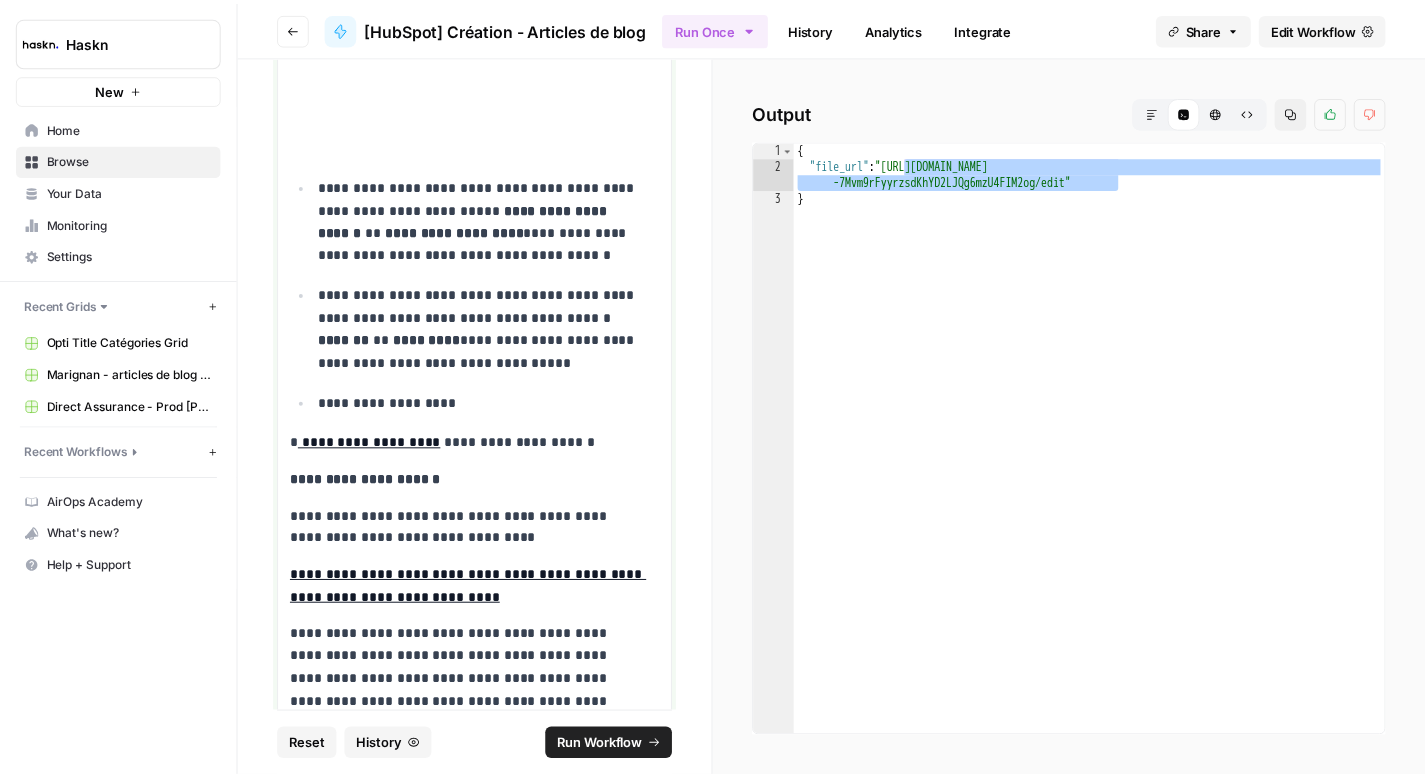 scroll, scrollTop: 8032, scrollLeft: 0, axis: vertical 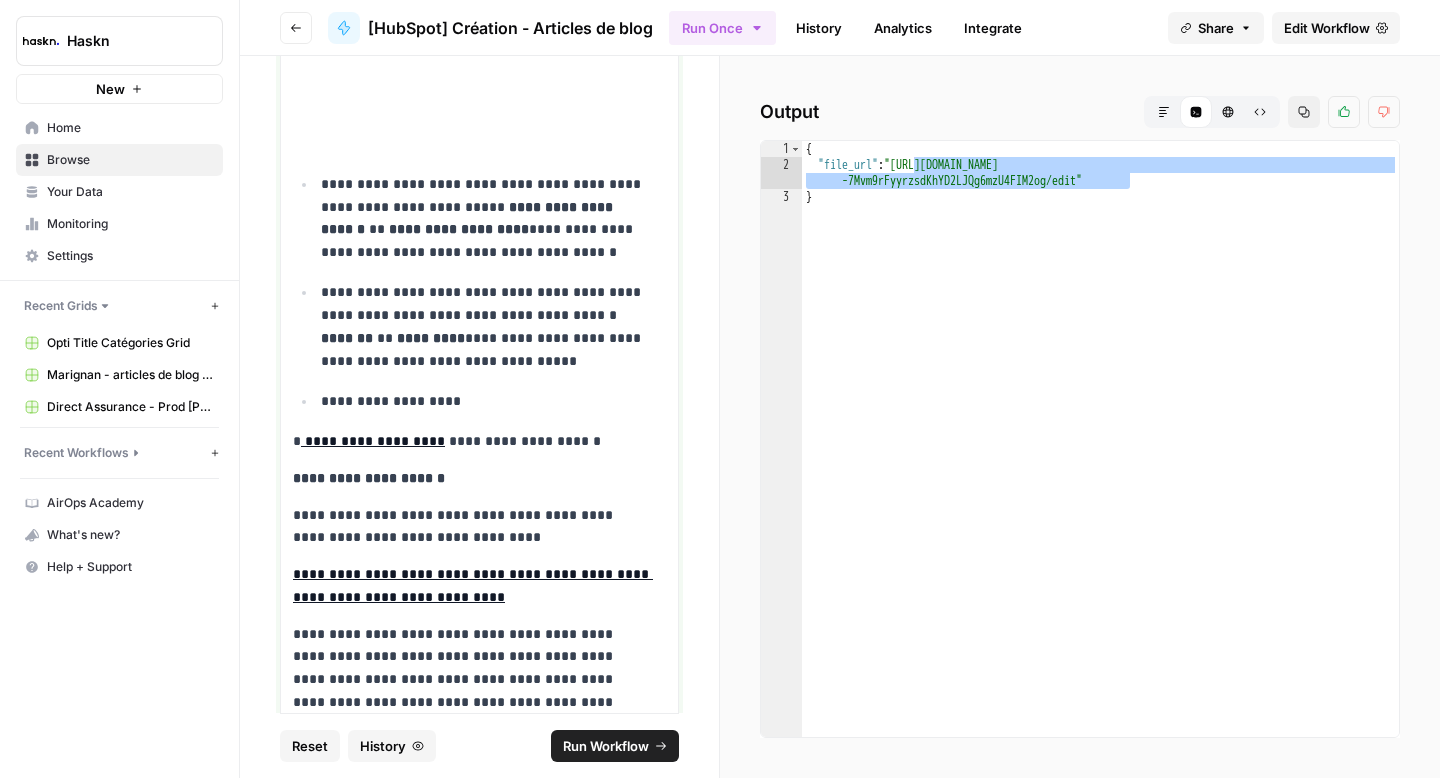 click on "**********" at bounding box center (373, 441) 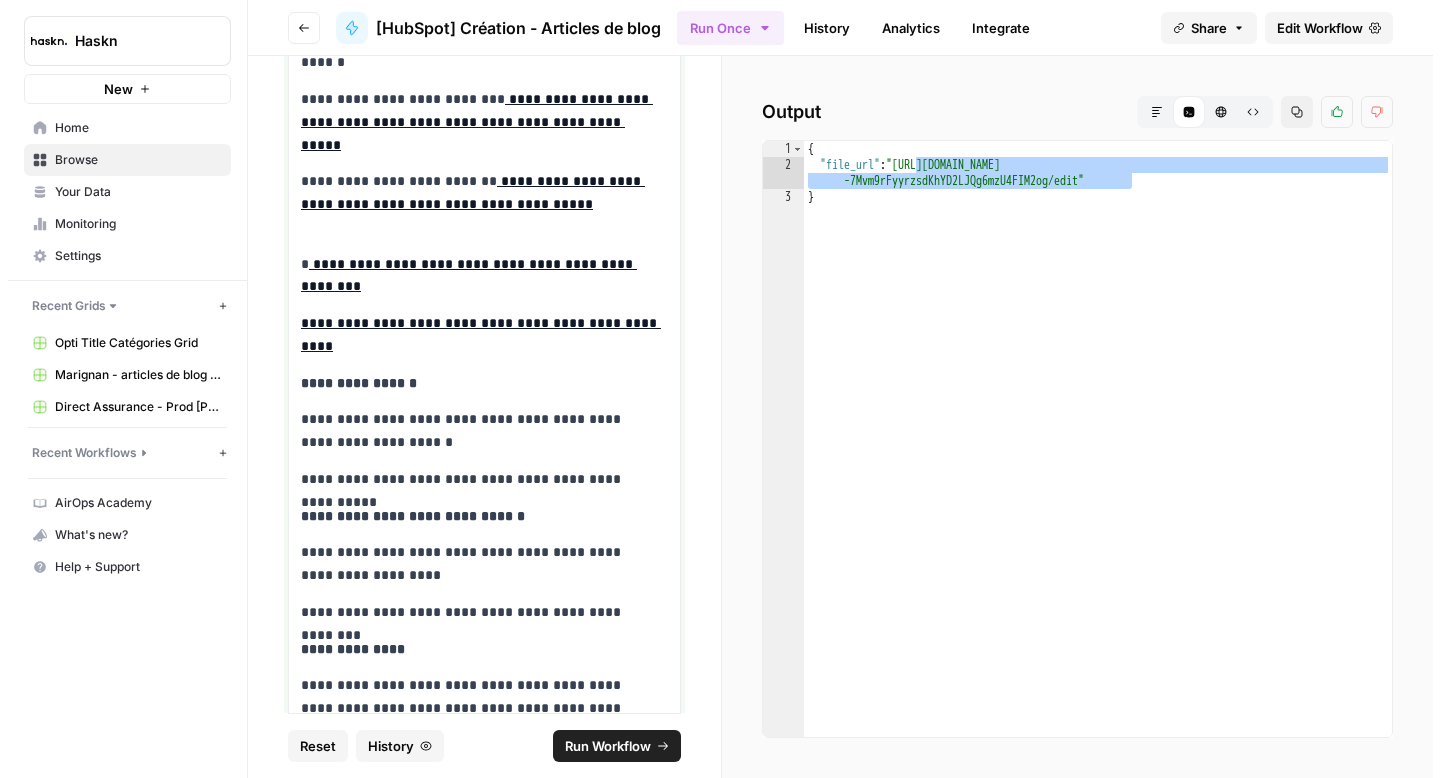 scroll, scrollTop: 10738, scrollLeft: 0, axis: vertical 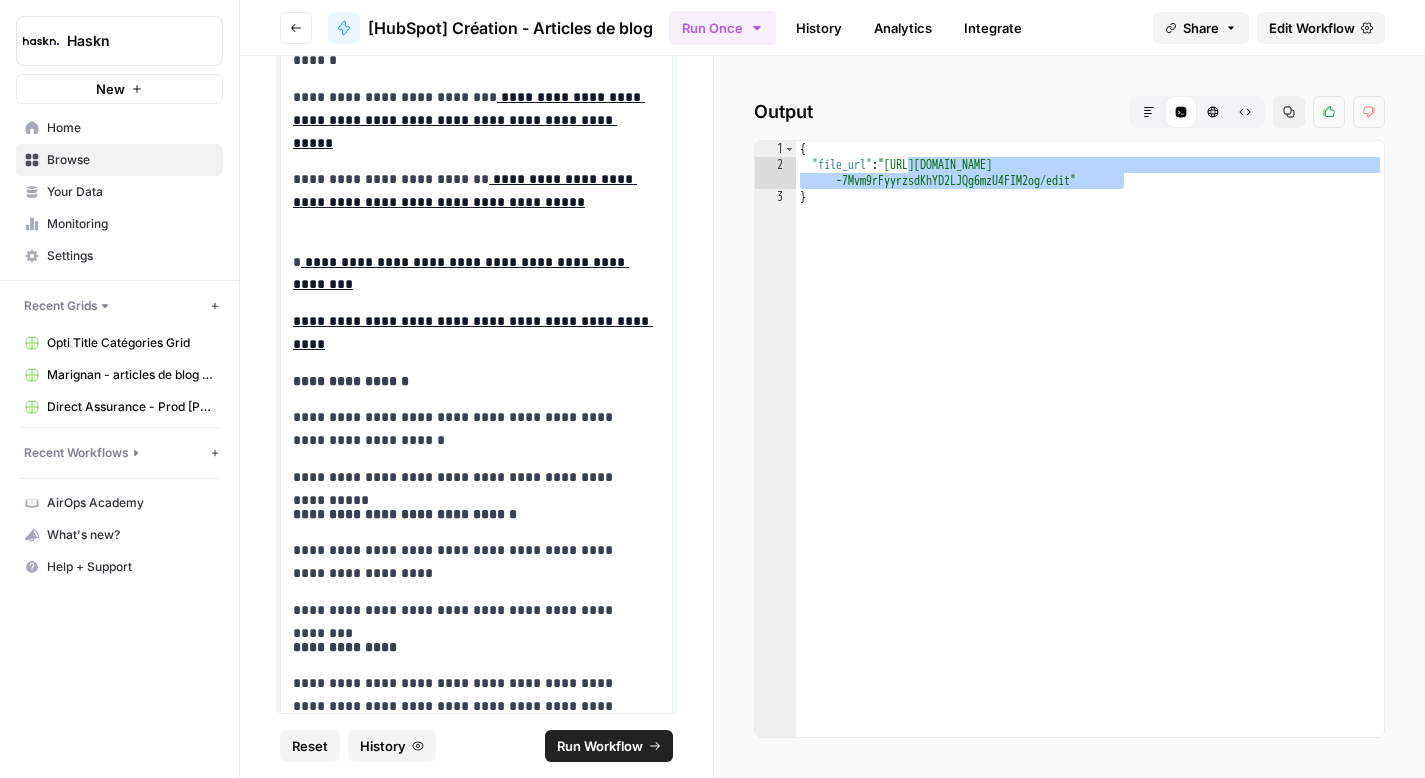 click on "**********" at bounding box center [476, -4871] 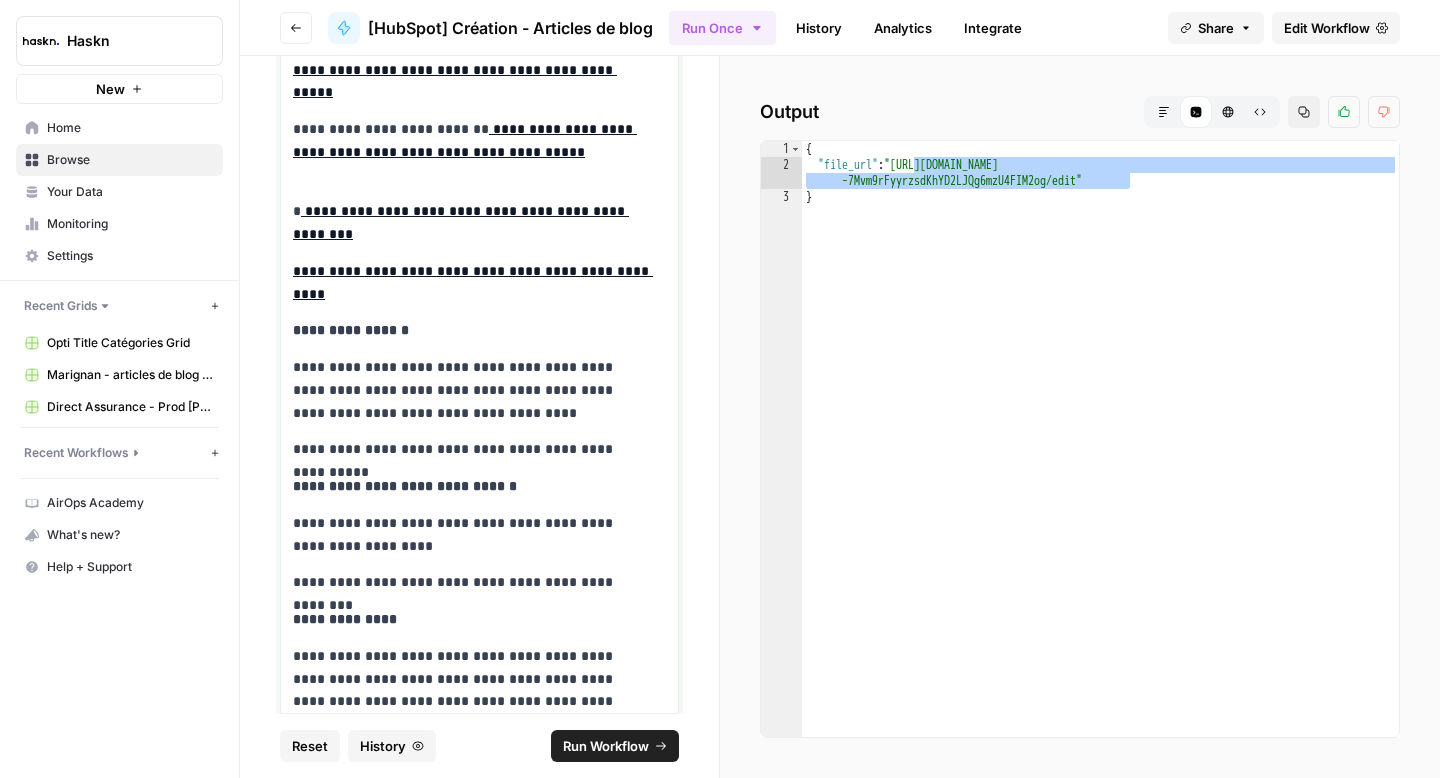 click on "**********" at bounding box center [472, 390] 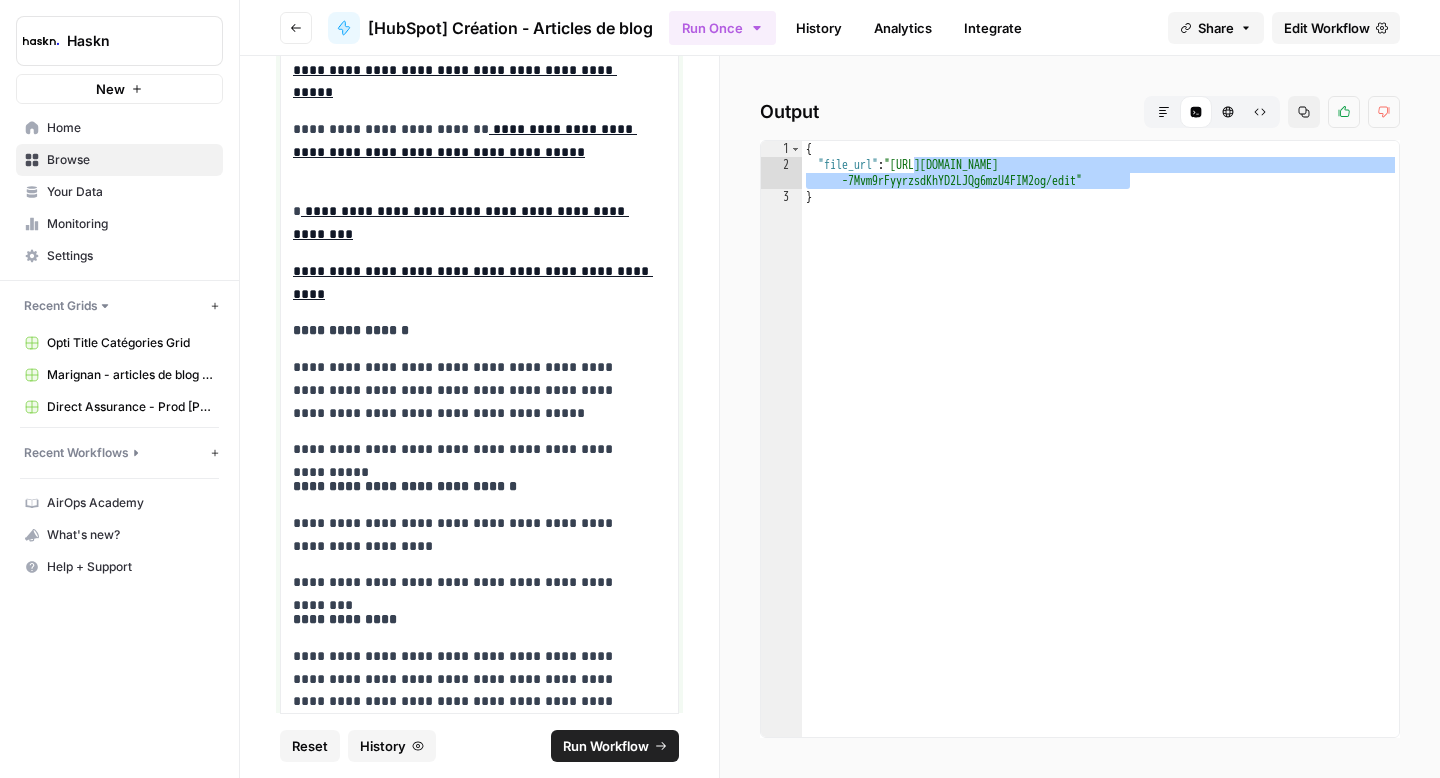 click on "**********" at bounding box center [472, 449] 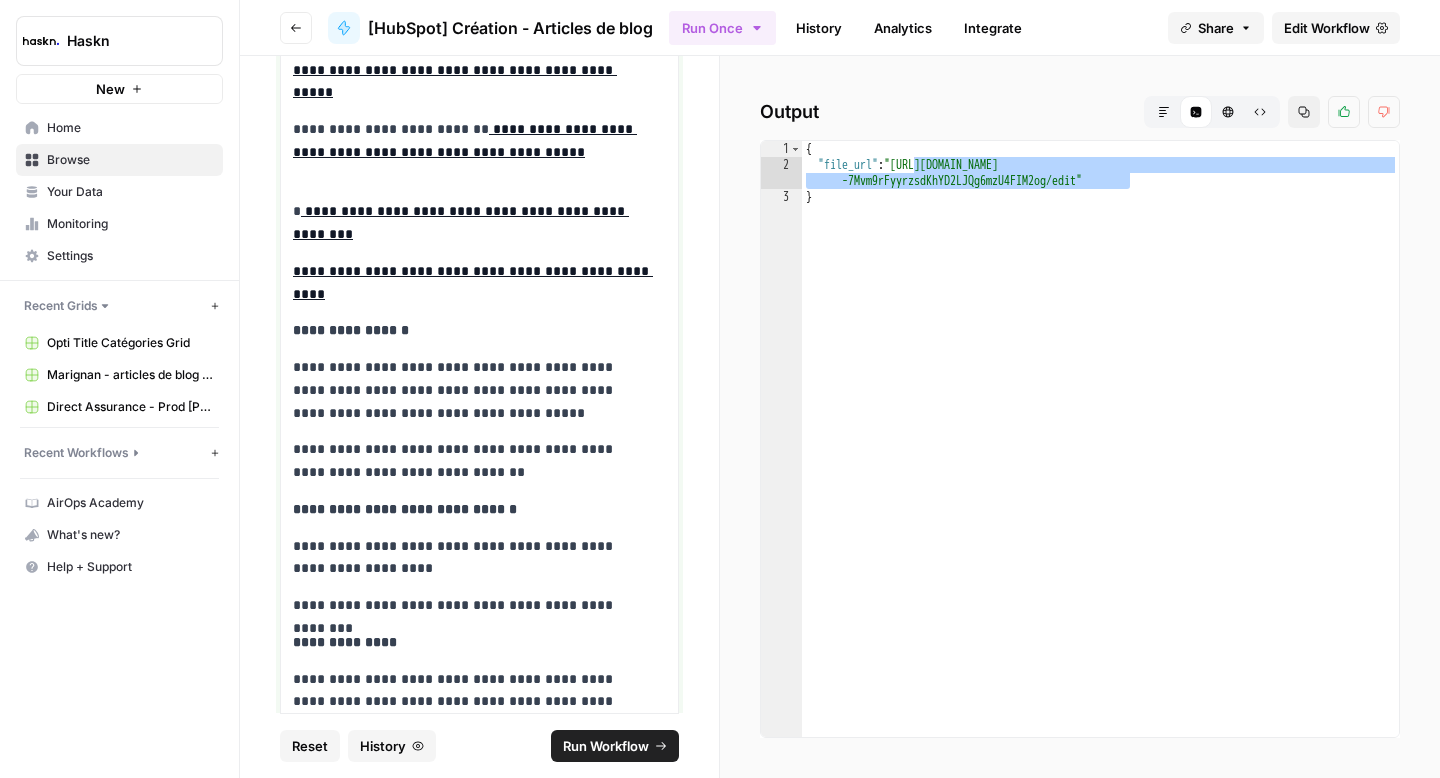 click on "**********" at bounding box center [472, 558] 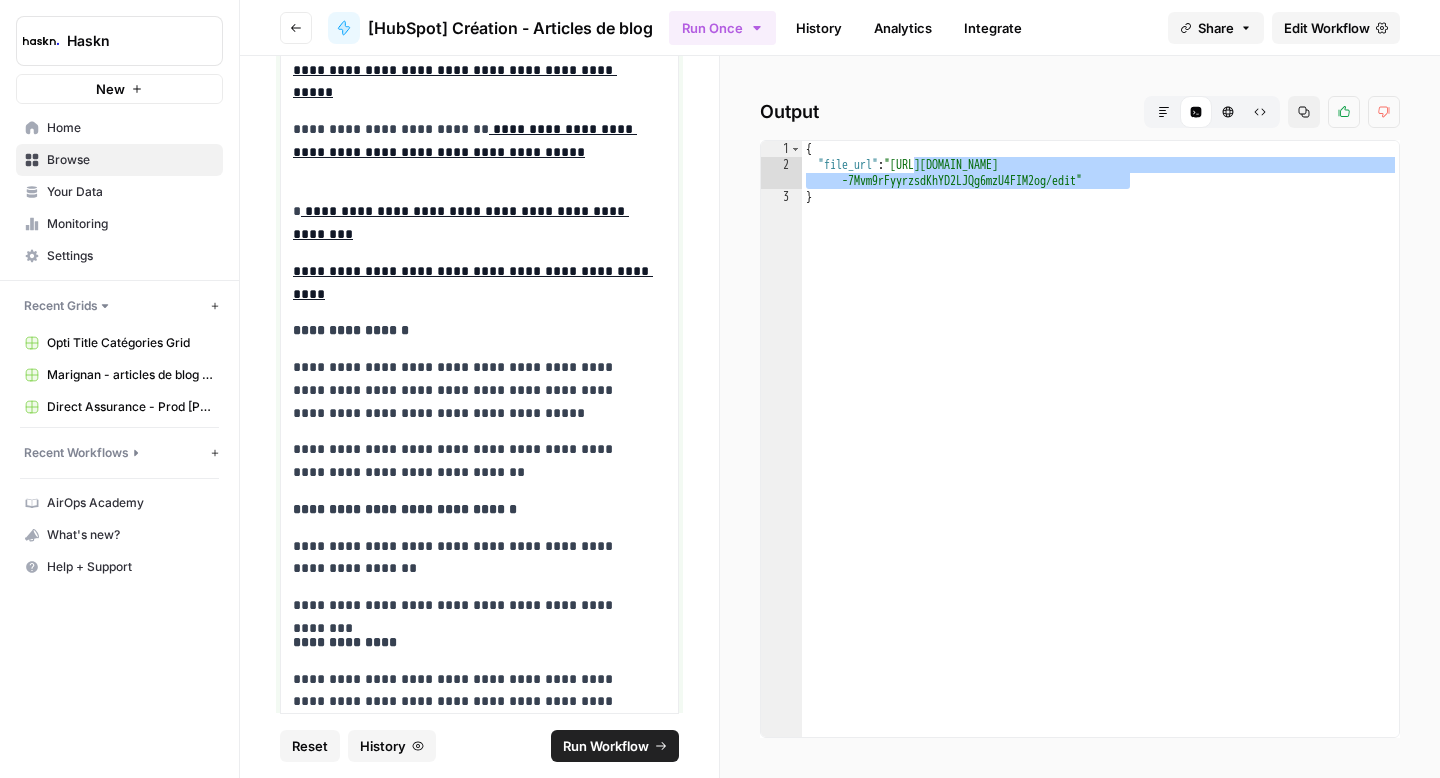click on "**********" at bounding box center (472, 558) 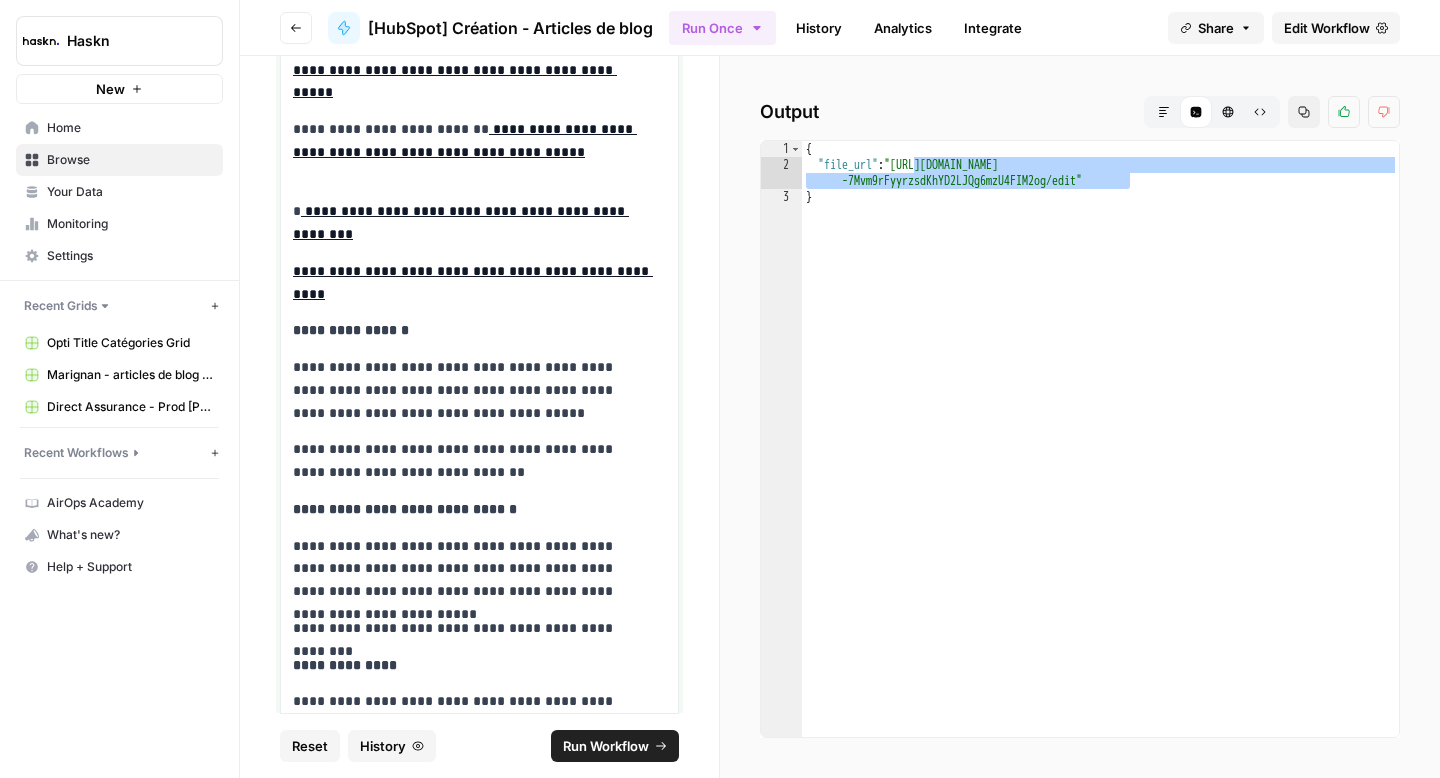 drag, startPoint x: 535, startPoint y: 512, endPoint x: 310, endPoint y: 512, distance: 225 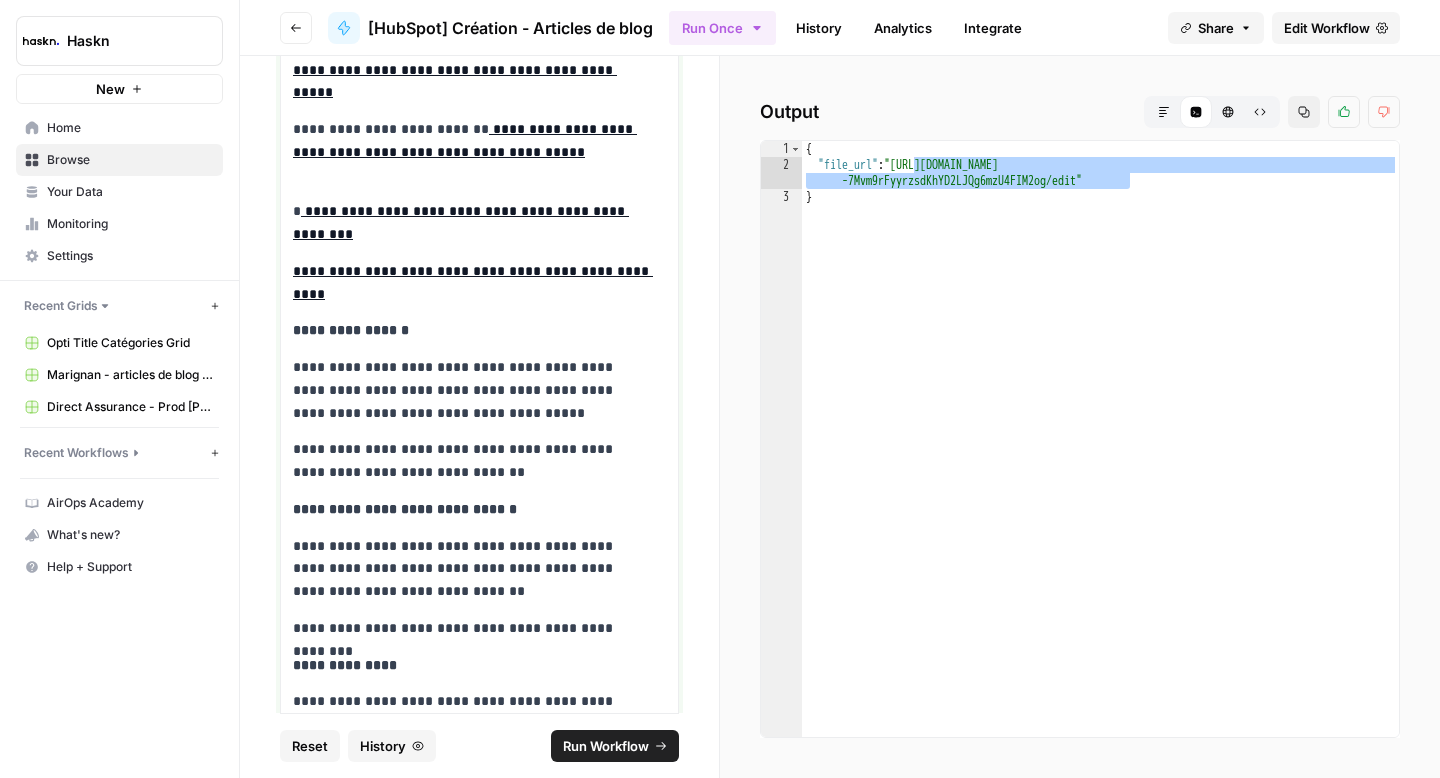 click on "**********" at bounding box center (472, 628) 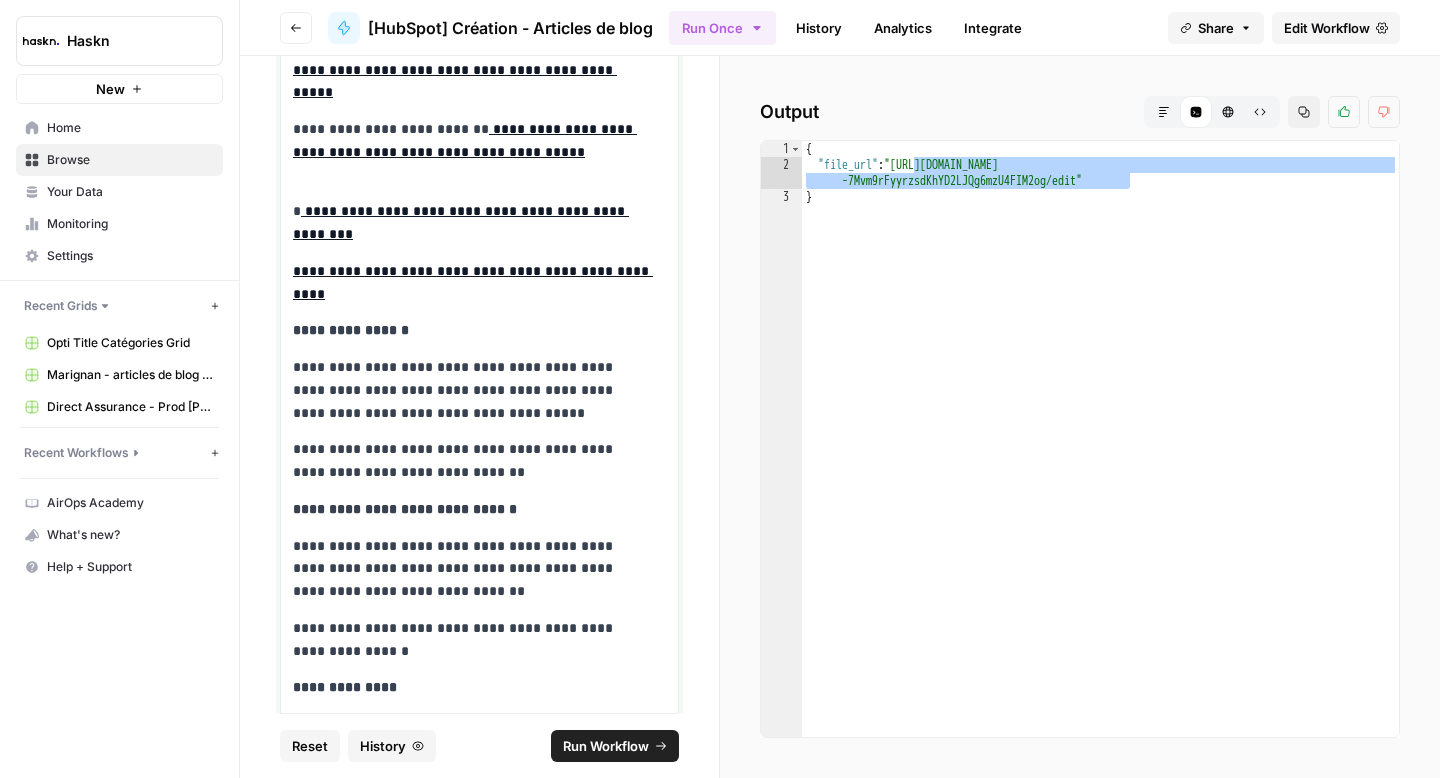 click on "**********" at bounding box center (472, 640) 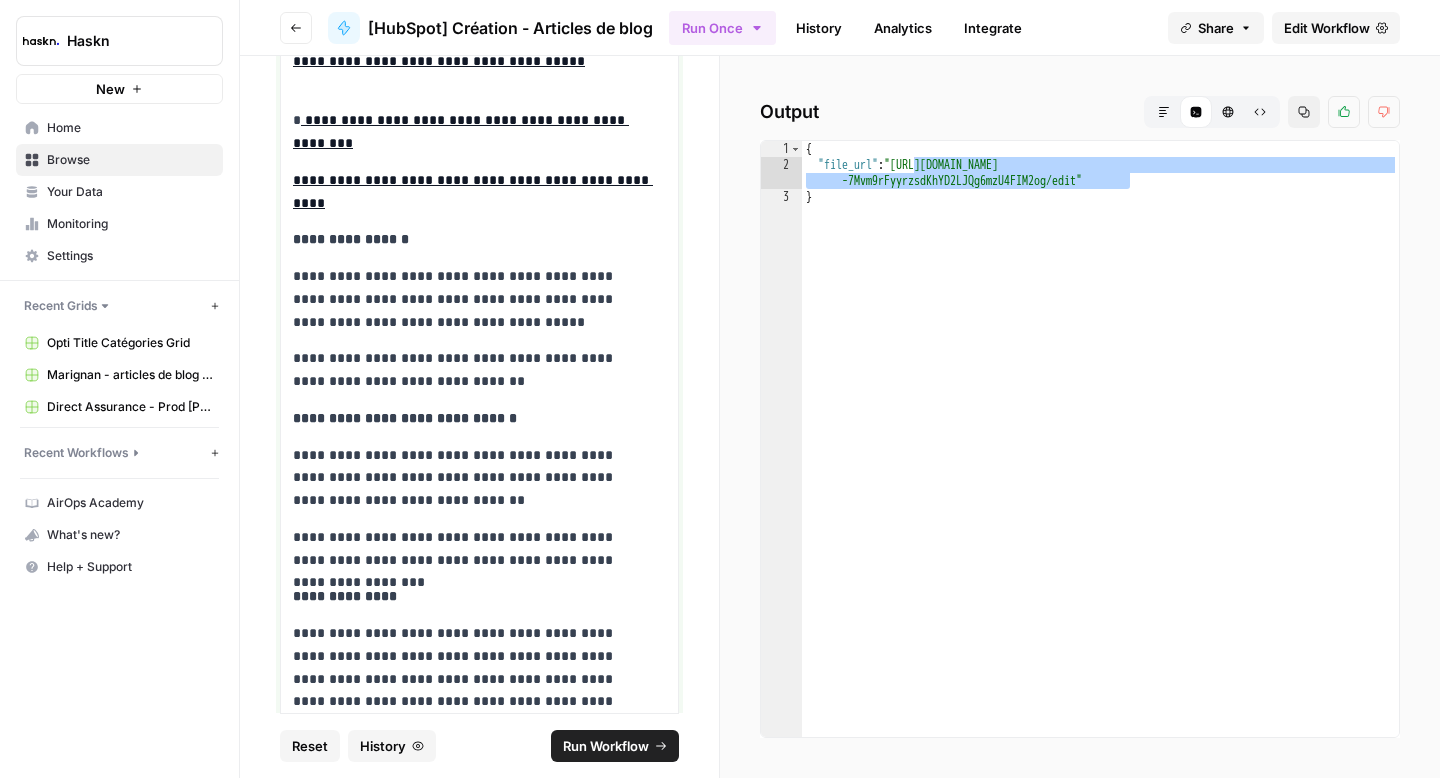 scroll, scrollTop: 10816, scrollLeft: 0, axis: vertical 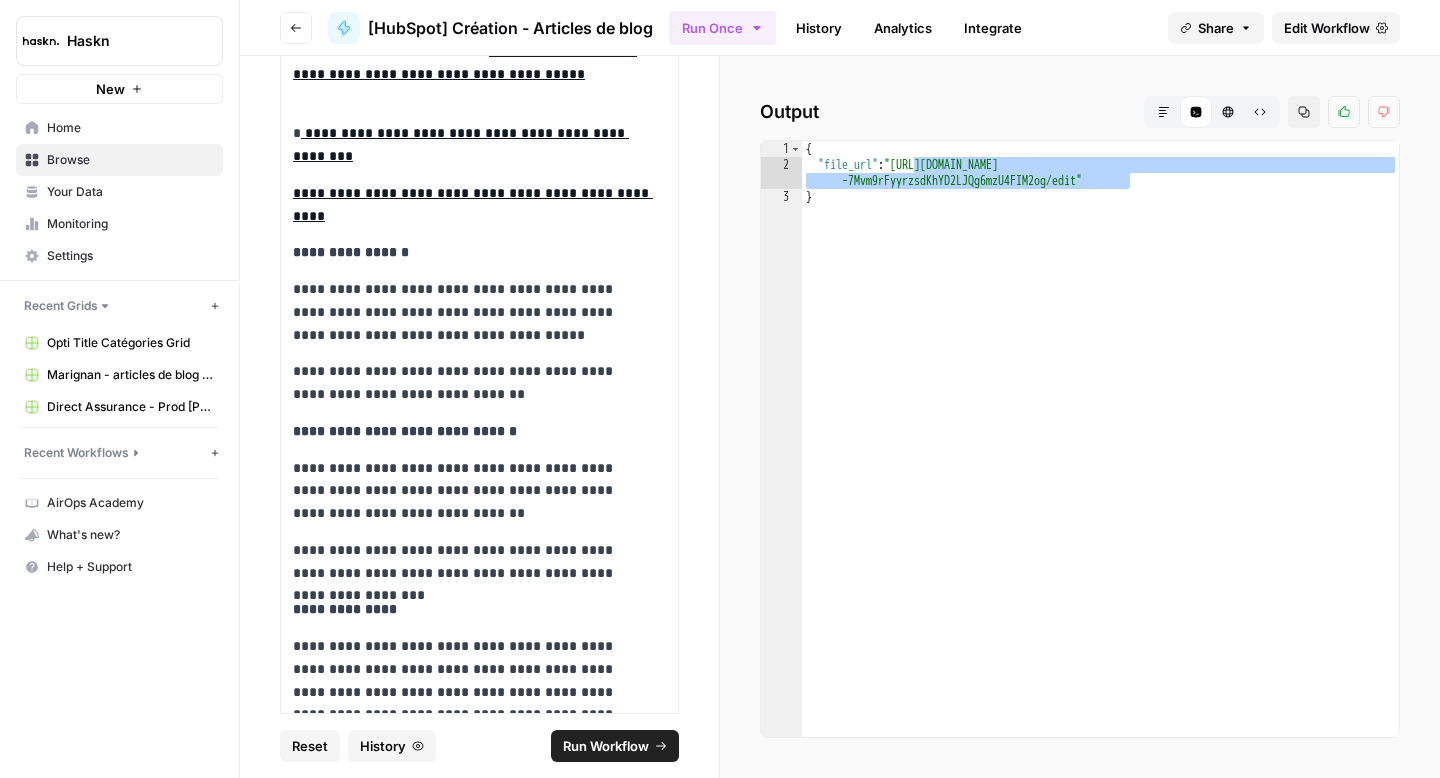 drag, startPoint x: 290, startPoint y: 343, endPoint x: 586, endPoint y: 489, distance: 330.0485 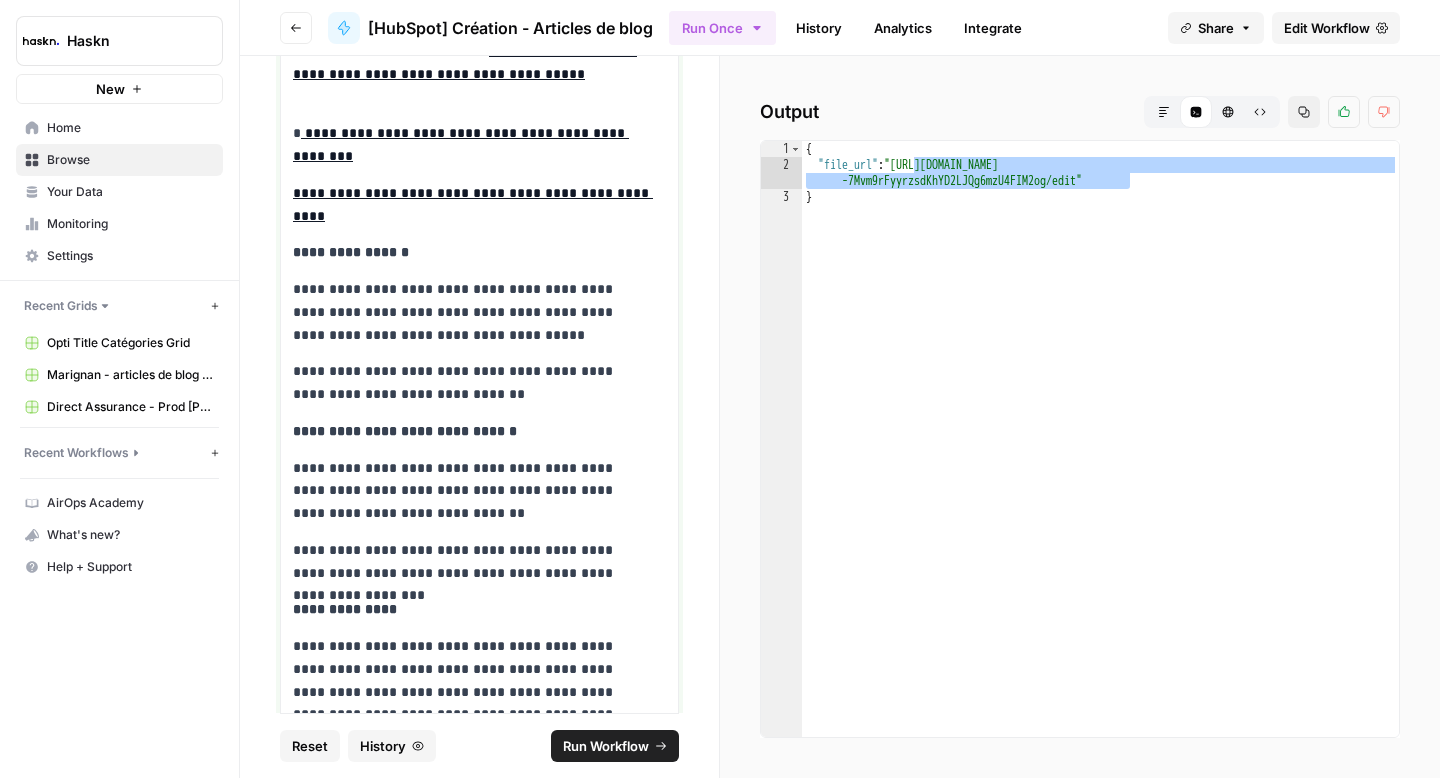 drag, startPoint x: 639, startPoint y: 489, endPoint x: 253, endPoint y: 349, distance: 410.60443 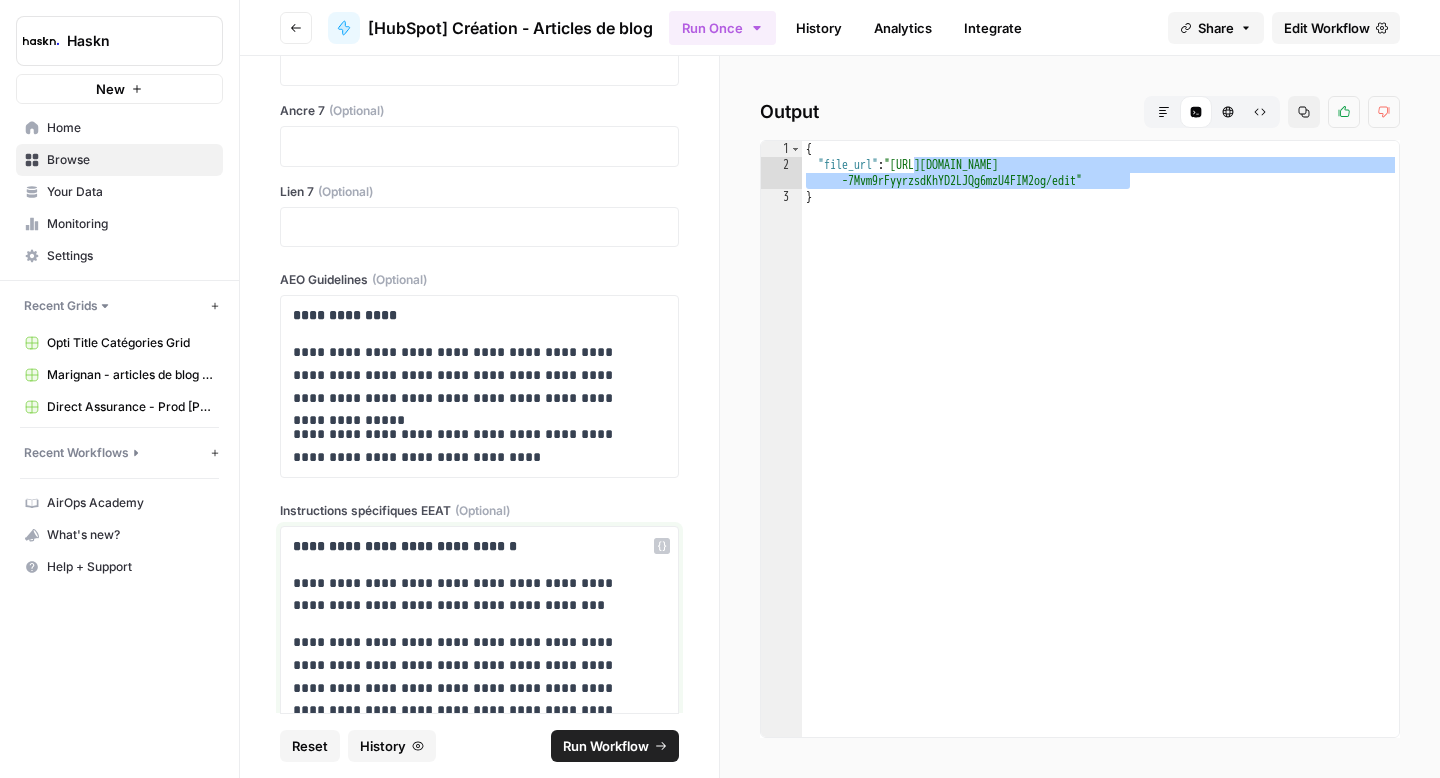 click on "**********" at bounding box center [472, 699] 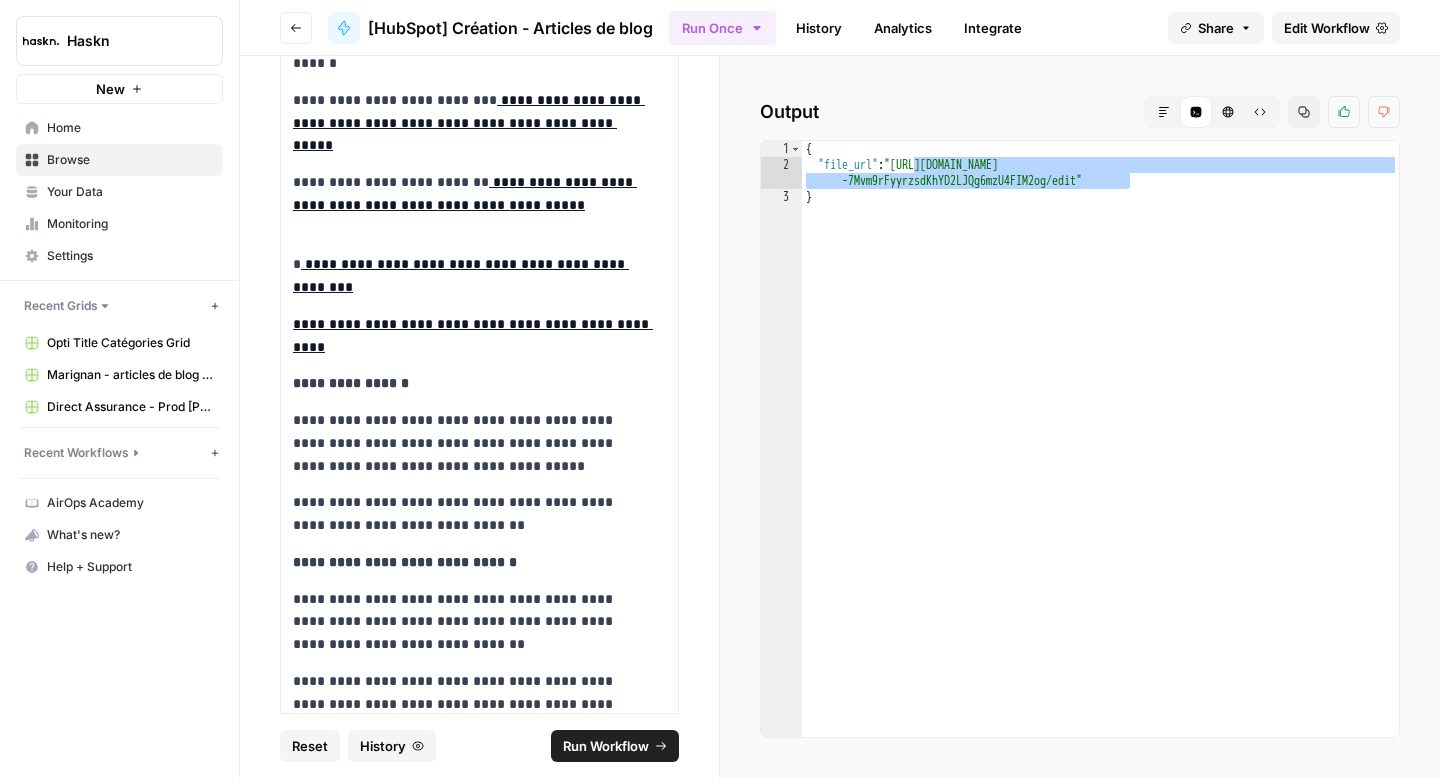 scroll, scrollTop: 10687, scrollLeft: 0, axis: vertical 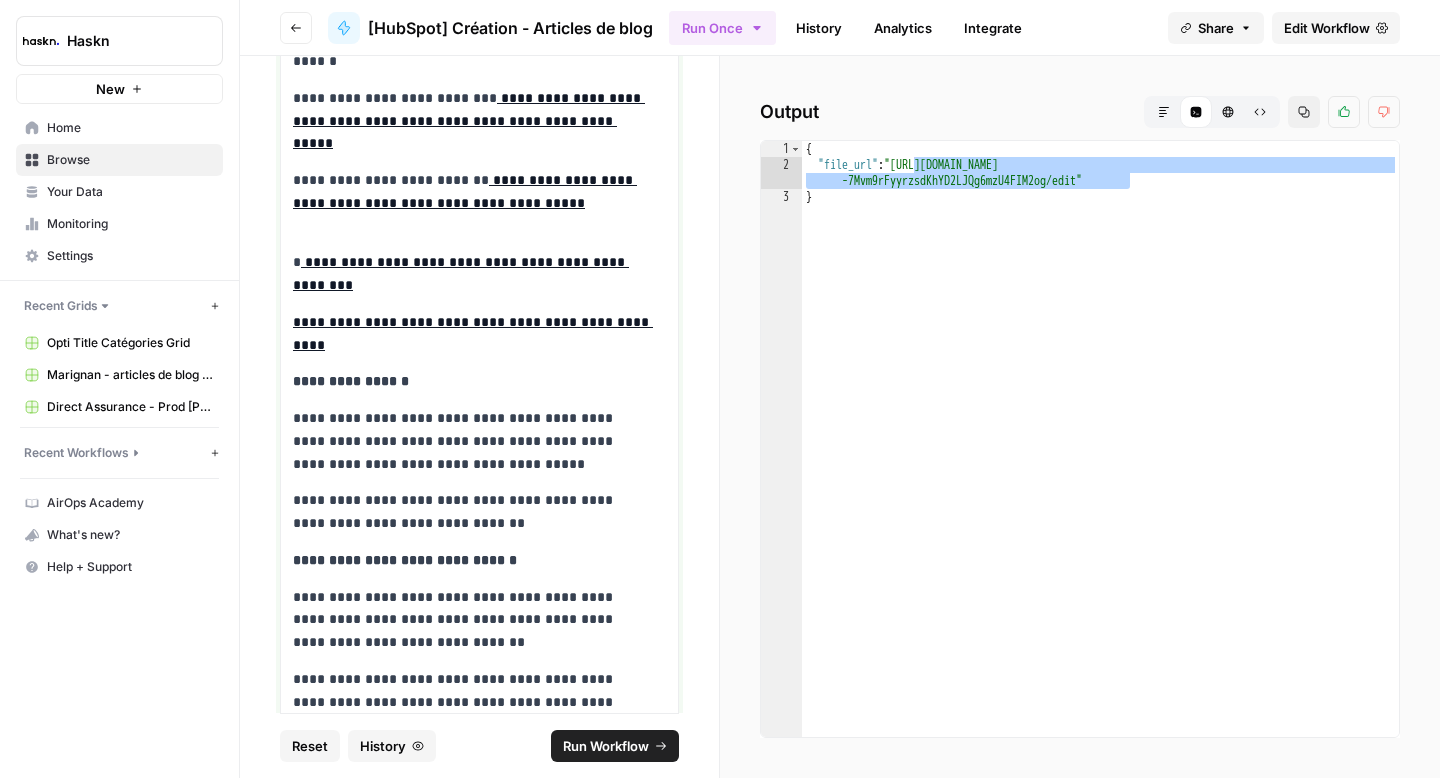 drag, startPoint x: 487, startPoint y: 434, endPoint x: 280, endPoint y: 291, distance: 251.59094 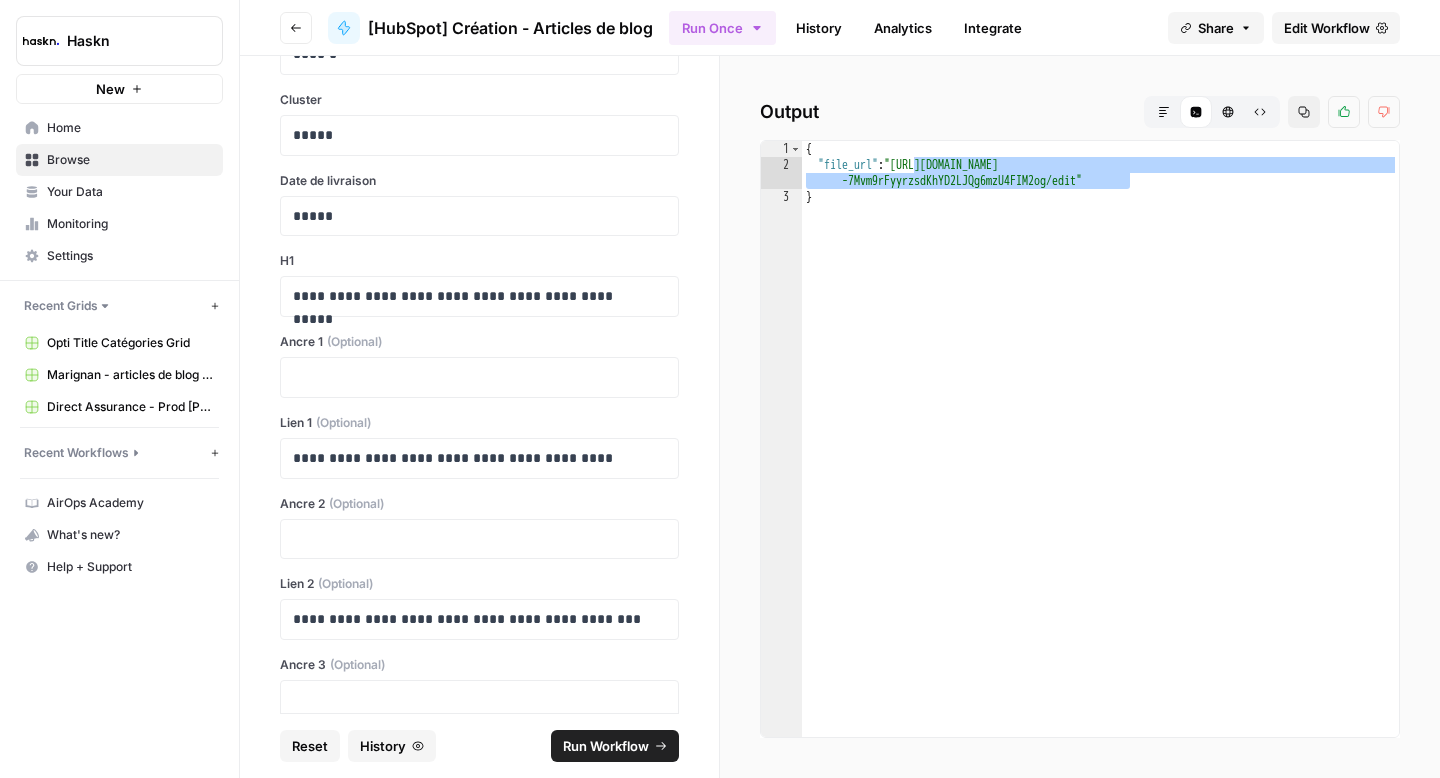 scroll, scrollTop: 12875, scrollLeft: 0, axis: vertical 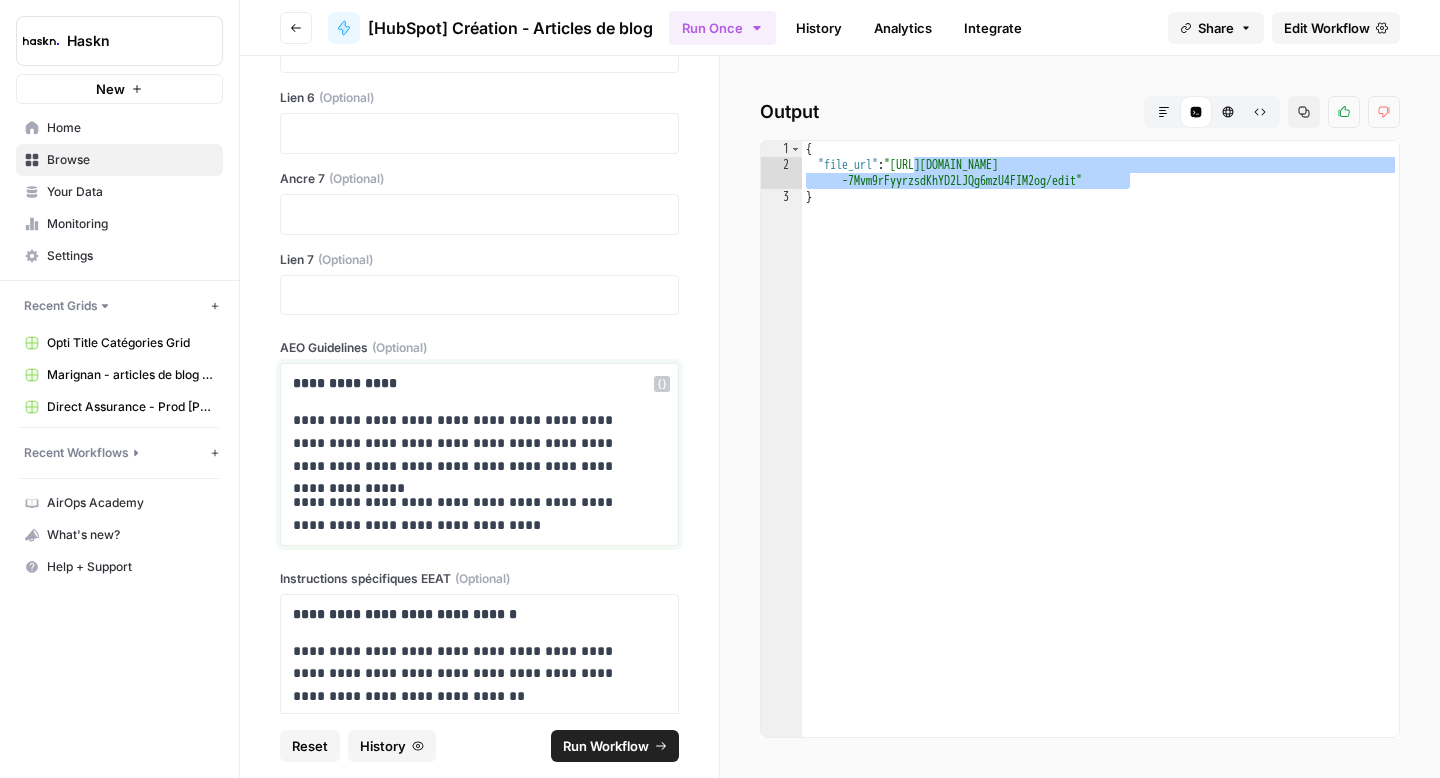 click on "**********" at bounding box center [472, 443] 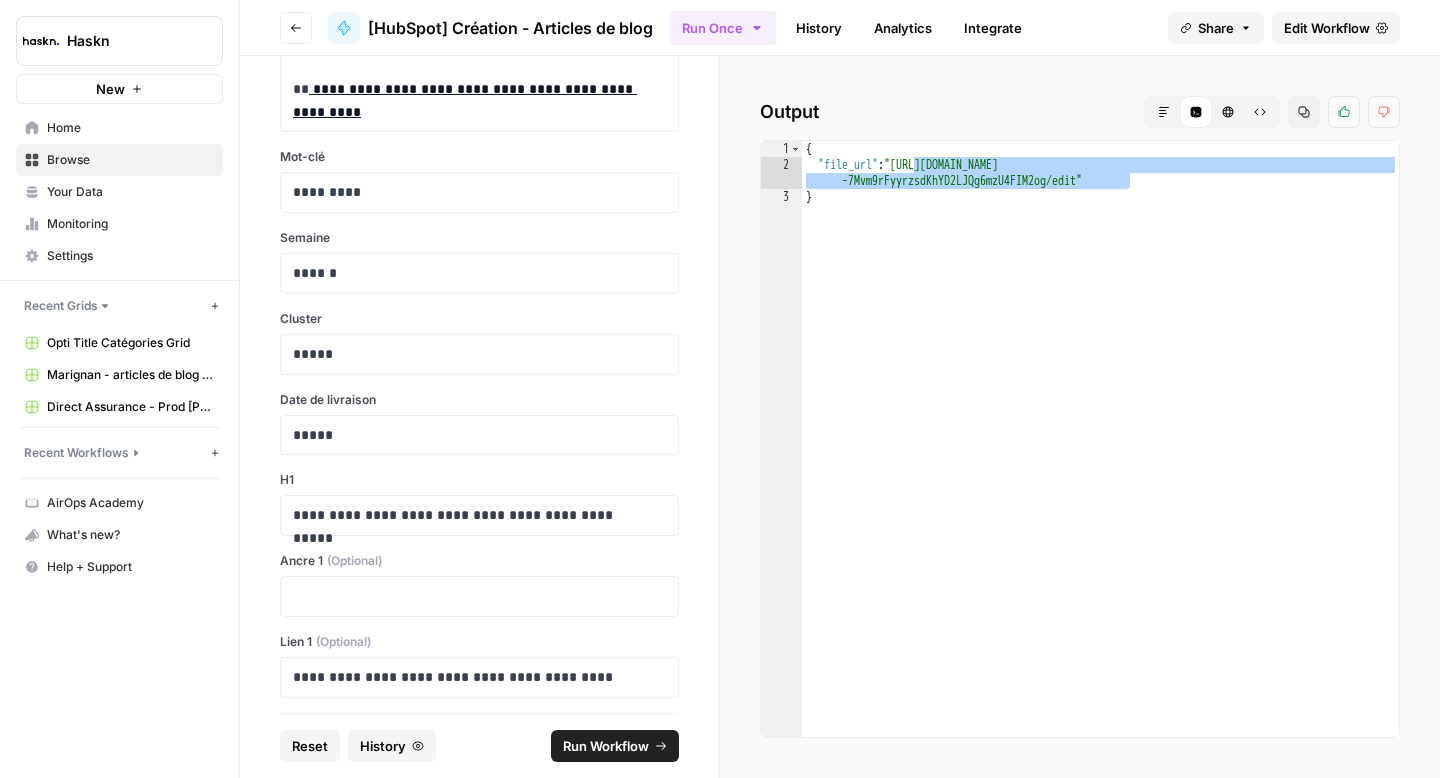 scroll, scrollTop: 11287, scrollLeft: 0, axis: vertical 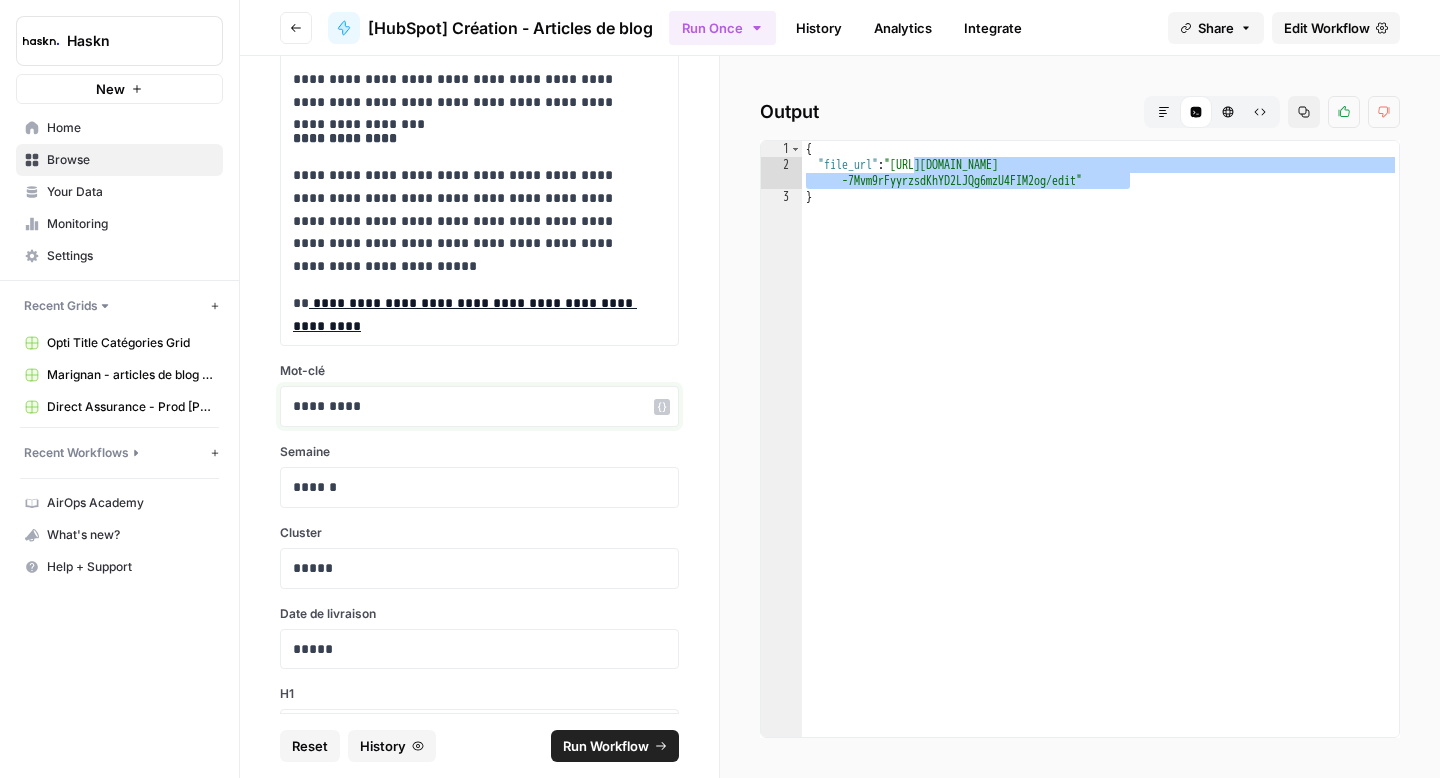 click on "*********" at bounding box center (472, 406) 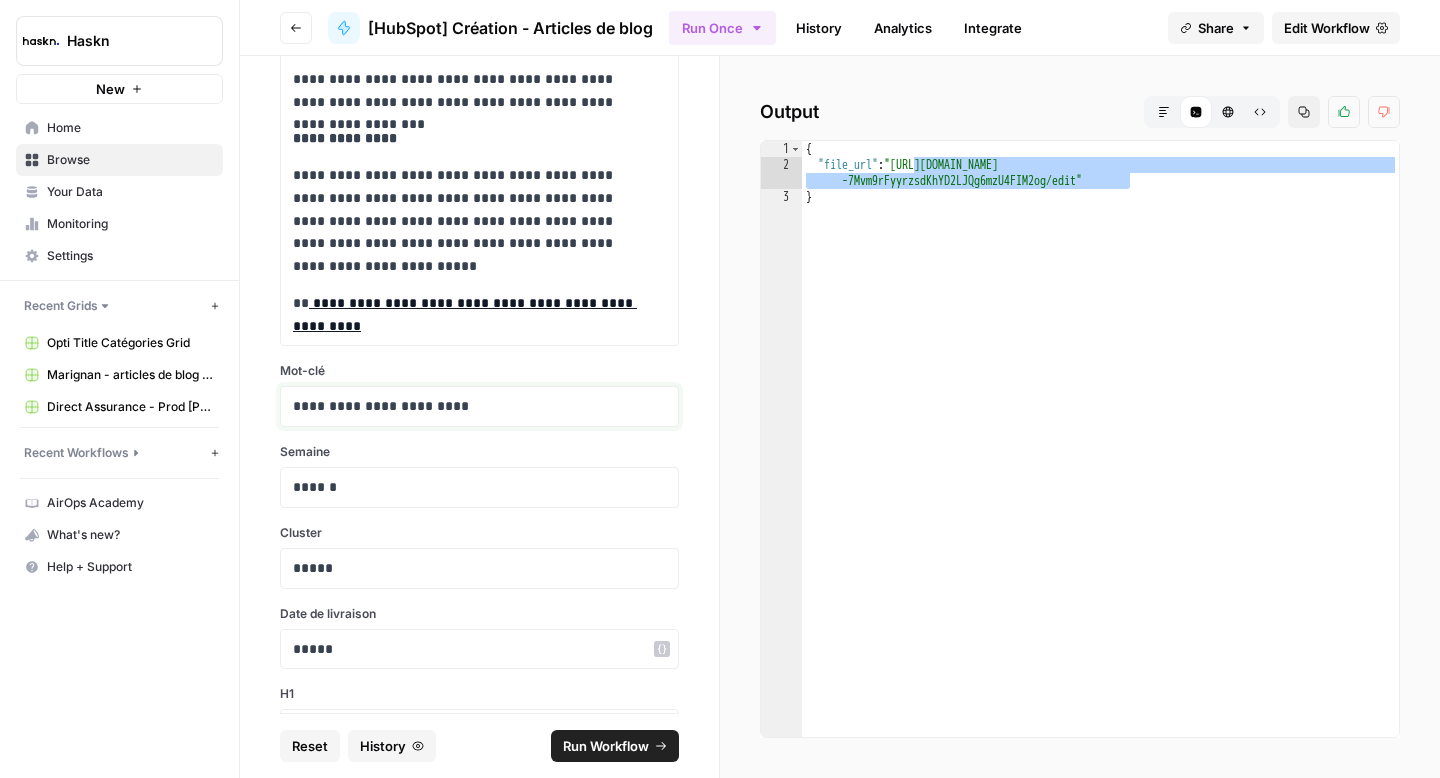 scroll, scrollTop: 11338, scrollLeft: 0, axis: vertical 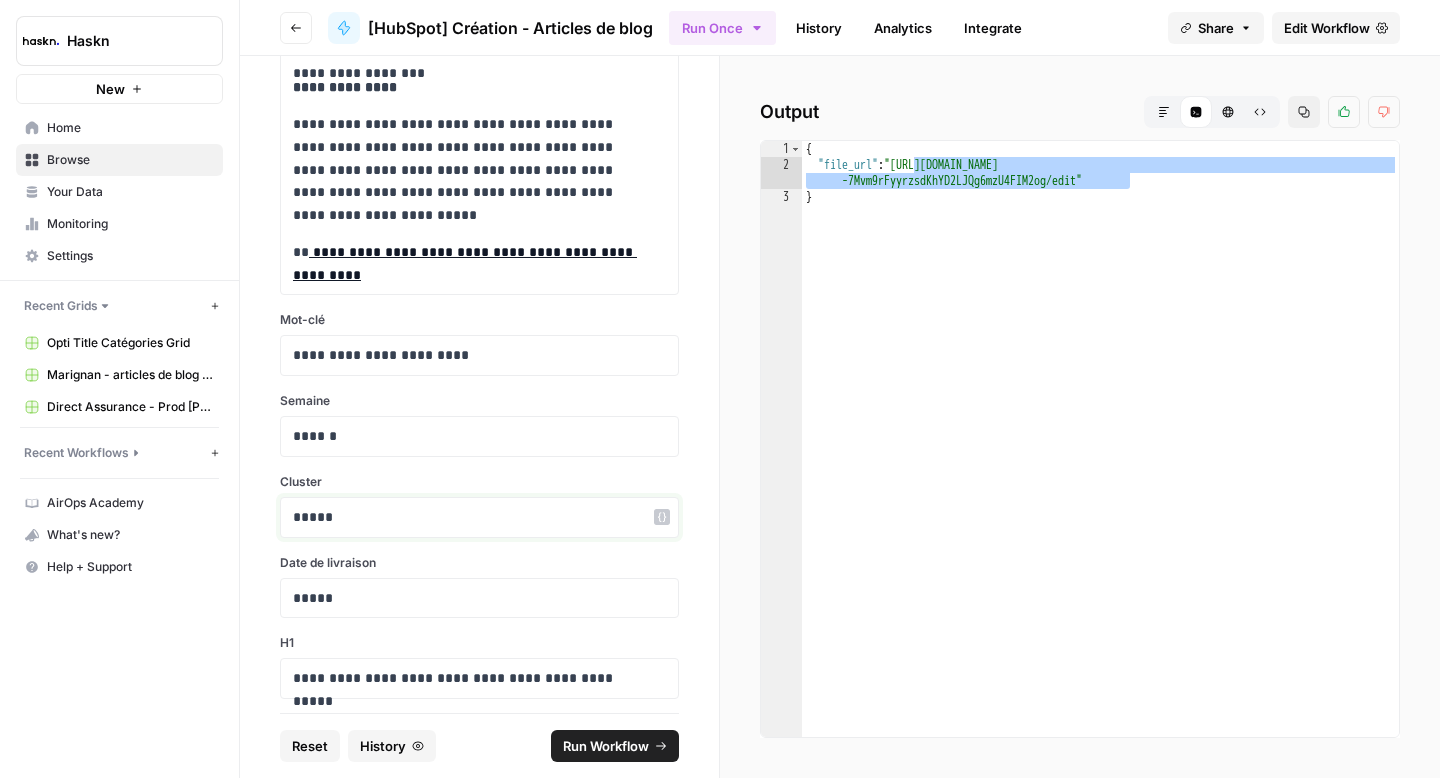 click on "*****" at bounding box center (472, 517) 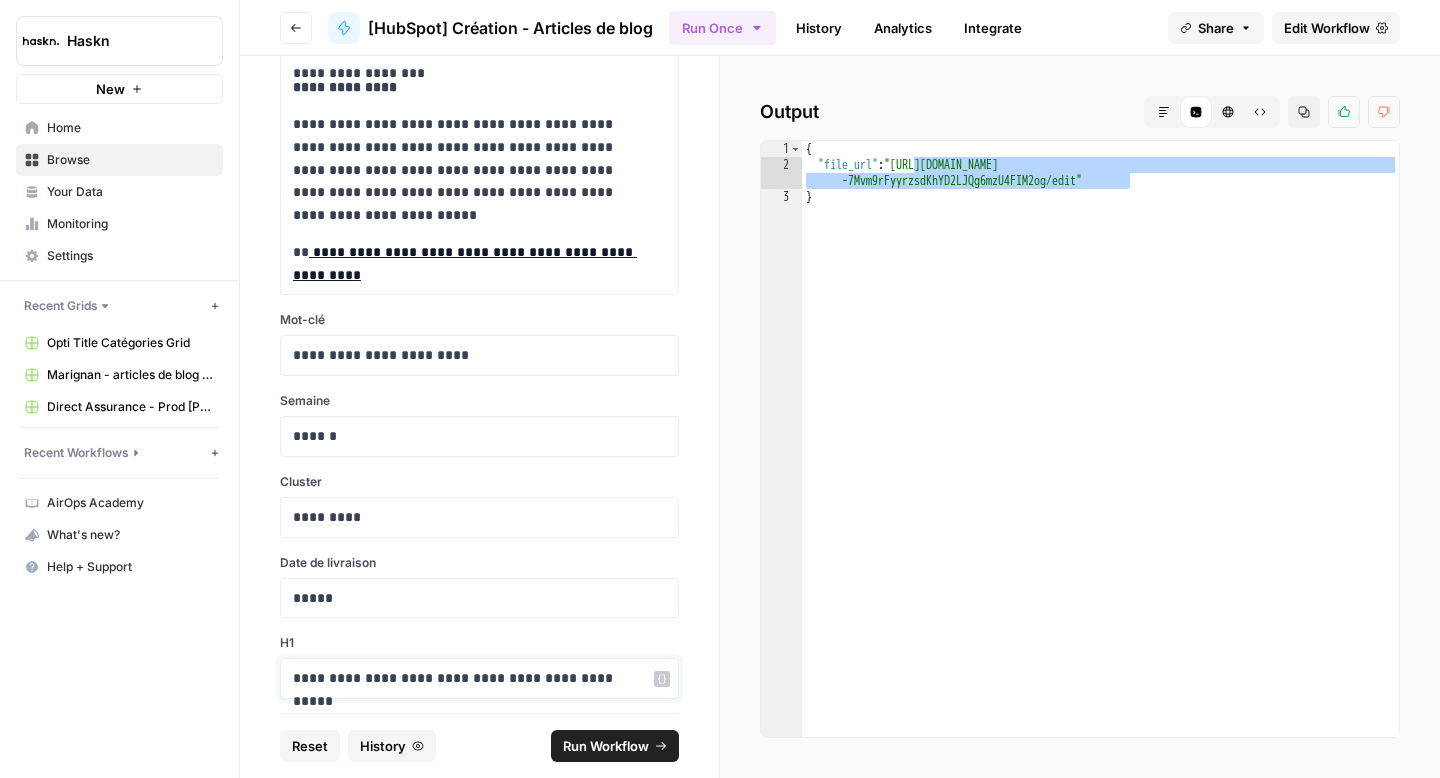 click on "**********" at bounding box center [472, 678] 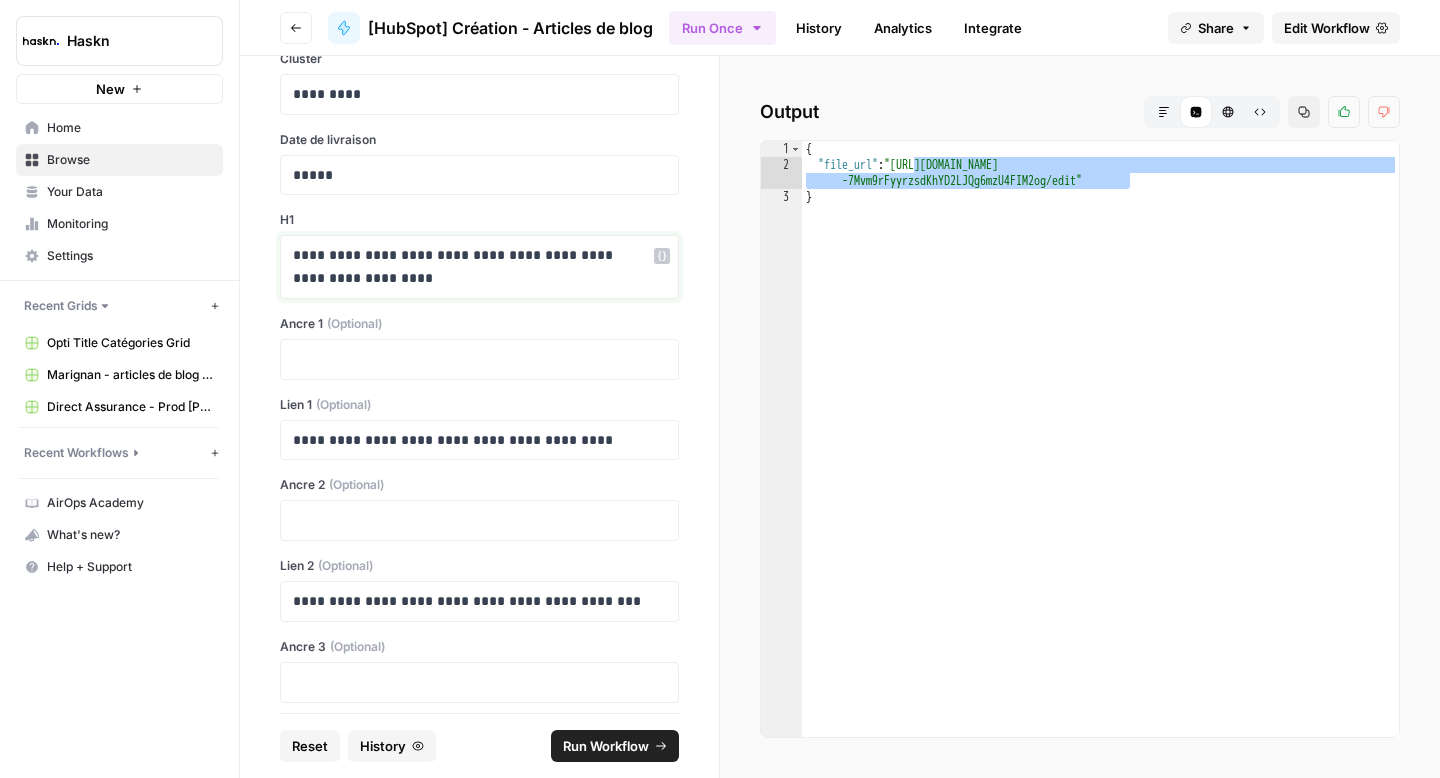 scroll, scrollTop: 11767, scrollLeft: 0, axis: vertical 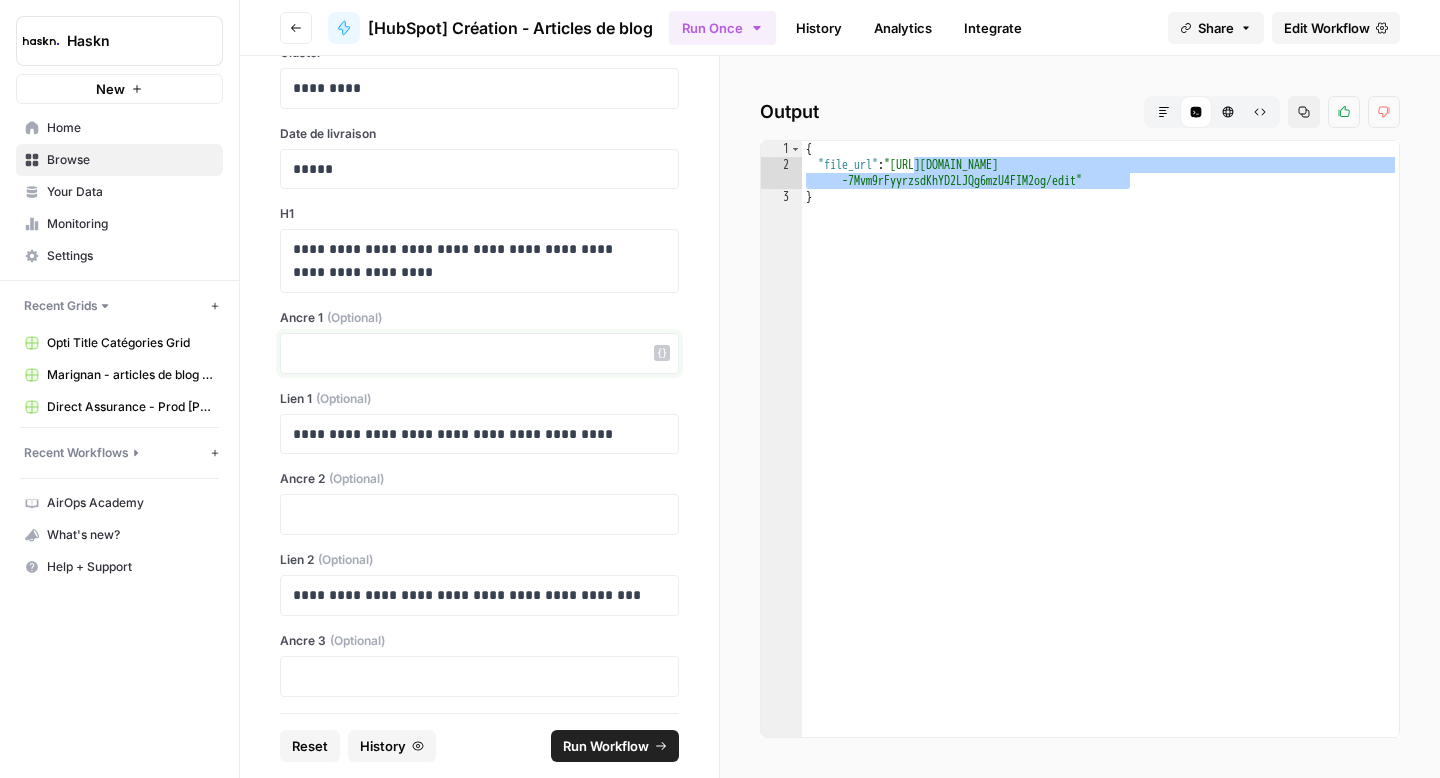 click at bounding box center (479, 353) 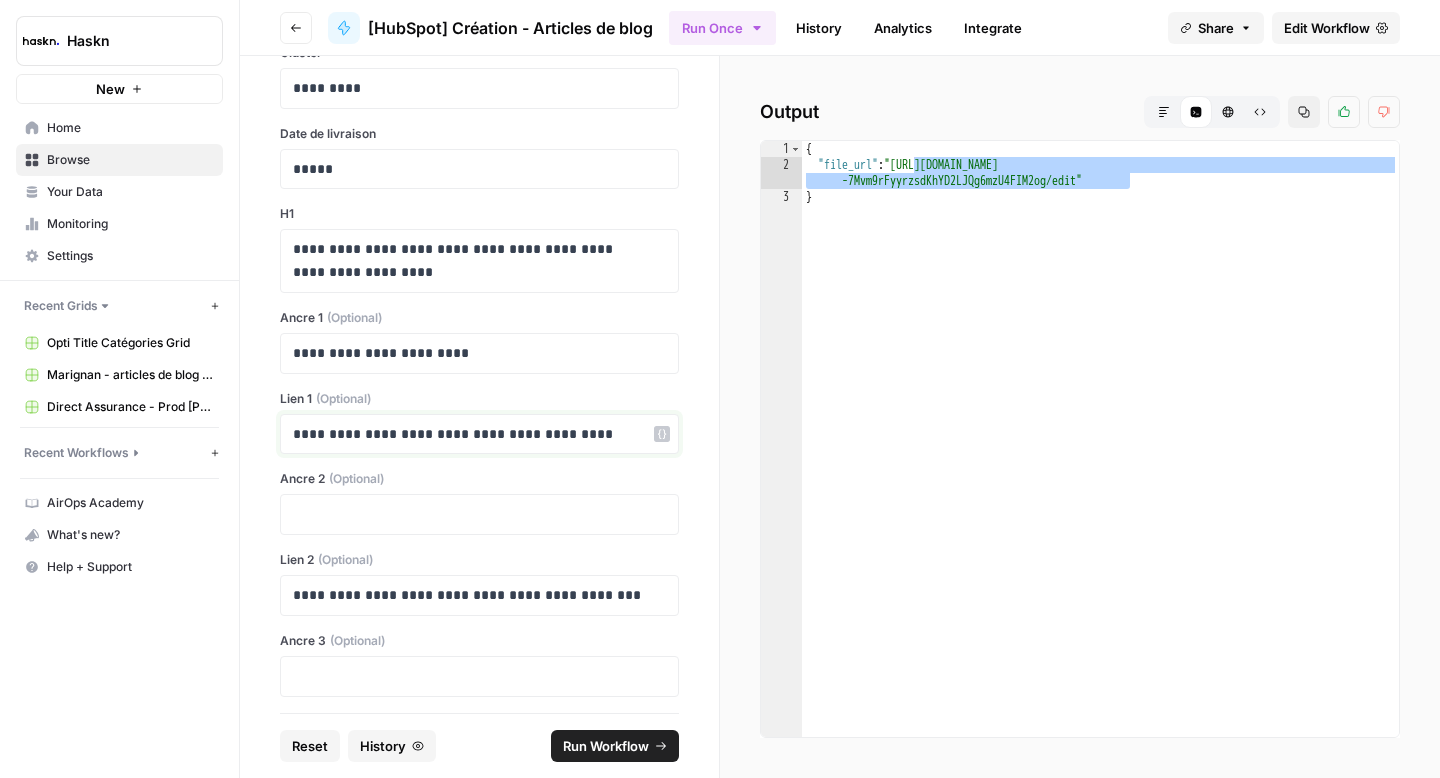 click on "**********" at bounding box center [472, 434] 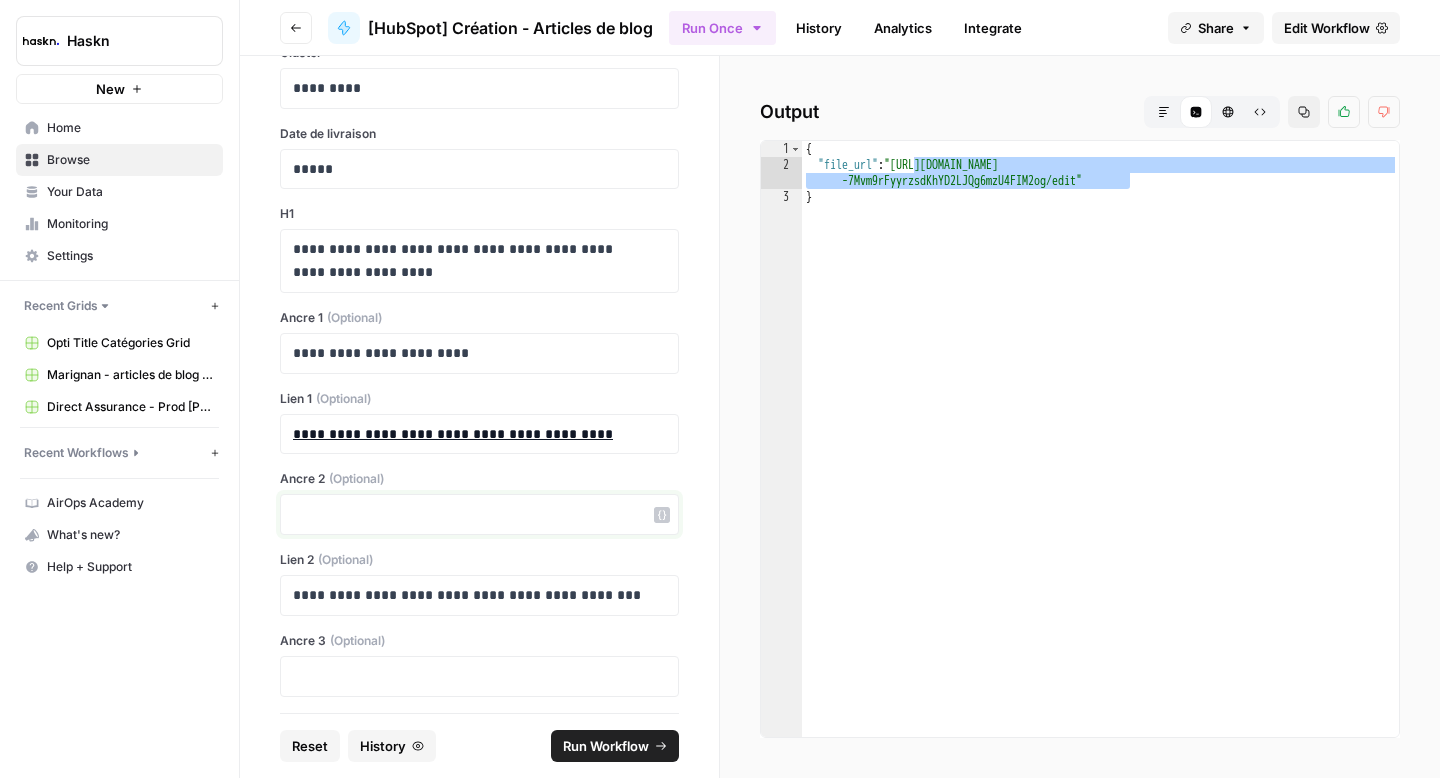 click at bounding box center (479, 514) 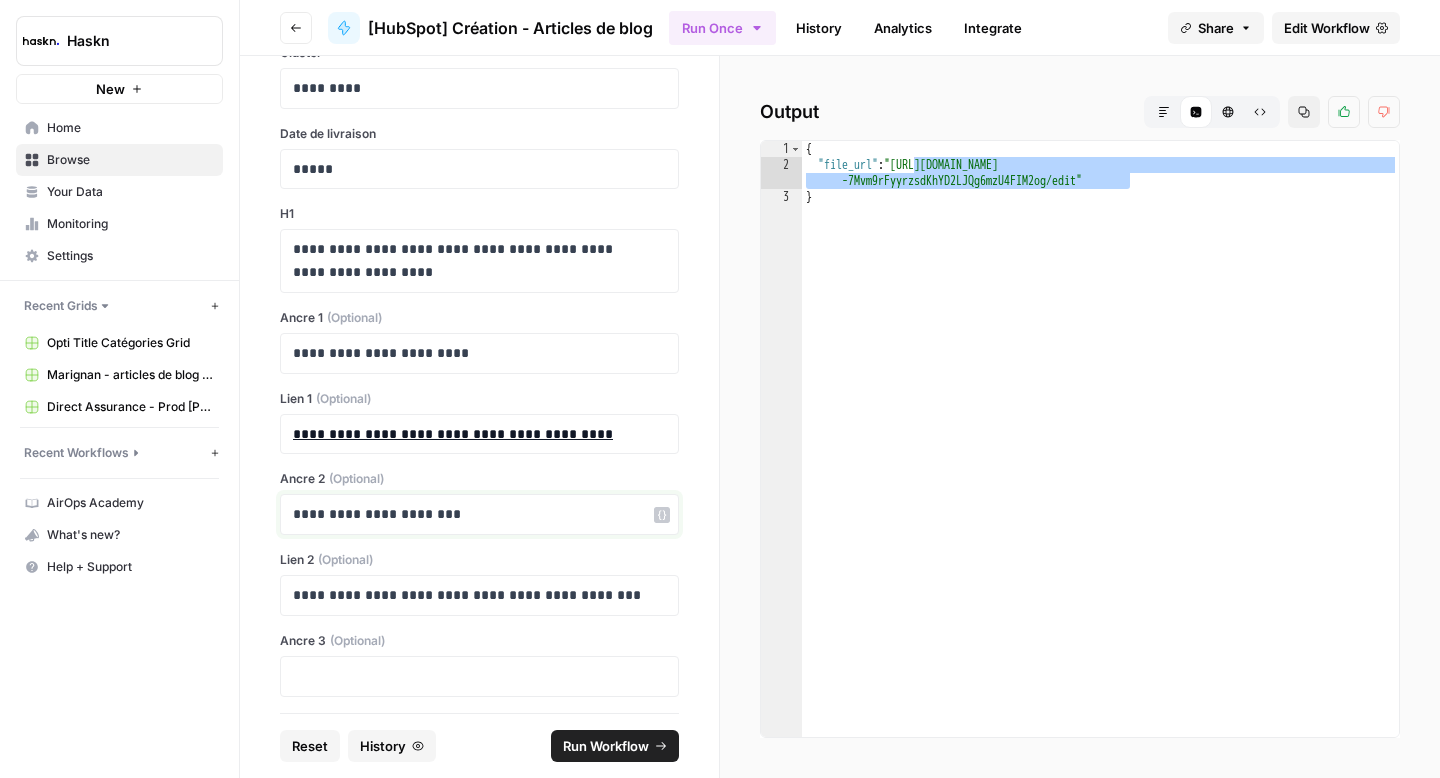 click on "**********" at bounding box center (472, 514) 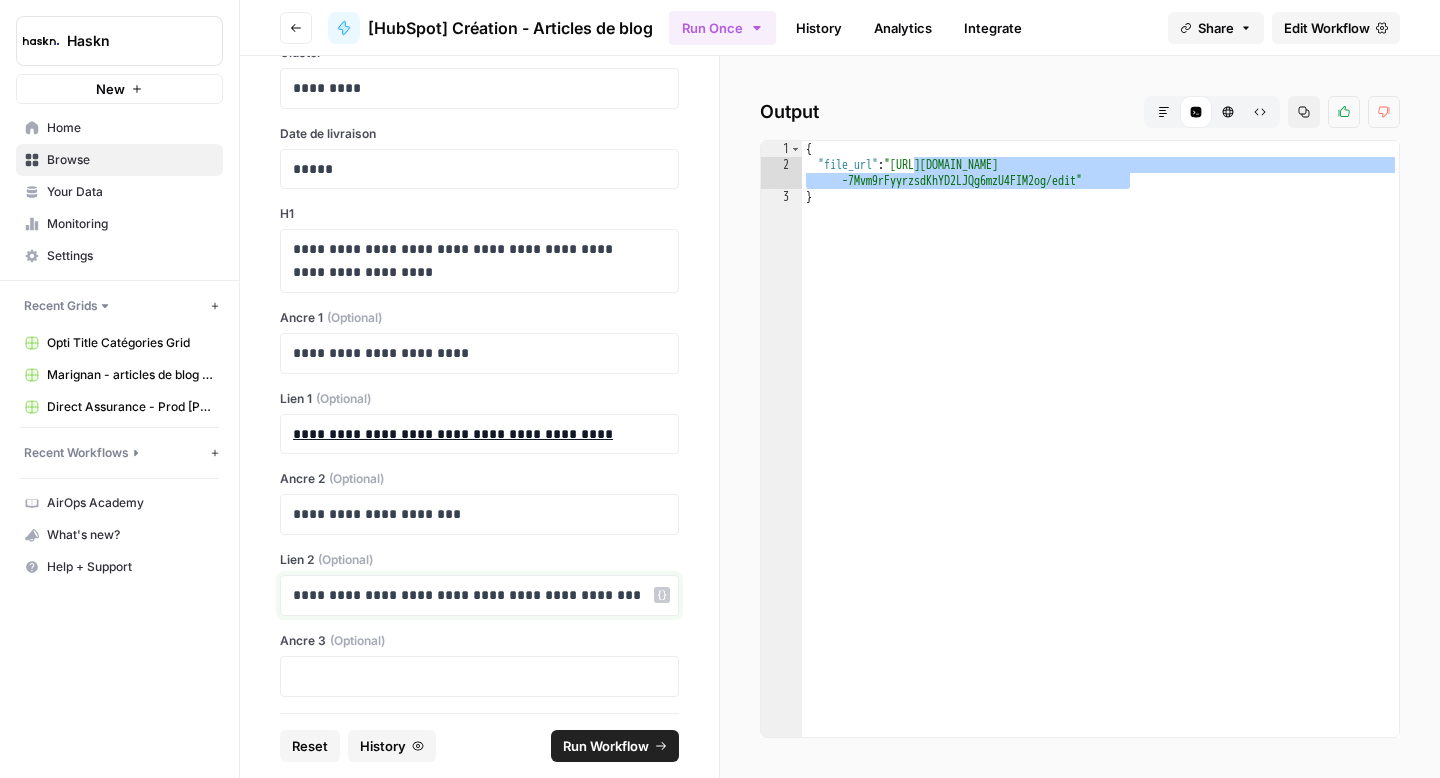 click on "**********" at bounding box center [472, 595] 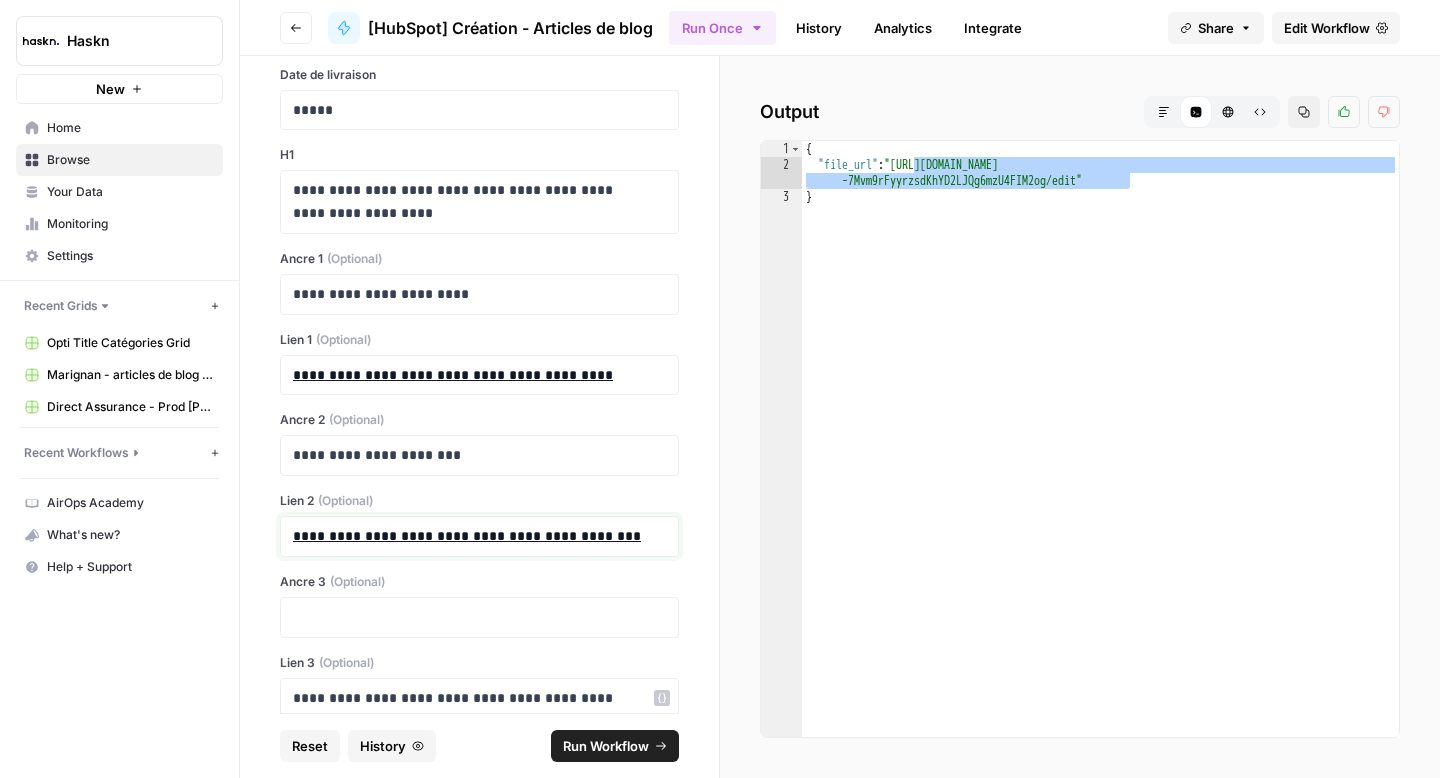 scroll, scrollTop: 11873, scrollLeft: 0, axis: vertical 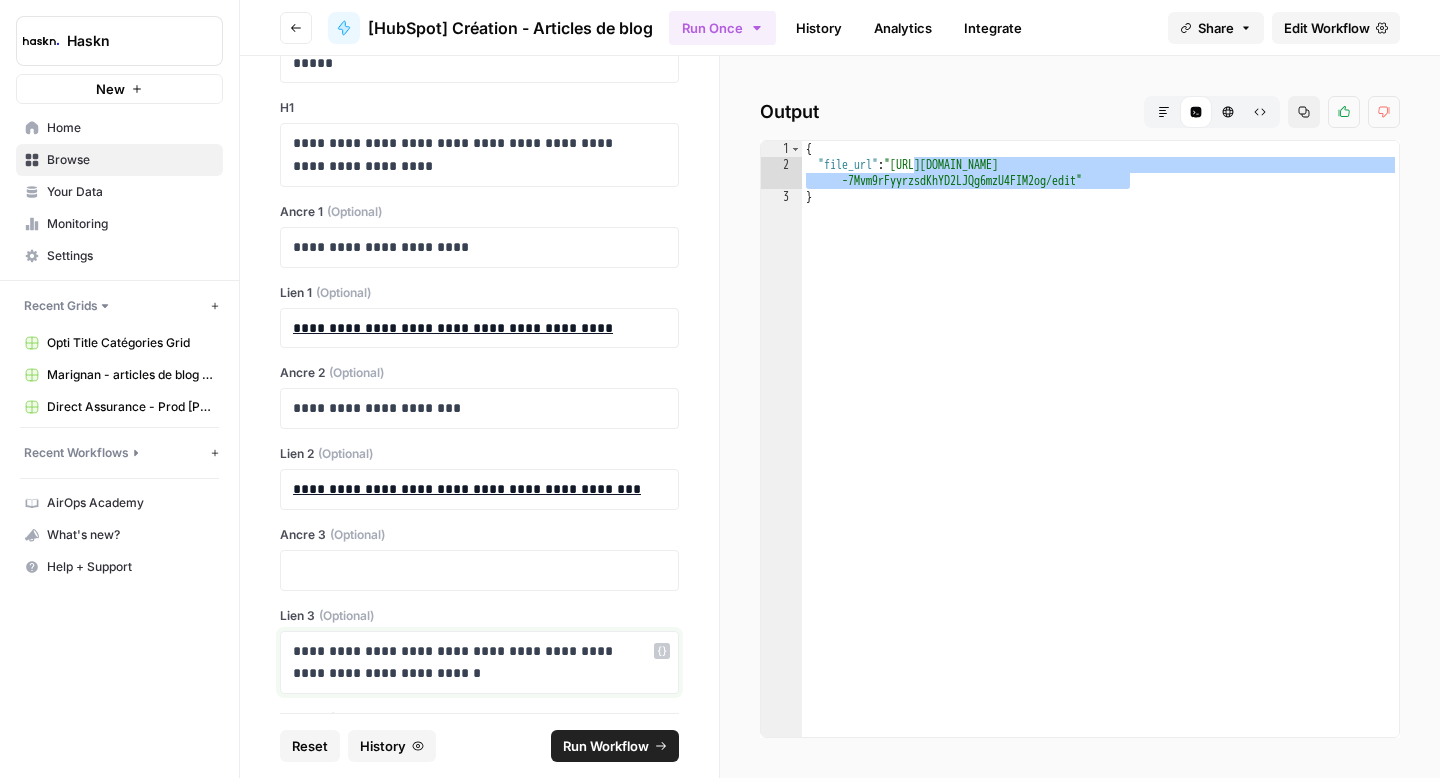 click on "**********" at bounding box center [472, 663] 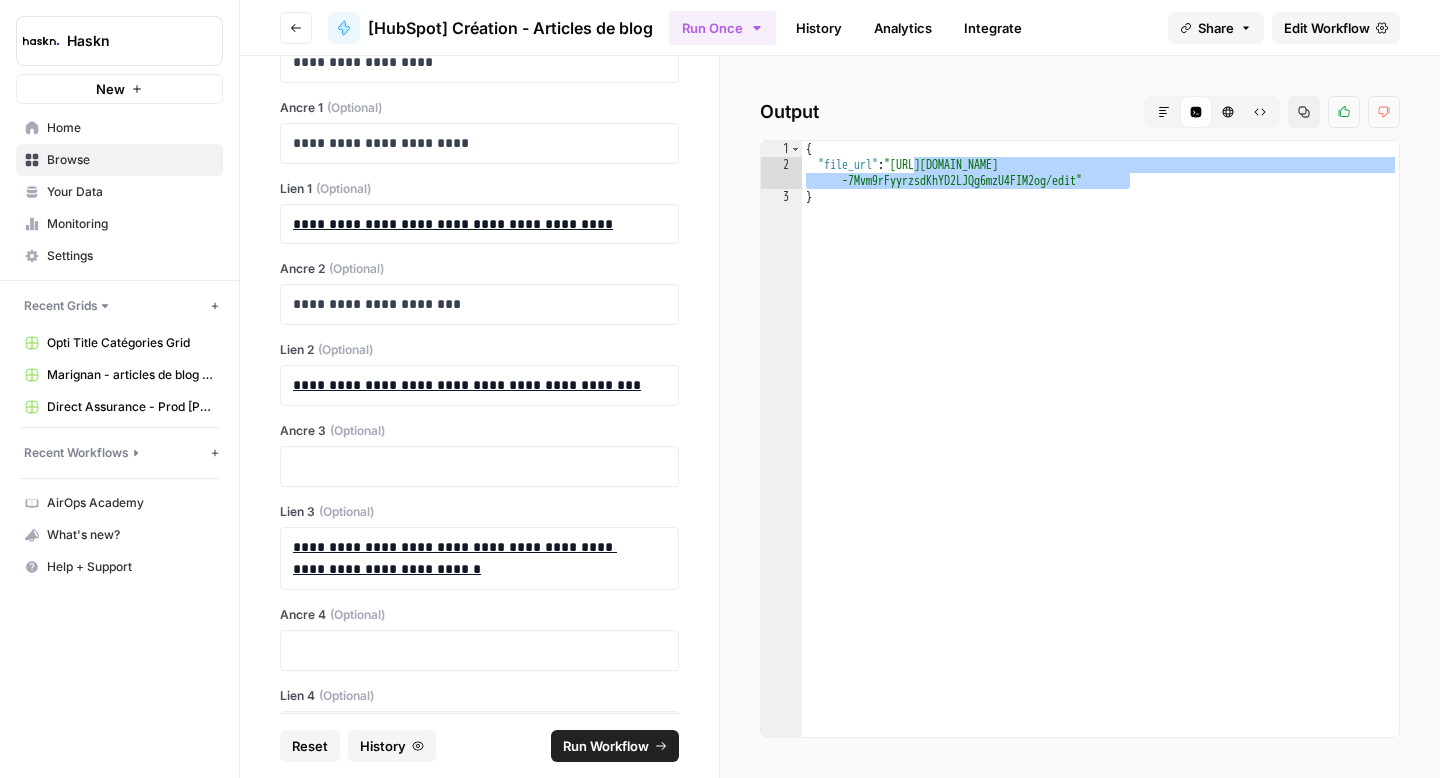 scroll, scrollTop: 12031, scrollLeft: 0, axis: vertical 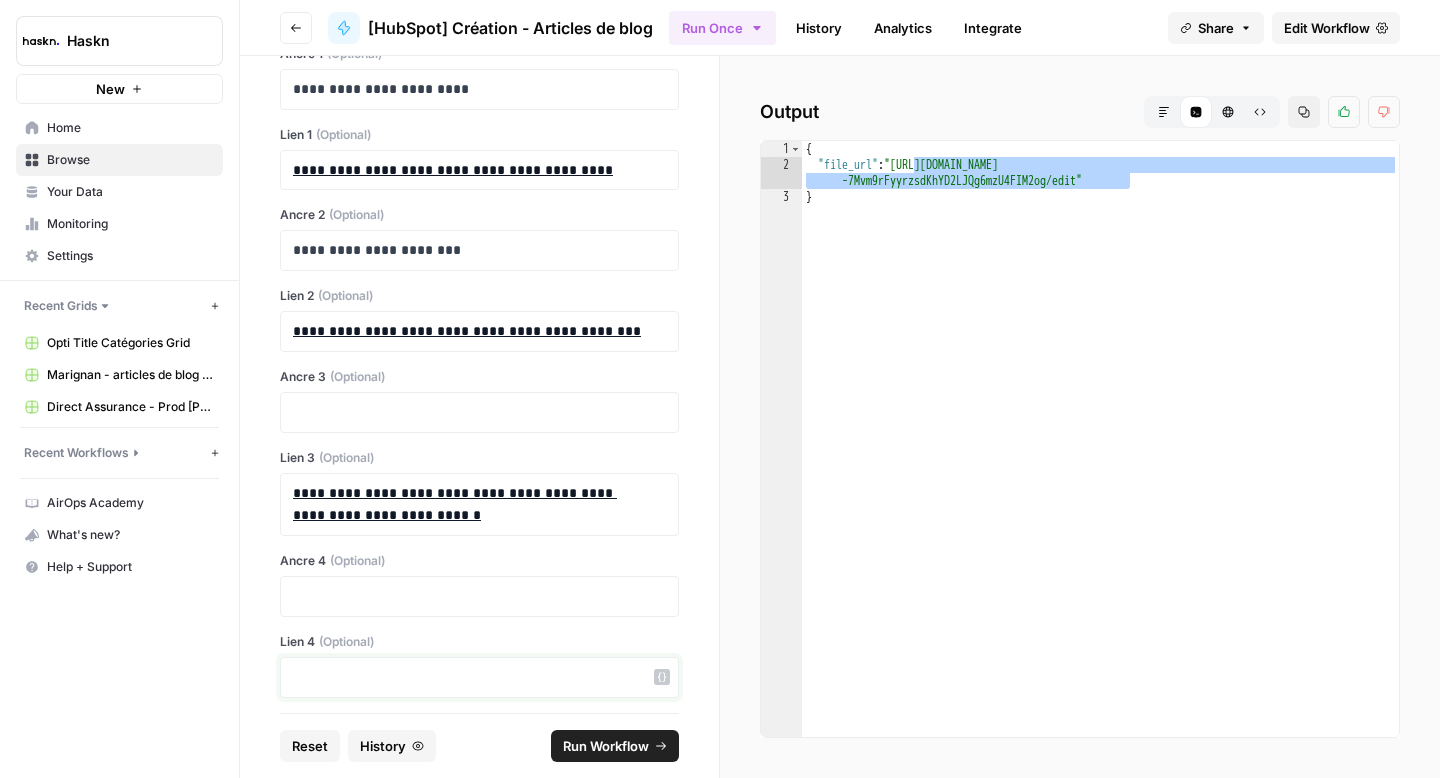 click at bounding box center [479, 677] 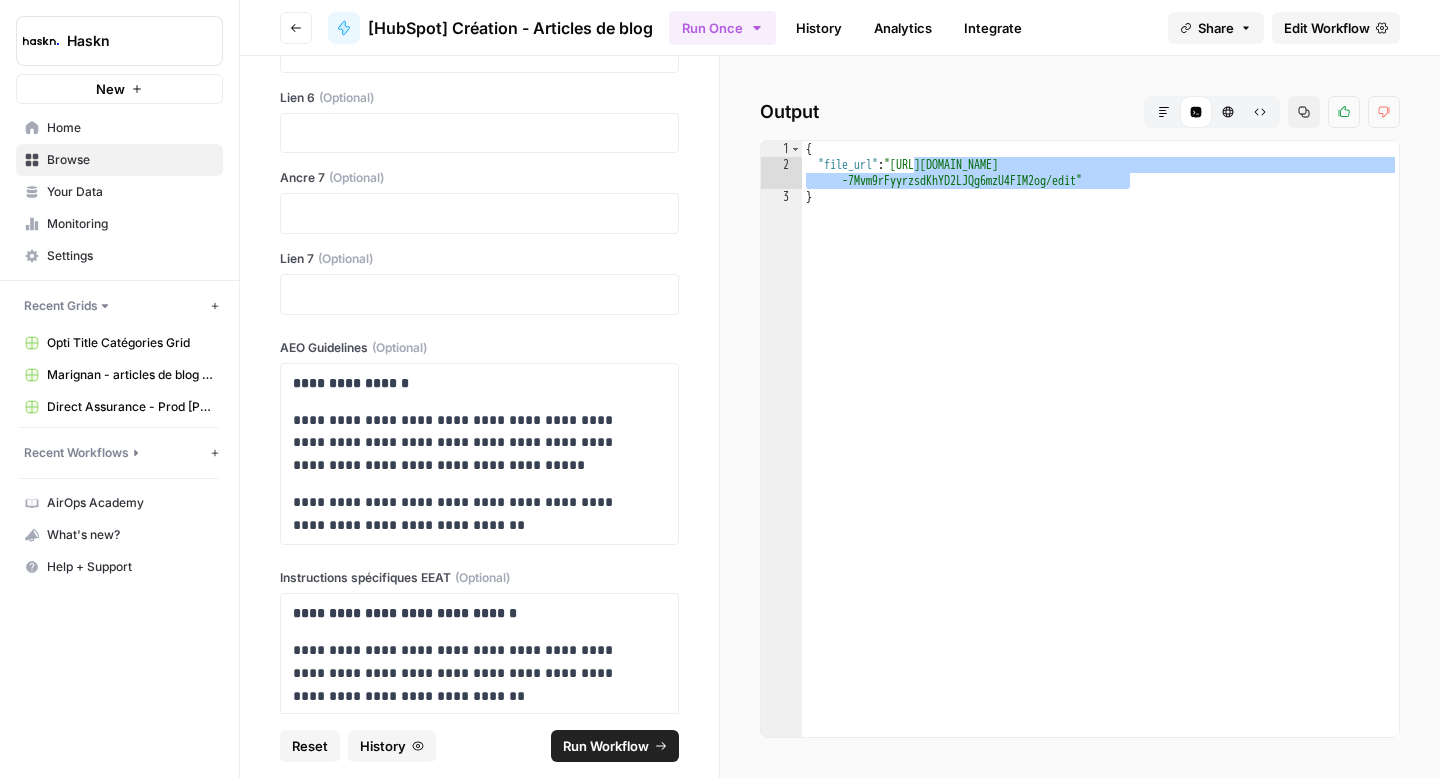 scroll, scrollTop: 12921, scrollLeft: 0, axis: vertical 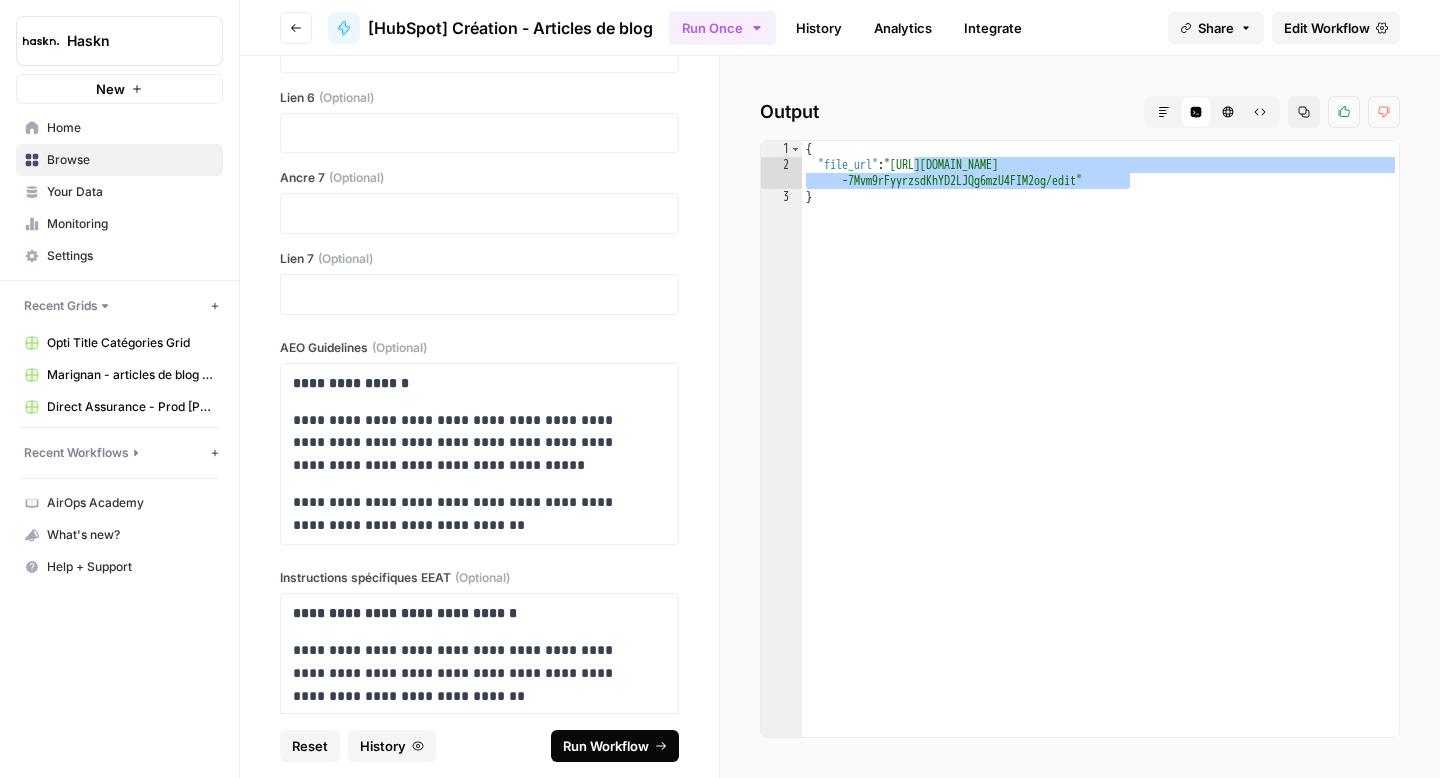 click on "Run Workflow" at bounding box center (615, 746) 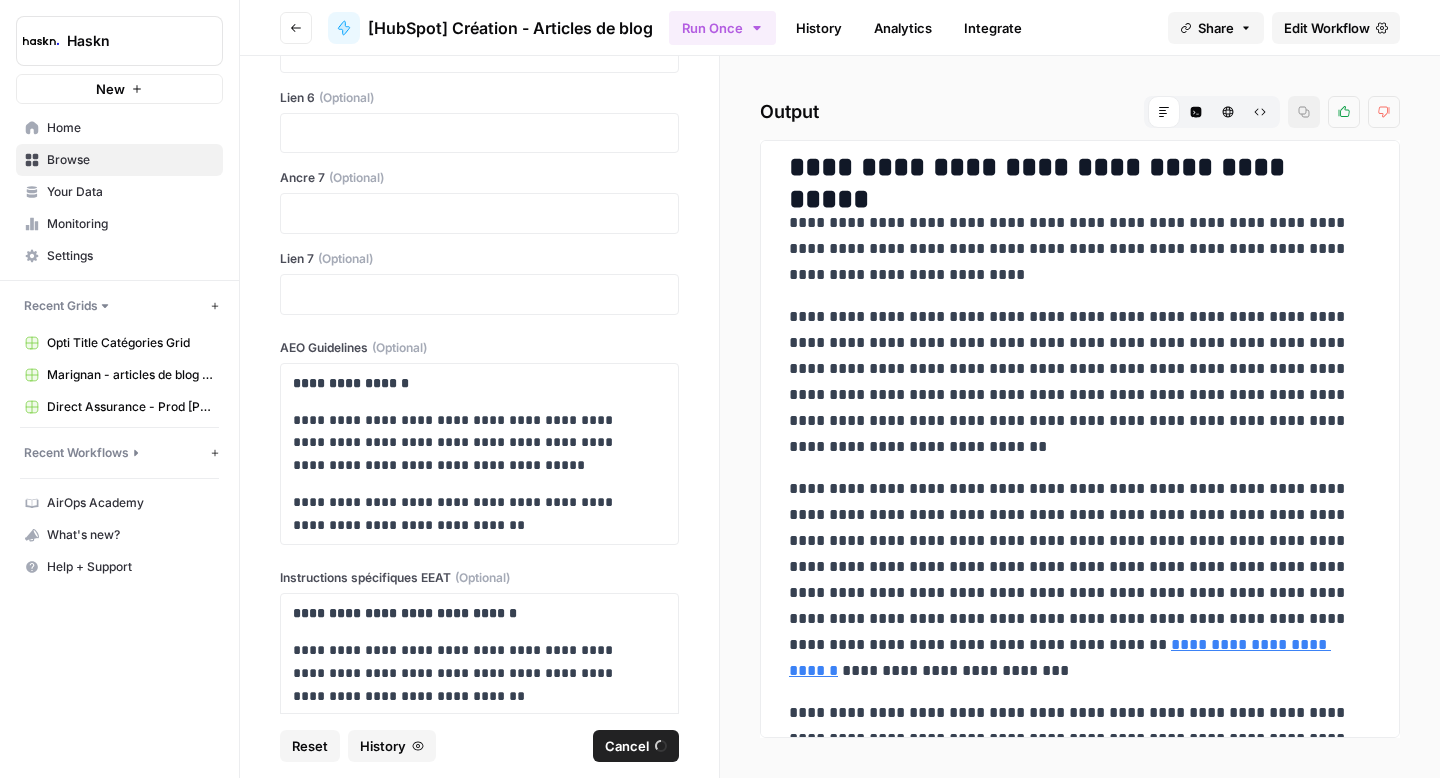 scroll, scrollTop: 11403, scrollLeft: 0, axis: vertical 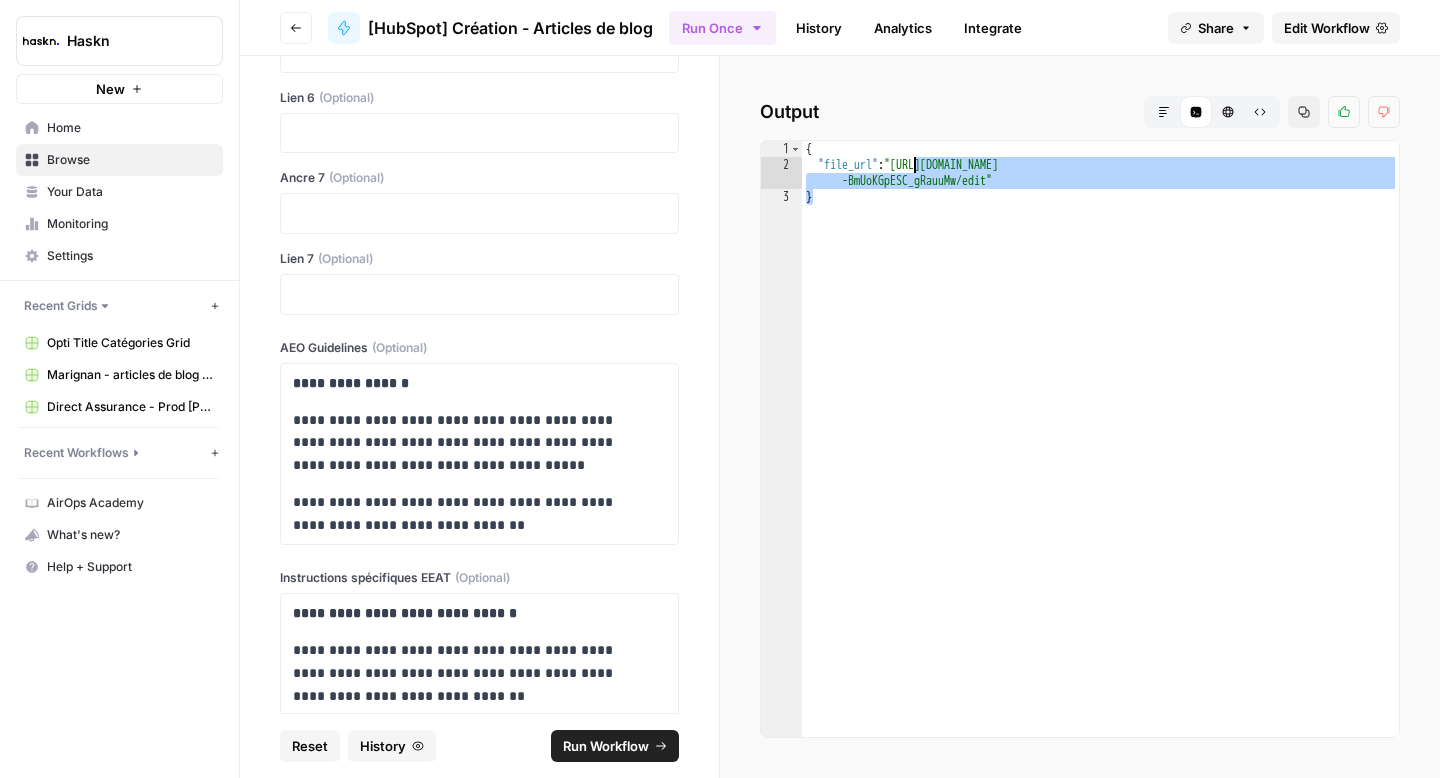 drag, startPoint x: 1022, startPoint y: 189, endPoint x: 913, endPoint y: 164, distance: 111.83023 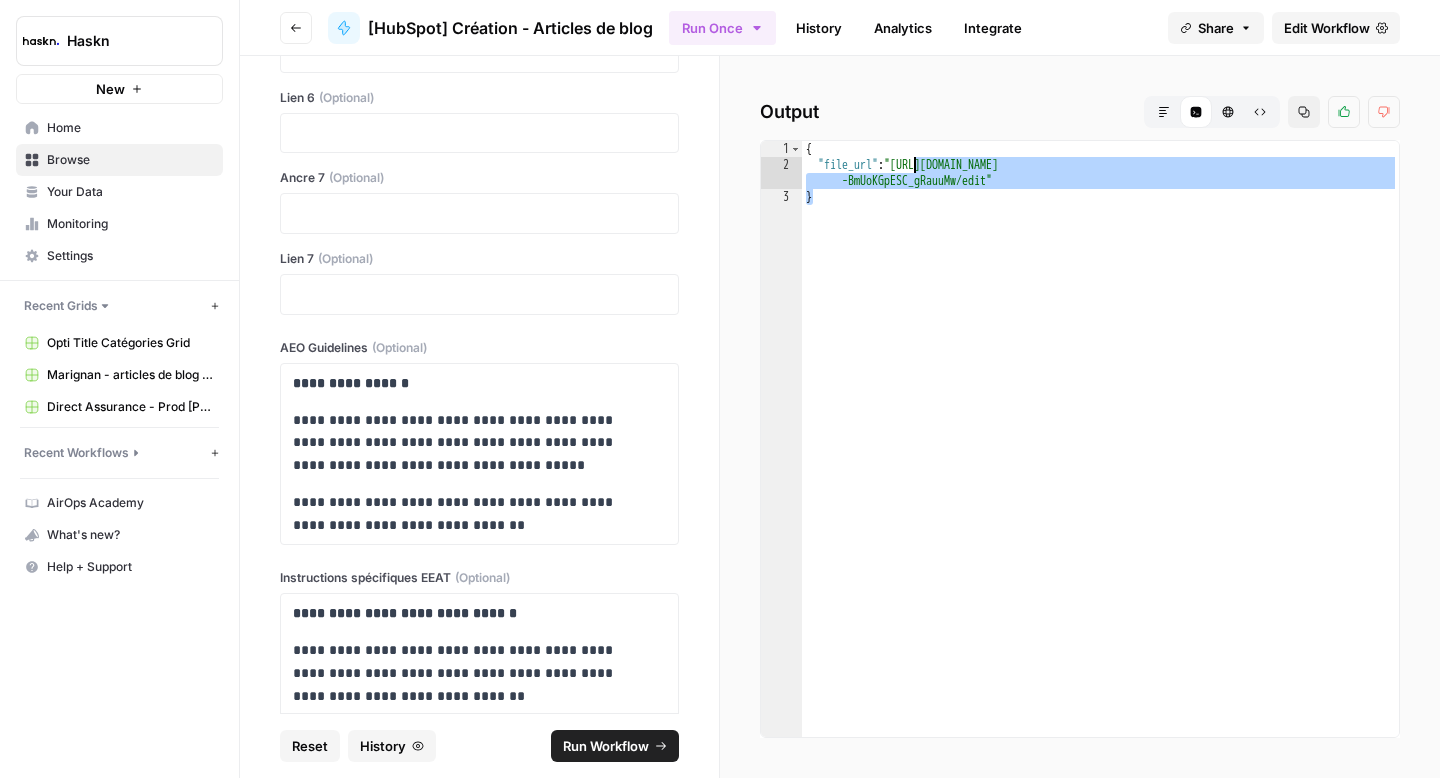 click on "{    "file_url" :  "https://docs.google.com/document/d/1SuNsVYuNOZeH1e8M24Dt9lyH        -BmUoKGpESC_gRauuMw/edit" }" at bounding box center [1100, 455] 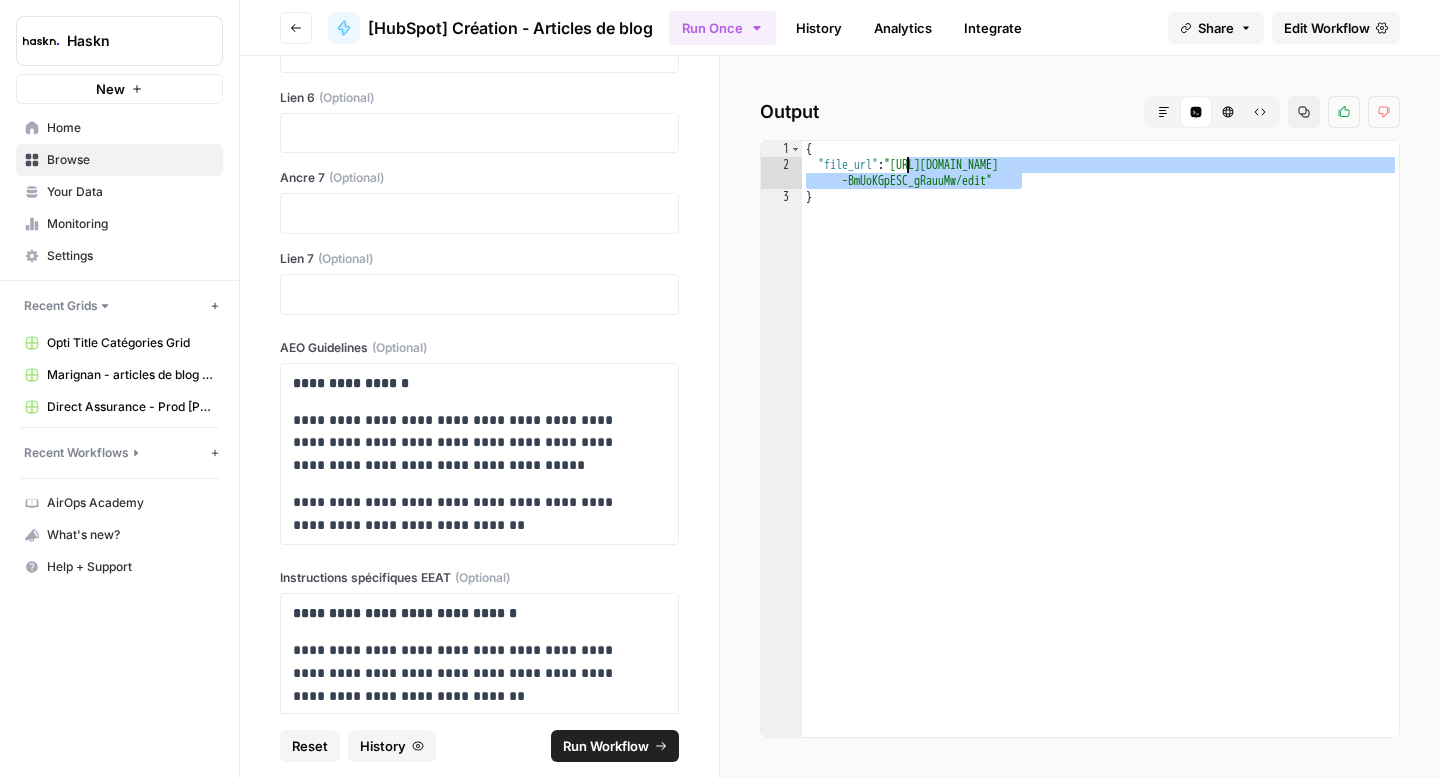 drag, startPoint x: 1019, startPoint y: 183, endPoint x: 909, endPoint y: 162, distance: 111.9866 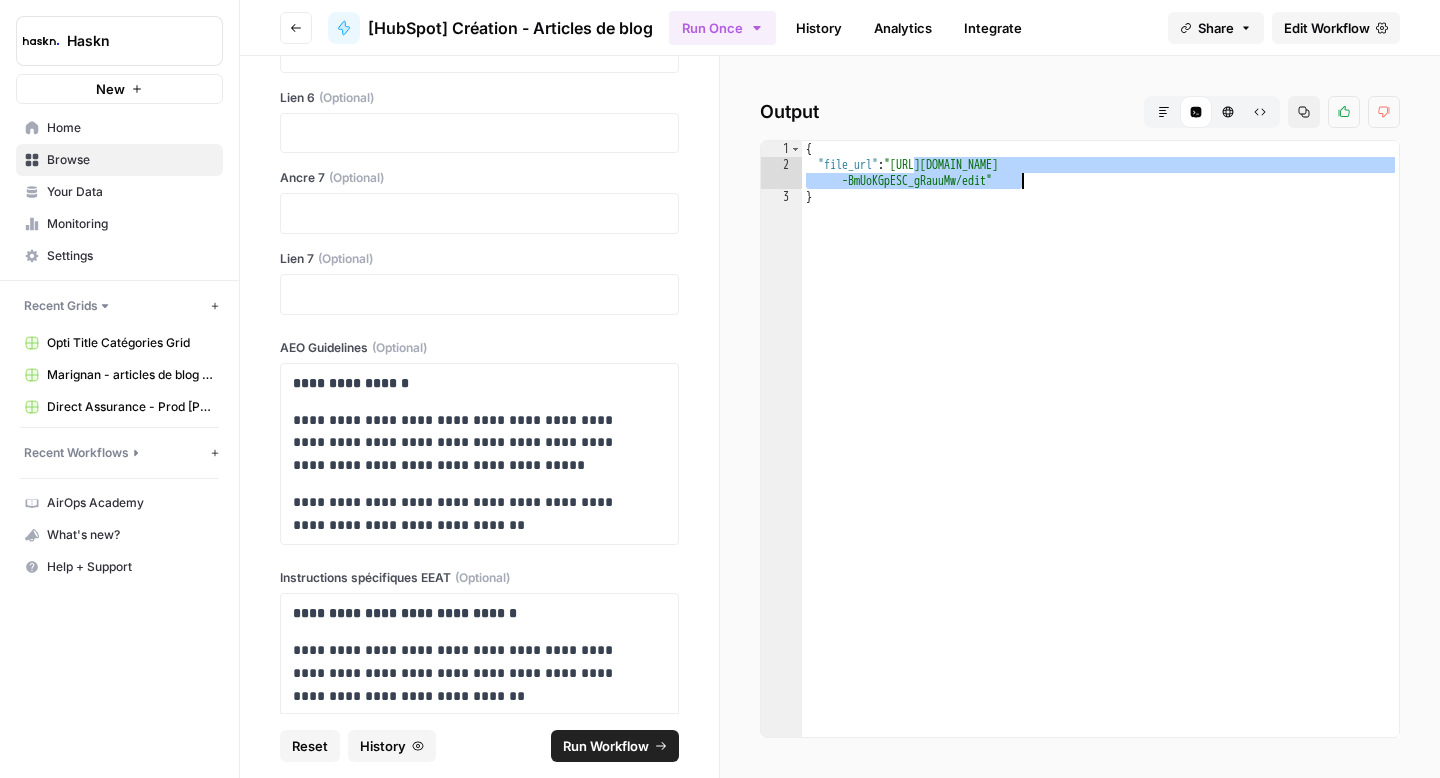 drag, startPoint x: 915, startPoint y: 160, endPoint x: 1024, endPoint y: 175, distance: 110.02727 